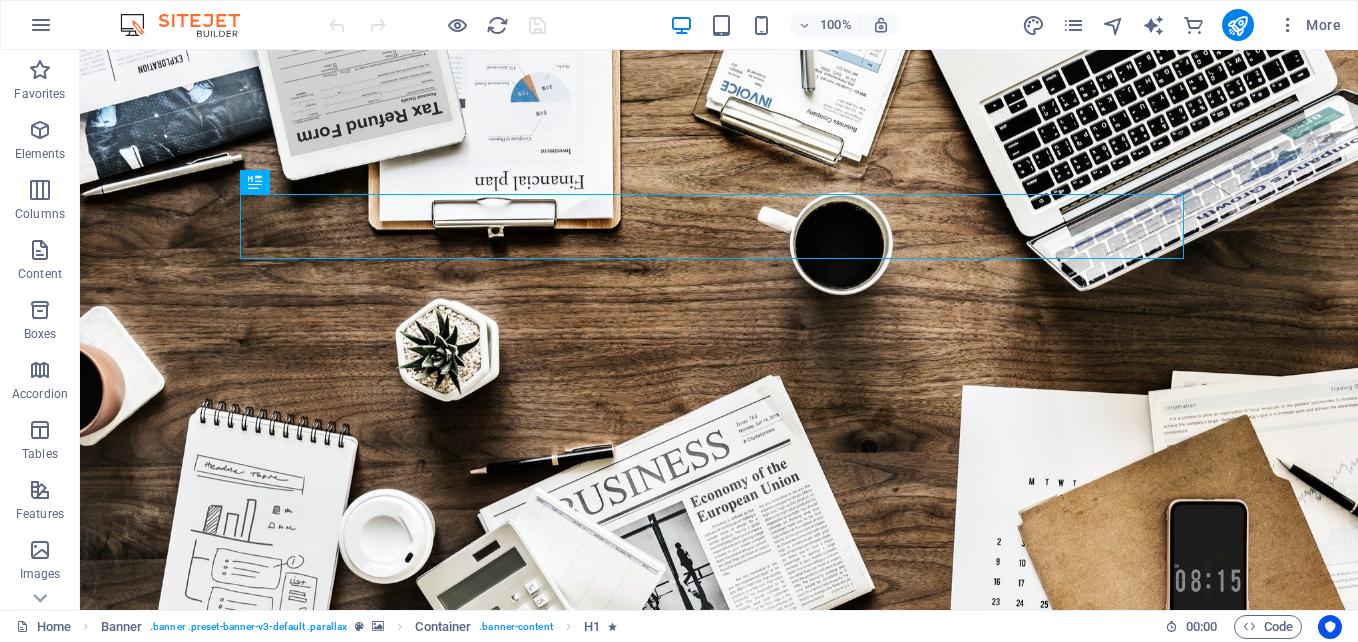 scroll, scrollTop: 0, scrollLeft: 0, axis: both 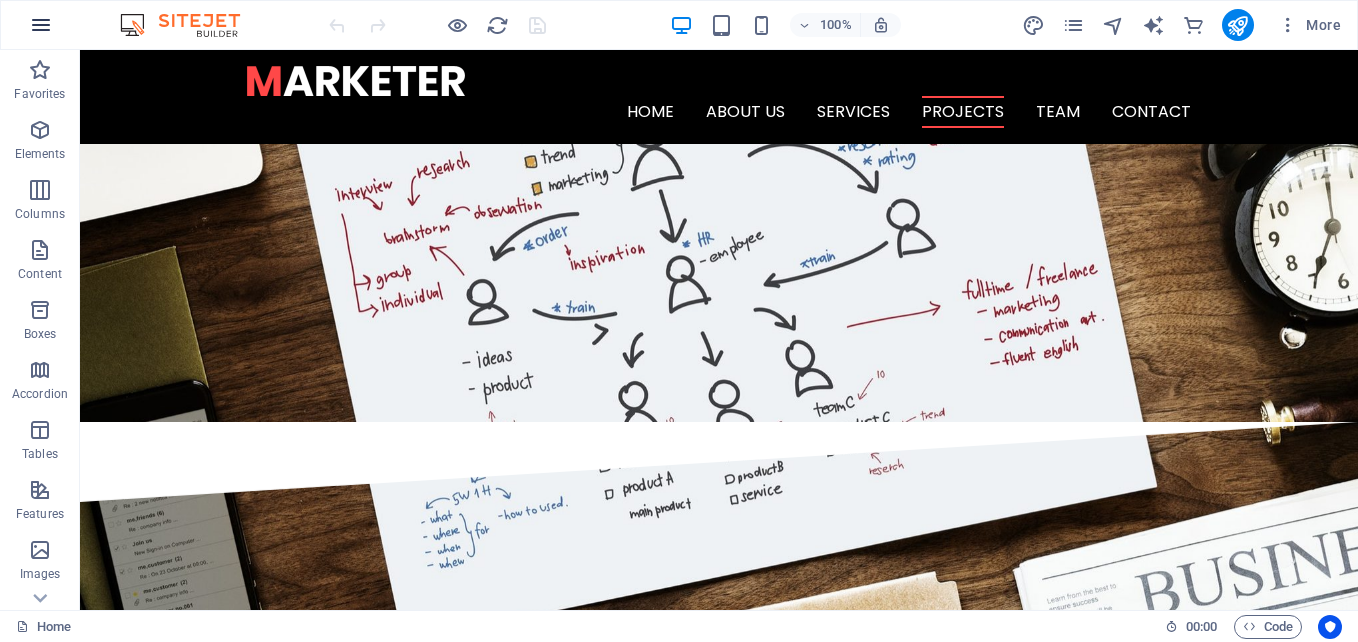 click at bounding box center (41, 25) 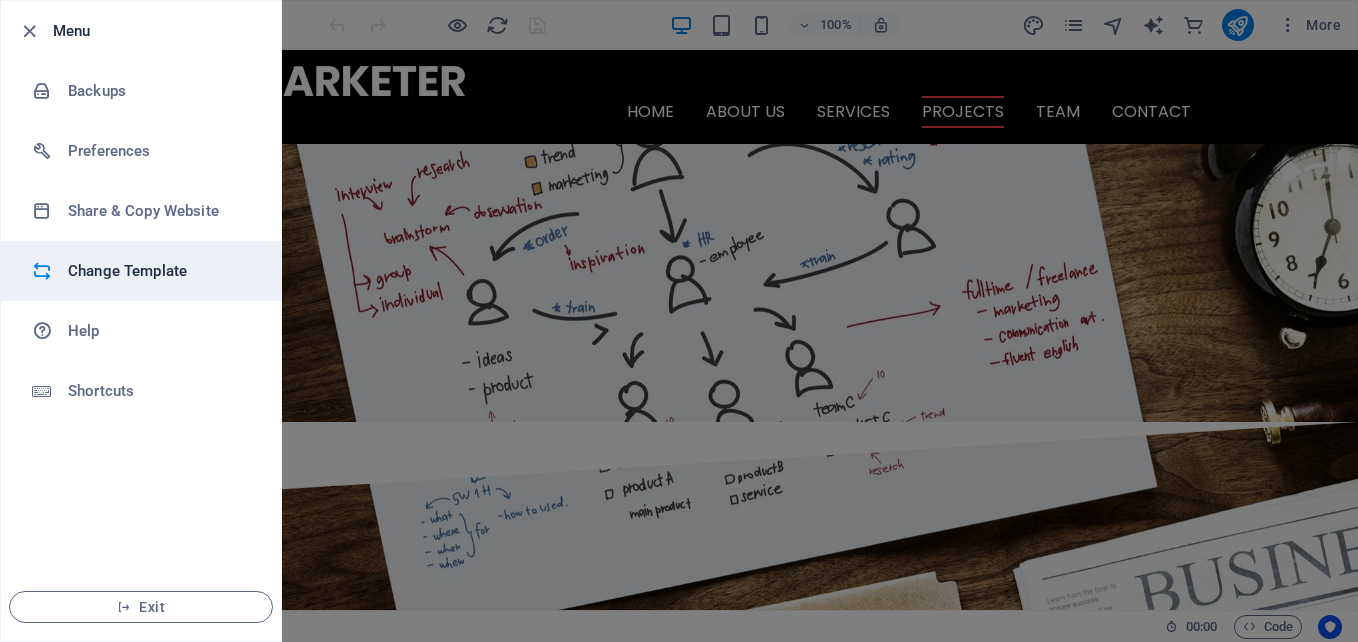 click on "Change Template" at bounding box center [160, 271] 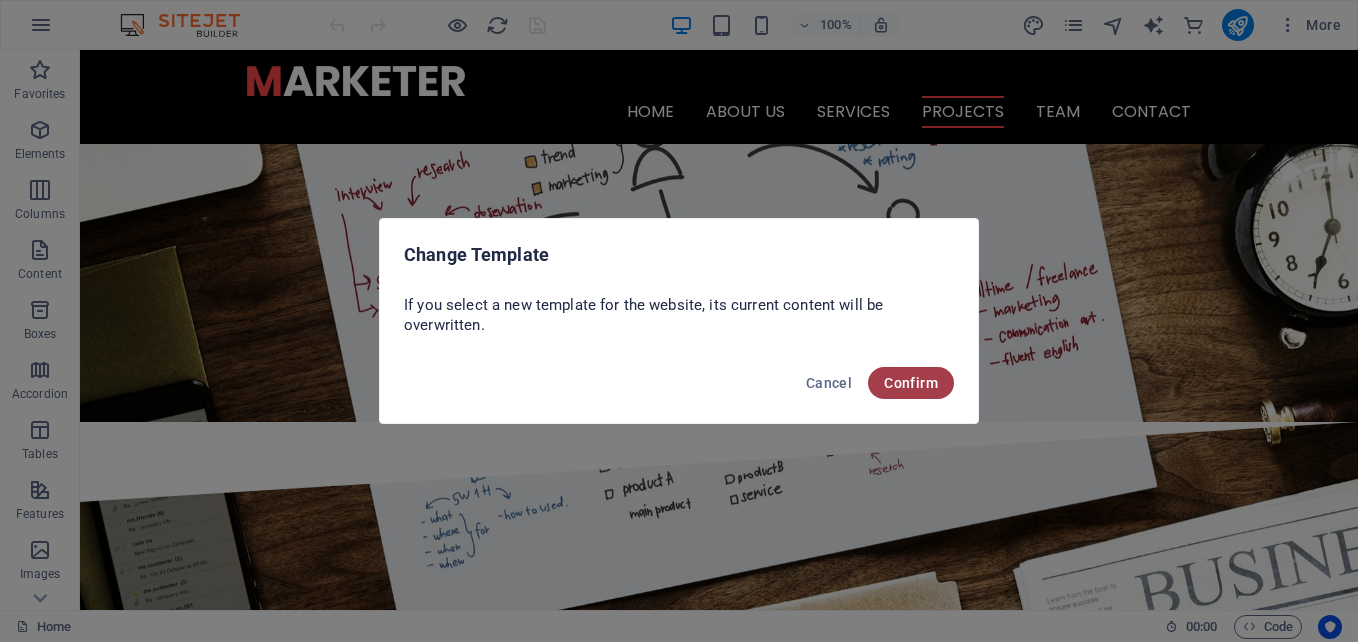 click on "Confirm" at bounding box center (911, 383) 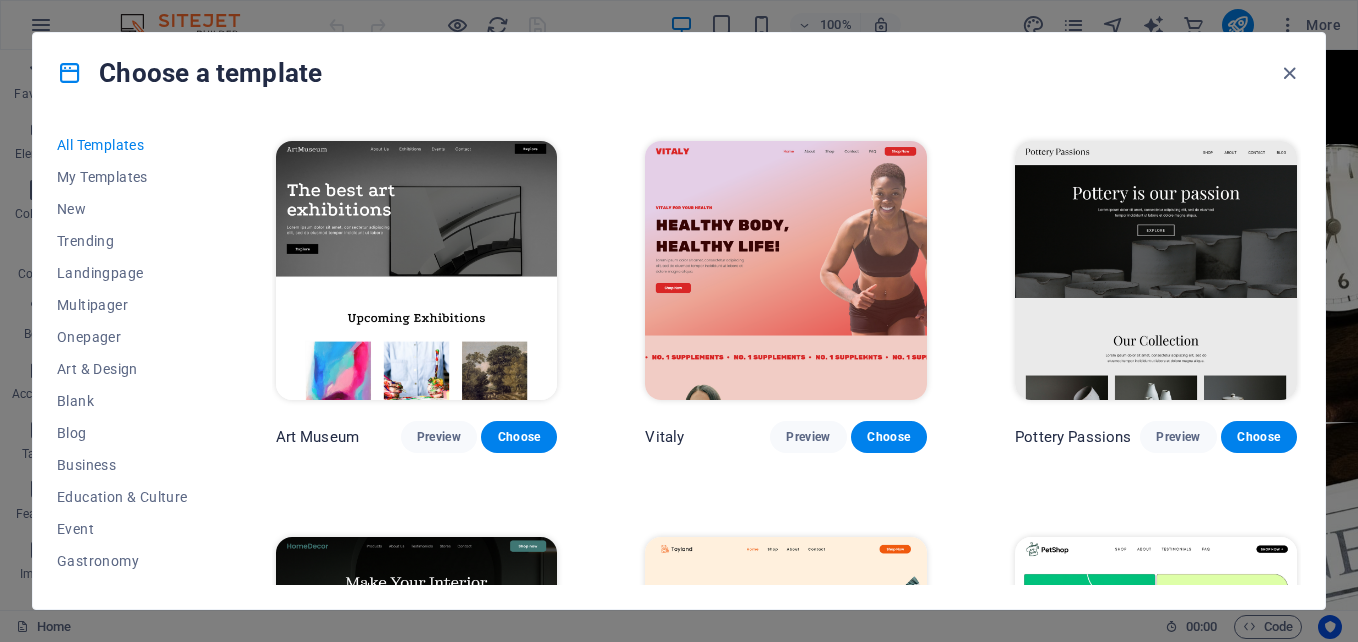 scroll, scrollTop: 393, scrollLeft: 0, axis: vertical 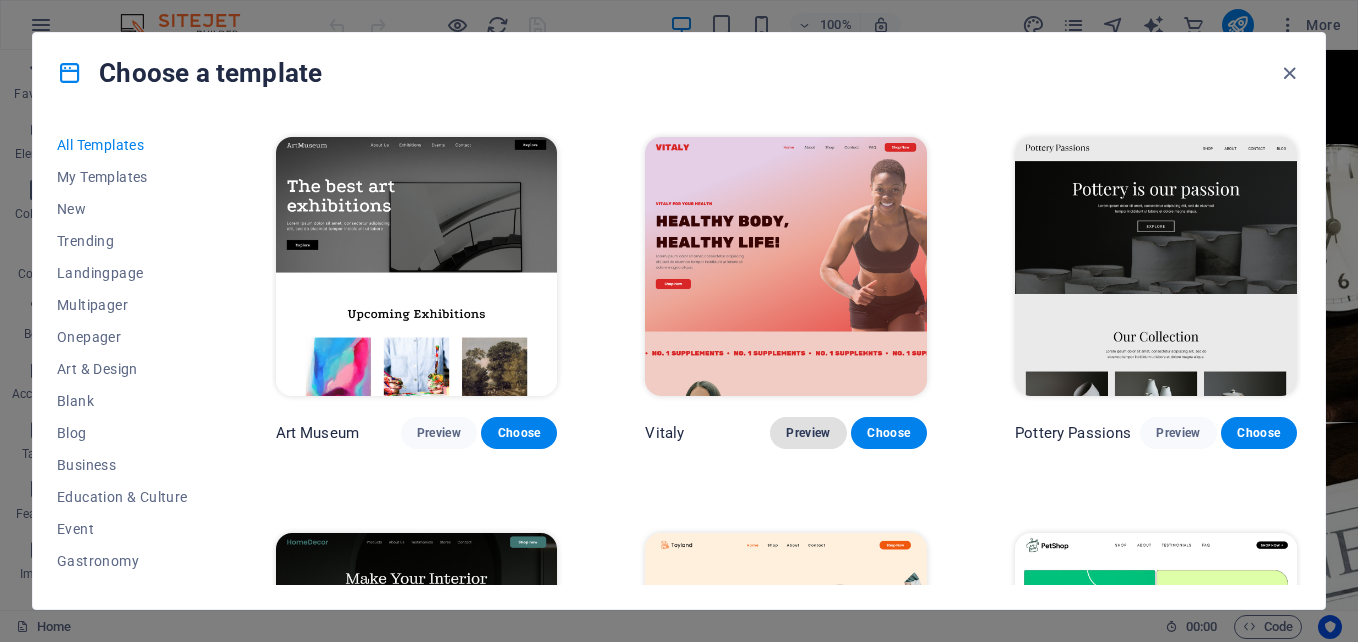 click on "Preview" at bounding box center (808, 433) 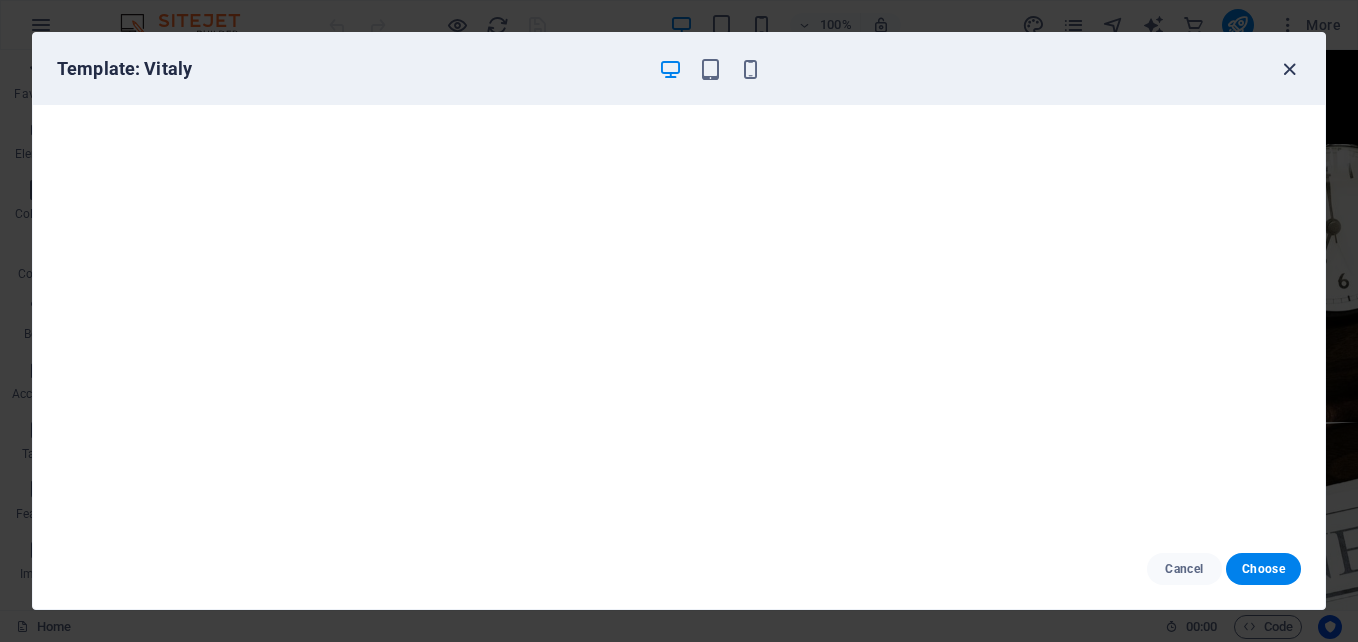 click at bounding box center [1289, 69] 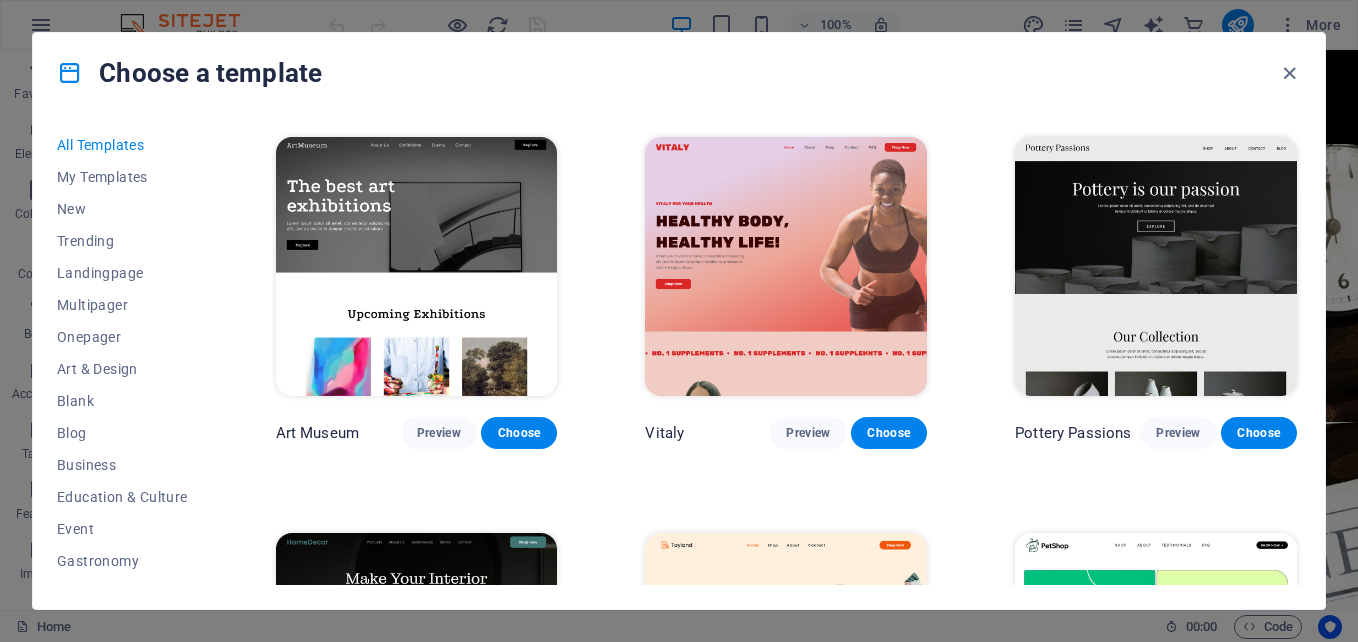 click at bounding box center (1156, 267) 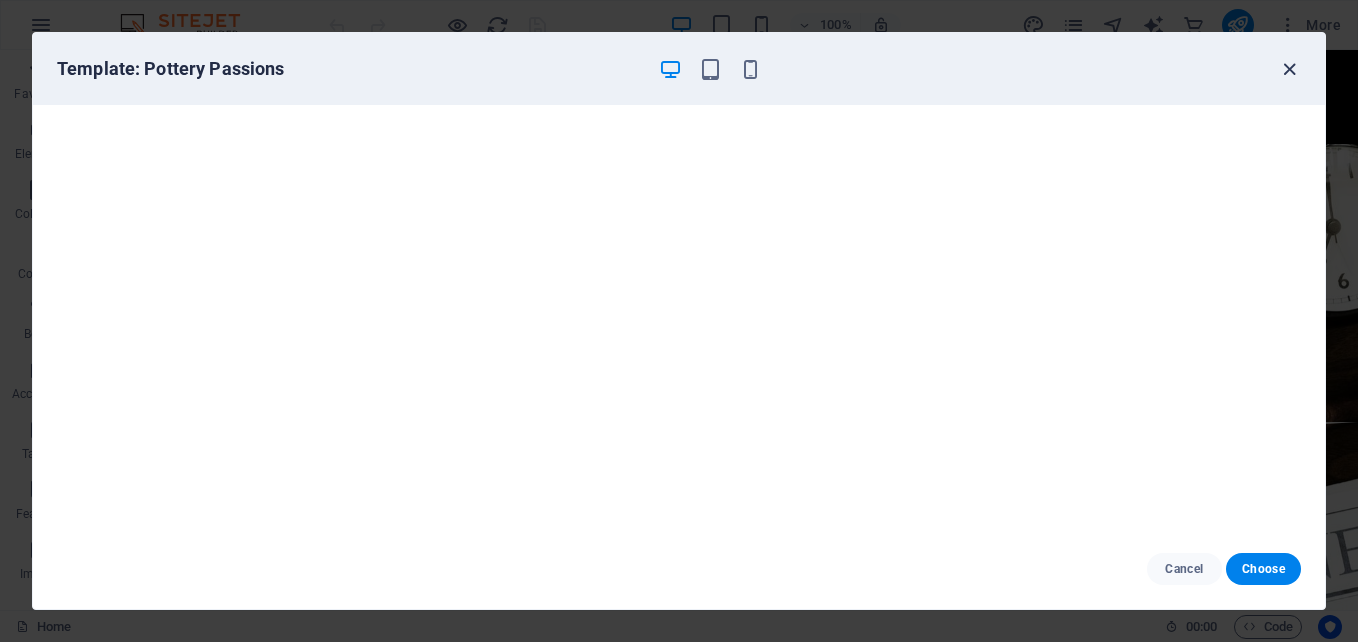 click at bounding box center (1289, 69) 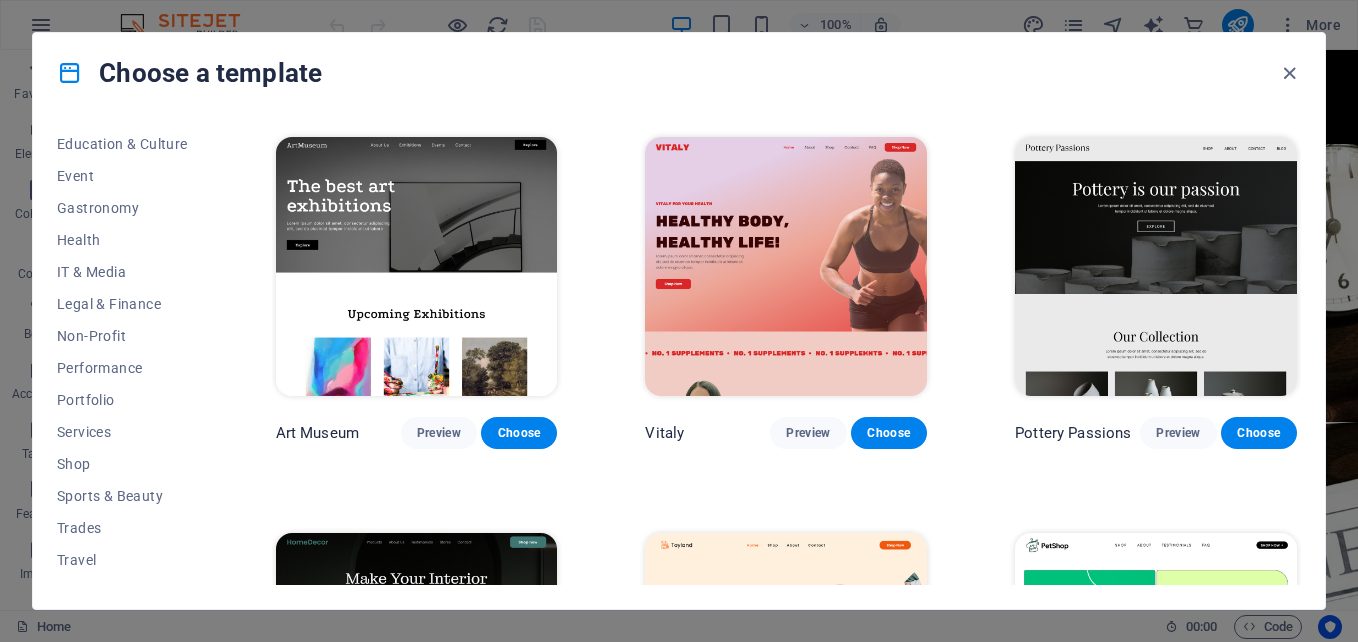 scroll, scrollTop: 376, scrollLeft: 0, axis: vertical 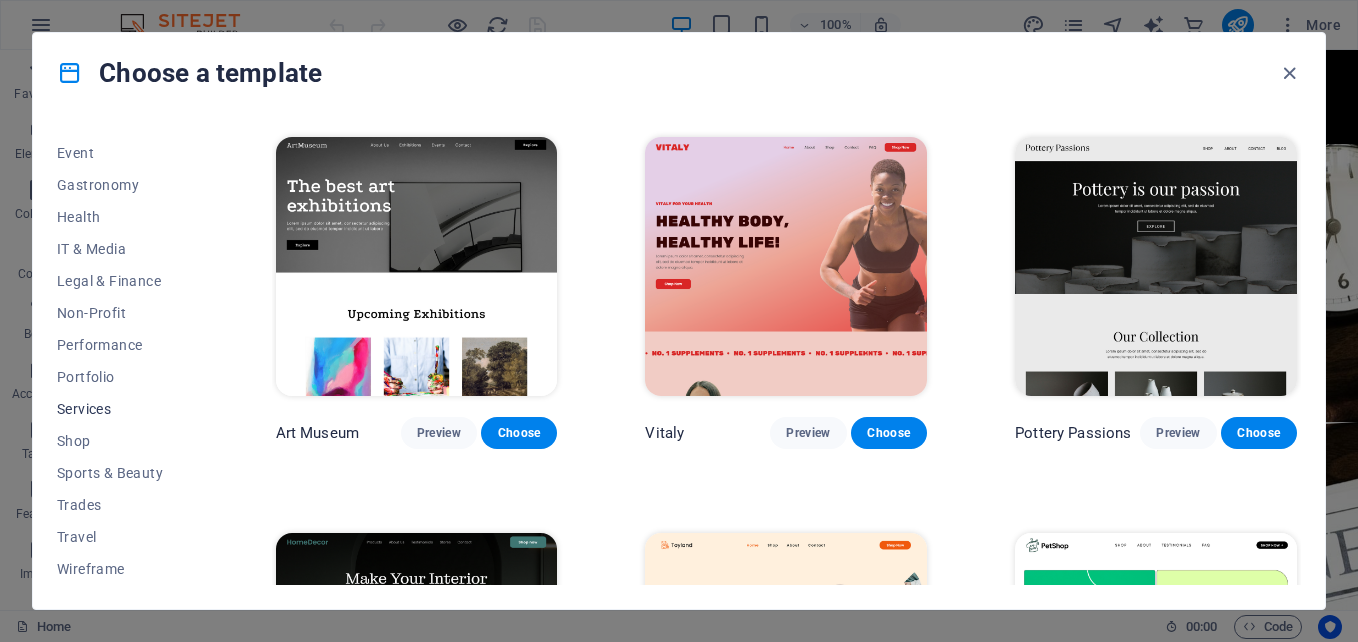 click on "Services" at bounding box center (122, 409) 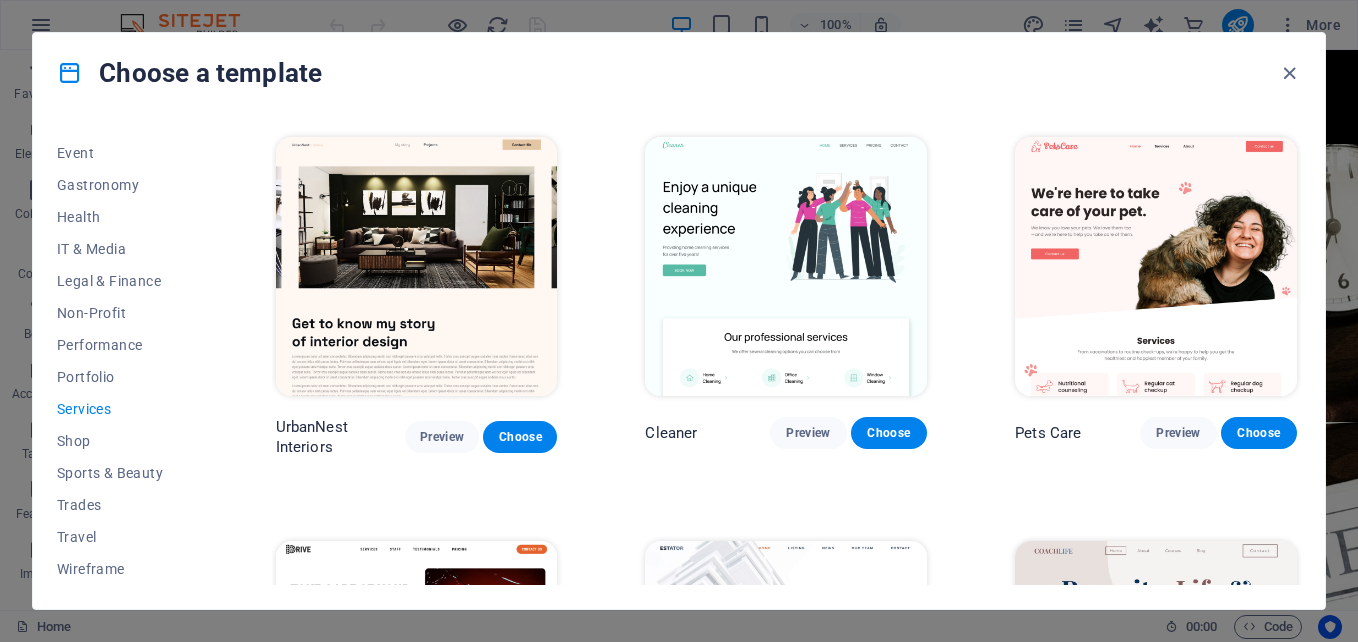 click on "Services" at bounding box center (122, 409) 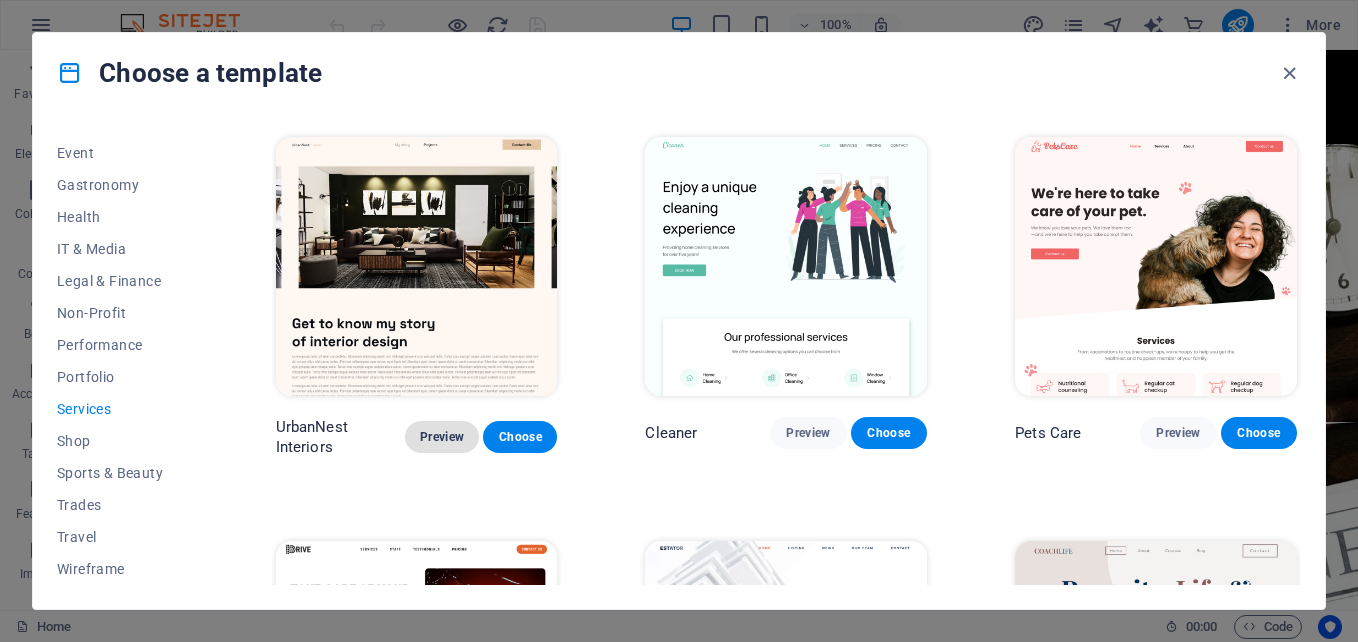 click on "Preview" at bounding box center [442, 437] 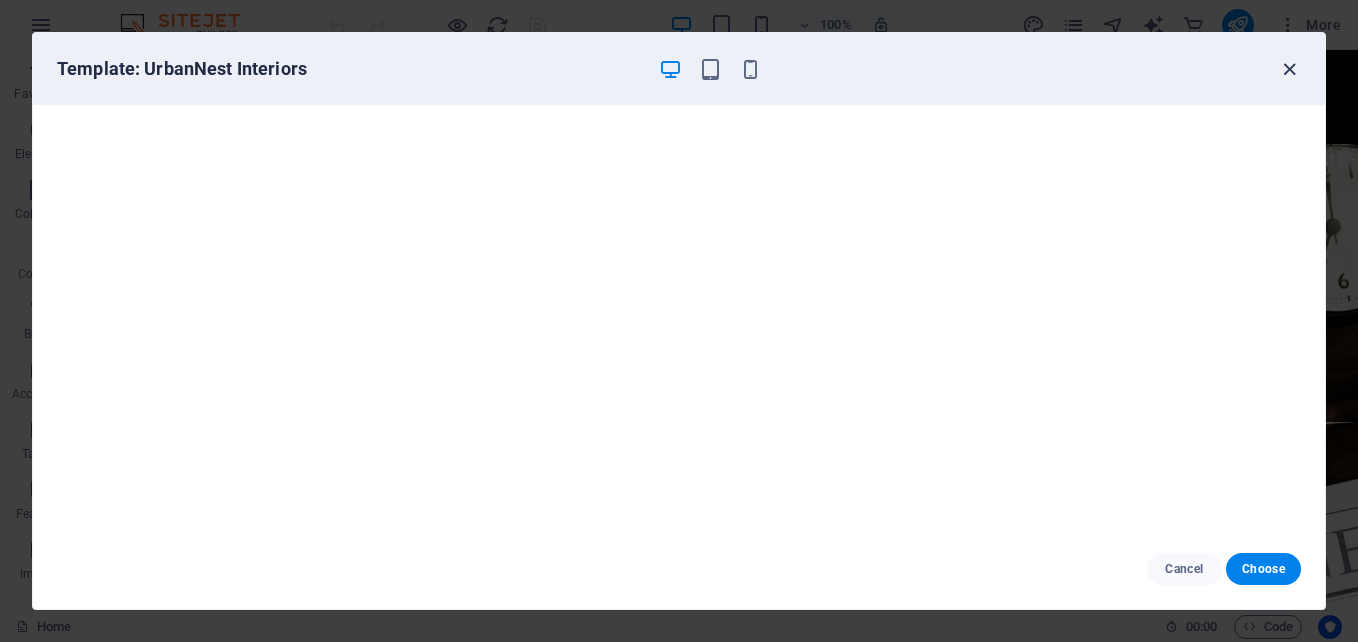 click at bounding box center [1289, 69] 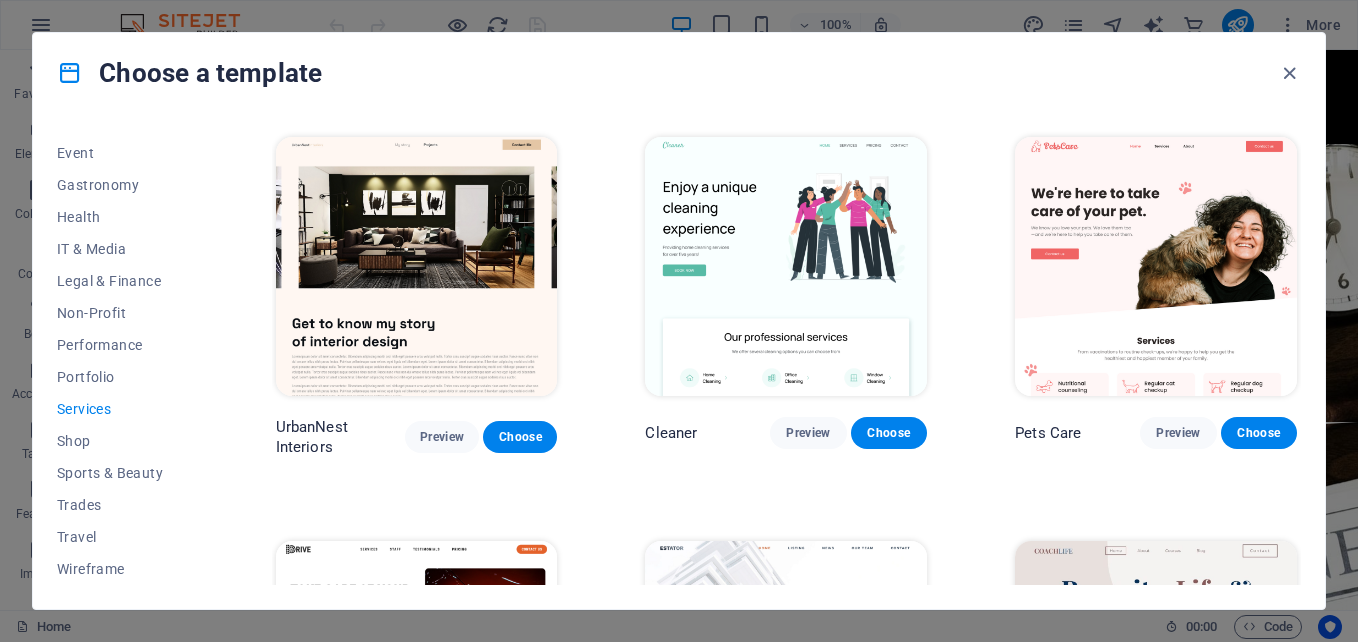 click on "Services" at bounding box center [122, 409] 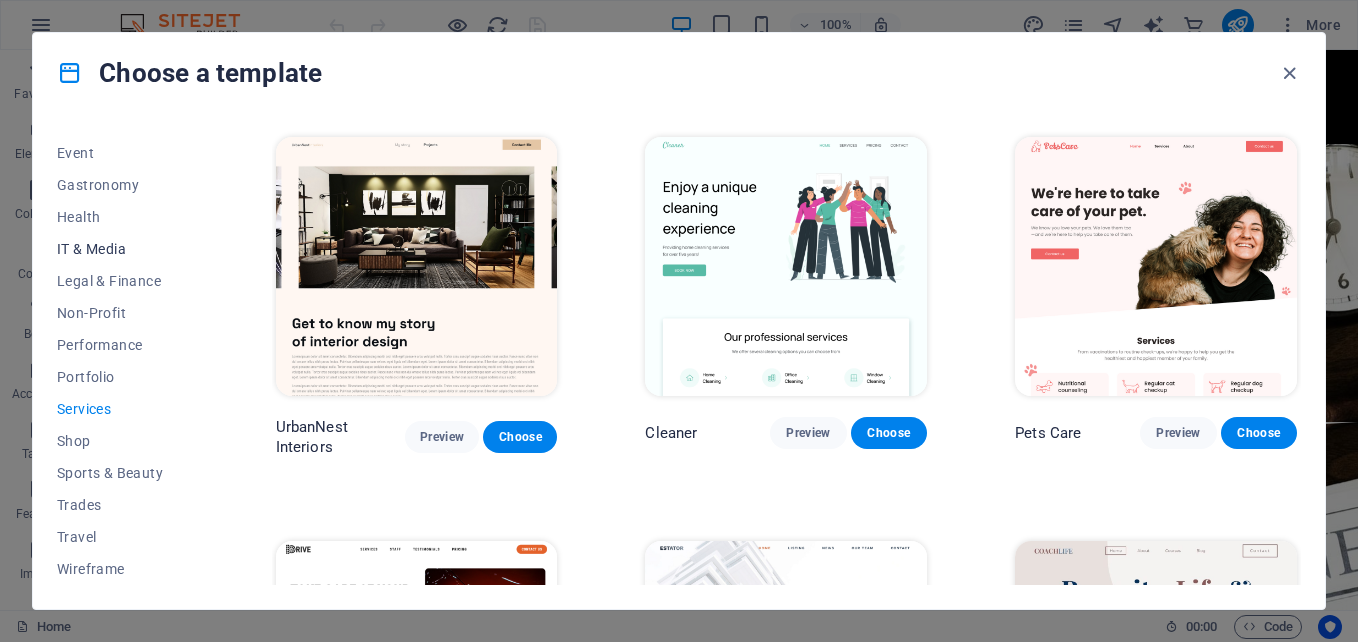 click on "IT & Media" at bounding box center [122, 249] 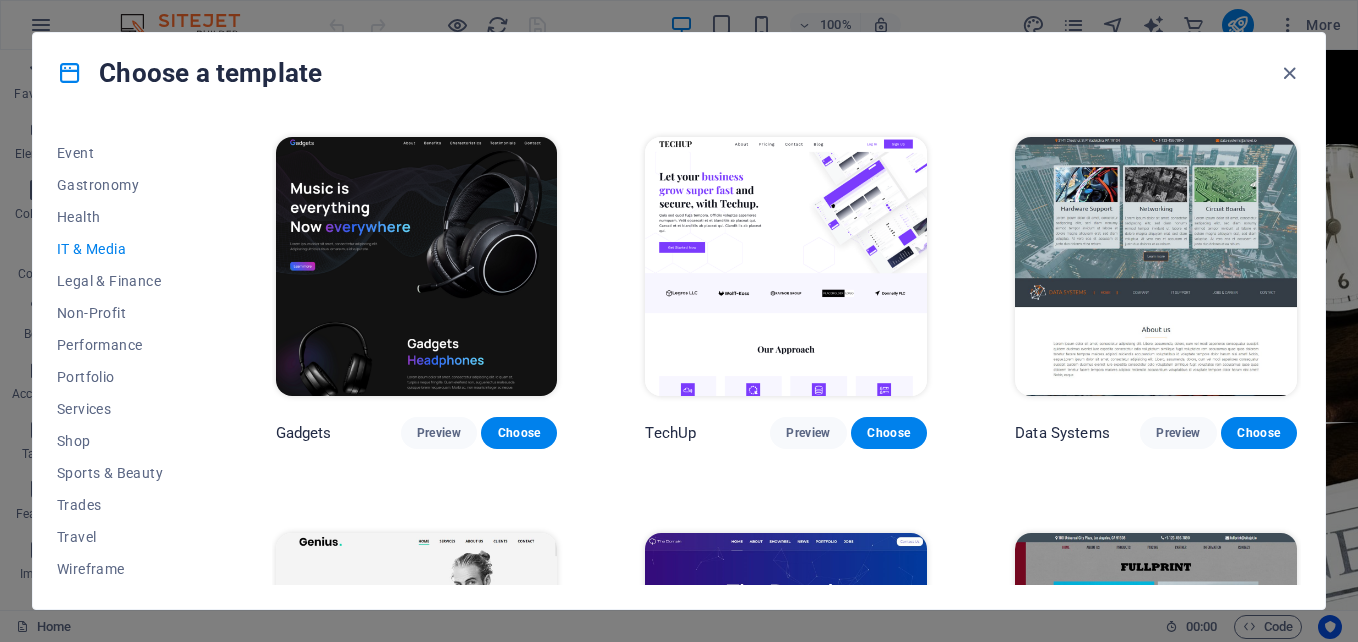 scroll, scrollTop: 393, scrollLeft: 0, axis: vertical 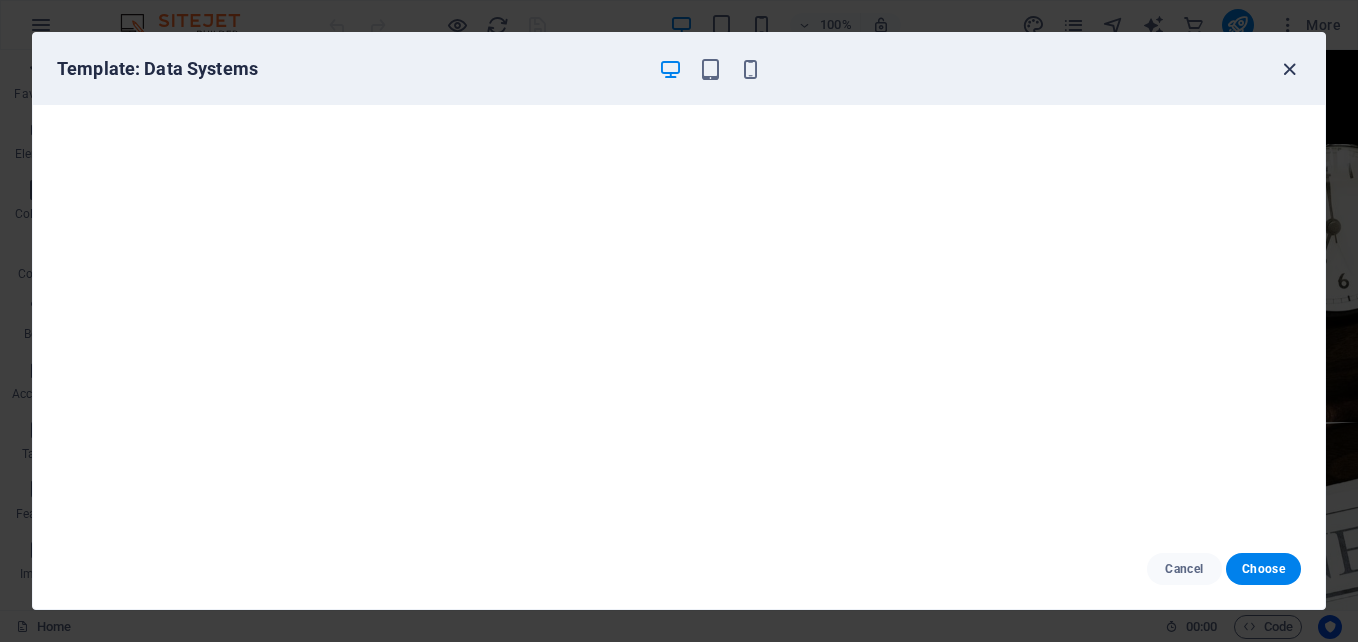 click at bounding box center (1289, 69) 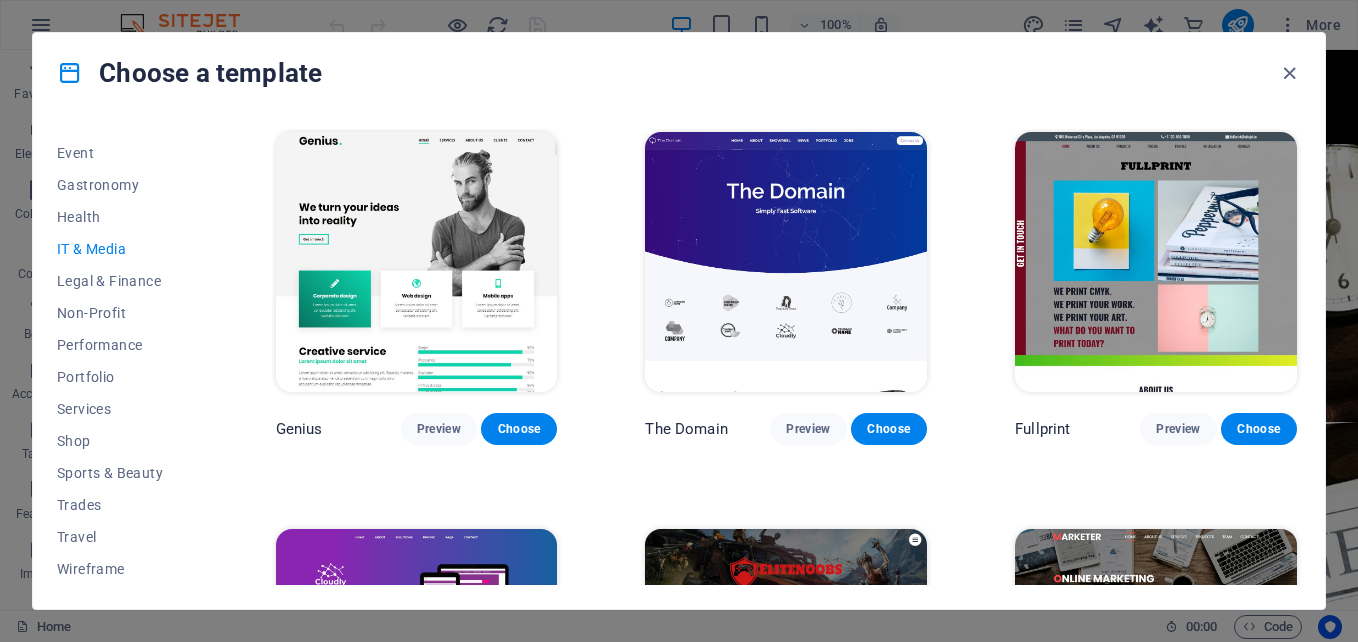 scroll, scrollTop: 795, scrollLeft: 0, axis: vertical 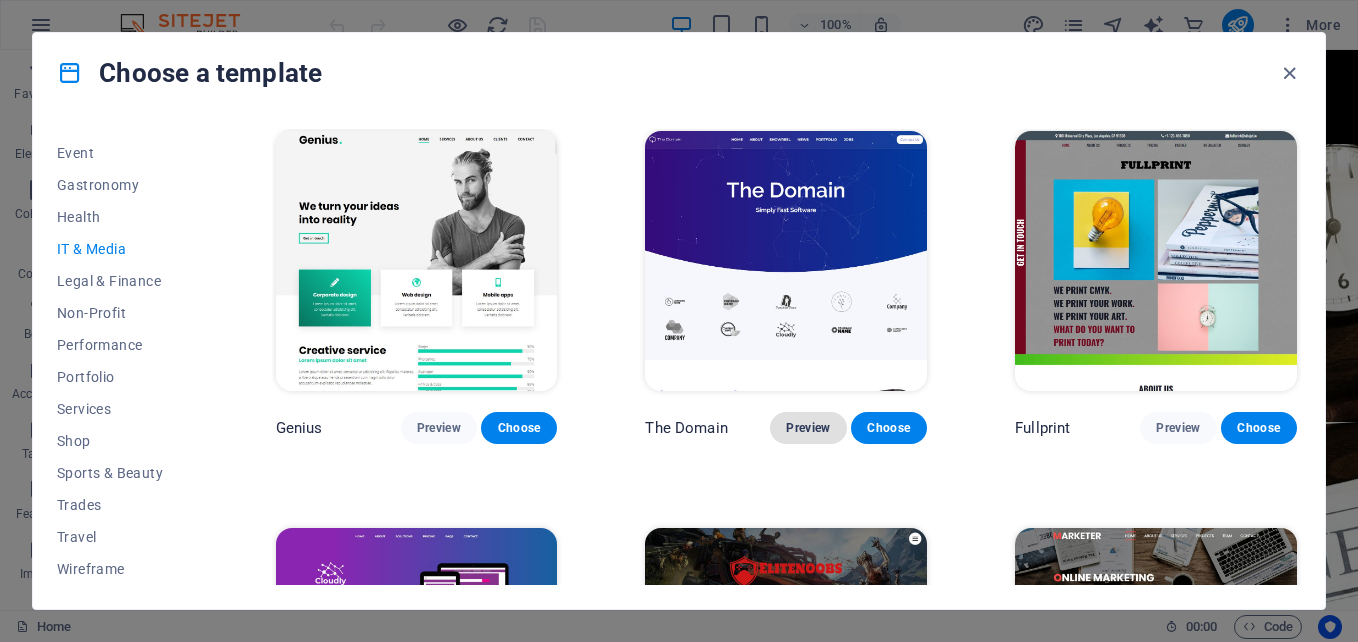 click on "Preview" at bounding box center (808, 428) 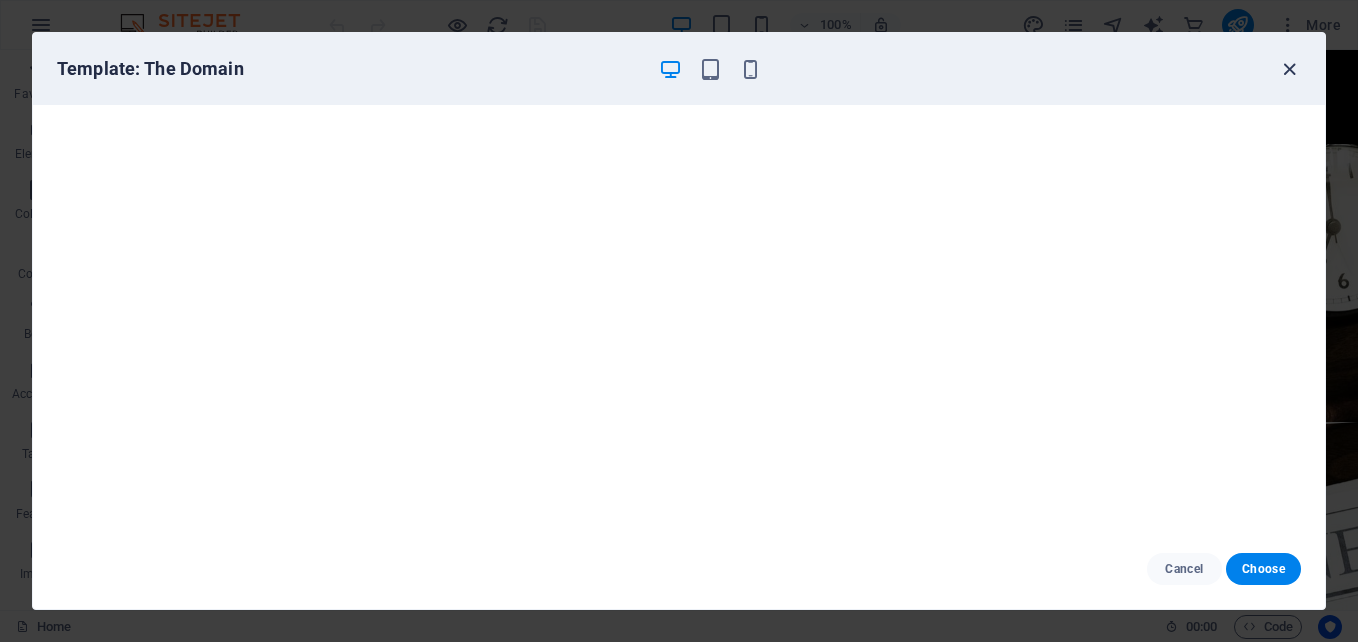 click at bounding box center (1289, 69) 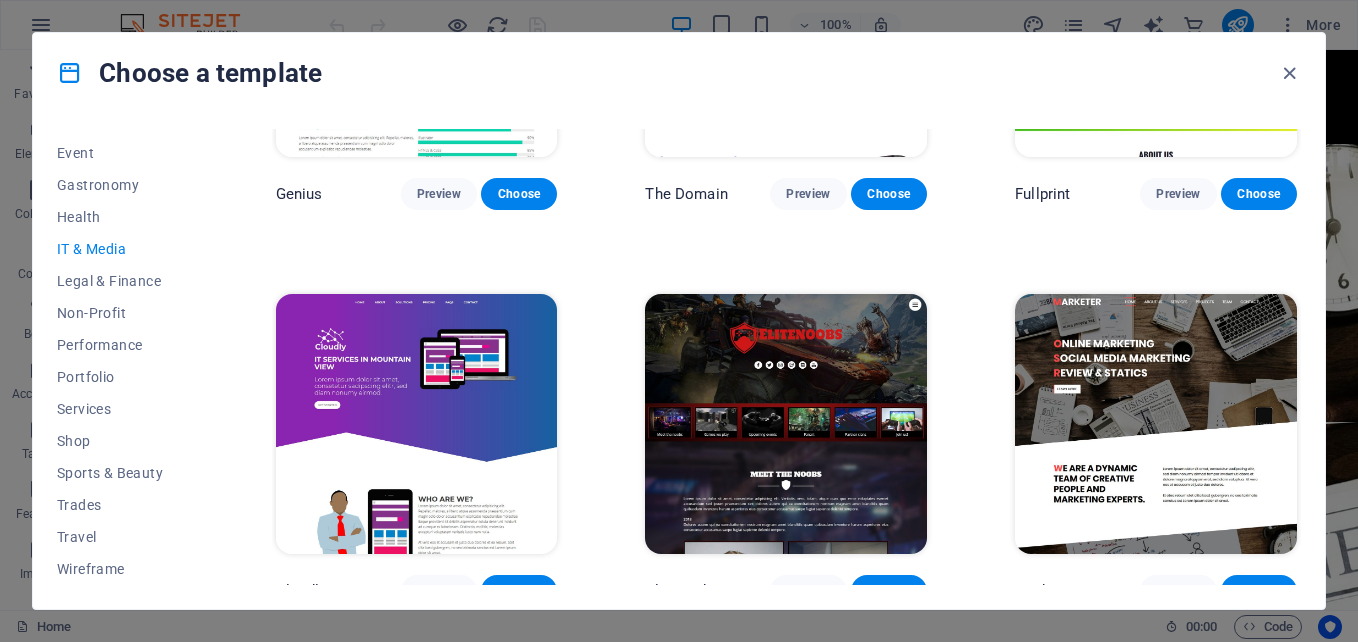 scroll, scrollTop: 1042, scrollLeft: 0, axis: vertical 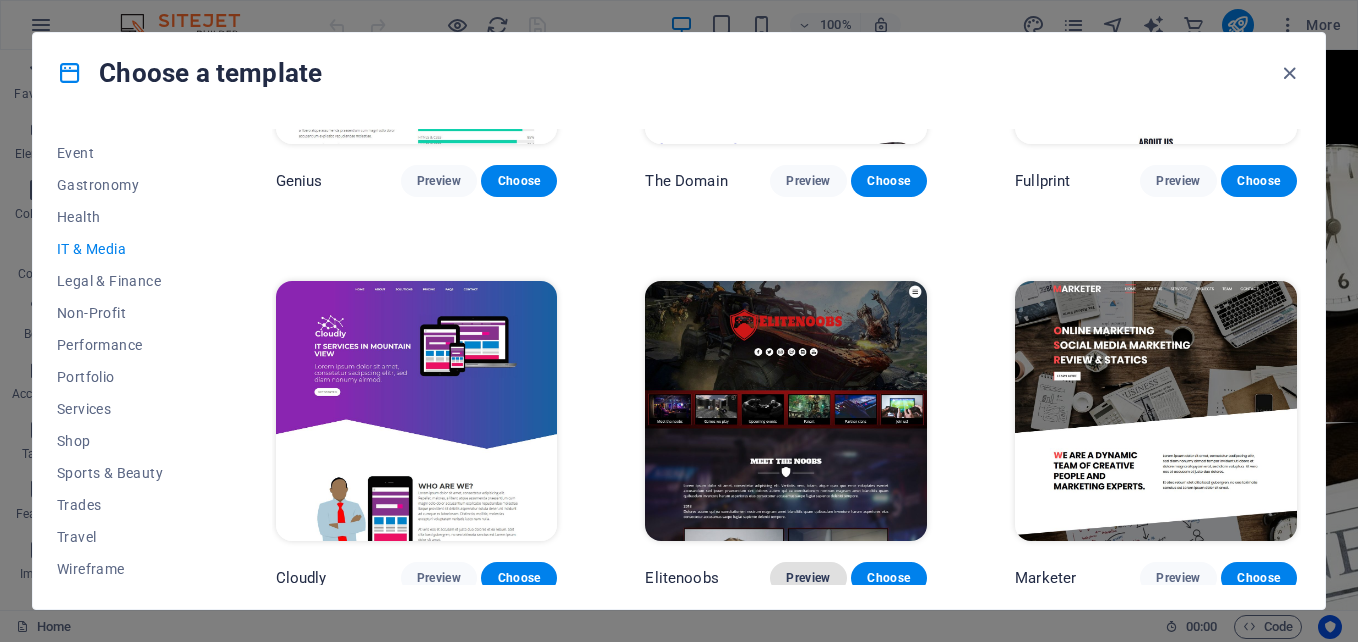 click on "Preview" at bounding box center (808, 578) 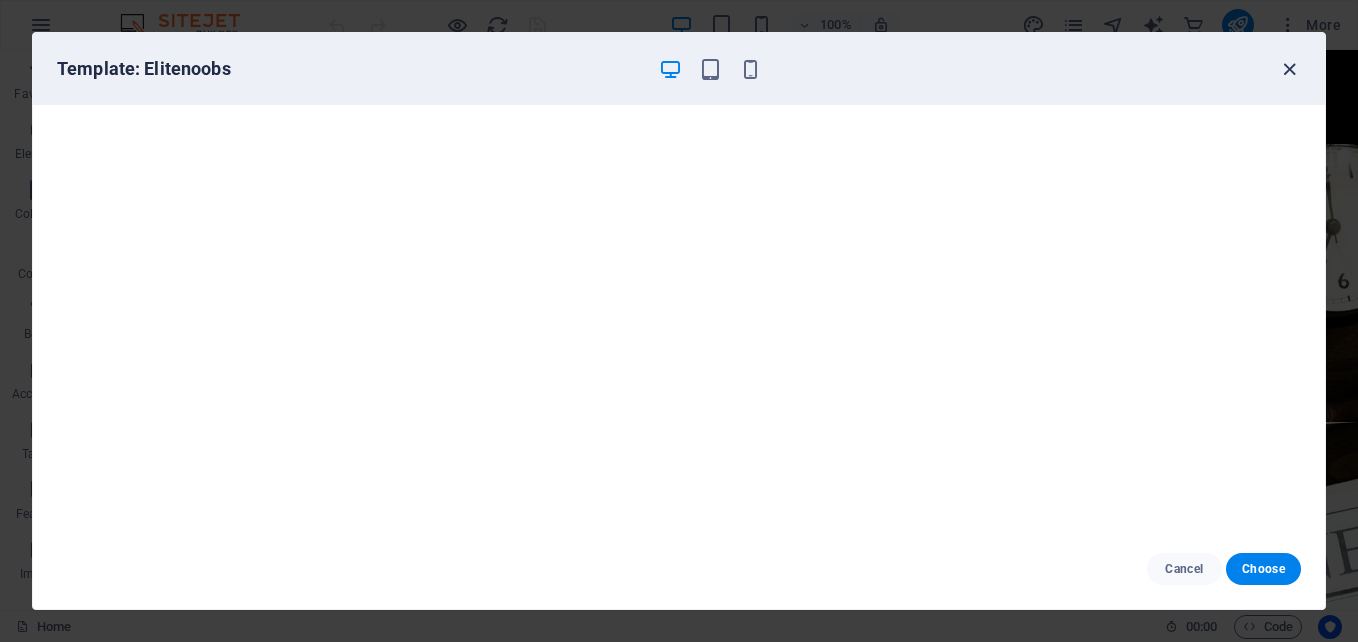 click at bounding box center [1289, 69] 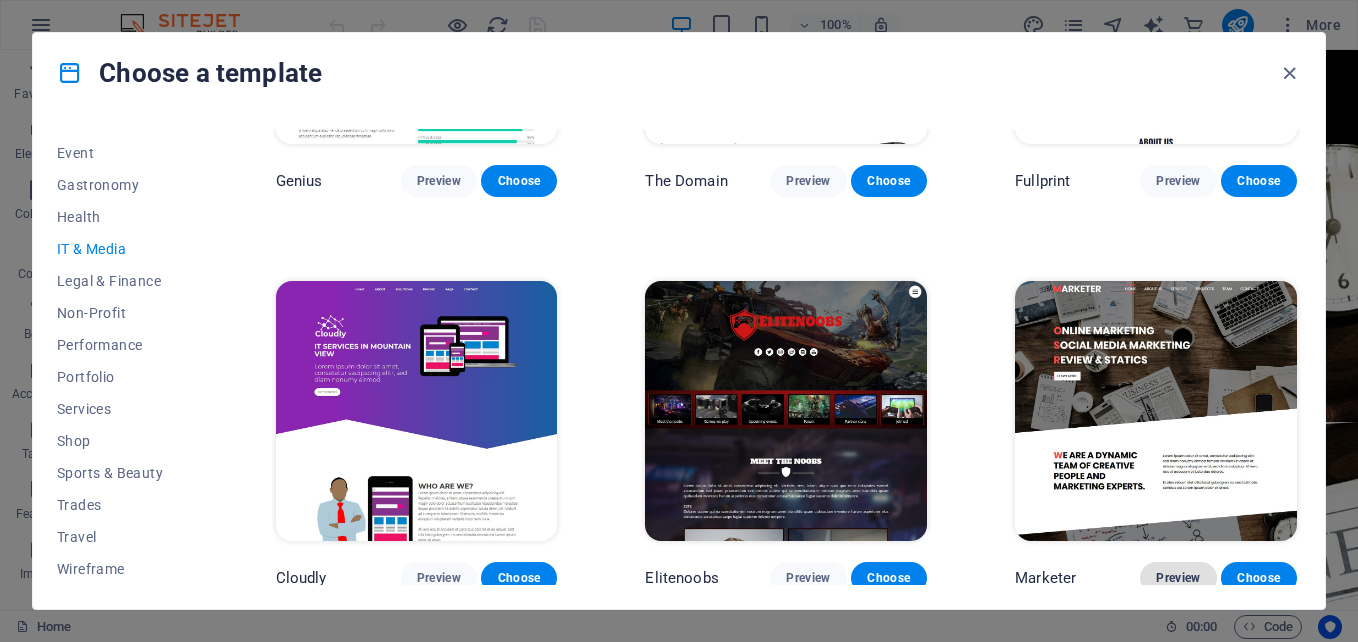 click on "Preview" at bounding box center [1178, 578] 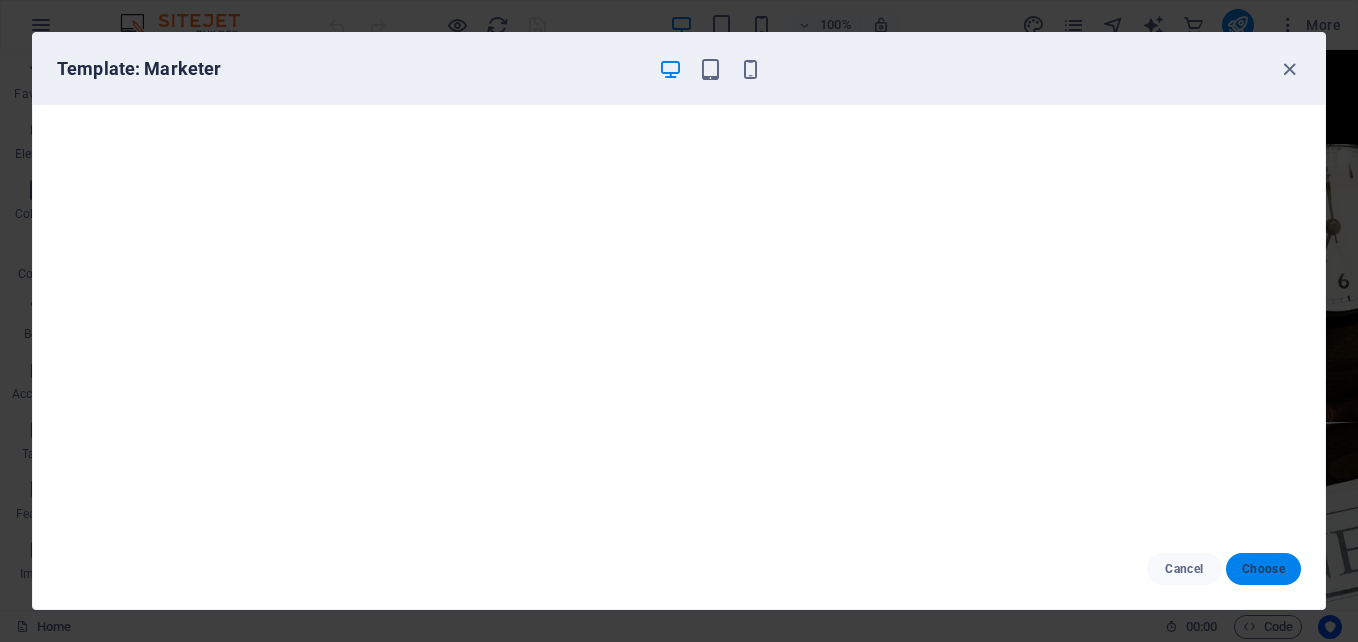 click on "Choose" at bounding box center (1263, 569) 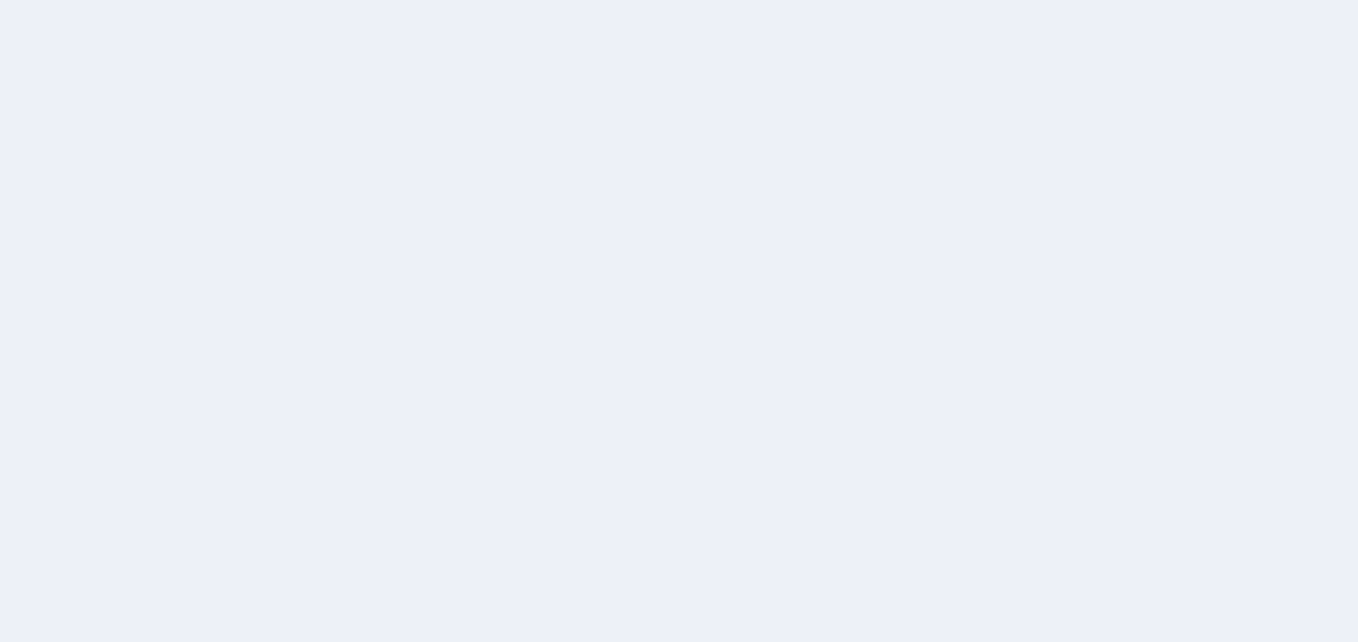 scroll, scrollTop: 0, scrollLeft: 0, axis: both 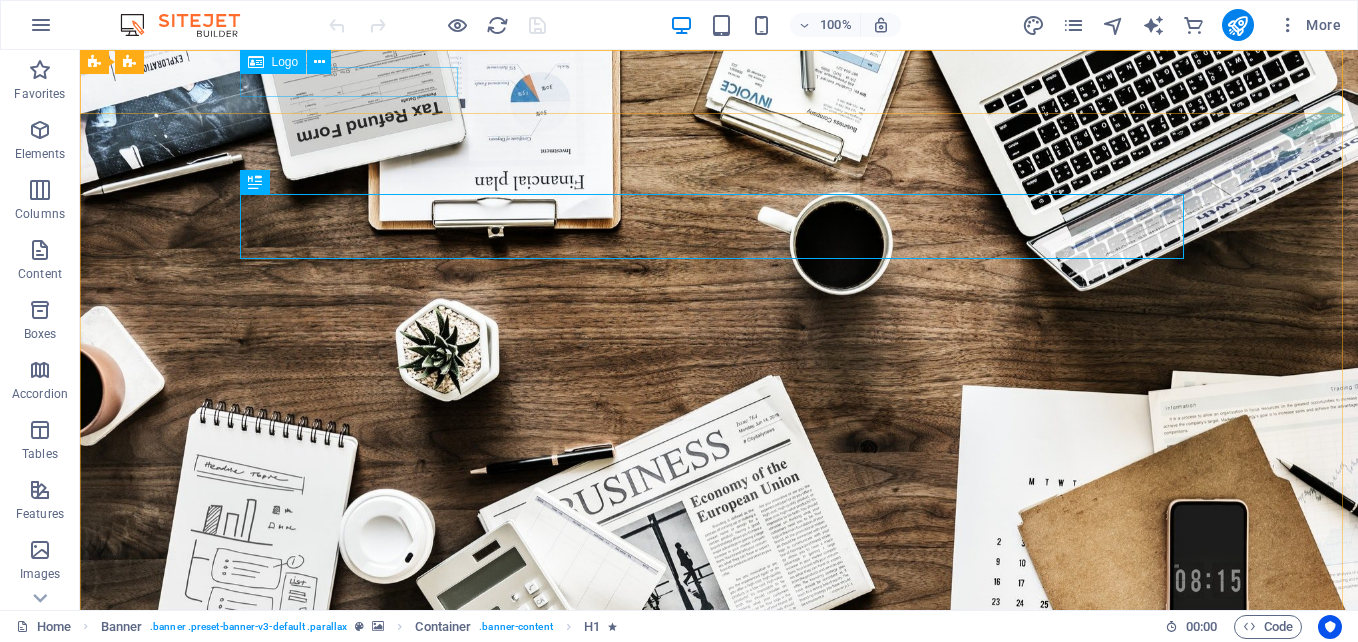 click on "Logo" at bounding box center (285, 62) 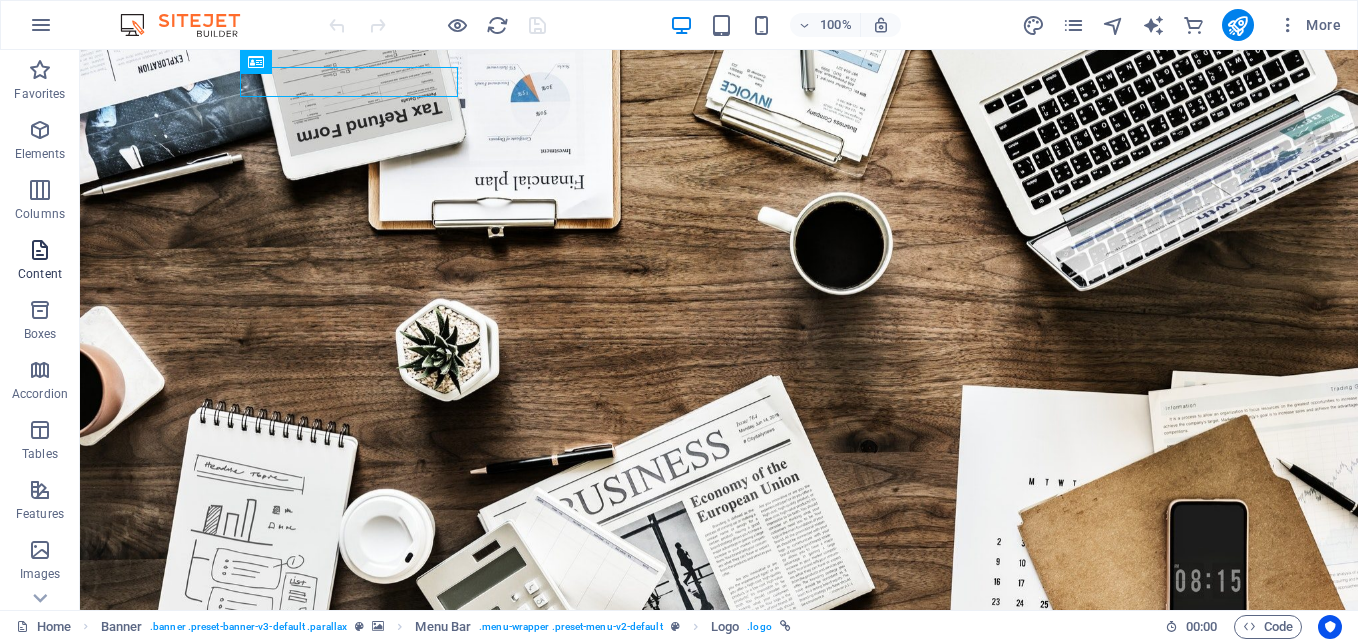 click at bounding box center [40, 250] 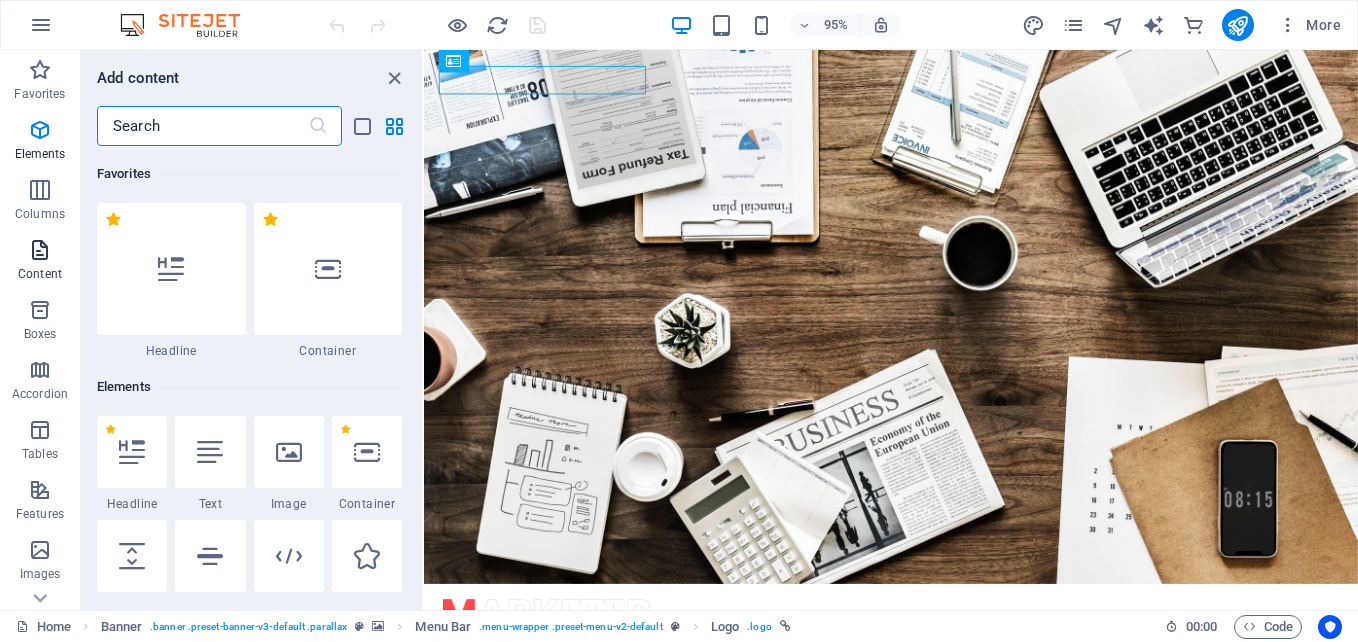scroll, scrollTop: 3499, scrollLeft: 0, axis: vertical 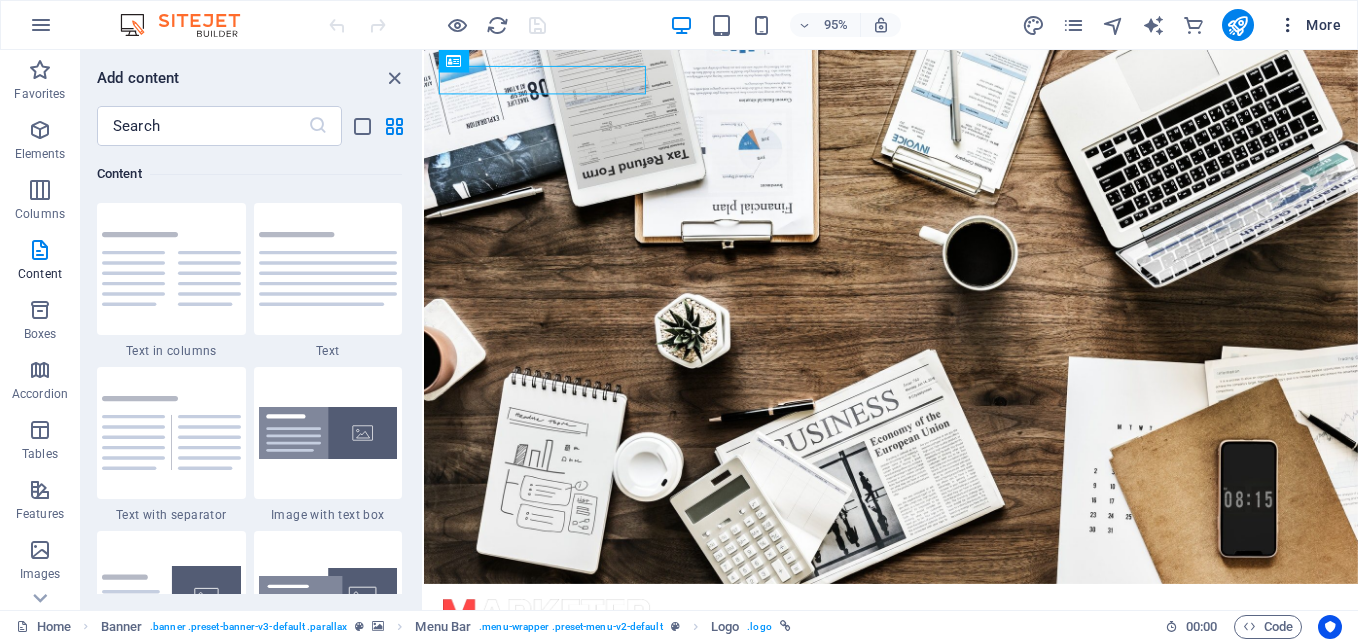 click at bounding box center [1288, 25] 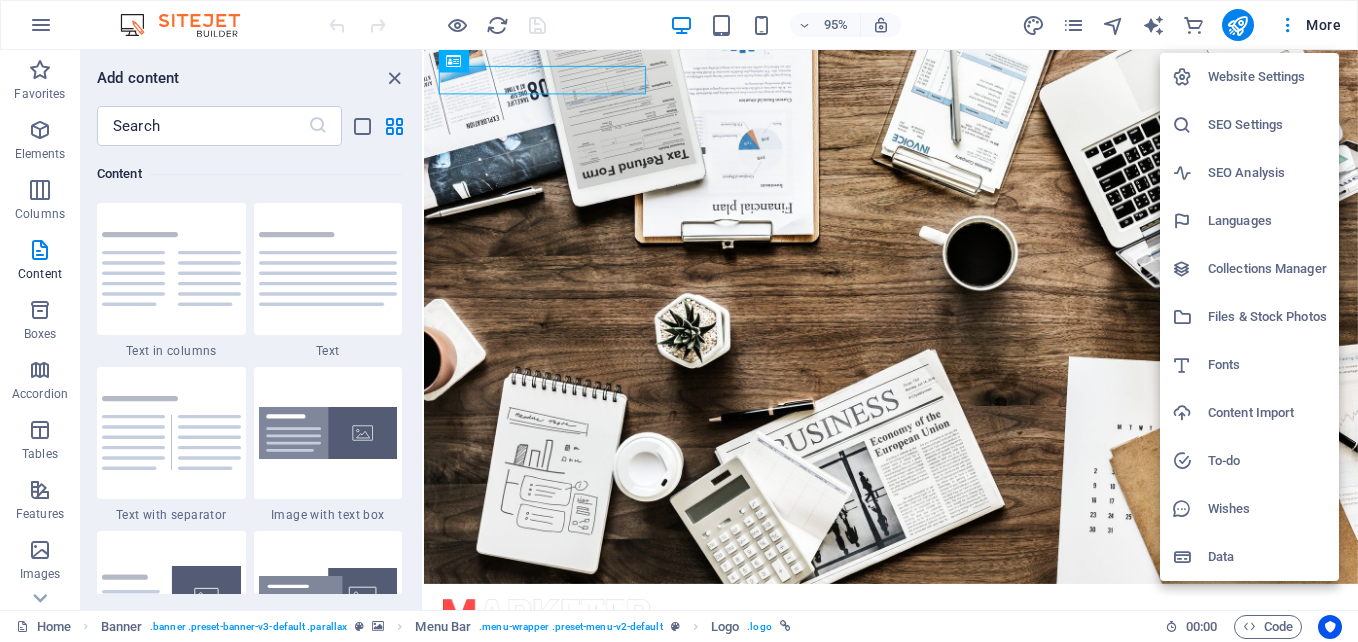 click at bounding box center [679, 321] 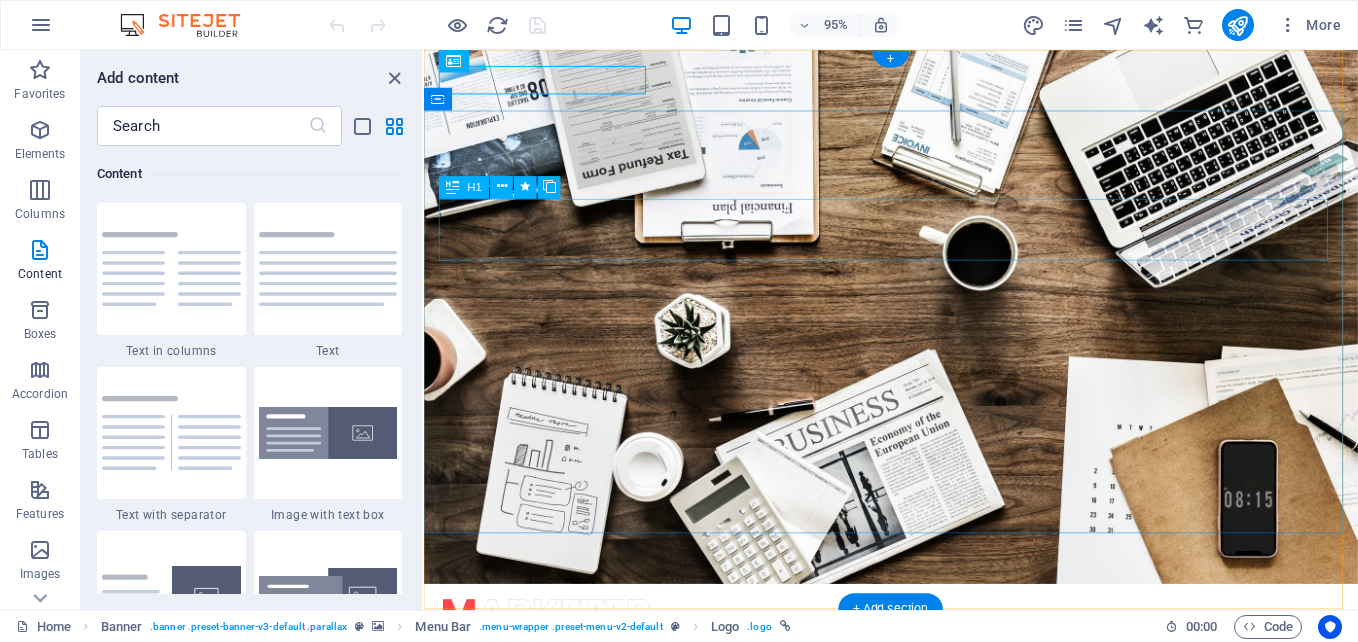 click on "O nline Marketing" at bounding box center [916, 818] 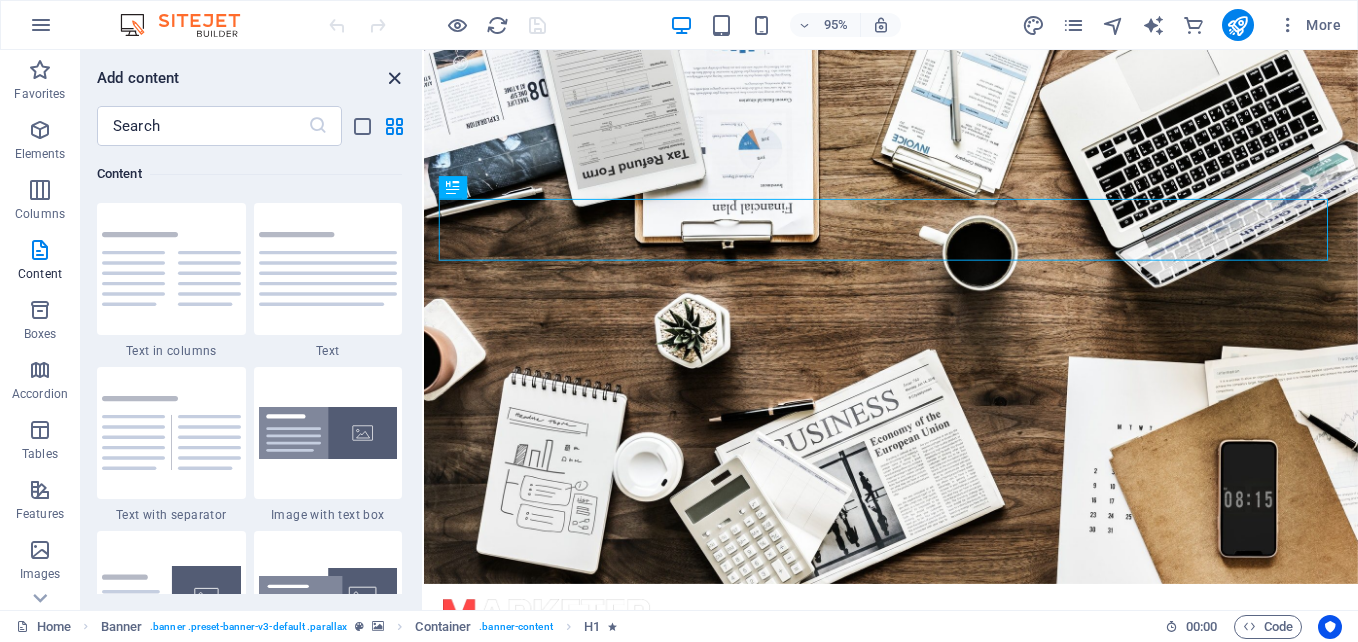 click at bounding box center (394, 78) 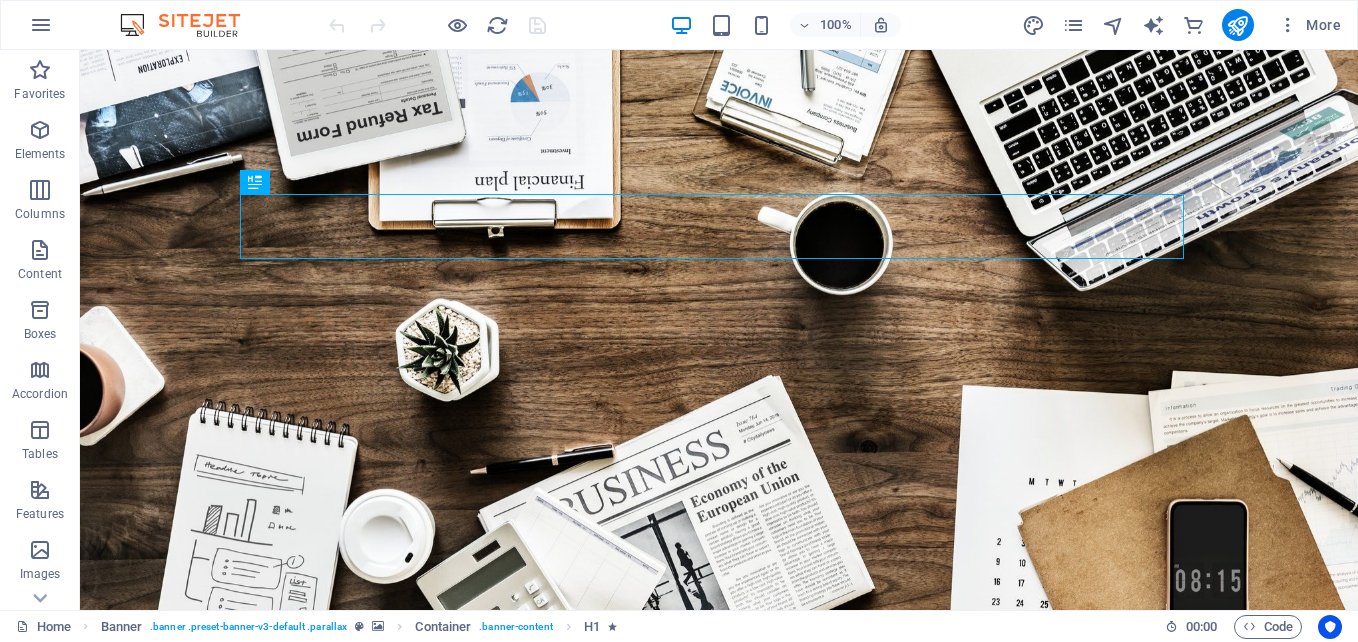 click at bounding box center [190, 25] 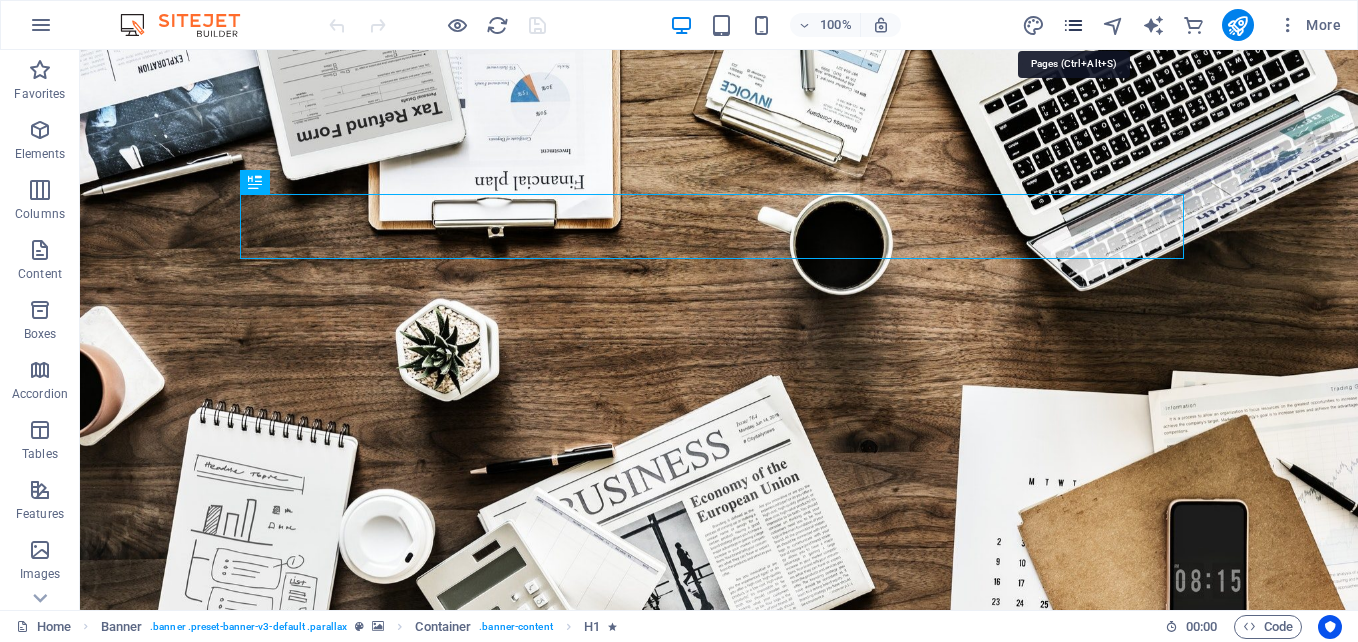 click at bounding box center (1073, 25) 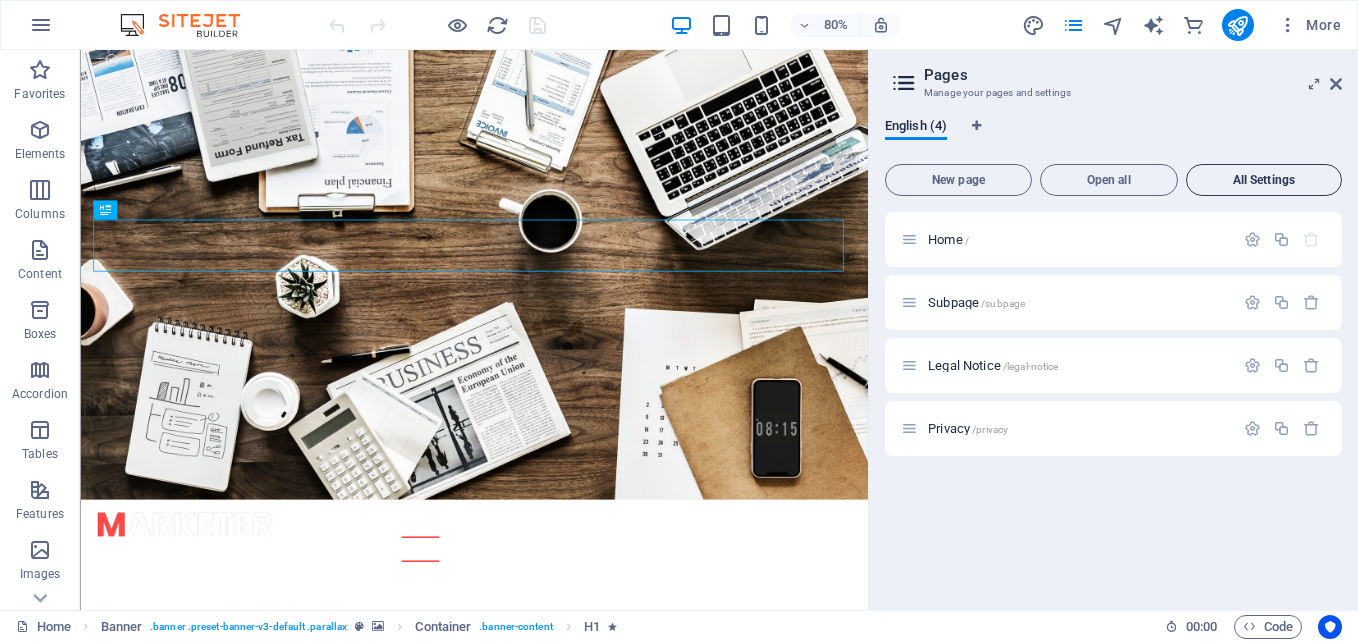 click on "All Settings" at bounding box center [1264, 180] 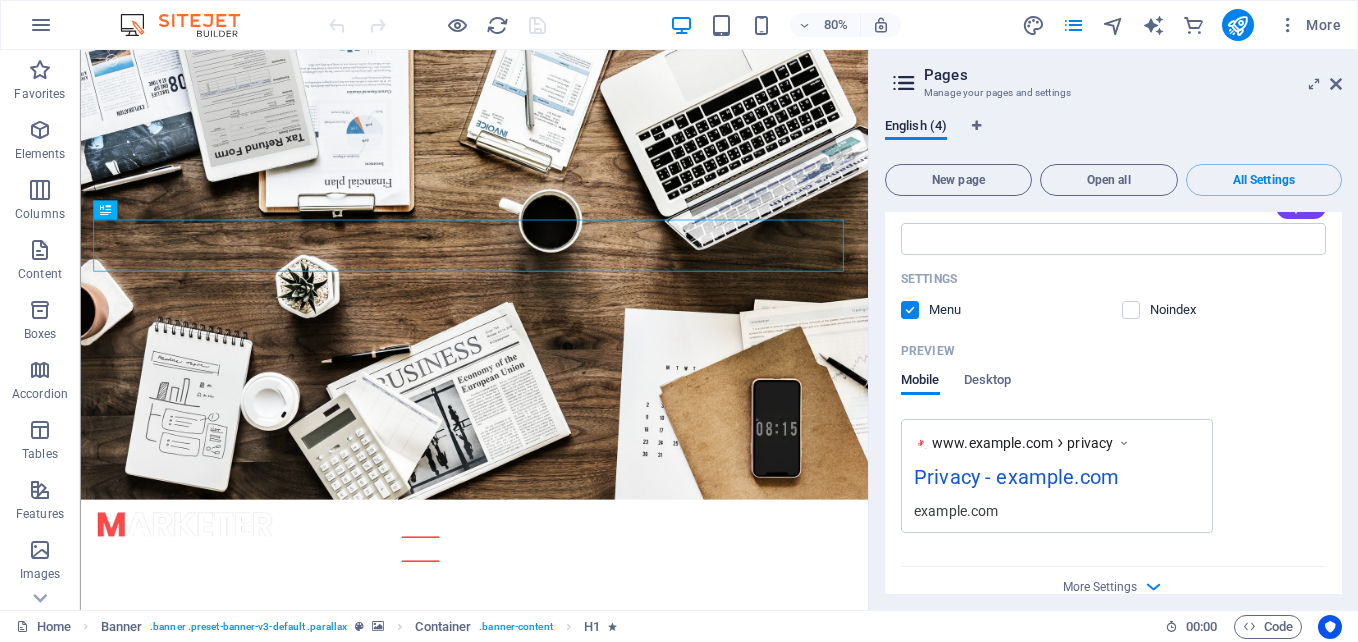 scroll, scrollTop: 2852, scrollLeft: 0, axis: vertical 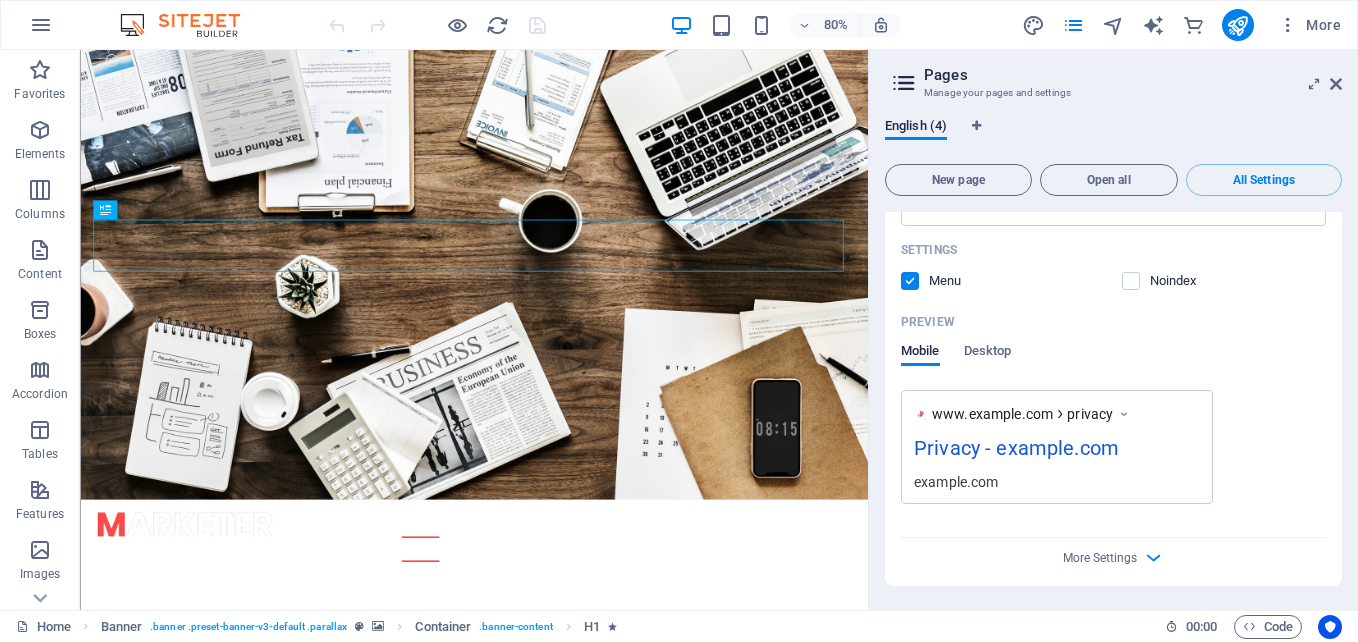 click on "Pages" at bounding box center (1133, 75) 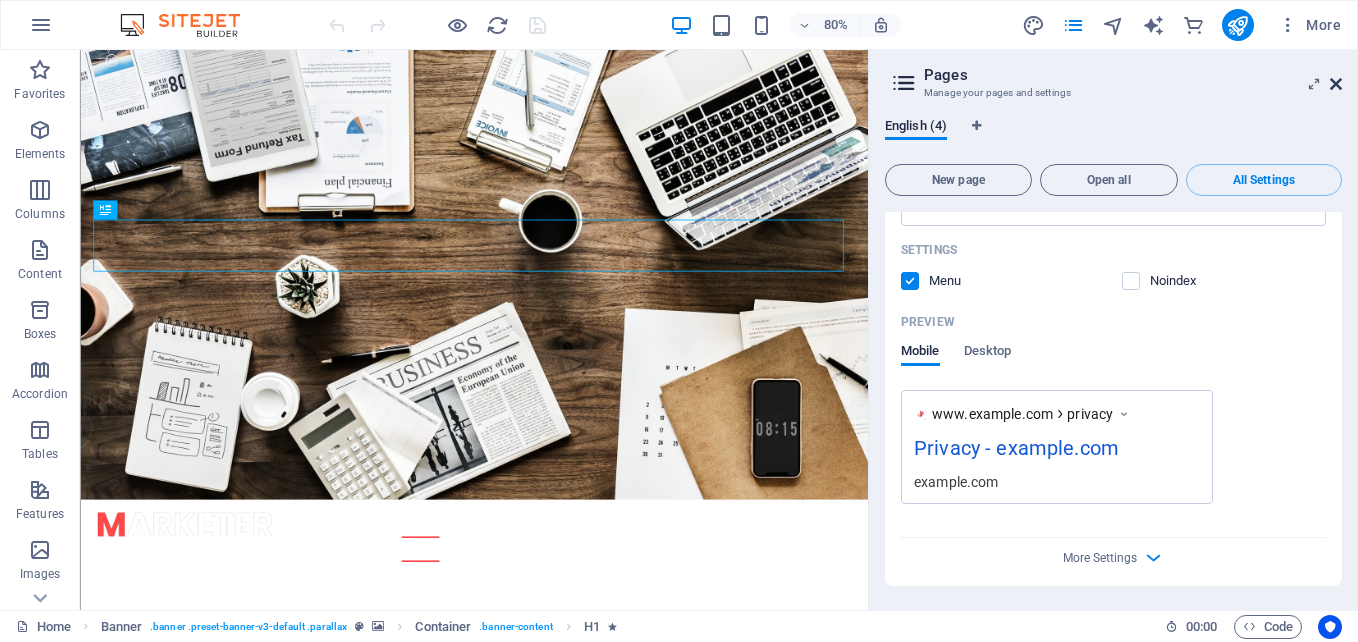 click at bounding box center (1336, 84) 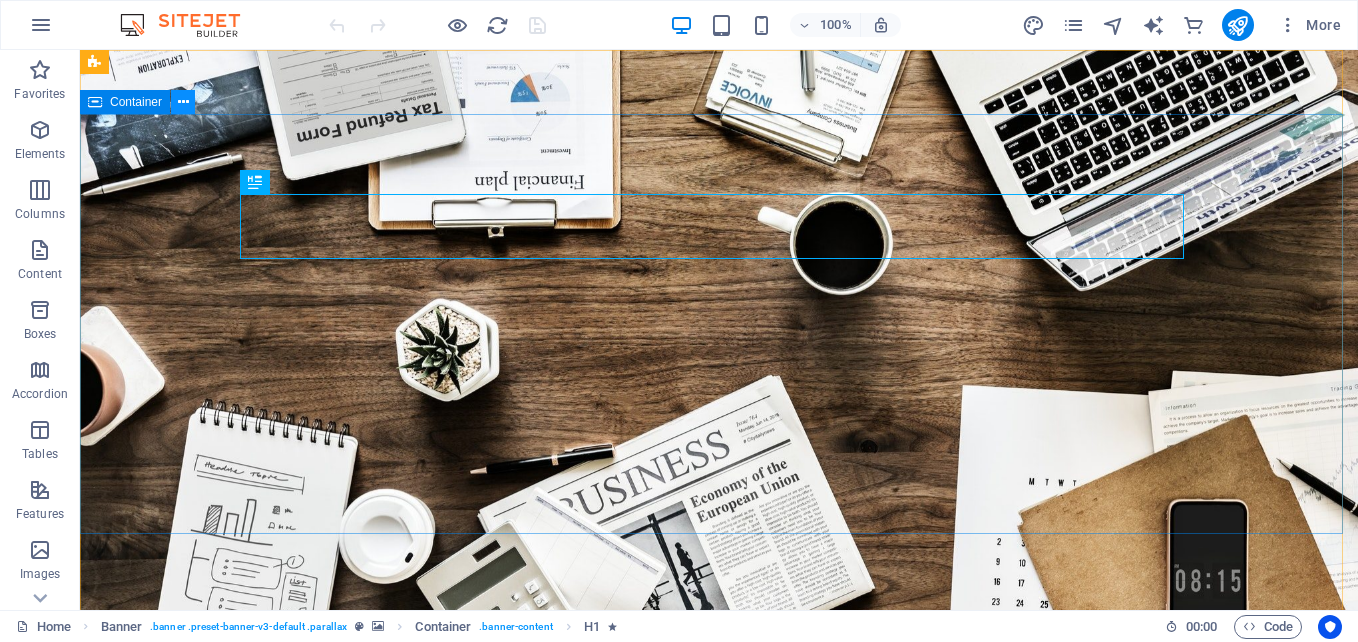 click at bounding box center [183, 102] 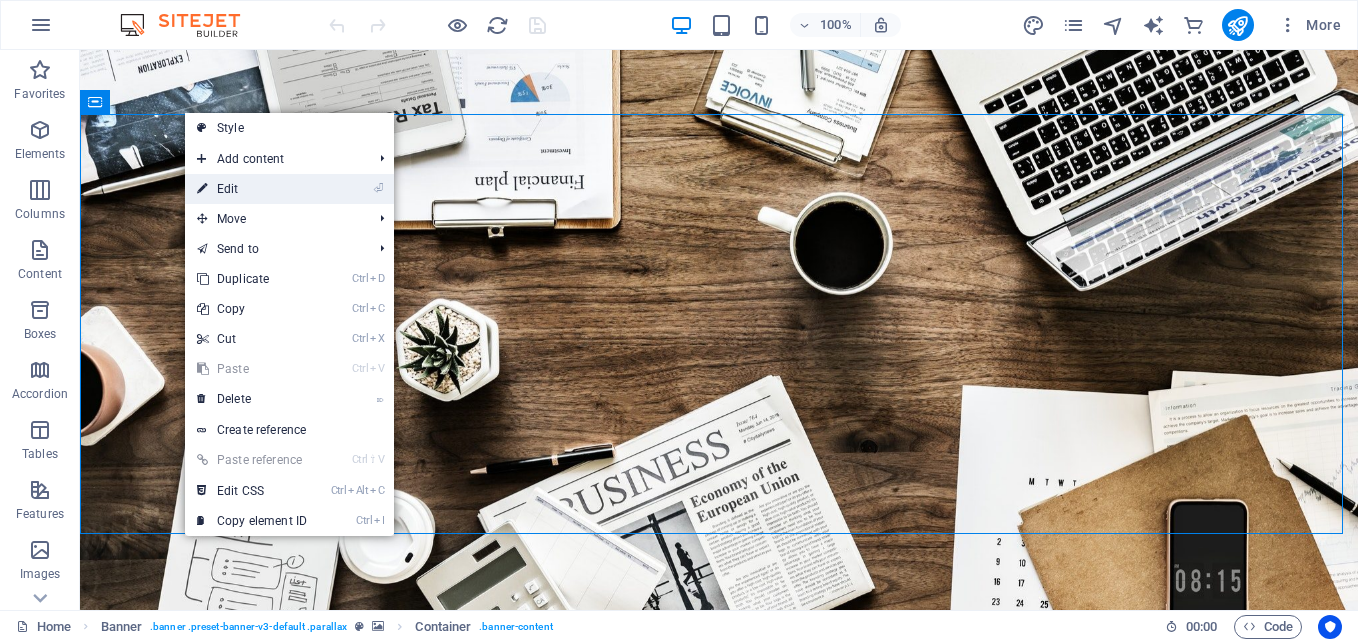 click on "⏎  Edit" at bounding box center [252, 189] 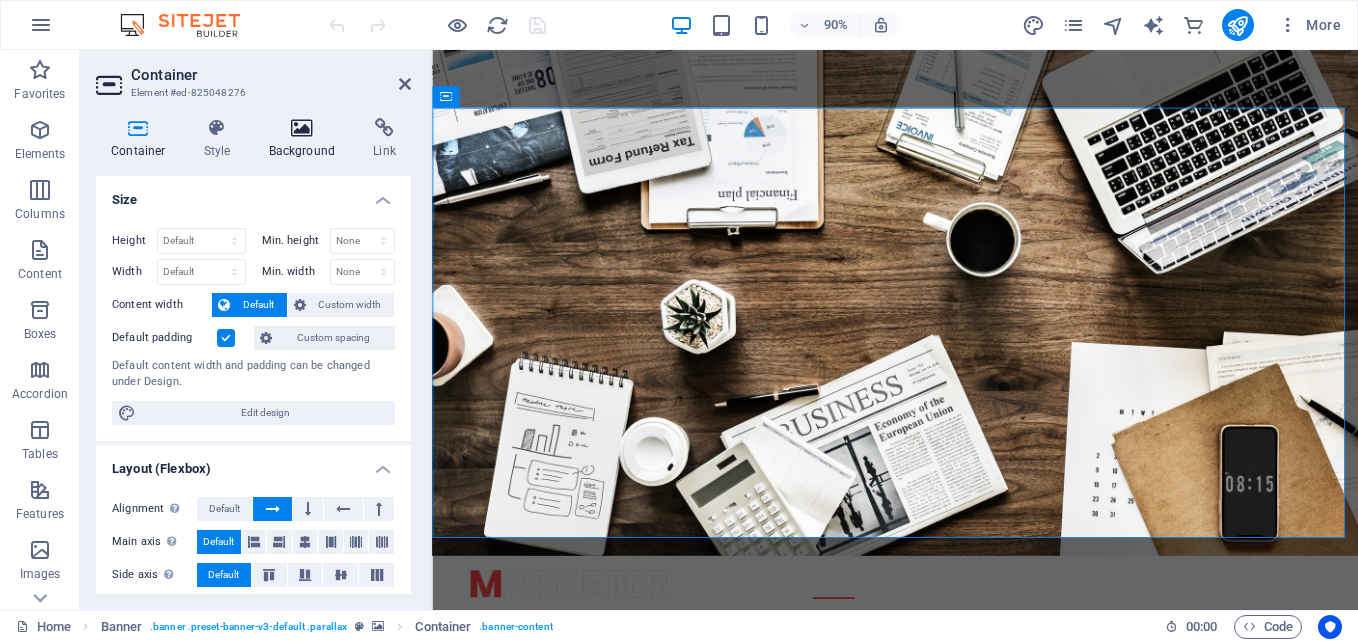 click on "Background" at bounding box center [306, 139] 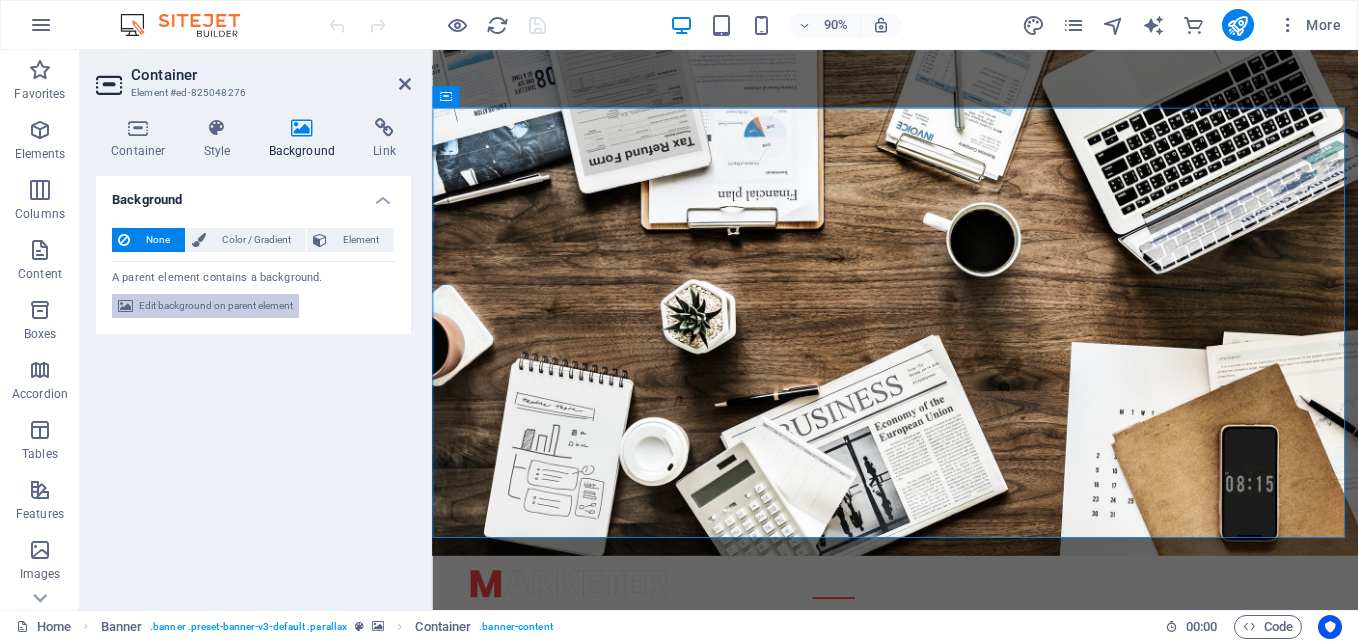 click on "Edit background on parent element" at bounding box center (216, 306) 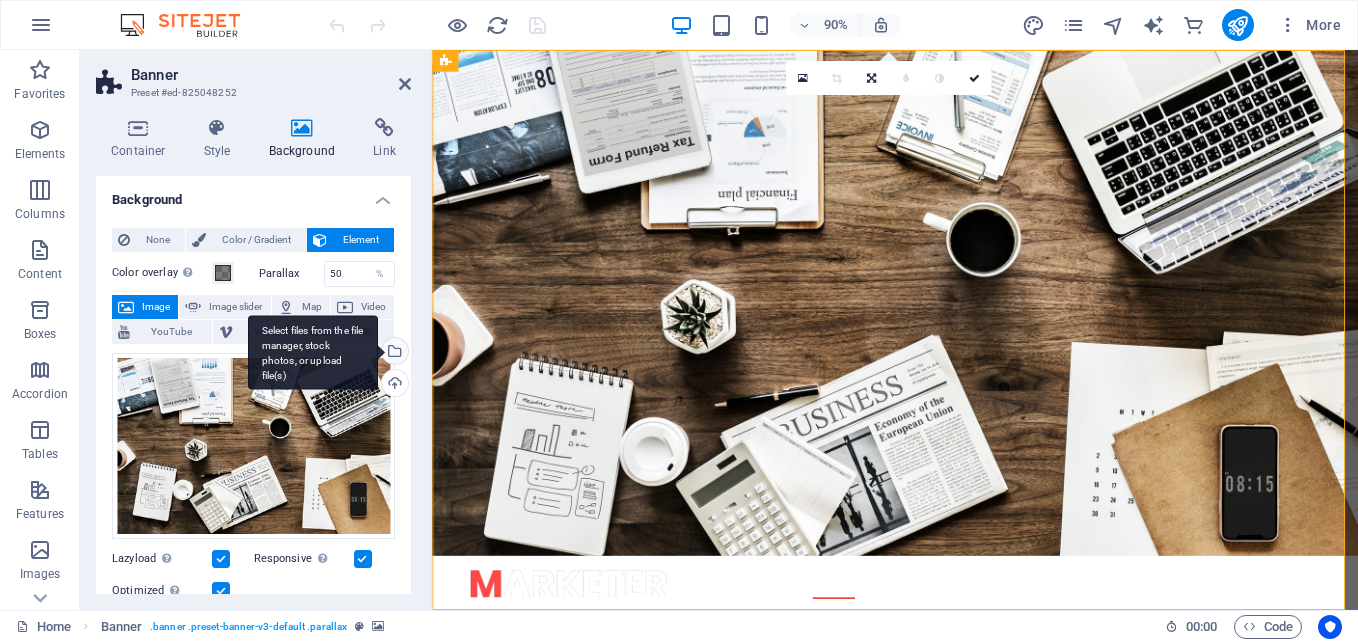 click on "Select files from the file manager, stock photos, or upload file(s)" at bounding box center [393, 353] 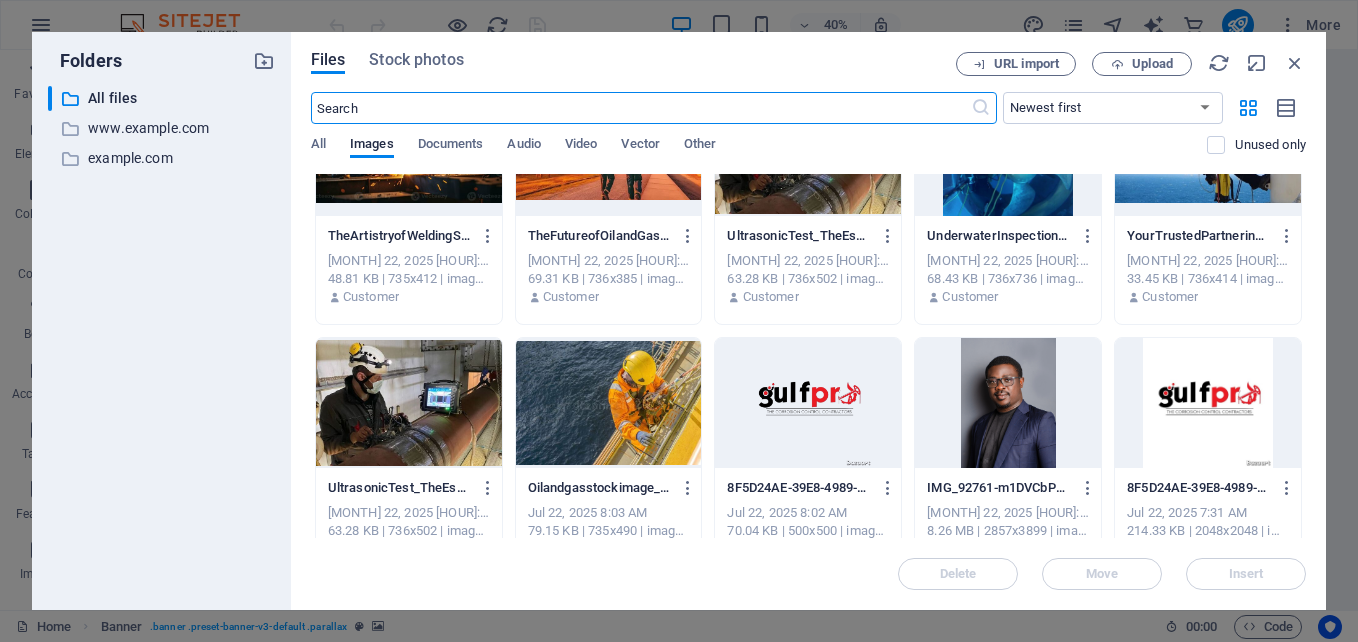 scroll, scrollTop: 1350, scrollLeft: 0, axis: vertical 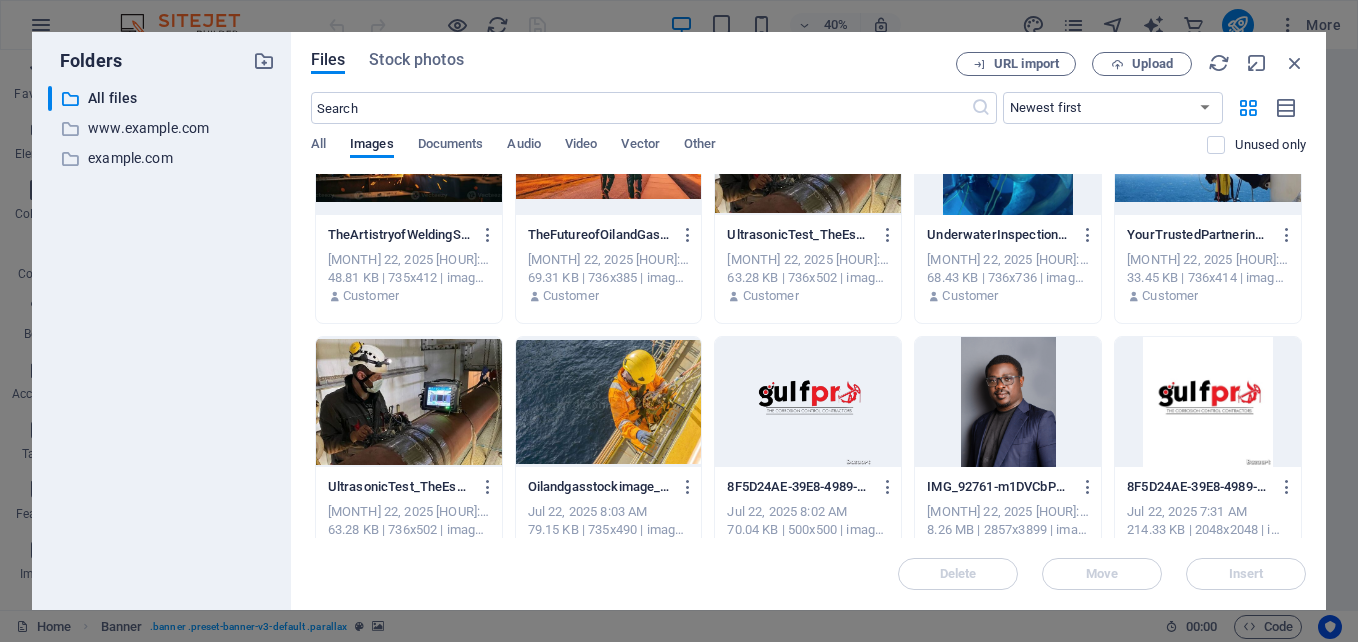 click at bounding box center [609, 402] 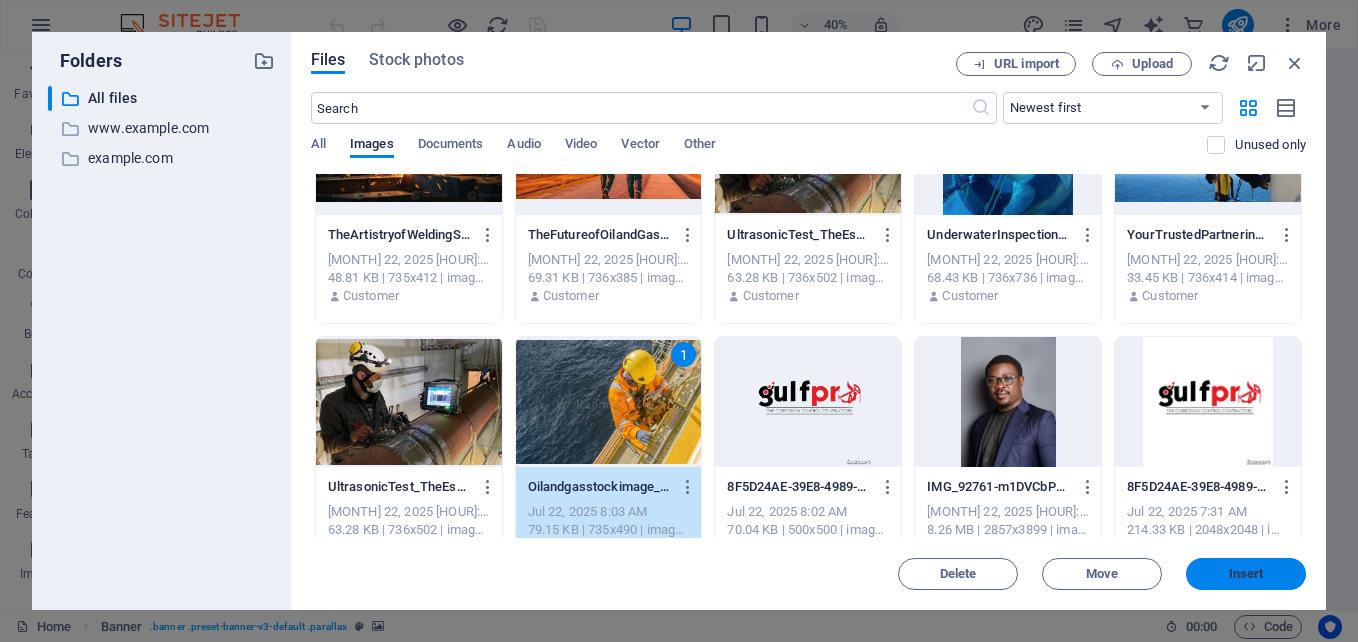 click on "Insert" at bounding box center (1246, 574) 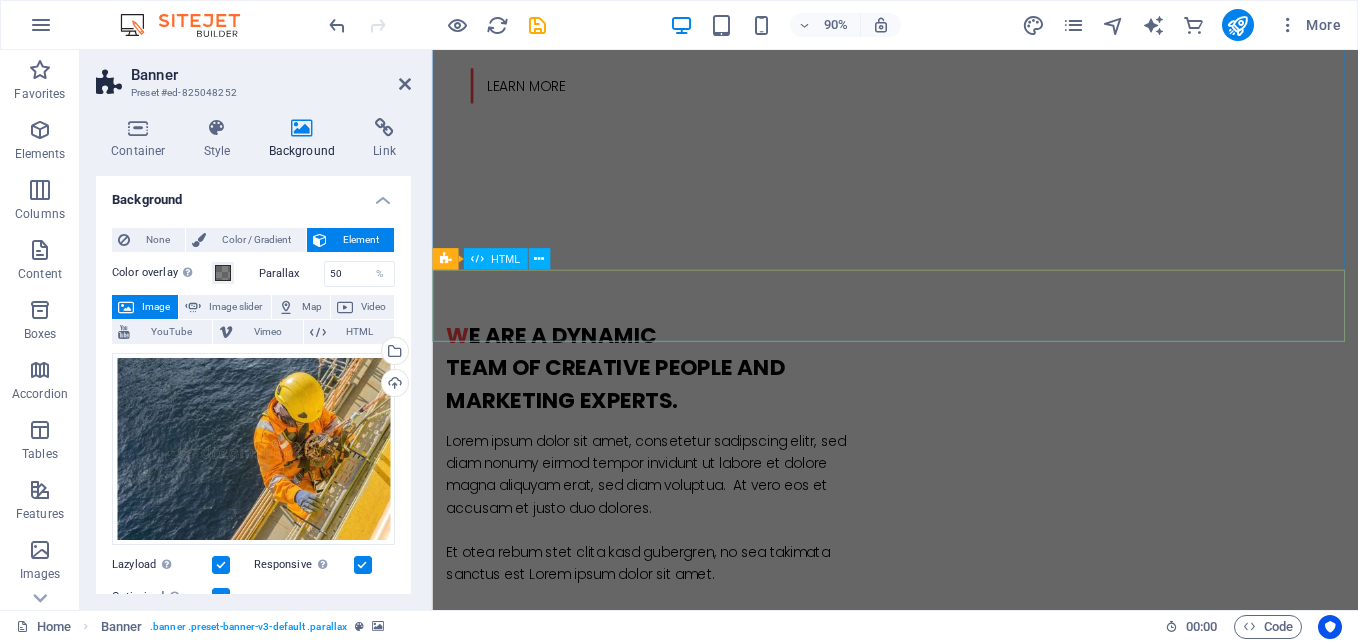 scroll, scrollTop: 998, scrollLeft: 0, axis: vertical 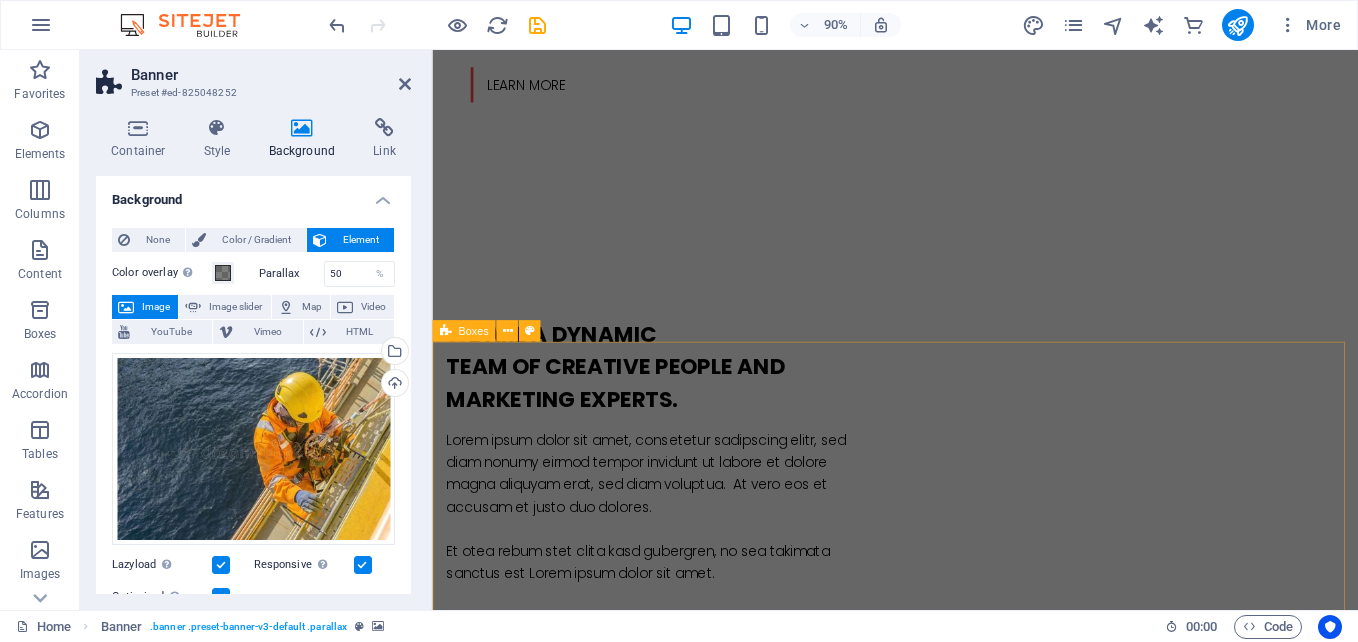 click on "Analytics Lorem ipsum dolor sit amet, consectetur adipisicing elit. Veritatis, dolorem! Strategies Lorem ipsum dolor sit amet, consectetur adipisicing elit. Veritatis, dolorem! Great Results Lorem ipsum dolor sit amet, consectetur adipisicing elit. Veritatis, dolorem!" at bounding box center (946, 1901) 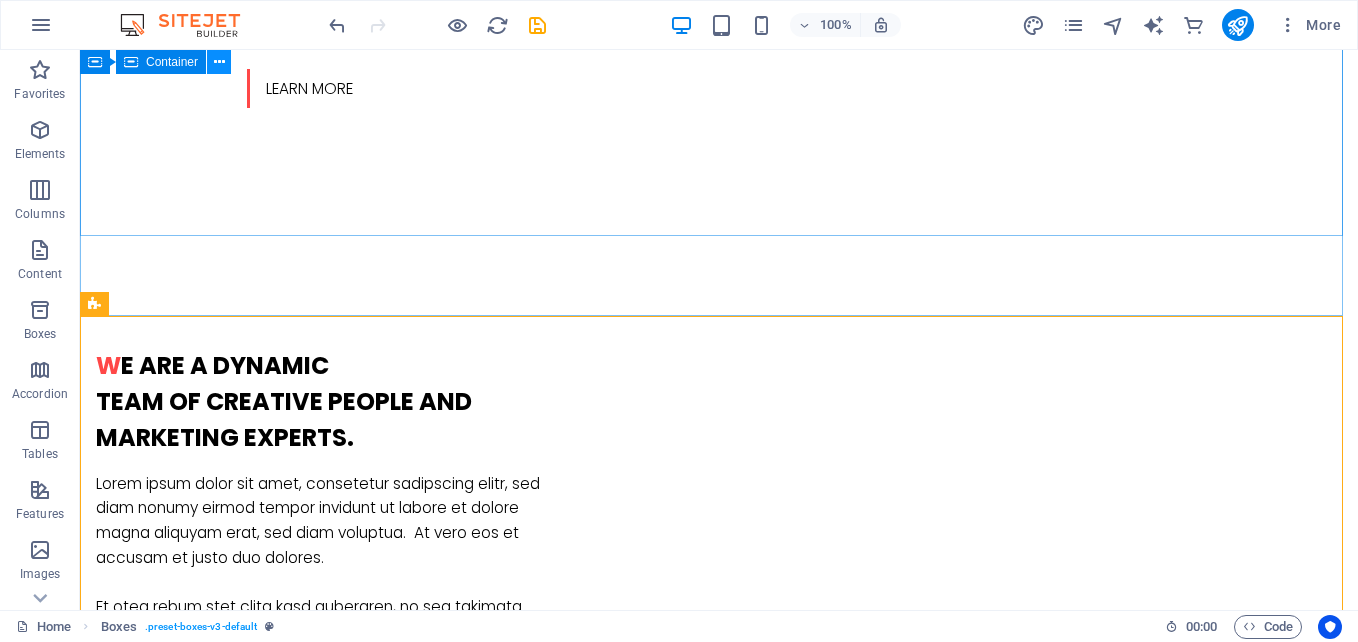 click at bounding box center [219, 62] 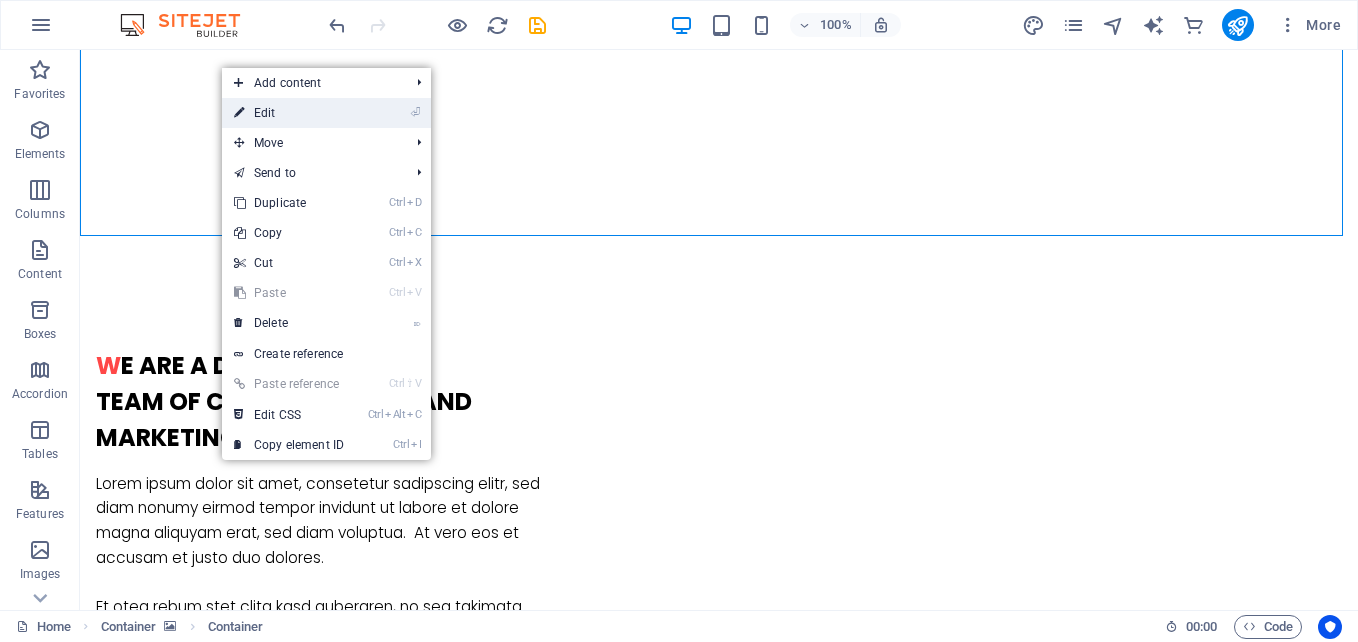 click on "⏎  Edit" at bounding box center (289, 113) 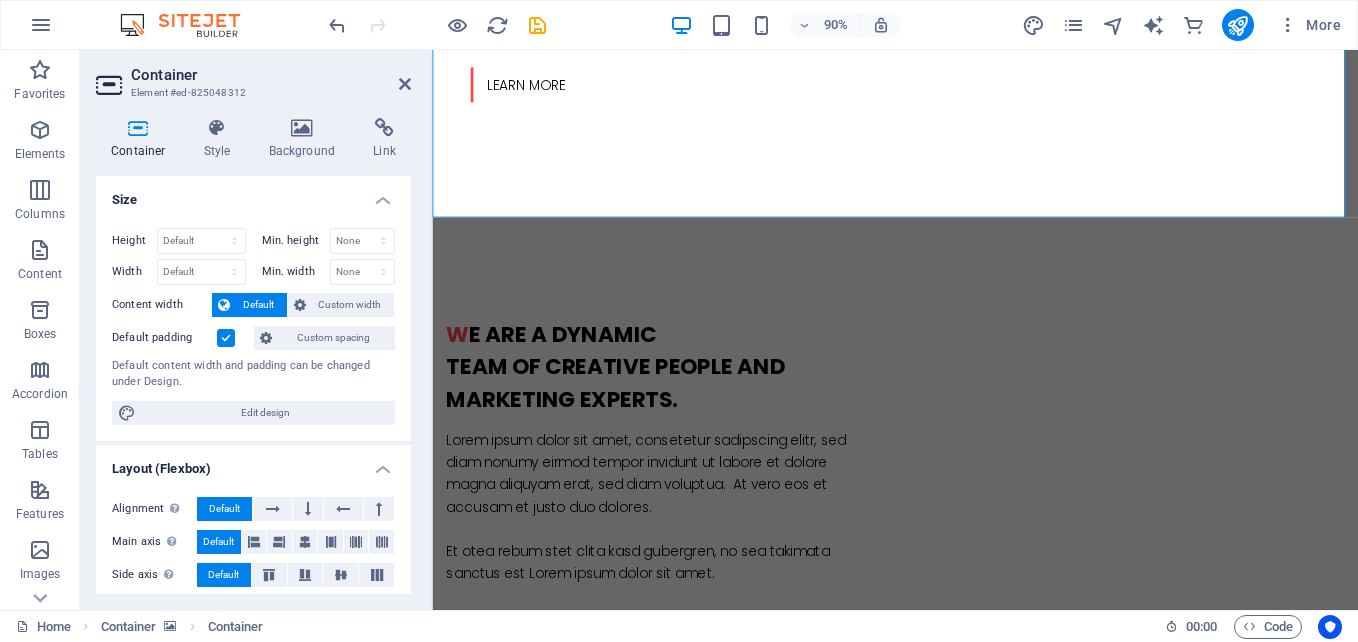 scroll, scrollTop: 1056, scrollLeft: 0, axis: vertical 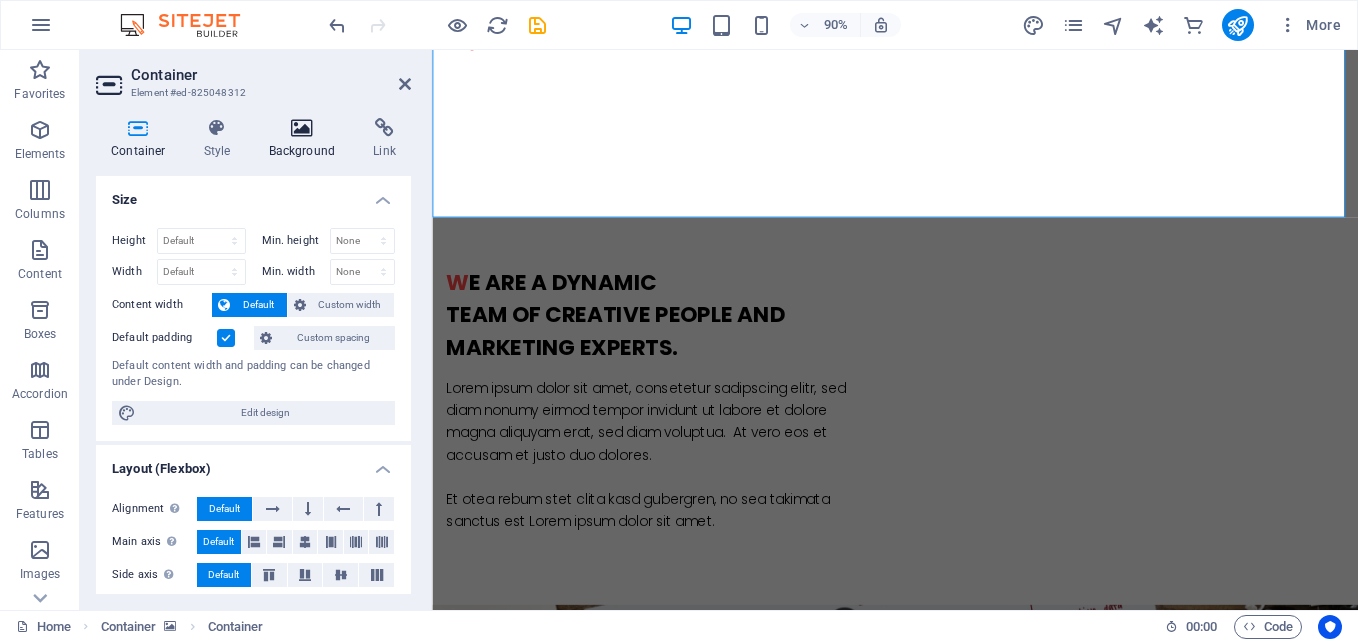 click on "Background" at bounding box center [306, 139] 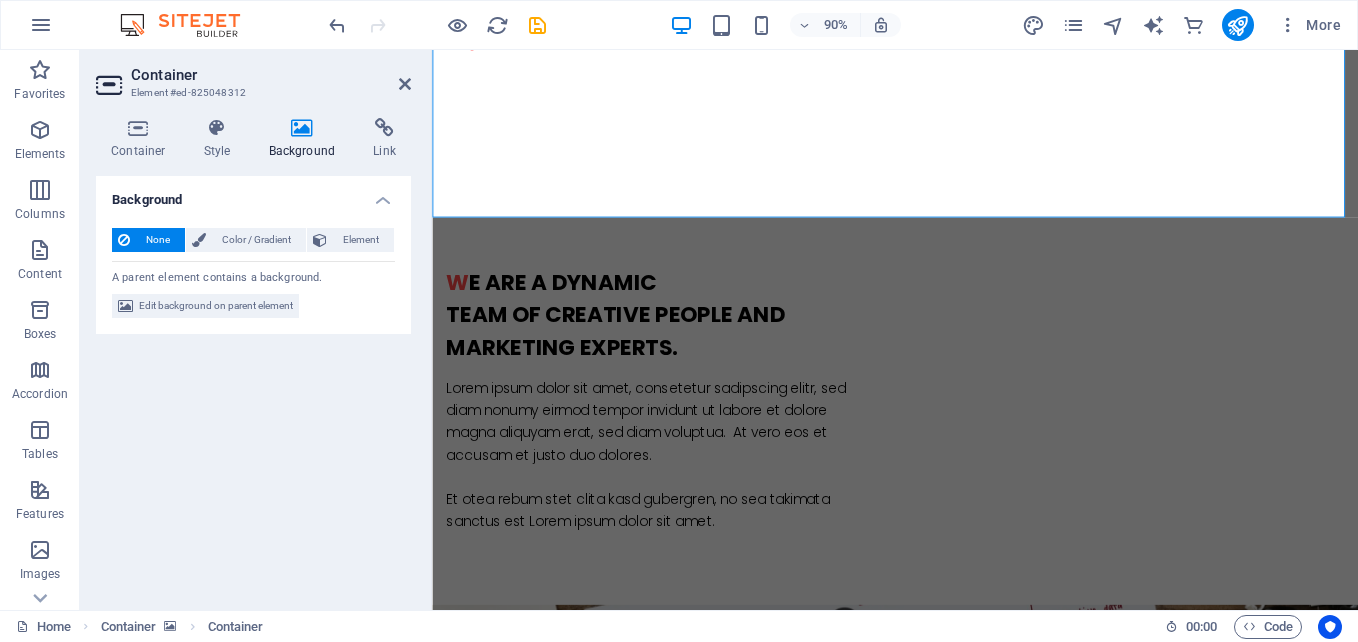 click at bounding box center (302, 128) 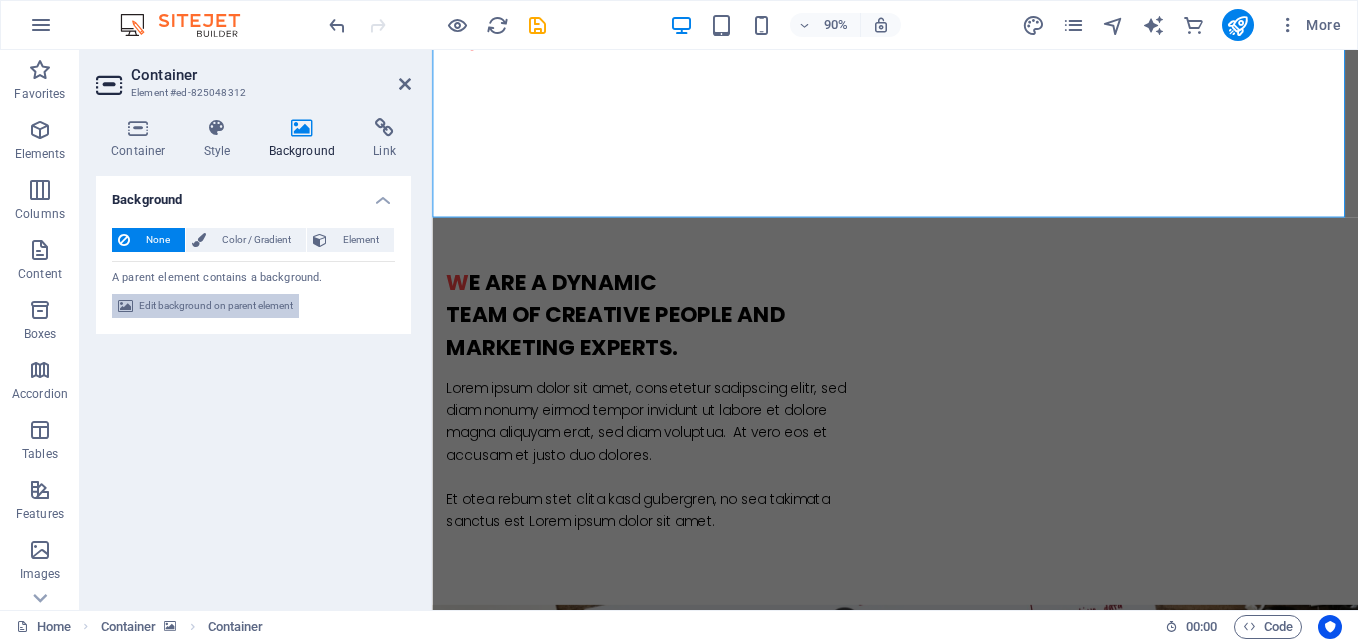click on "Edit background on parent element" at bounding box center (216, 306) 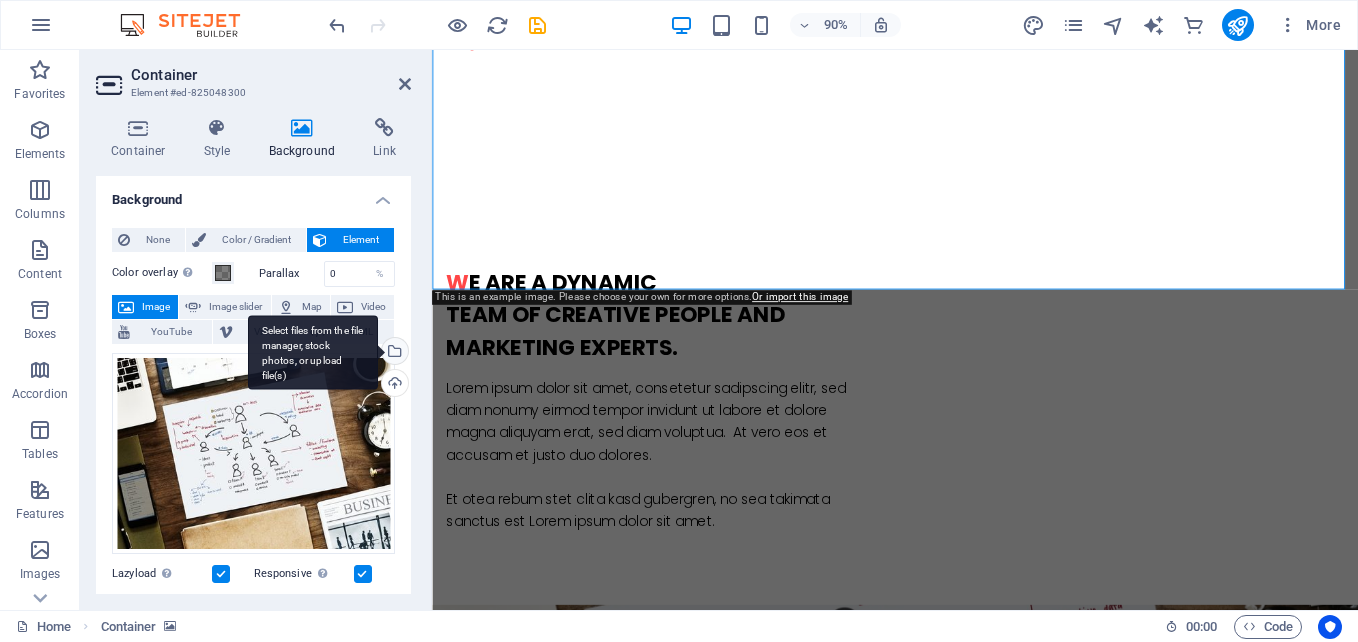 click on "Select files from the file manager, stock photos, or upload file(s)" at bounding box center (313, 352) 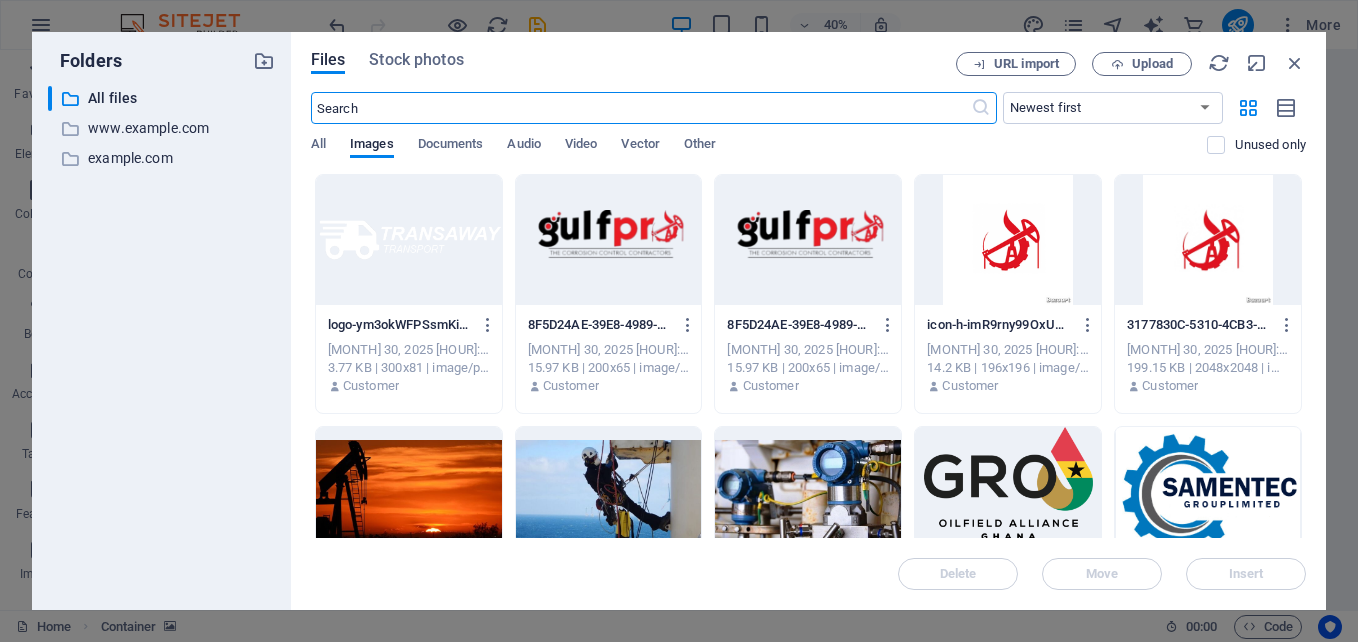 scroll, scrollTop: 1834, scrollLeft: 0, axis: vertical 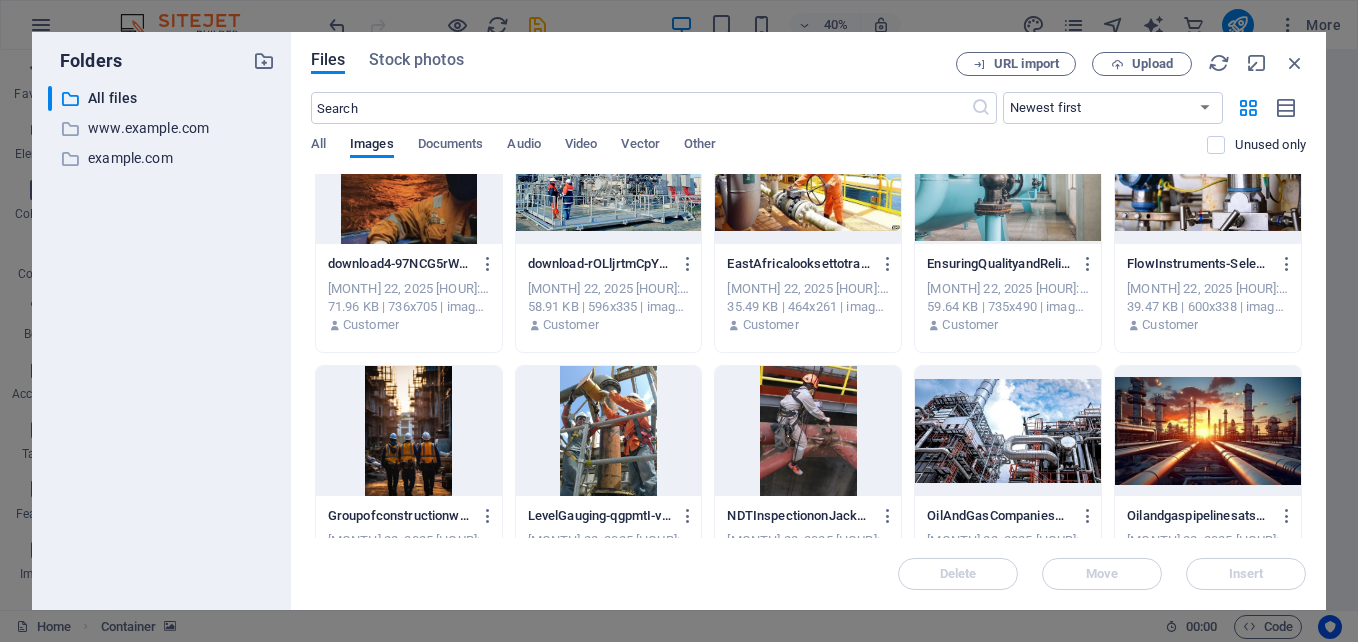 click at bounding box center [1008, 431] 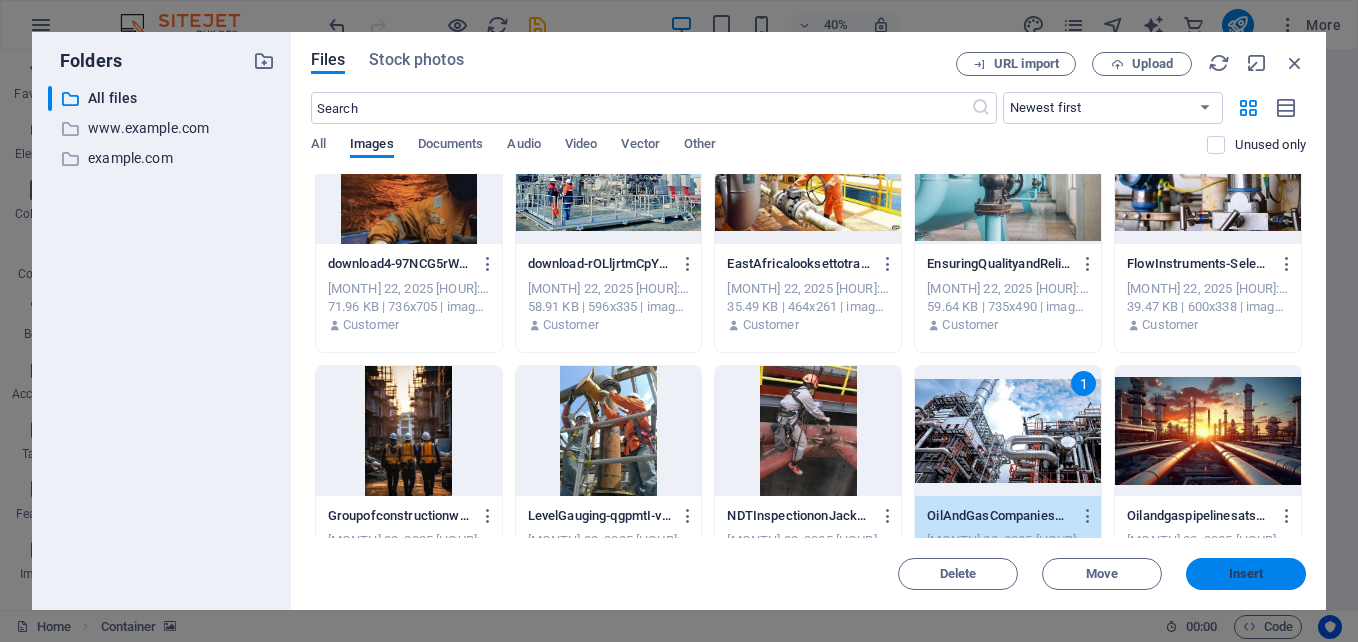 click on "Insert" at bounding box center (1246, 574) 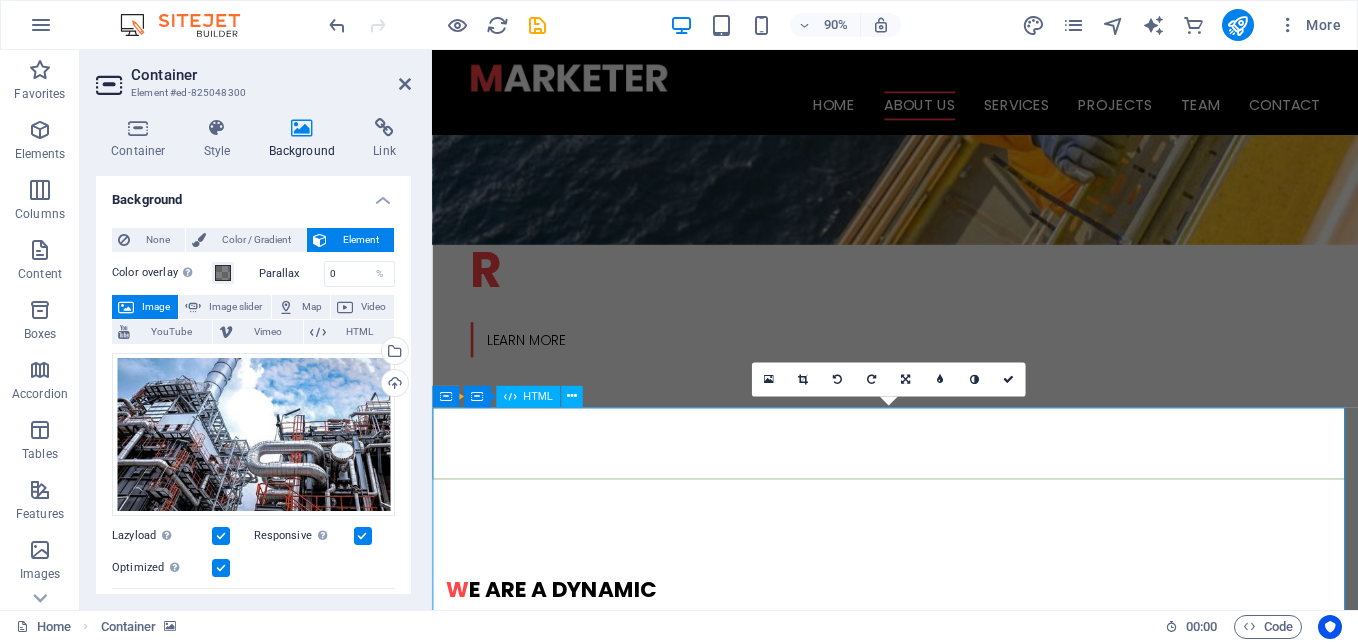 scroll, scrollTop: 479, scrollLeft: 0, axis: vertical 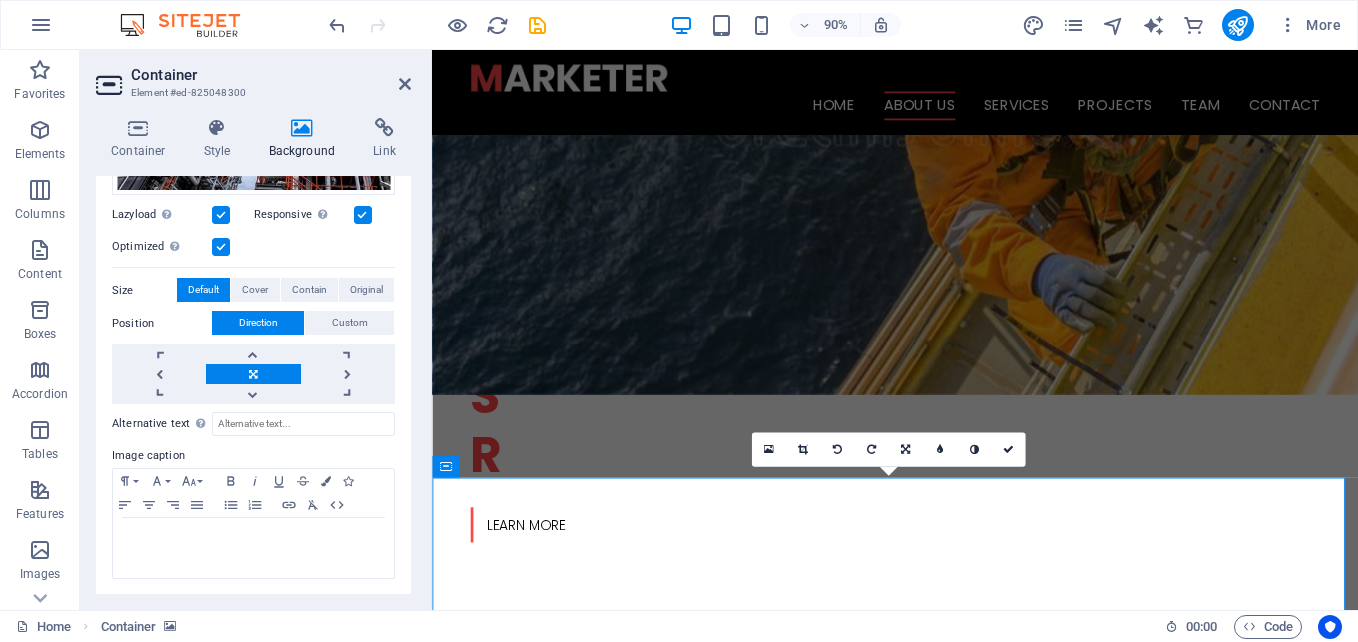 click on "Container Style Background Link Size Height Default px rem % vh vw Min. height None px rem % vh vw Width Default px rem % em vh vw Min. width None px rem % vh vw Content width Default Custom width Width Default px rem % em vh vw Min. width None px rem % vh vw Default padding Custom spacing Default content width and padding can be changed under Design. Edit design Layout (Flexbox) Alignment Determines the flex direction. Default Main axis Determine how elements should behave along the main axis inside this container (justify content). Default Side axis Control the vertical direction of the element inside of the container (align items). Default Wrap Default On Off Fill Controls the distances and direction of elements on the y-axis across several lines (align content). Default Accessibility ARIA helps assistive technologies (like screen readers) to understand the role, state, and behavior of web elements Role The ARIA role defines the purpose of an element.  None Alert Article Banner Comment Fan" at bounding box center [253, 356] 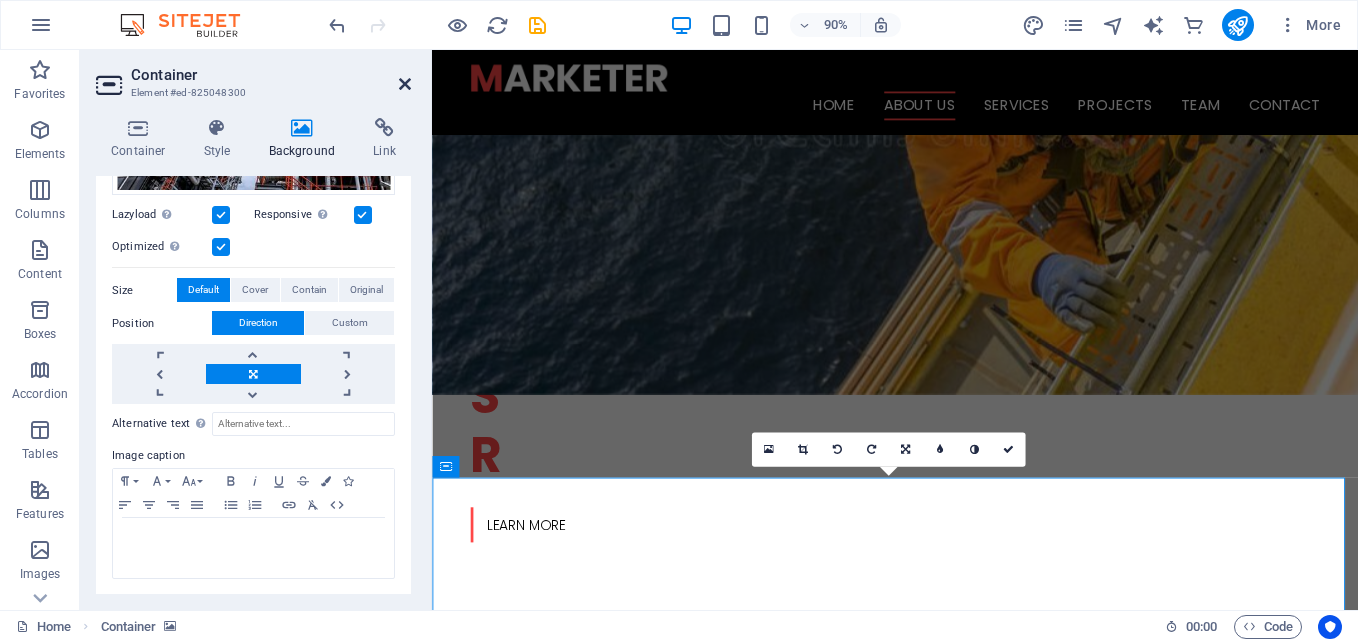 click at bounding box center (405, 84) 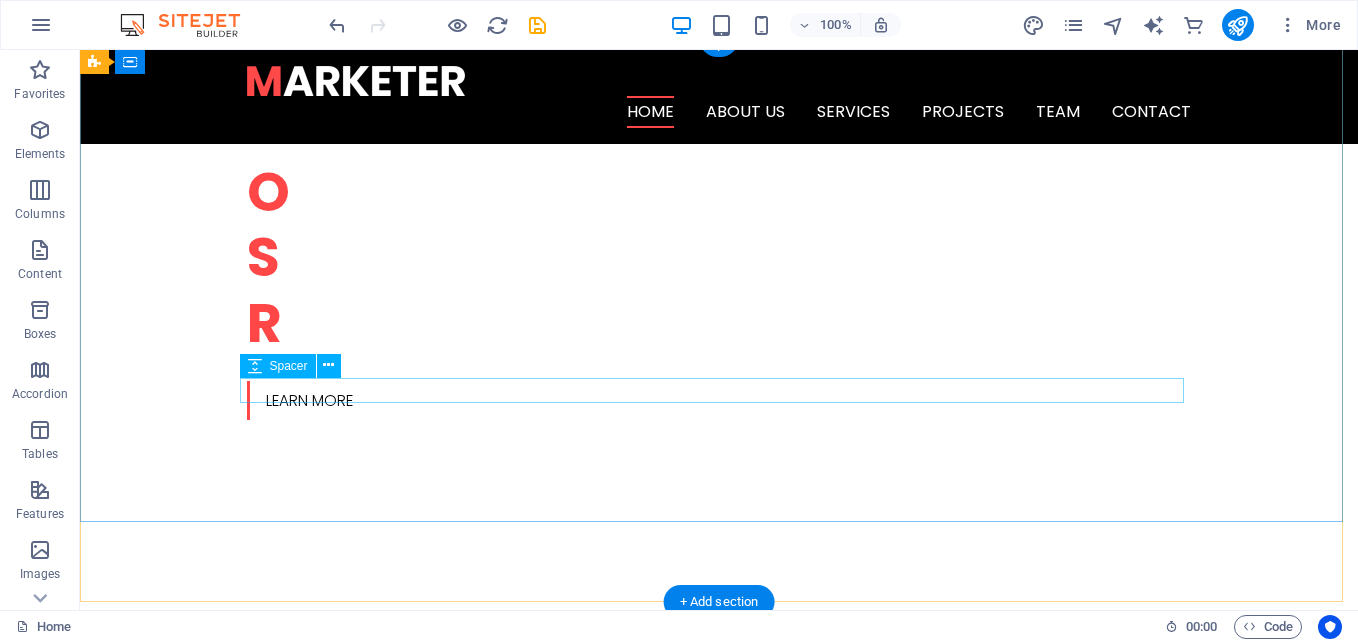 scroll, scrollTop: 0, scrollLeft: 0, axis: both 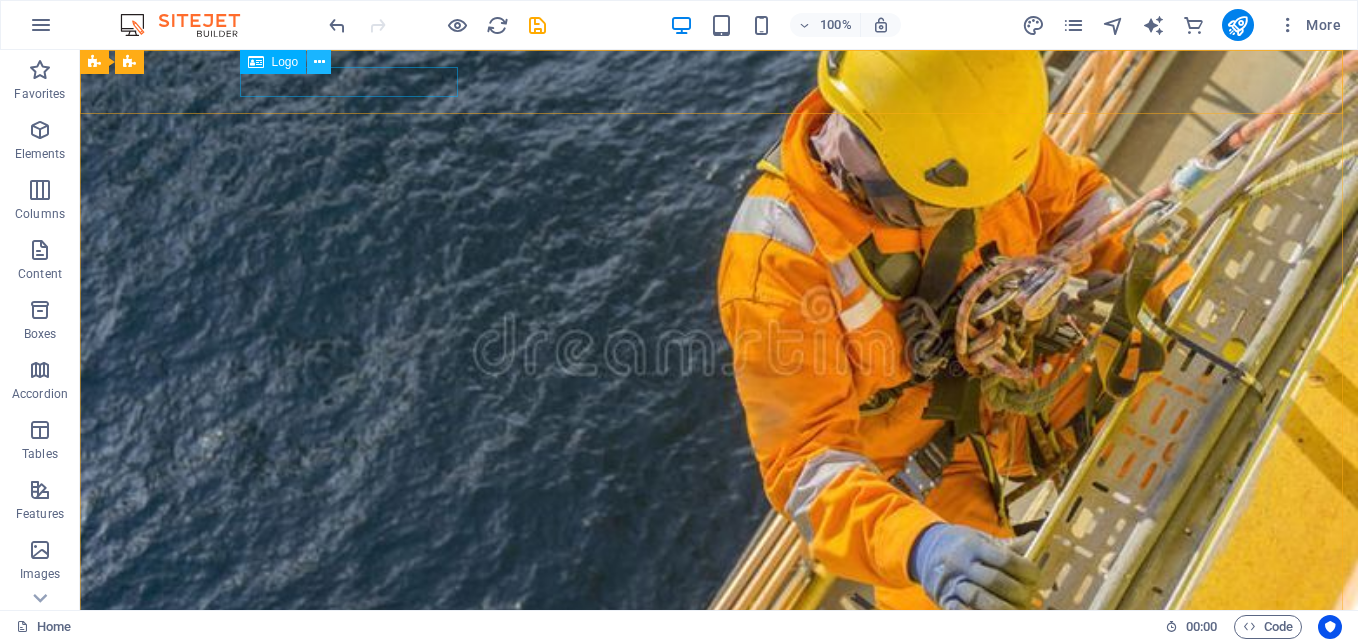 click at bounding box center (319, 62) 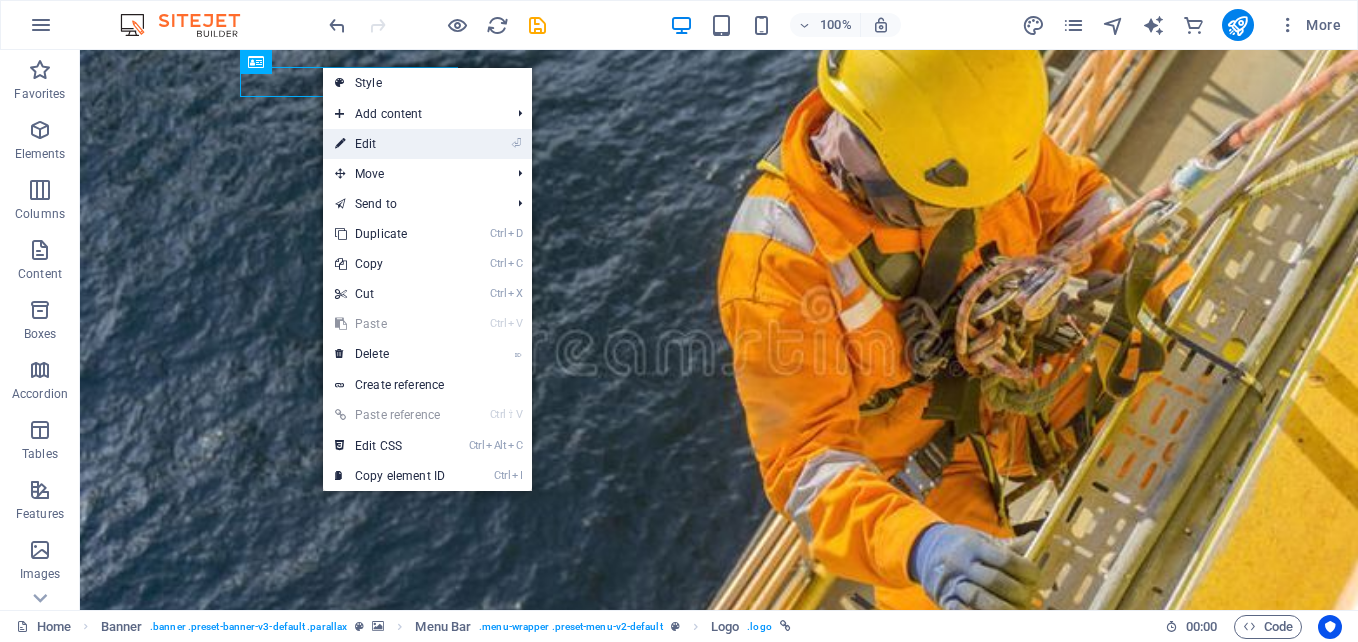 click on "⏎  Edit" at bounding box center (390, 144) 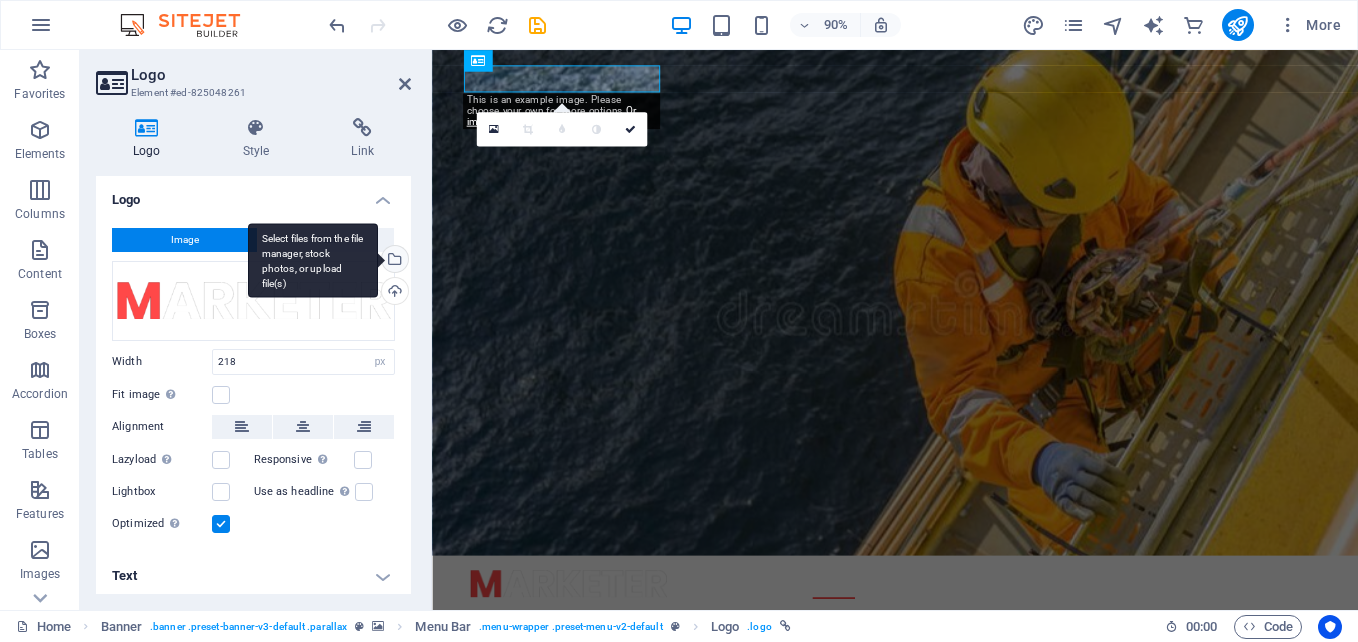 click on "Select files from the file manager, stock photos, or upload file(s)" at bounding box center (313, 260) 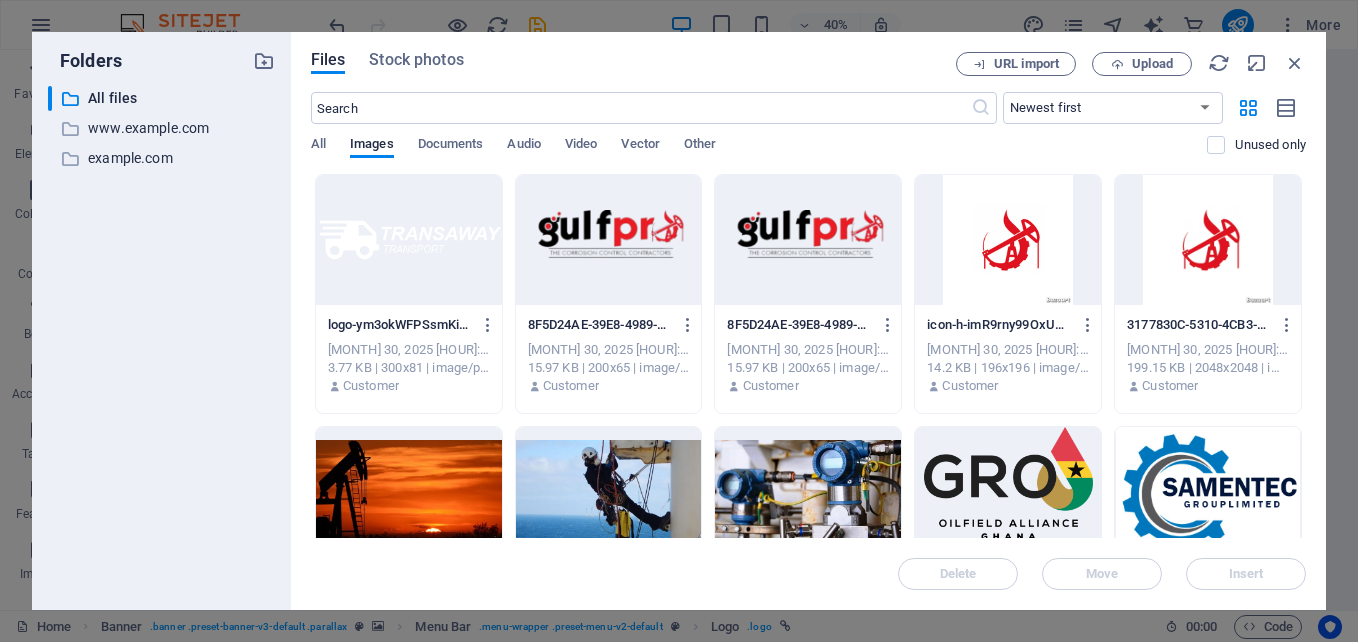 click at bounding box center [808, 240] 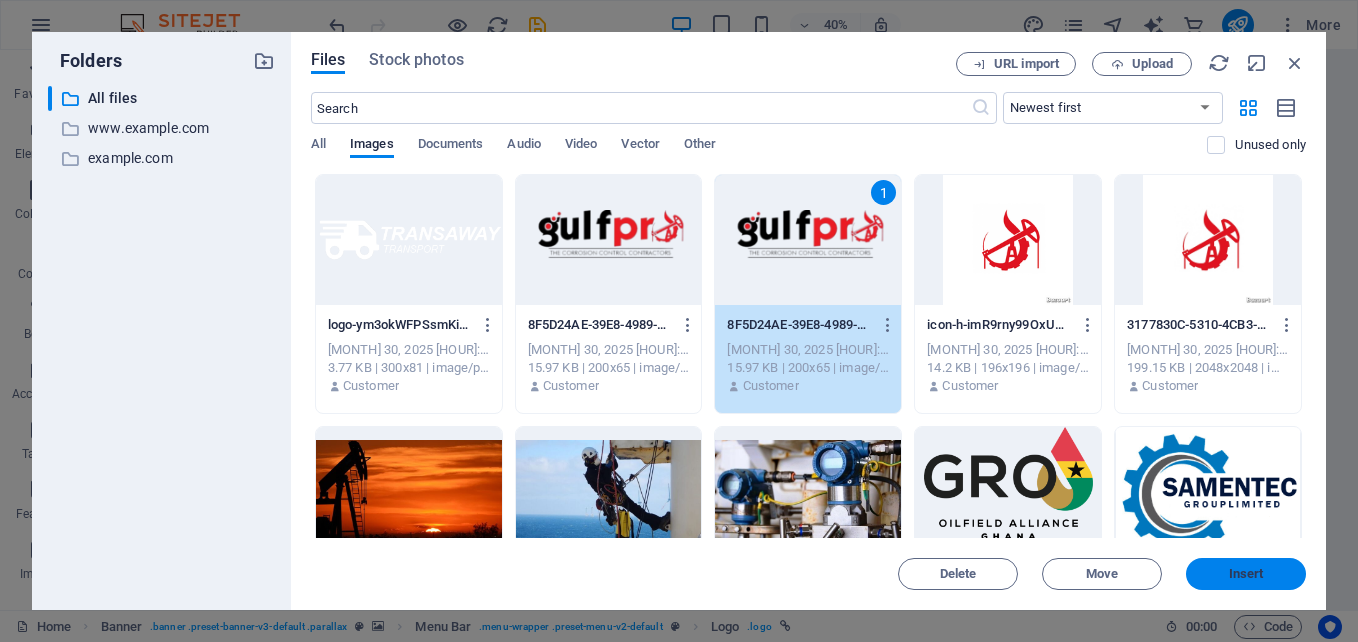 click on "Insert" at bounding box center [1246, 574] 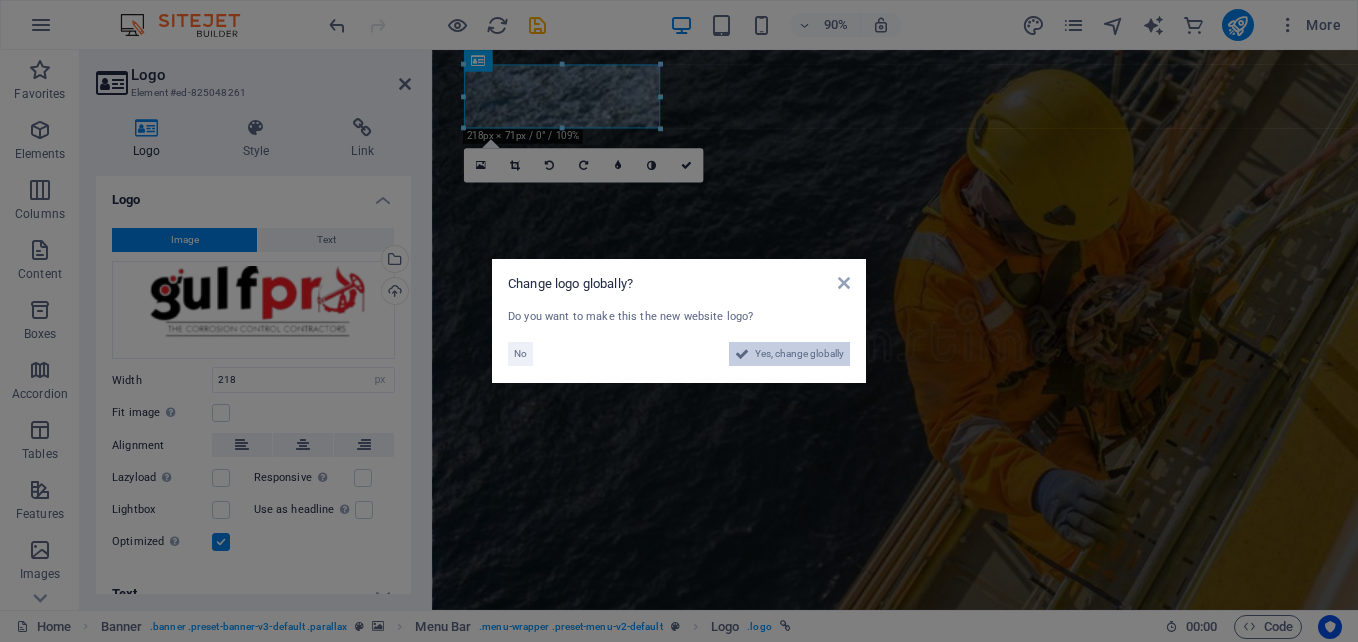 click on "Yes, change globally" at bounding box center [799, 354] 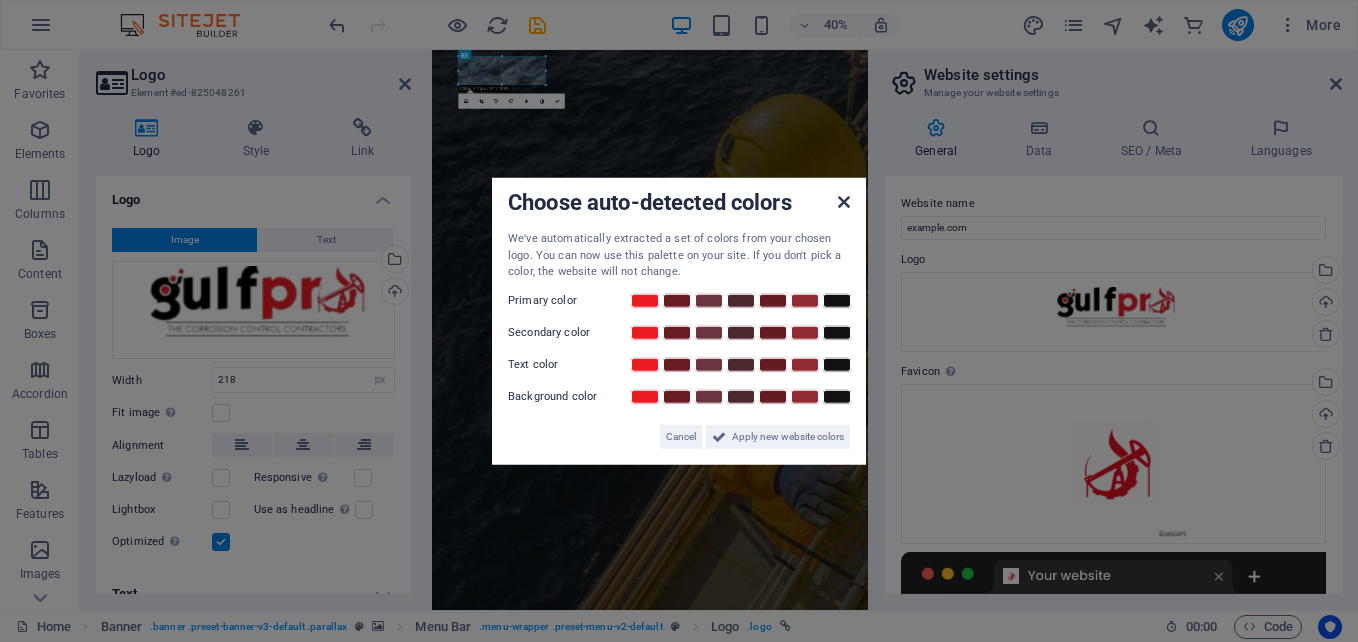 click at bounding box center [844, 202] 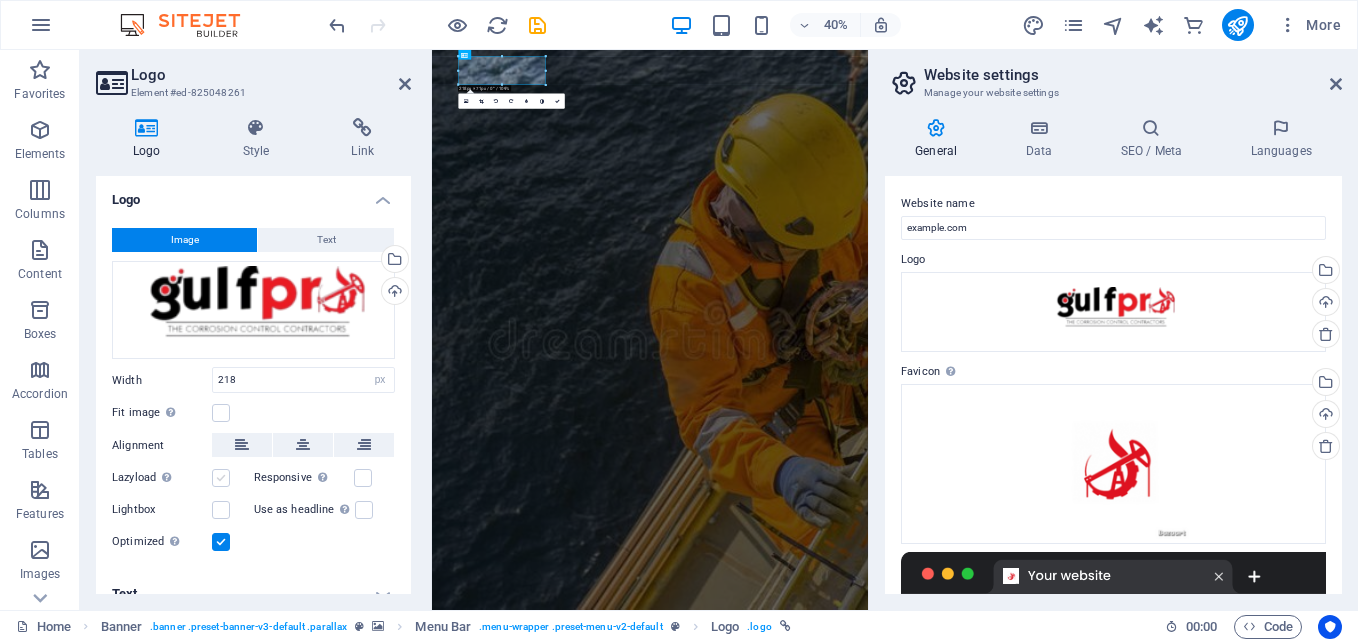 click at bounding box center [221, 478] 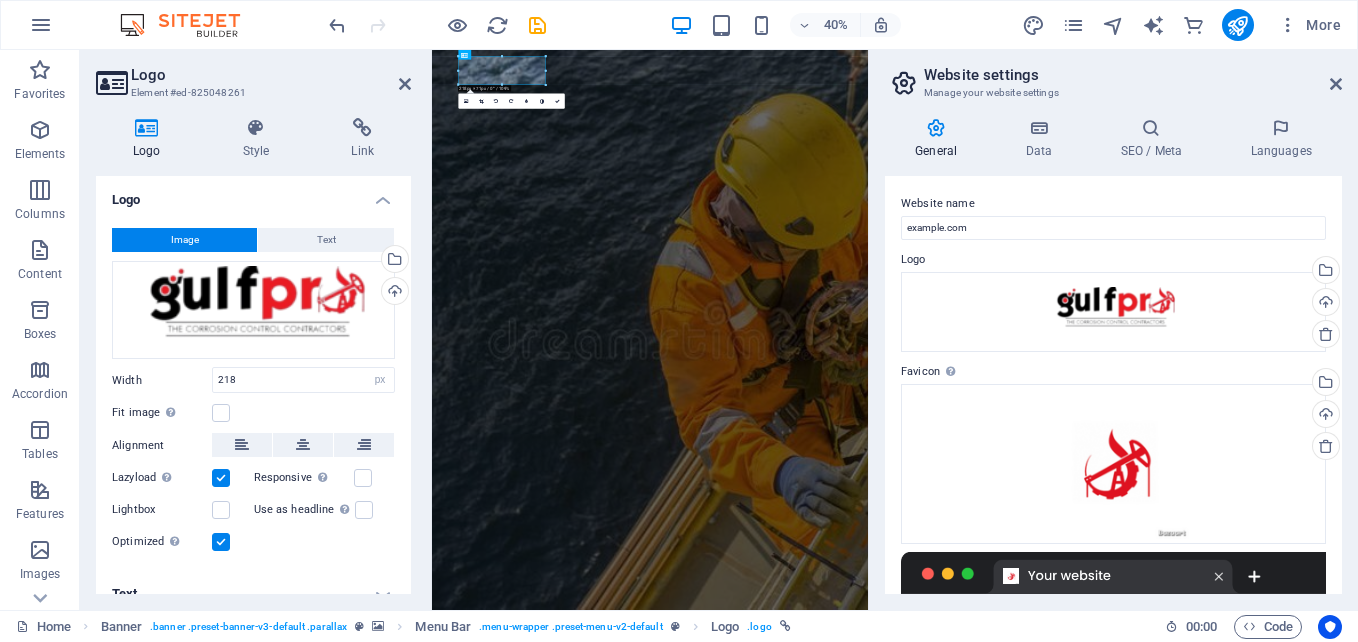 click at bounding box center [221, 478] 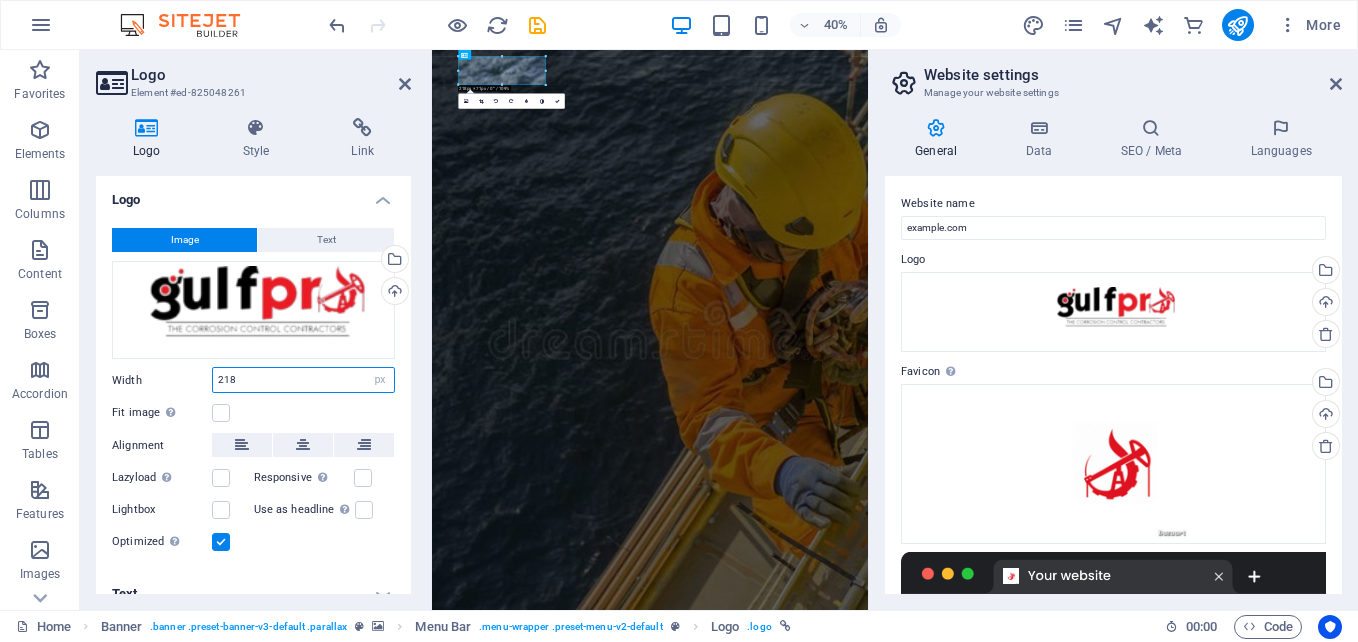 click on "218" at bounding box center [303, 380] 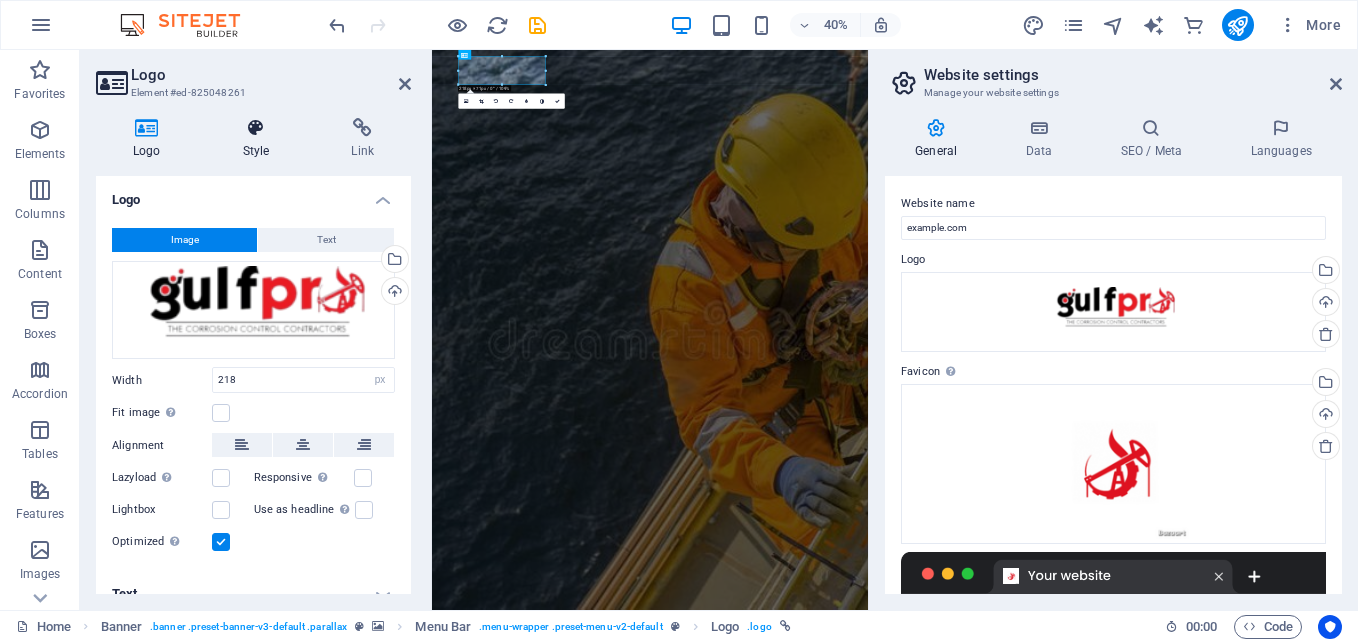 click at bounding box center [256, 128] 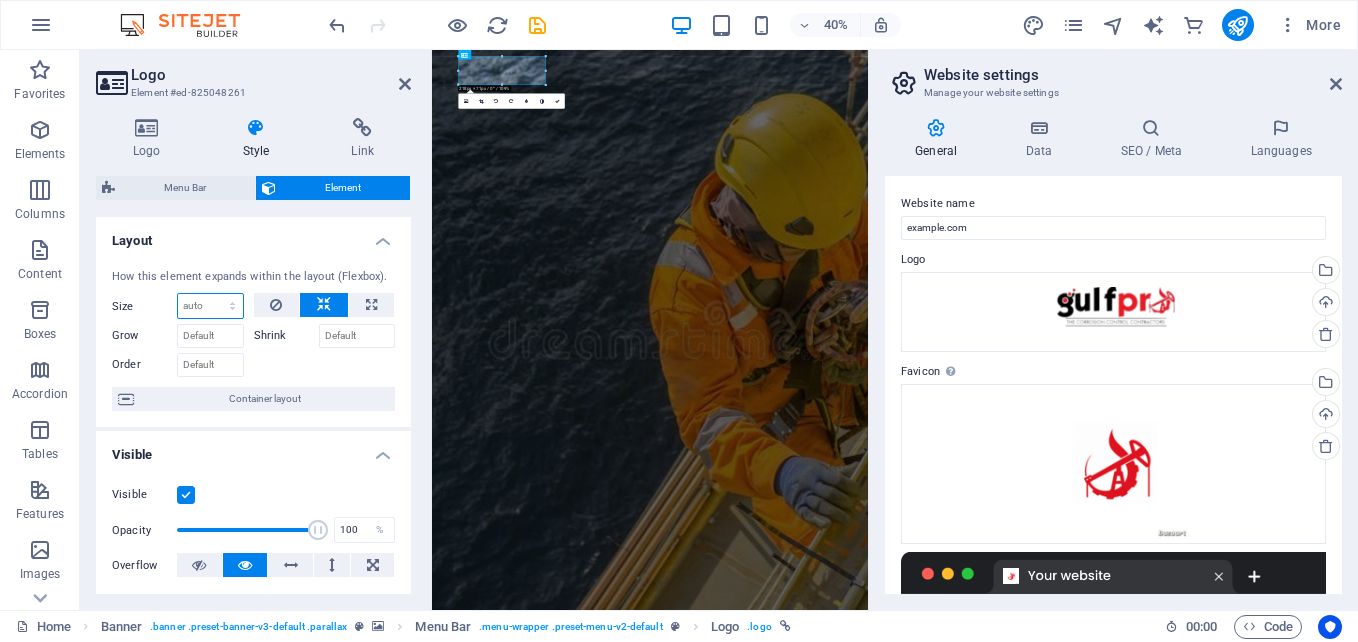 click on "Default auto px % 1/1 1/2 1/3 1/4 1/5 1/6 1/7 1/8 1/9 1/10" at bounding box center [210, 306] 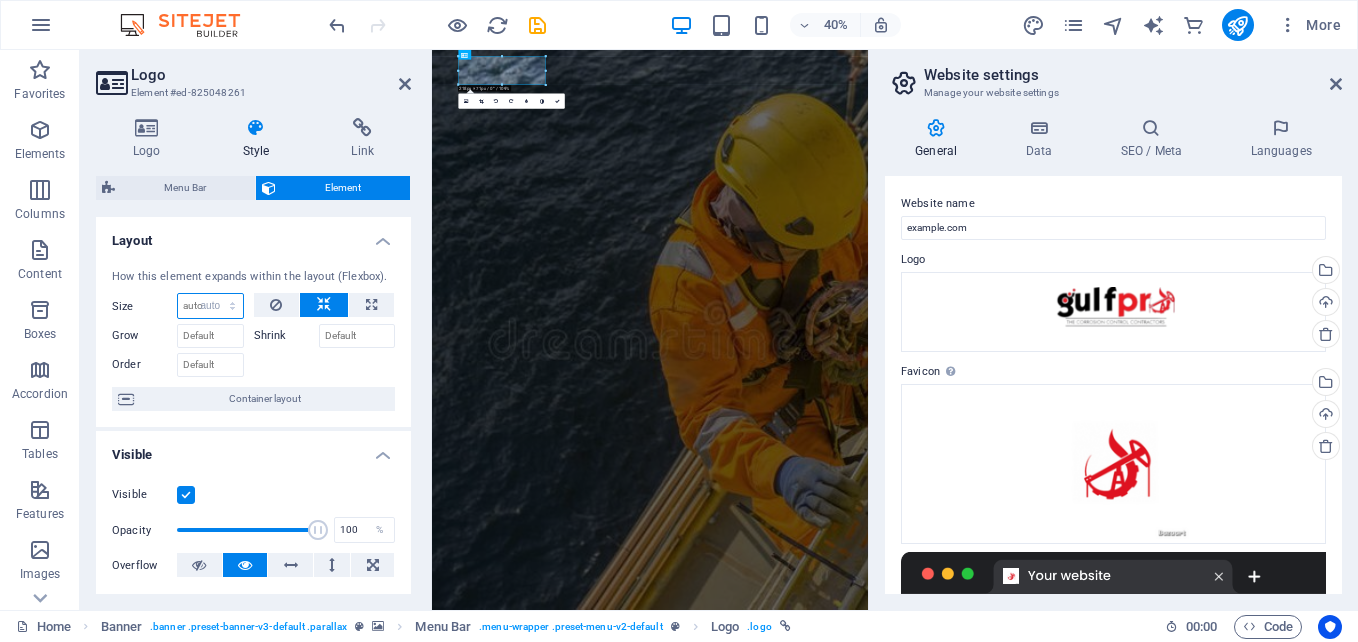 click on "Default auto px % 1/1 1/2 1/3 1/4 1/5 1/6 1/7 1/8 1/9 1/10" at bounding box center [210, 306] 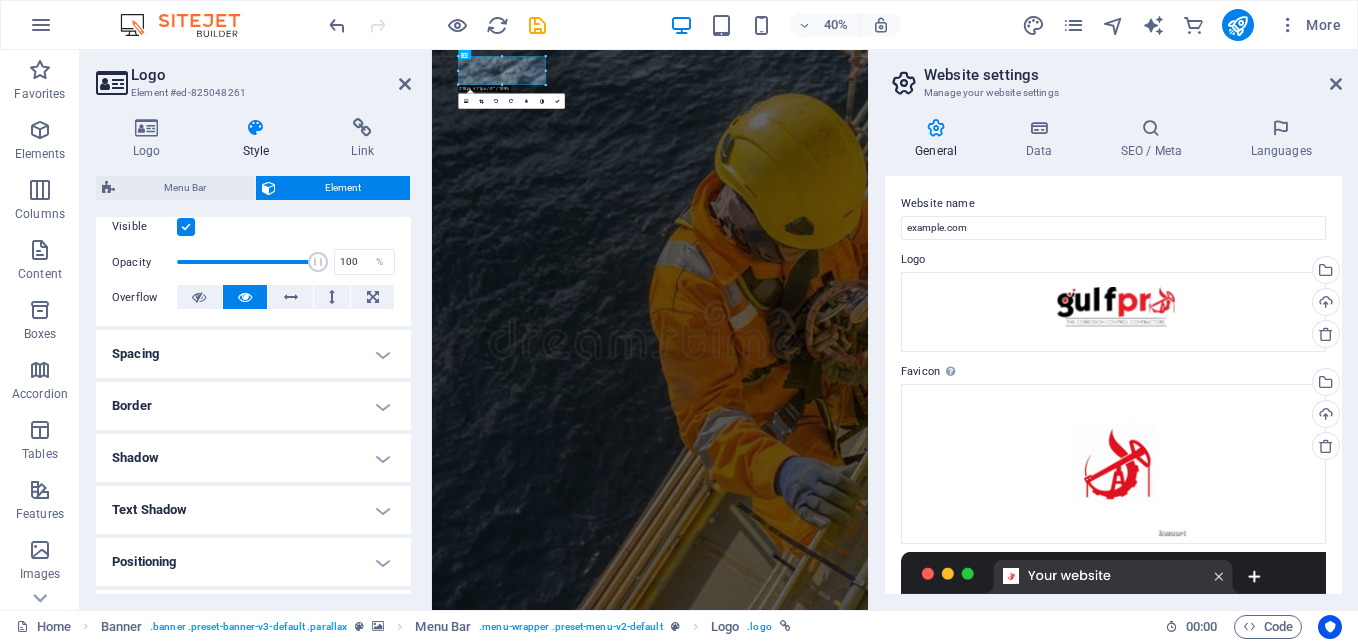 scroll, scrollTop: 270, scrollLeft: 0, axis: vertical 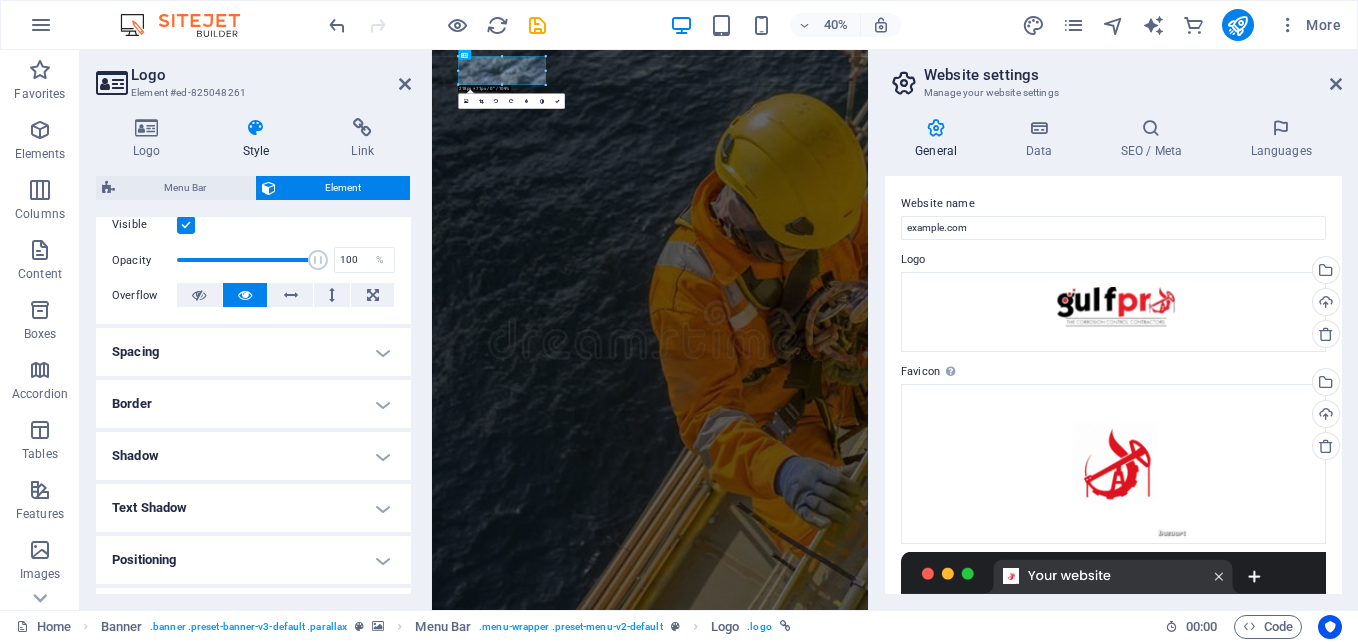 click on "Border" at bounding box center (253, 404) 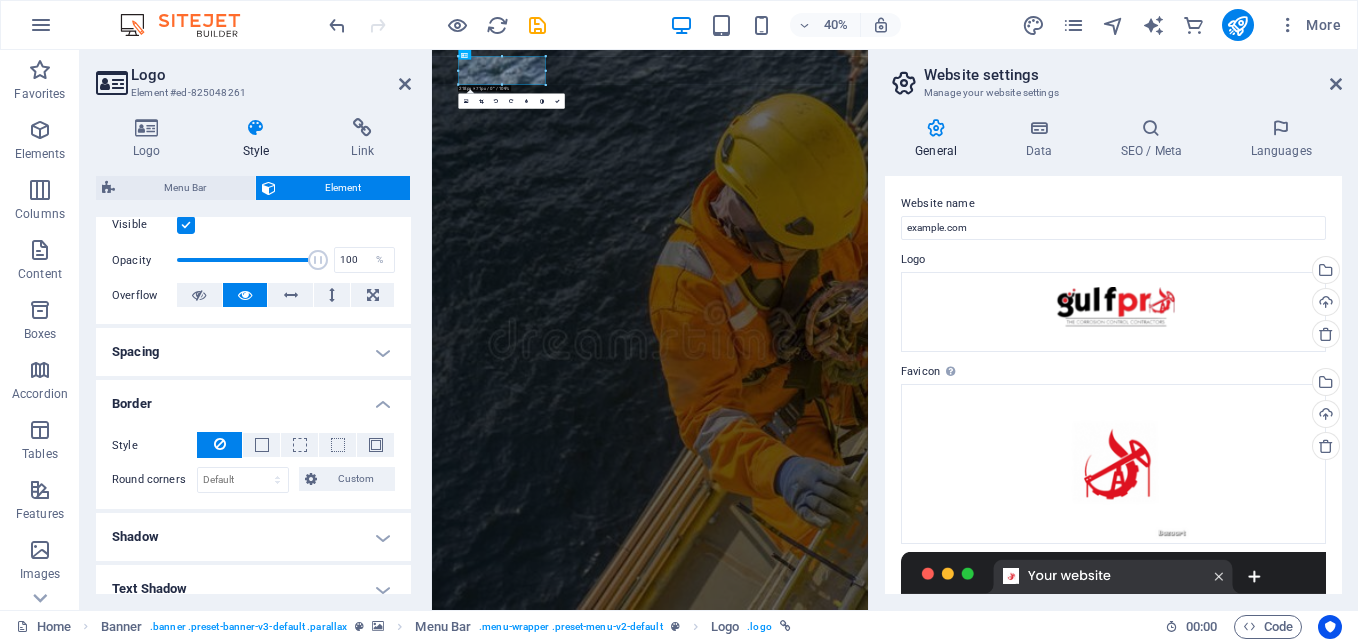 click on "Shadow" at bounding box center [253, 537] 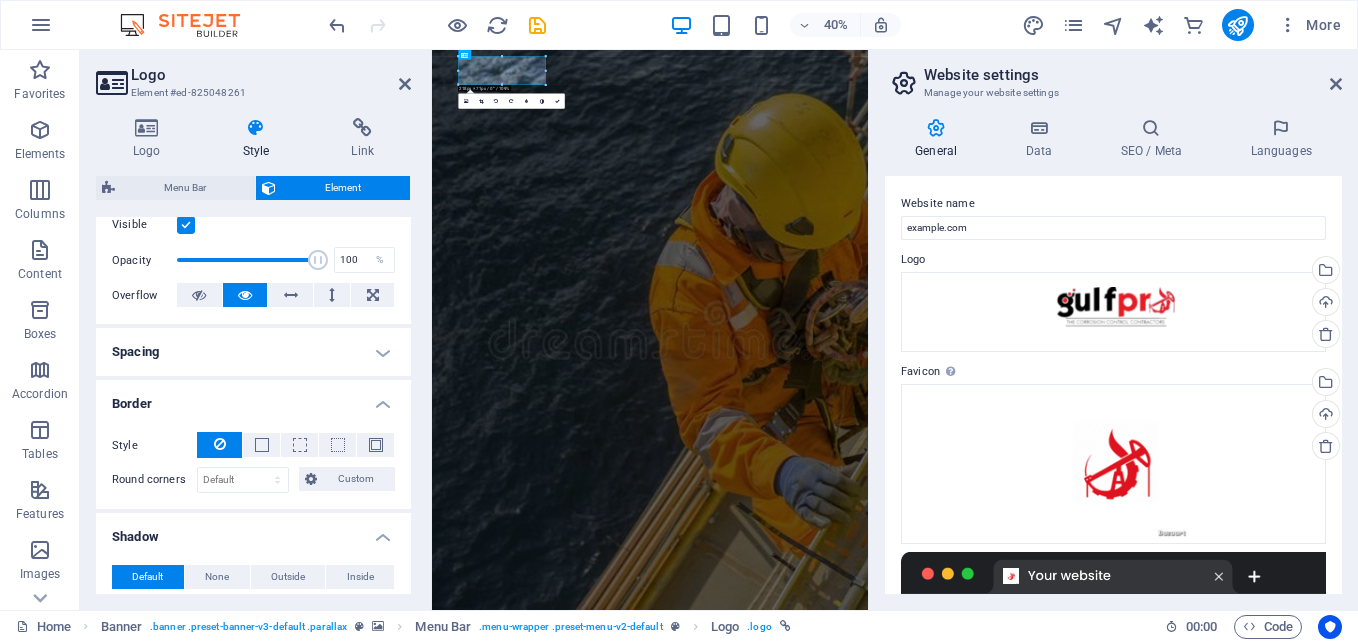 click on "Shadow" at bounding box center [253, 531] 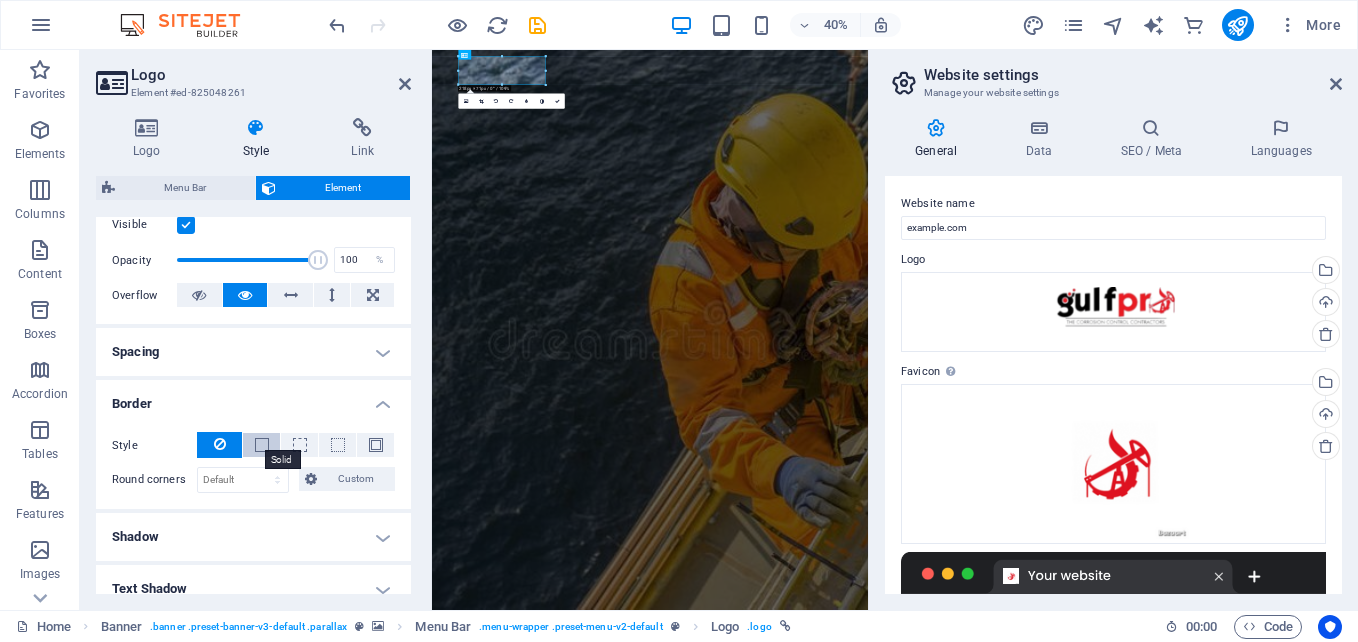 click at bounding box center (262, 445) 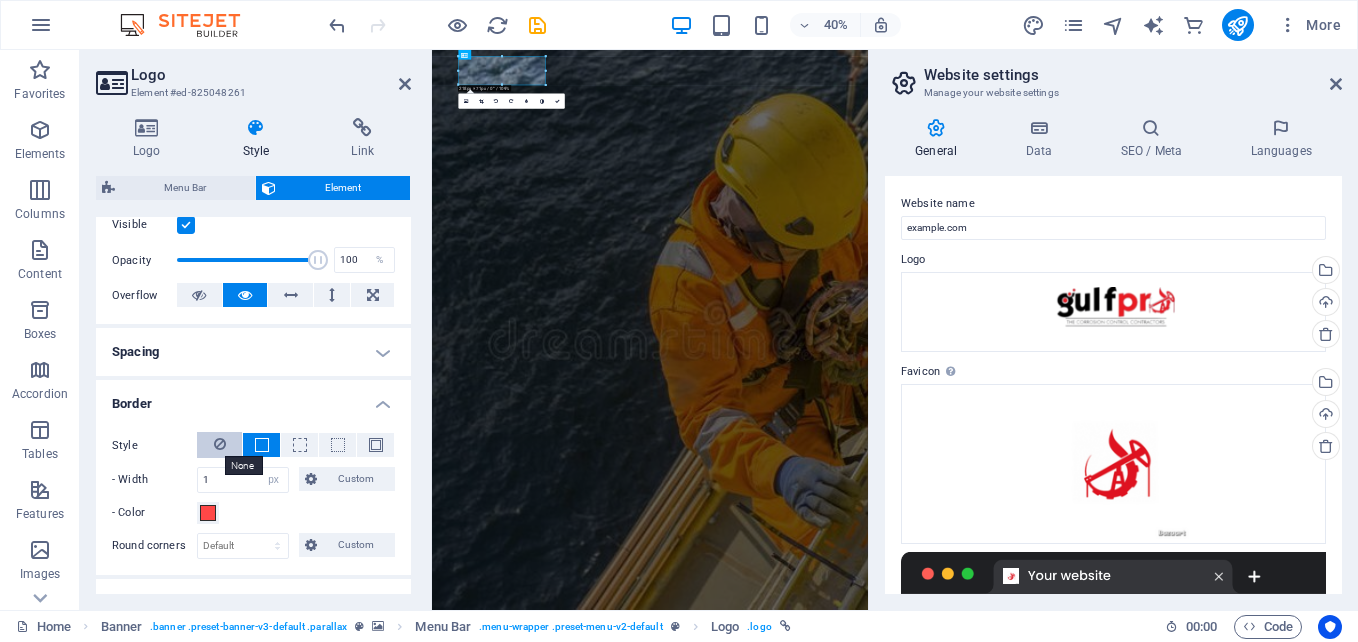 click at bounding box center [220, 444] 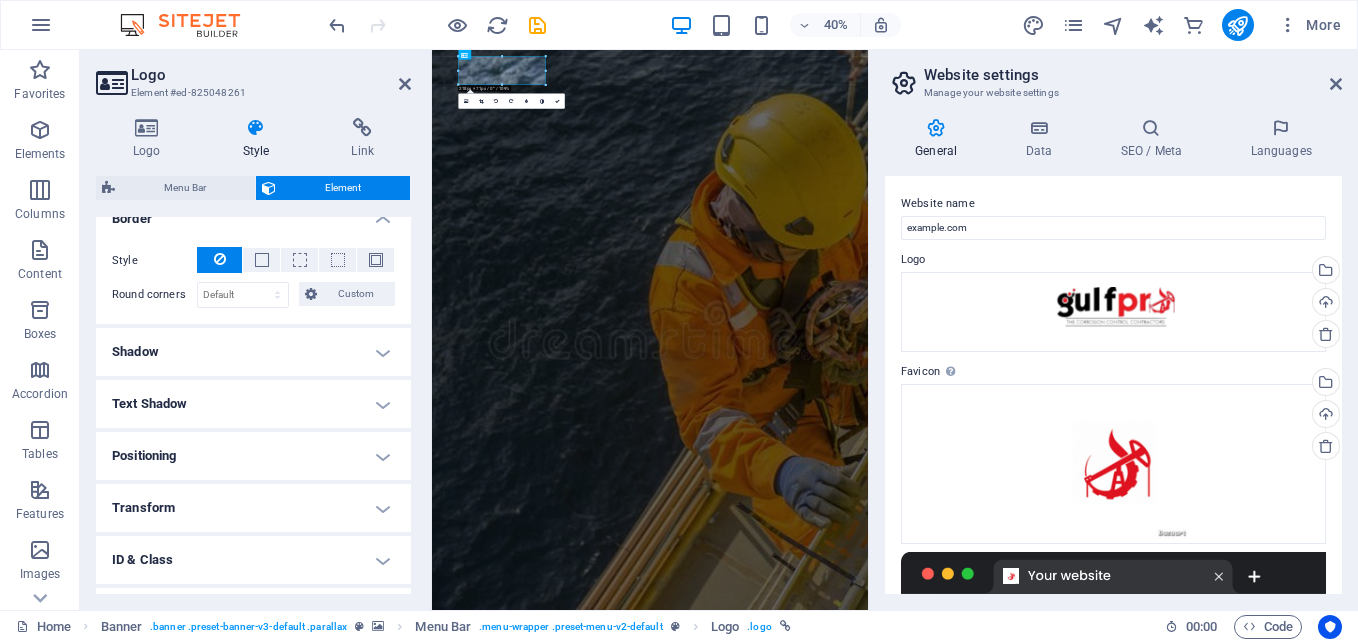 scroll, scrollTop: 549, scrollLeft: 0, axis: vertical 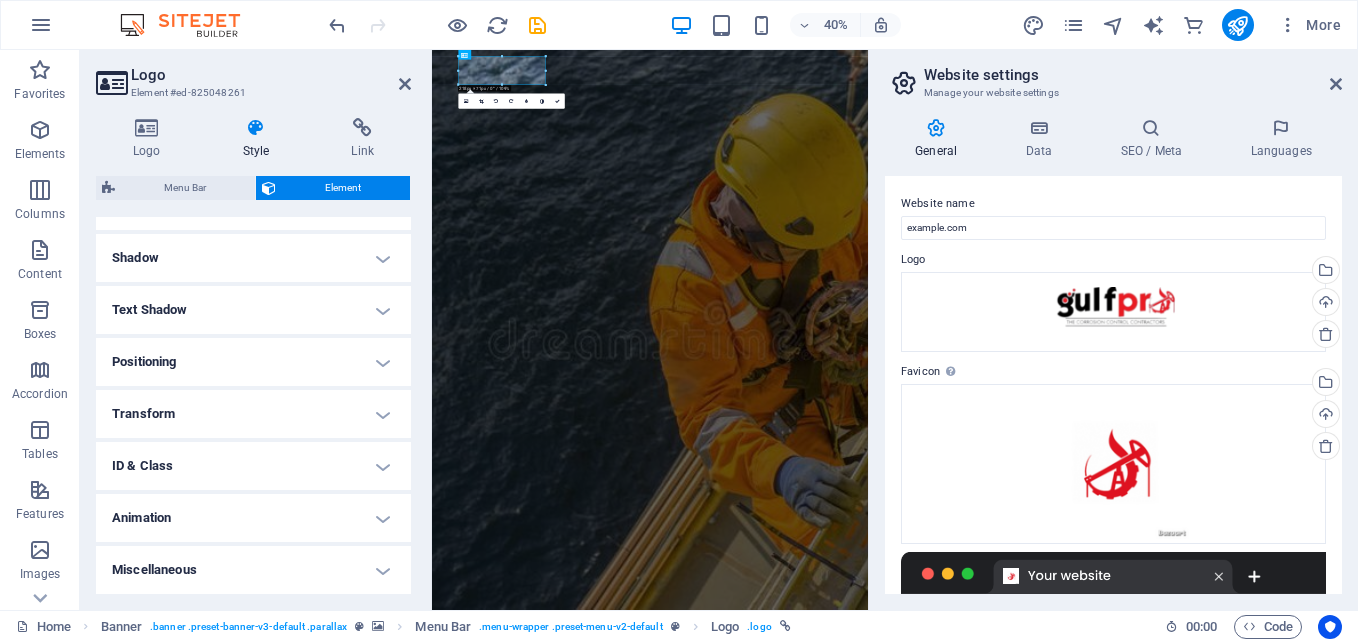 click on "Positioning" at bounding box center (253, 362) 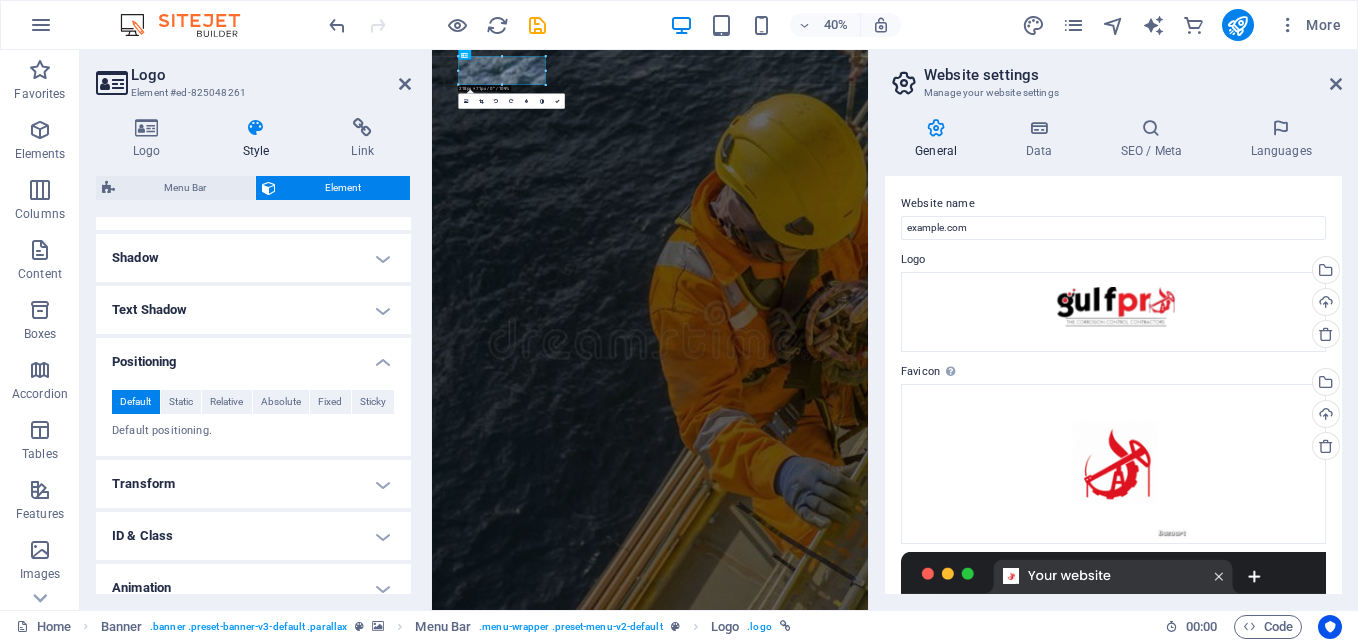 click on "Positioning" at bounding box center (253, 356) 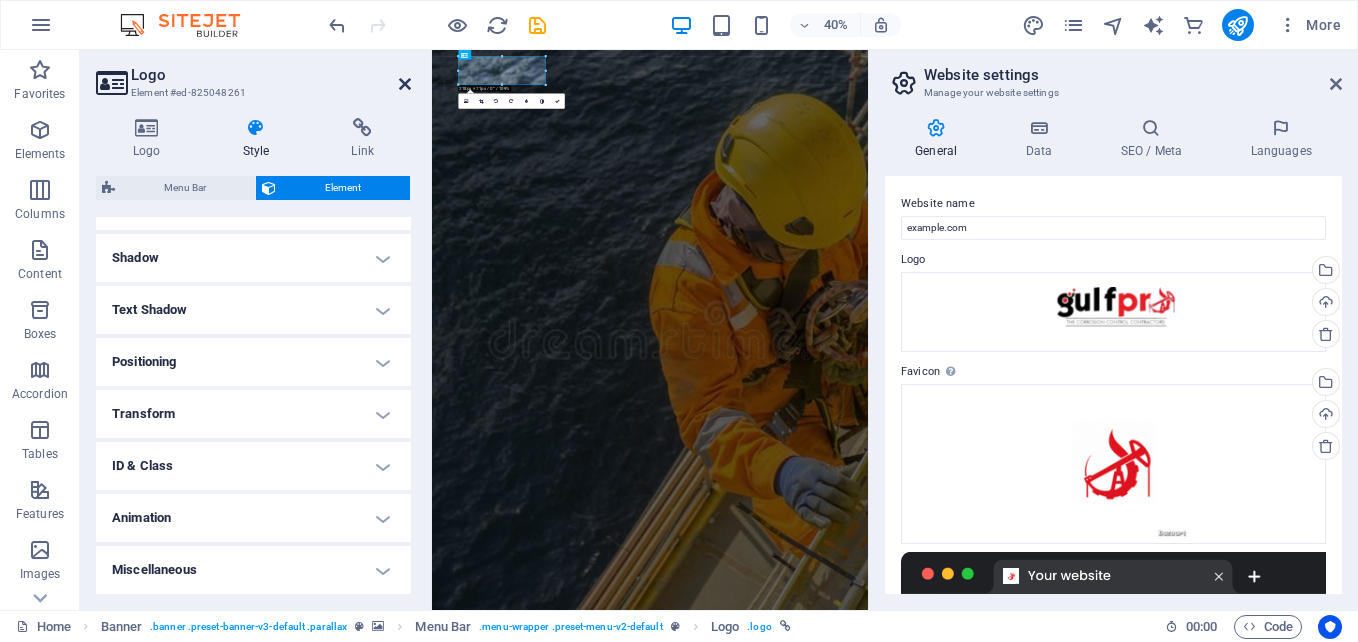 click at bounding box center [405, 84] 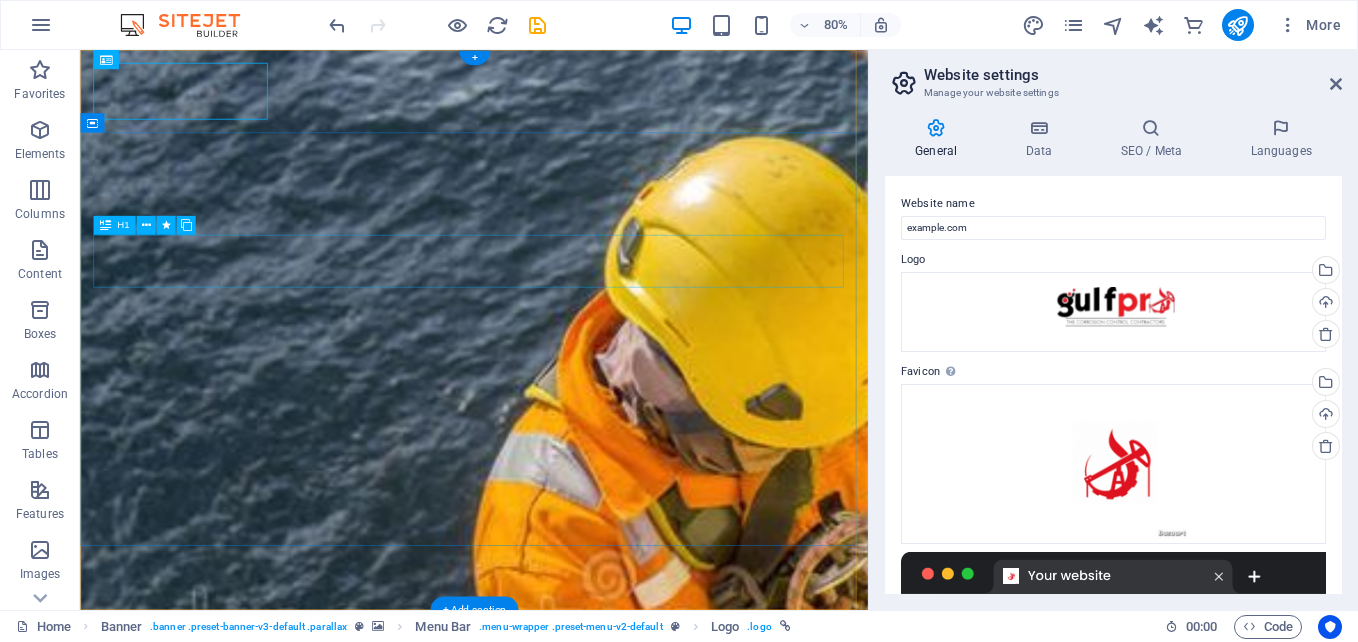 click on "O nline Marketing" at bounding box center [573, 1697] 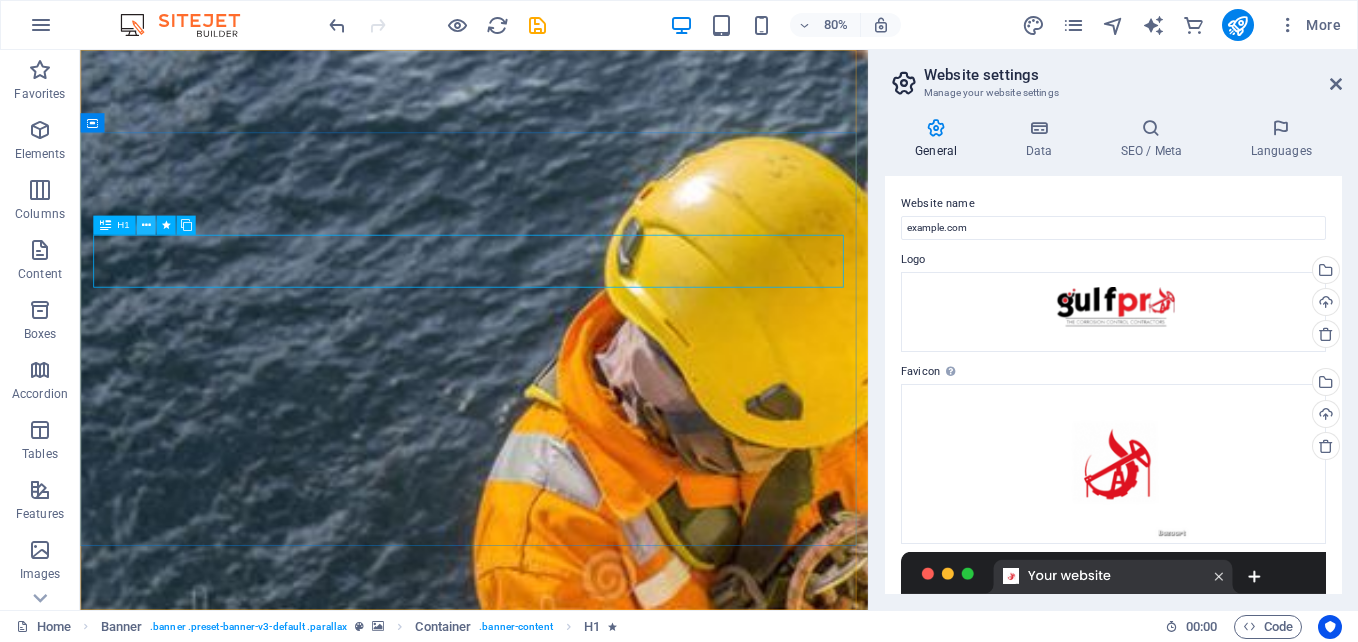 click at bounding box center (145, 225) 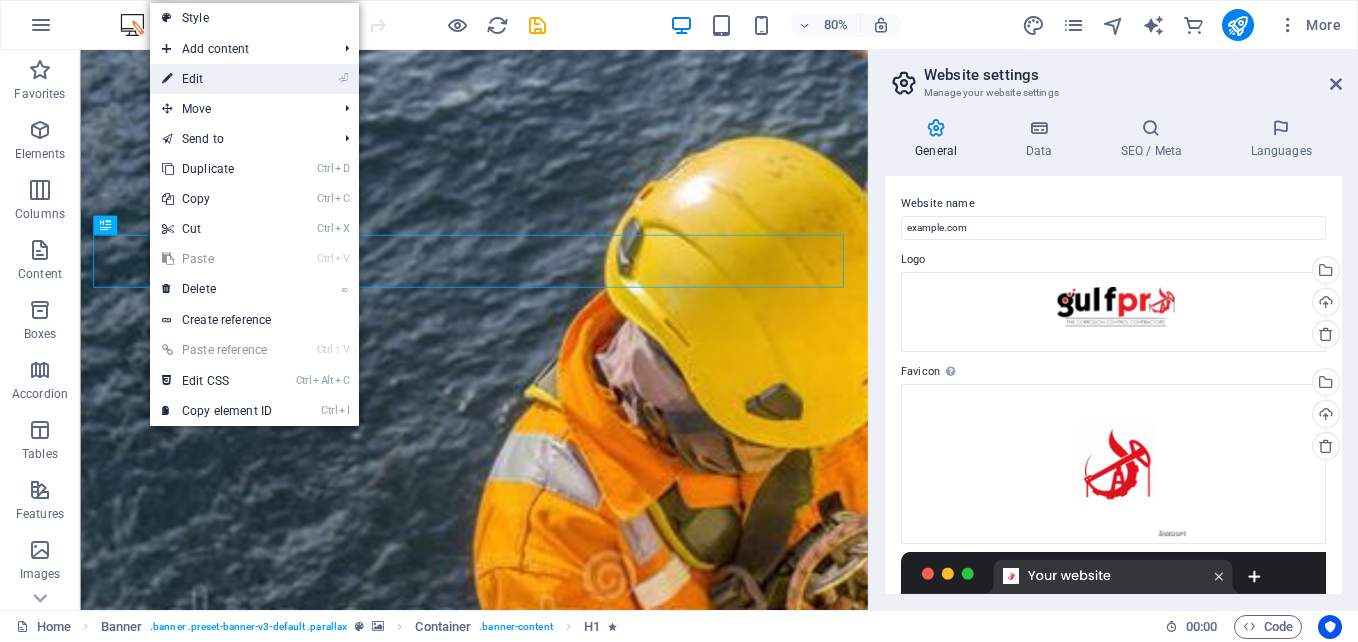 click on "⏎  Edit" at bounding box center [217, 79] 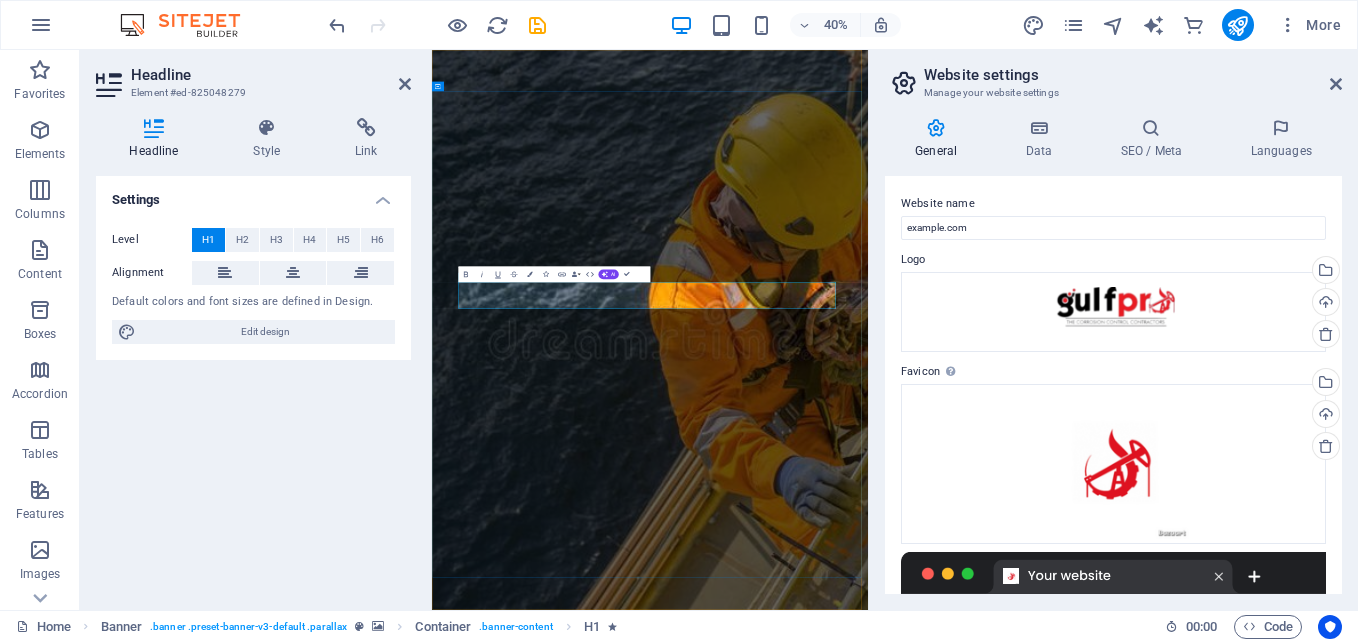 click on "O nline Marketing" at bounding box center [977, 1697] 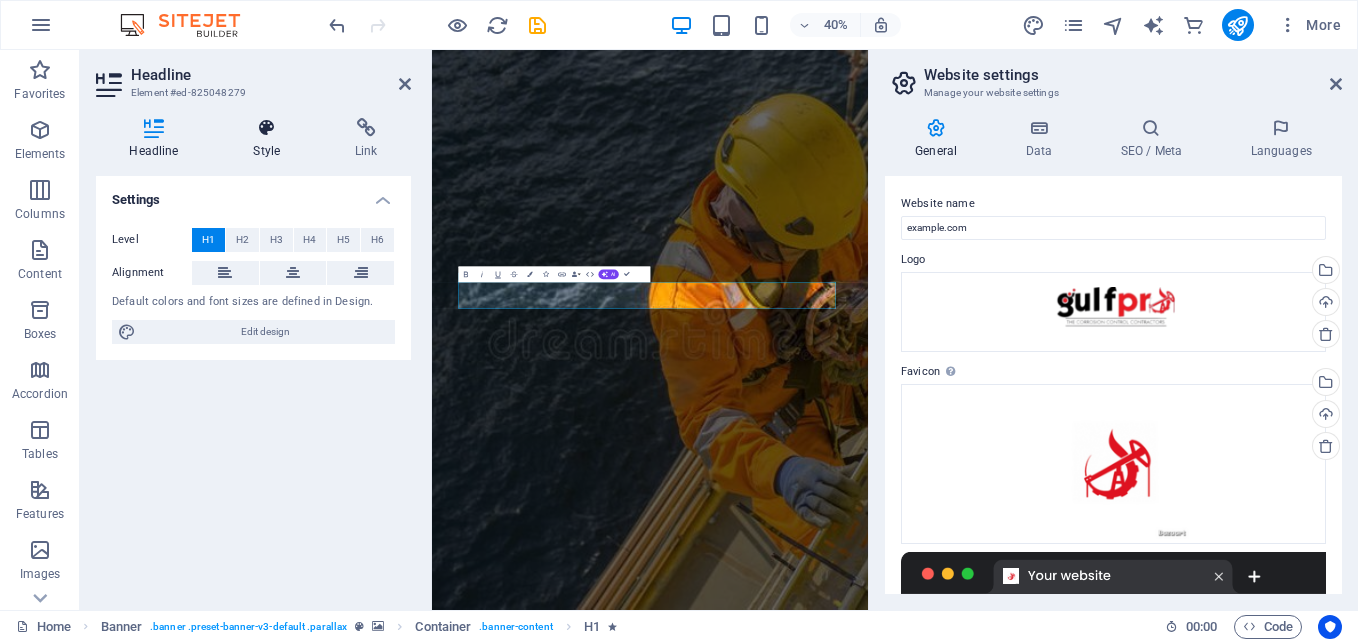 click on "Style" at bounding box center [271, 139] 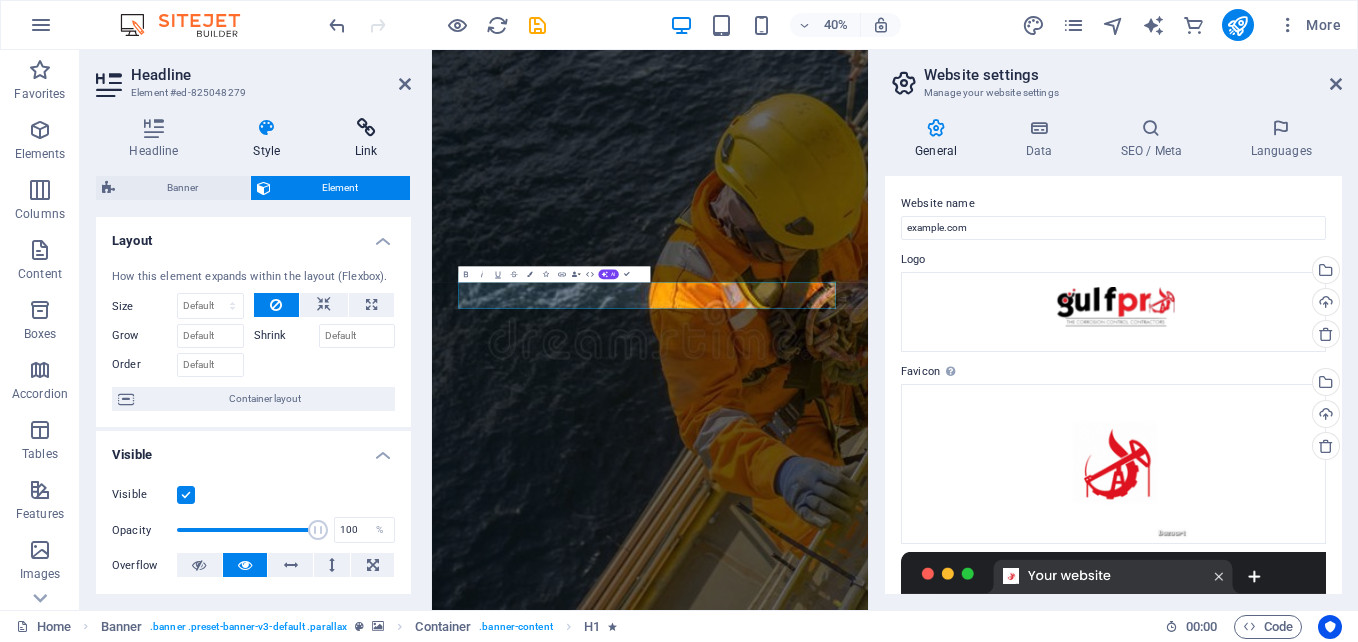 click at bounding box center (366, 128) 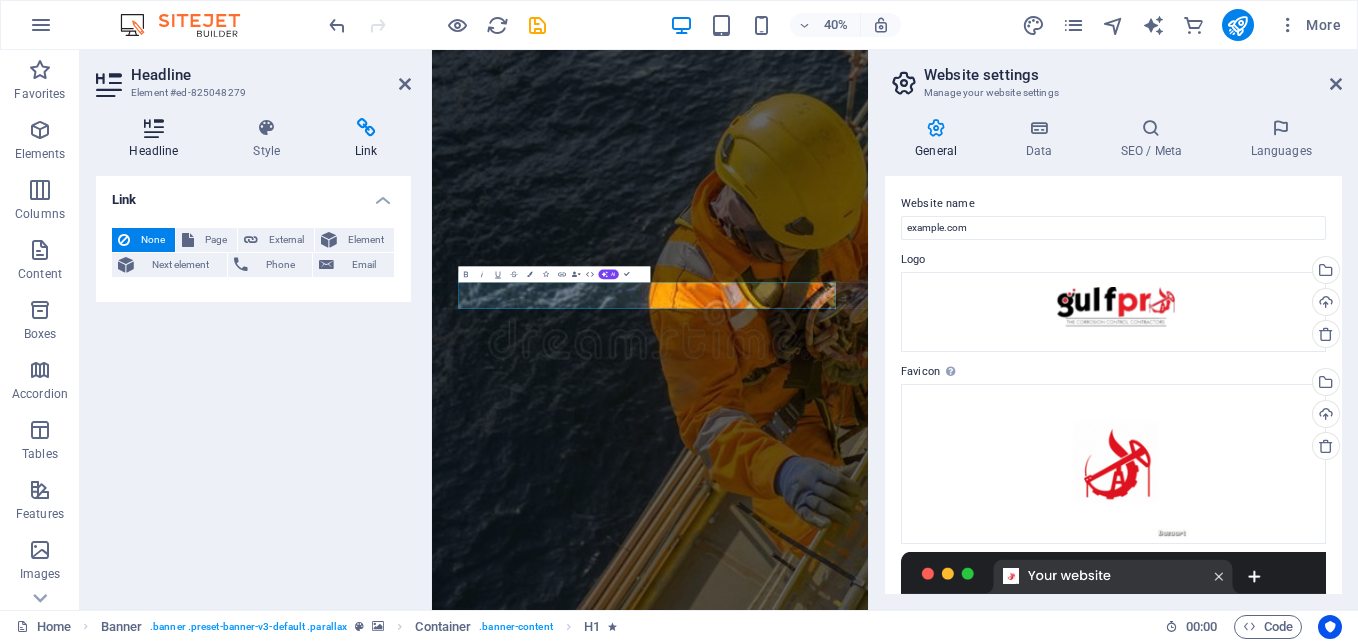 click at bounding box center (154, 128) 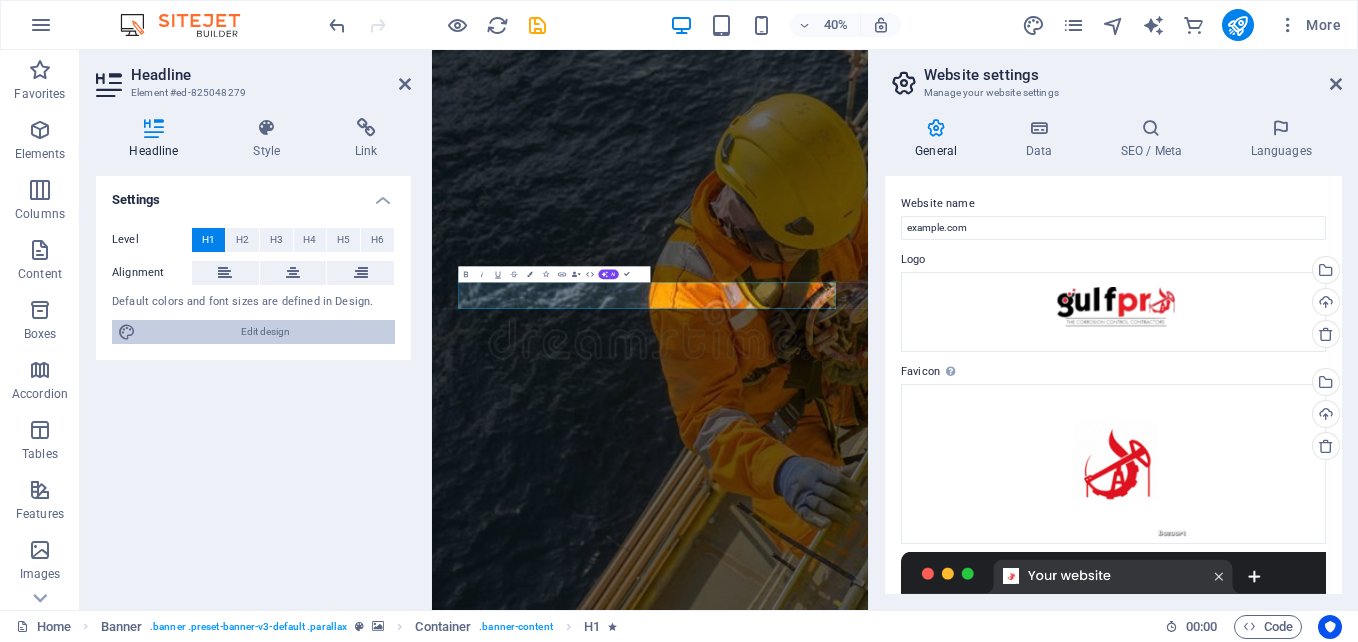click on "Edit design" at bounding box center (265, 332) 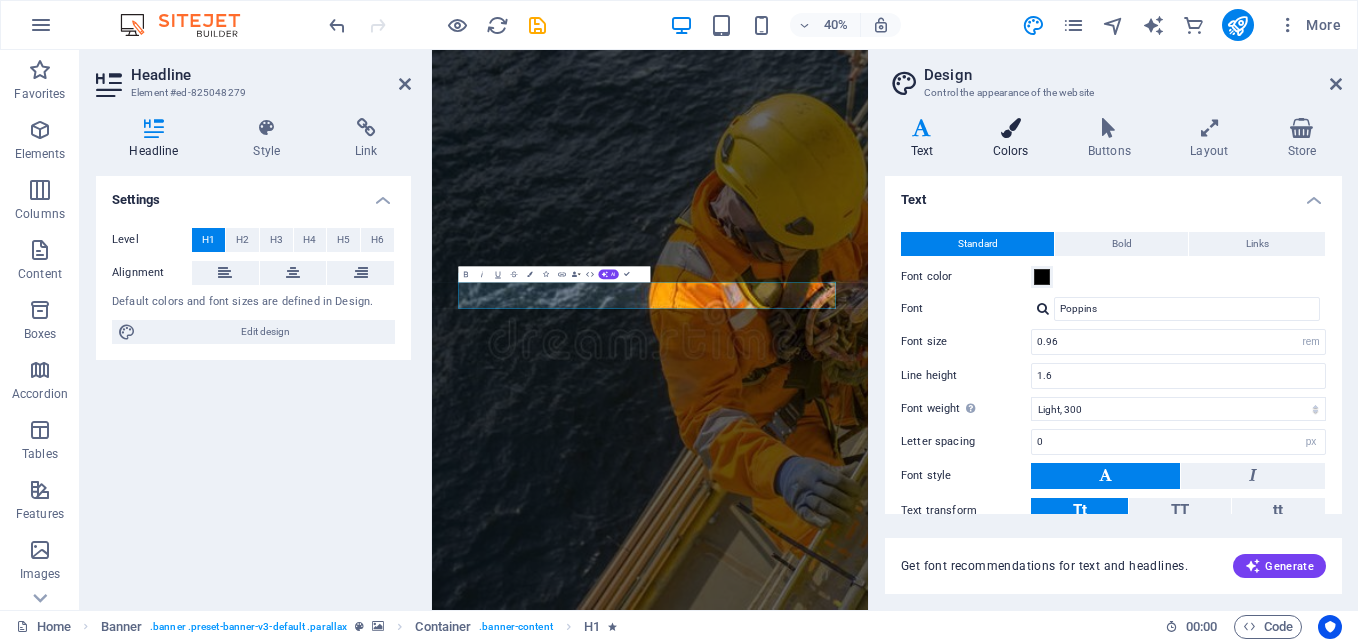 click at bounding box center (1010, 128) 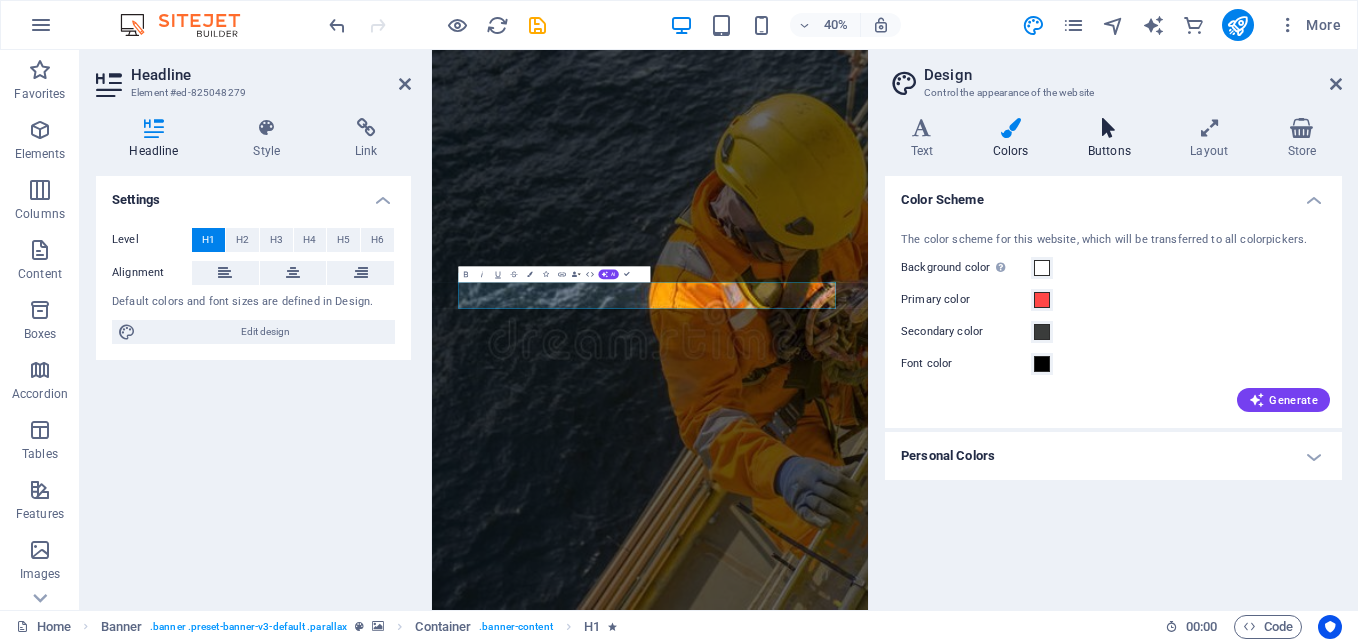 click at bounding box center [1109, 128] 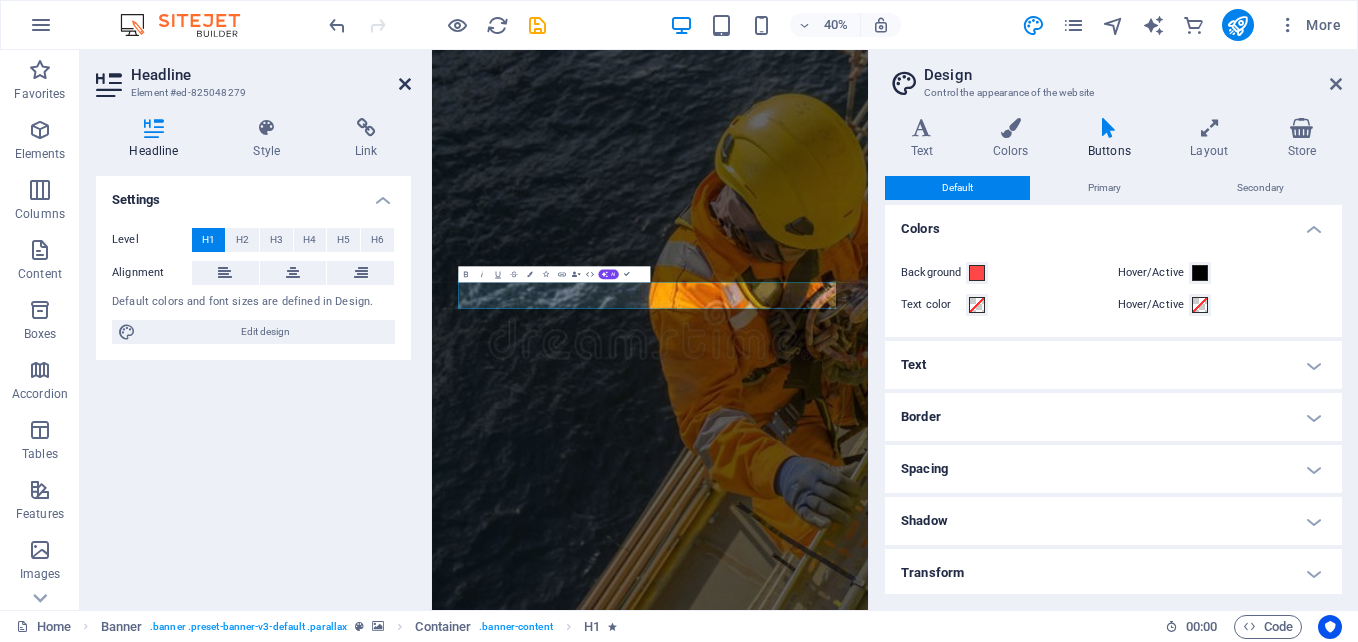 click at bounding box center (405, 84) 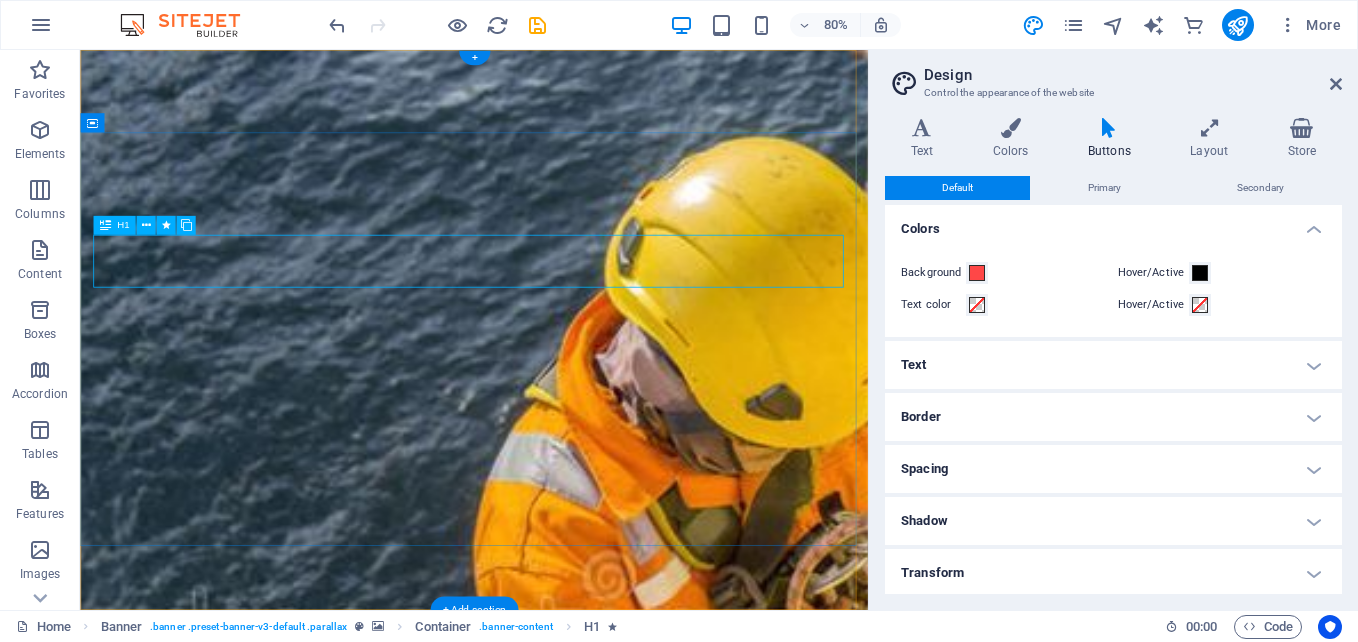 click on "O nline Marketing" at bounding box center [573, 1697] 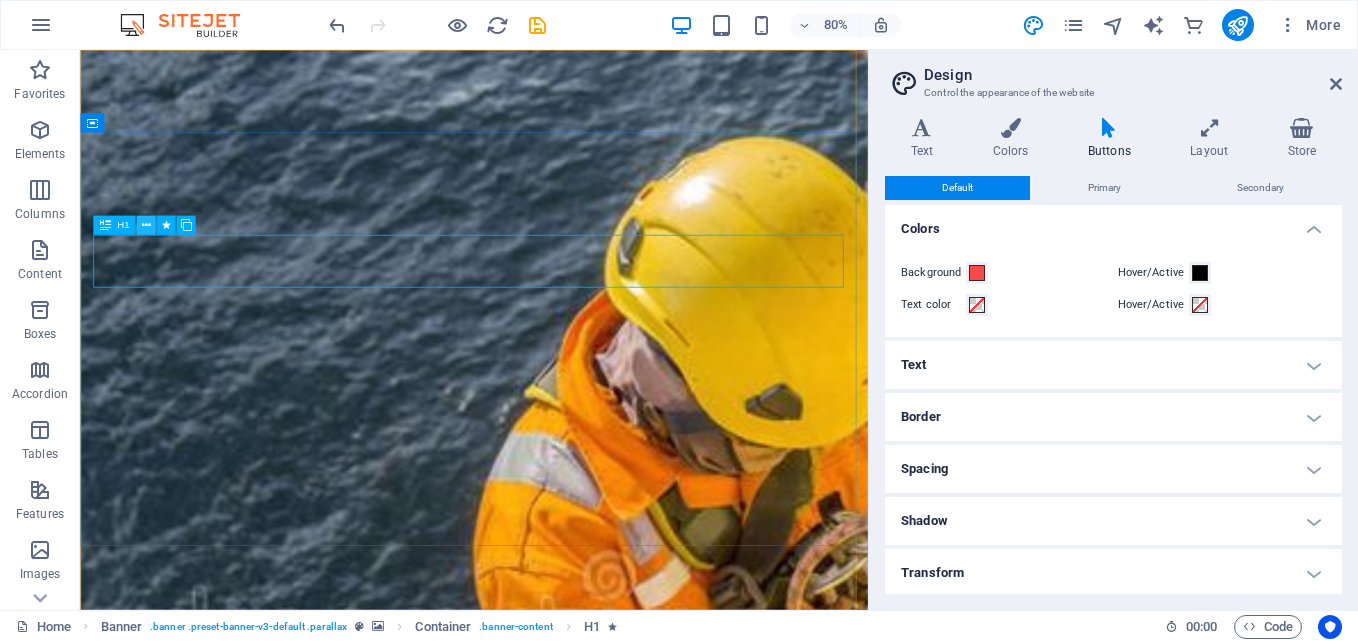 click at bounding box center [145, 225] 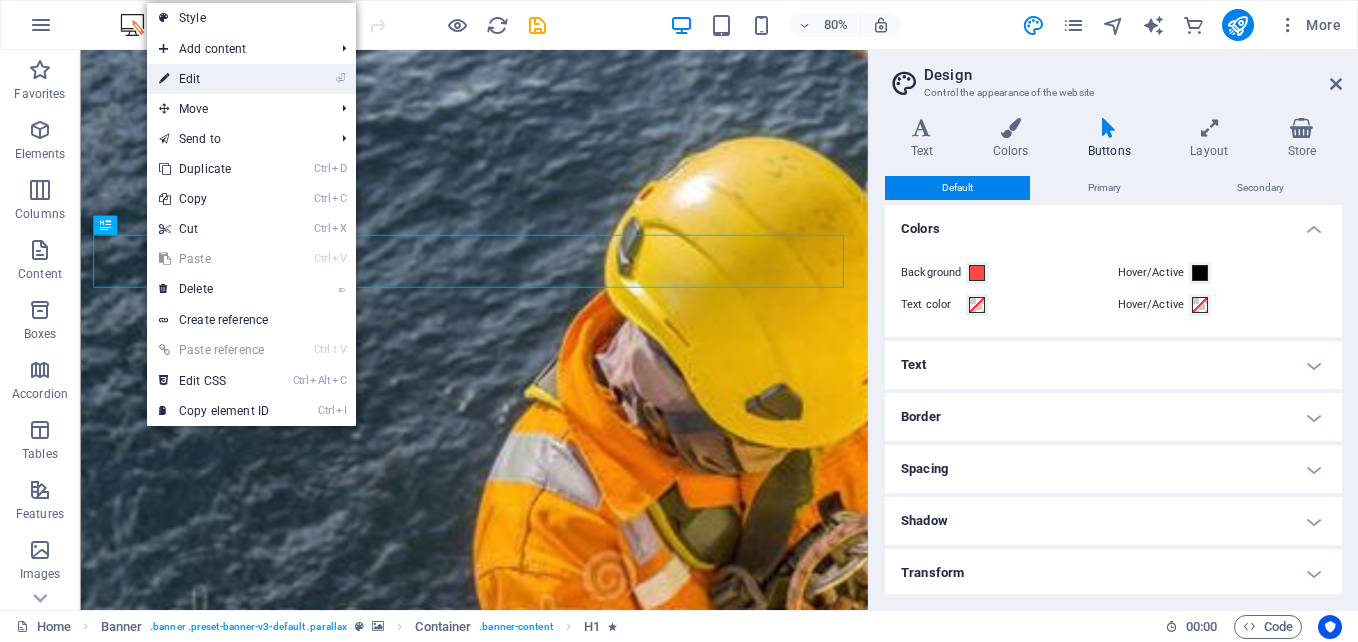 click on "⏎  Edit" at bounding box center (214, 79) 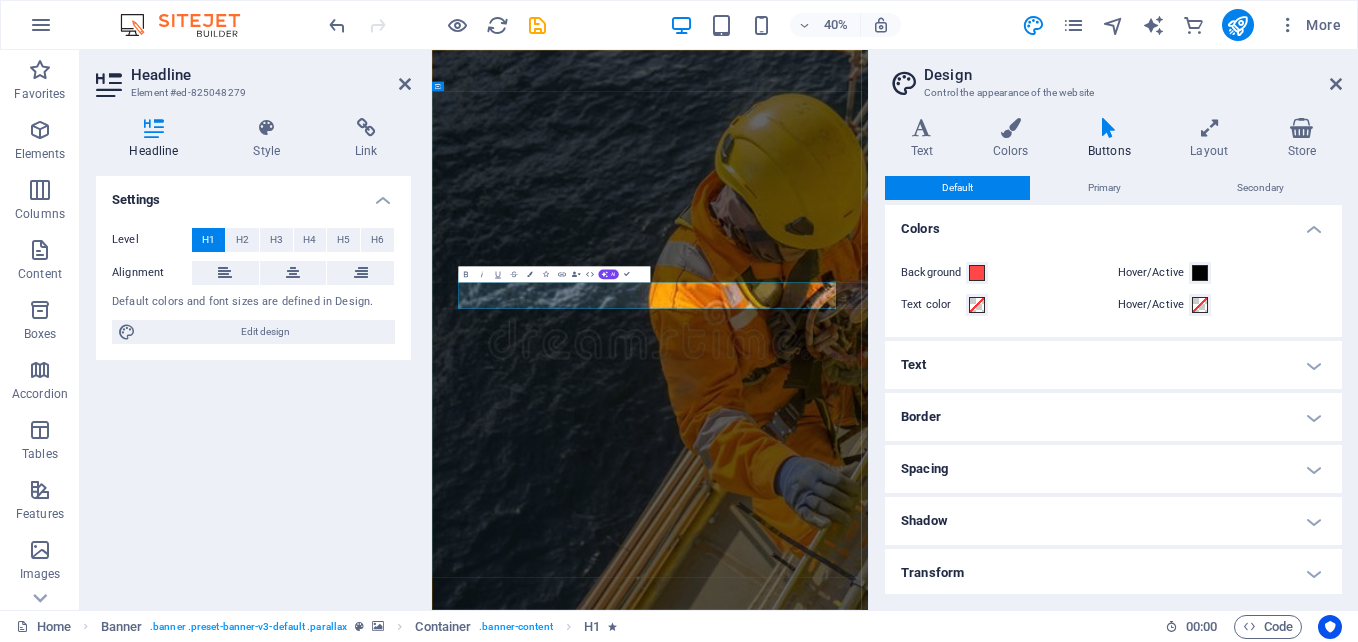 type 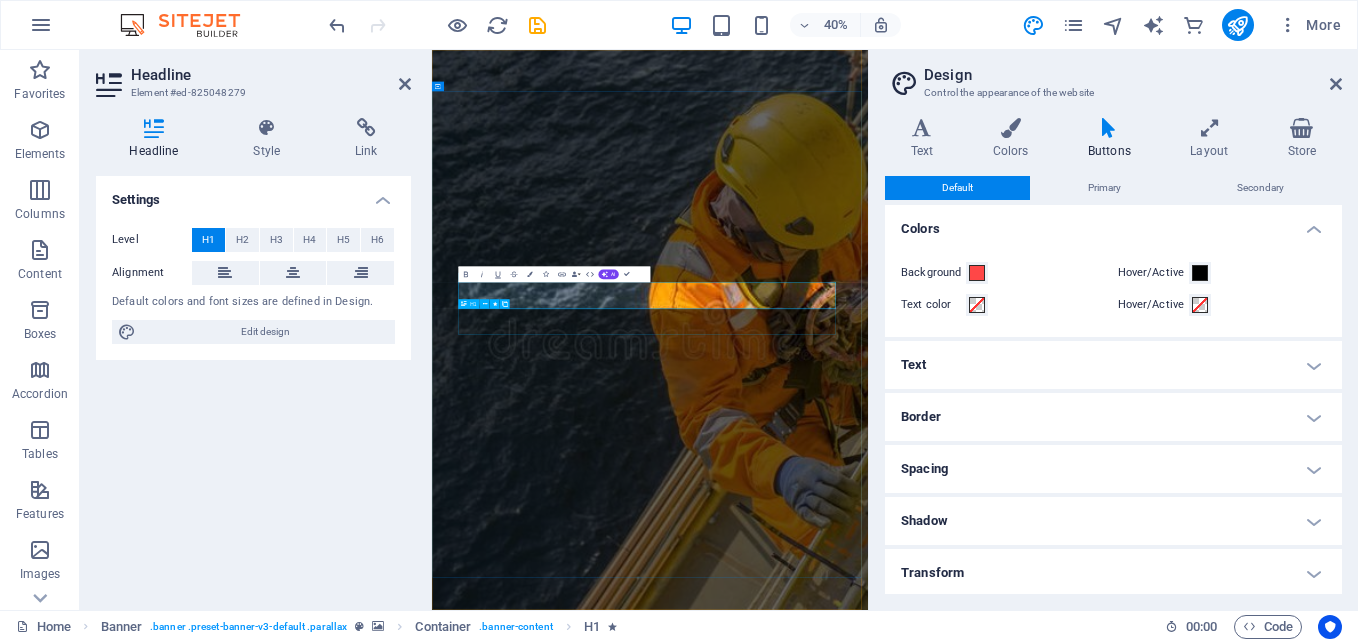 click on "S OCIAL MEDIA MARKETING" at bounding box center [977, 1762] 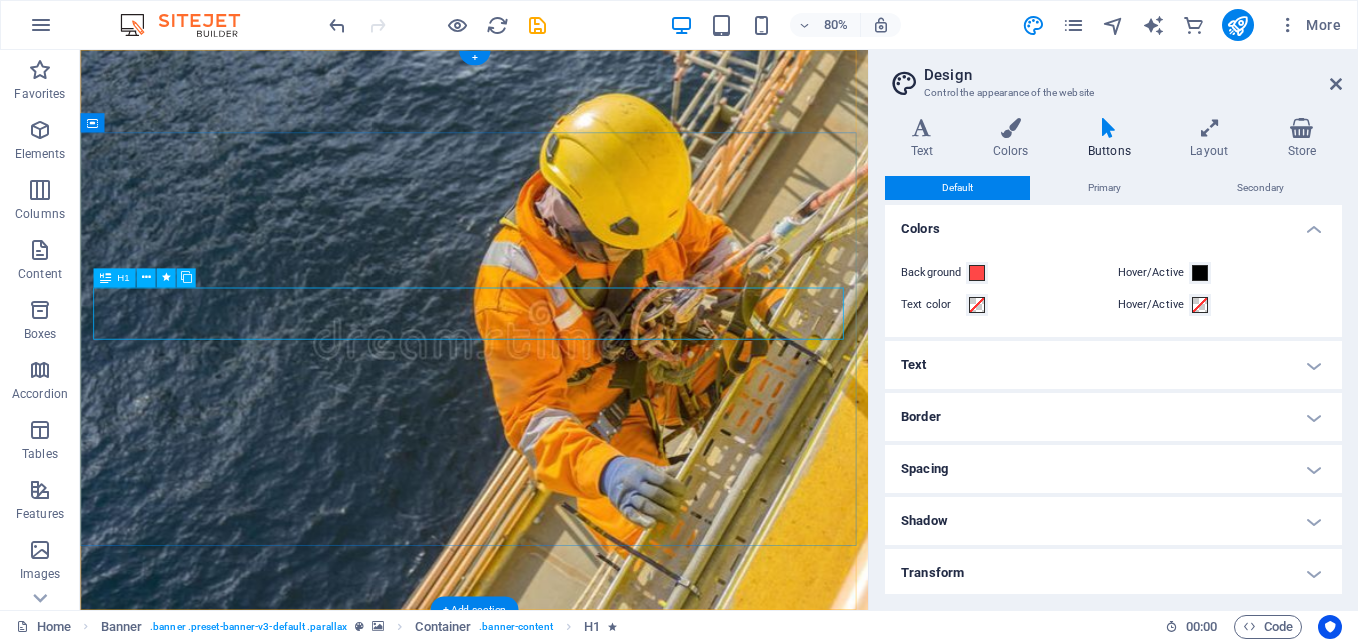 click on "S OCIAL MEDIA MARKETING" at bounding box center [573, 1062] 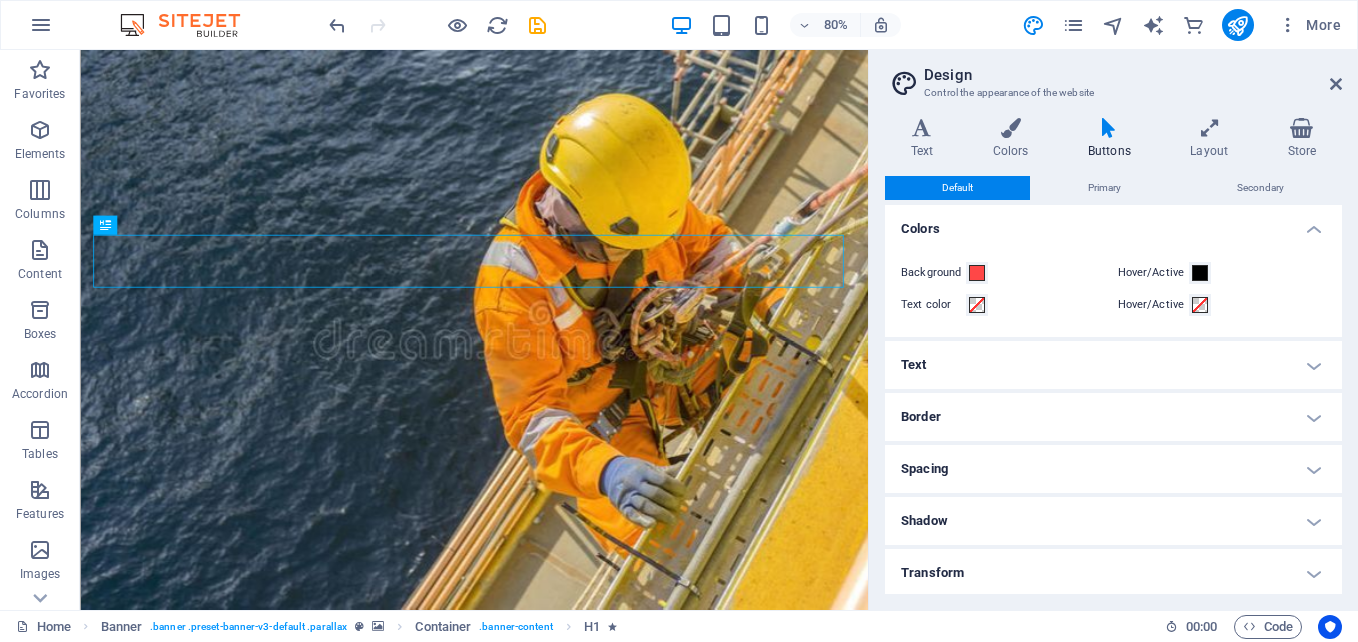 click on "Text" at bounding box center (1113, 365) 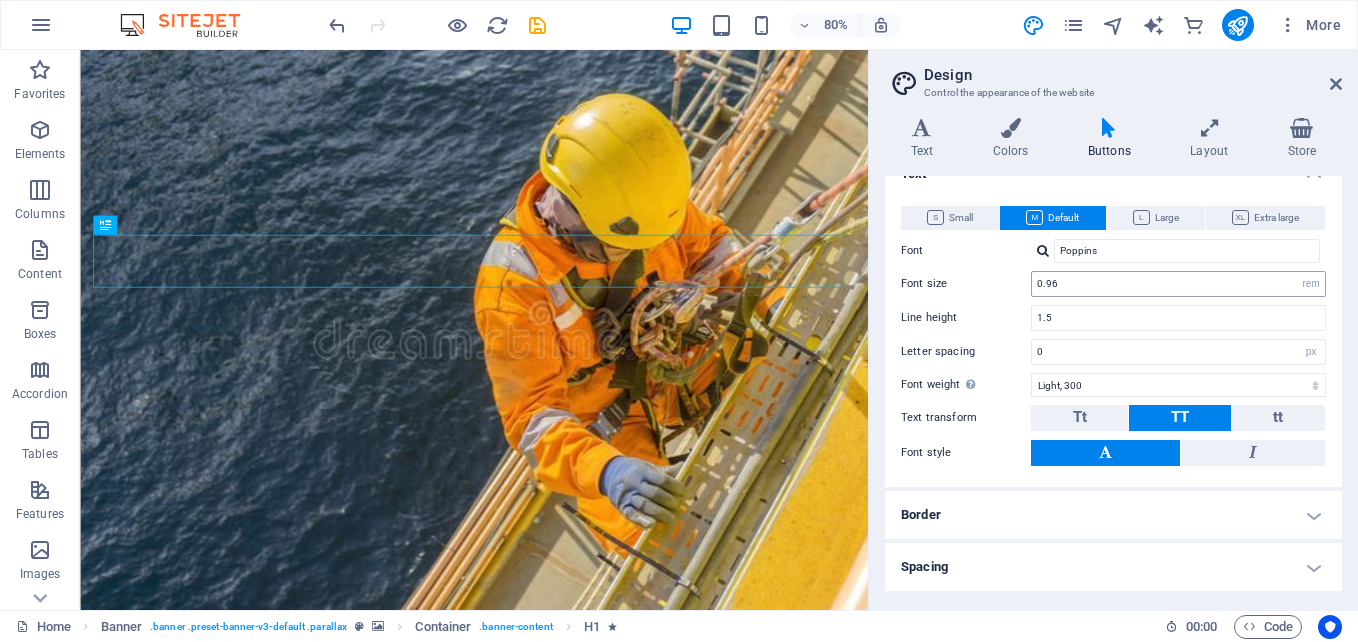 scroll, scrollTop: 344, scrollLeft: 0, axis: vertical 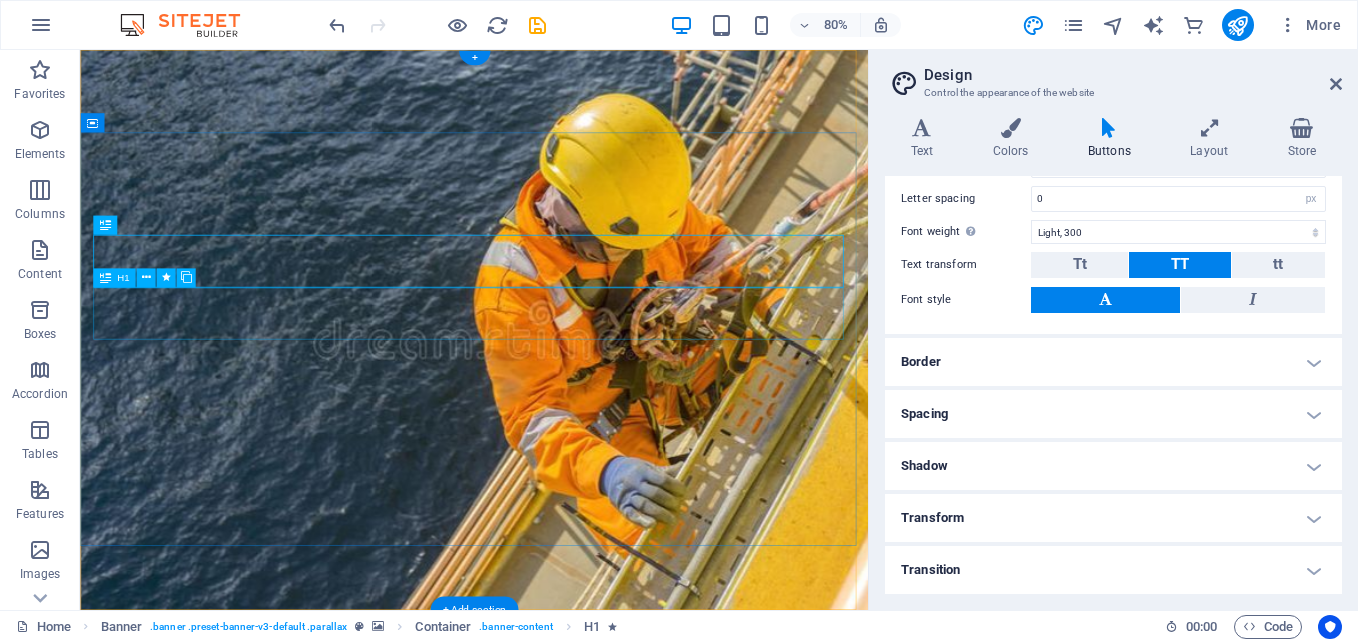 click on "S OCIAL MEDIA MARKETING" at bounding box center (573, 1062) 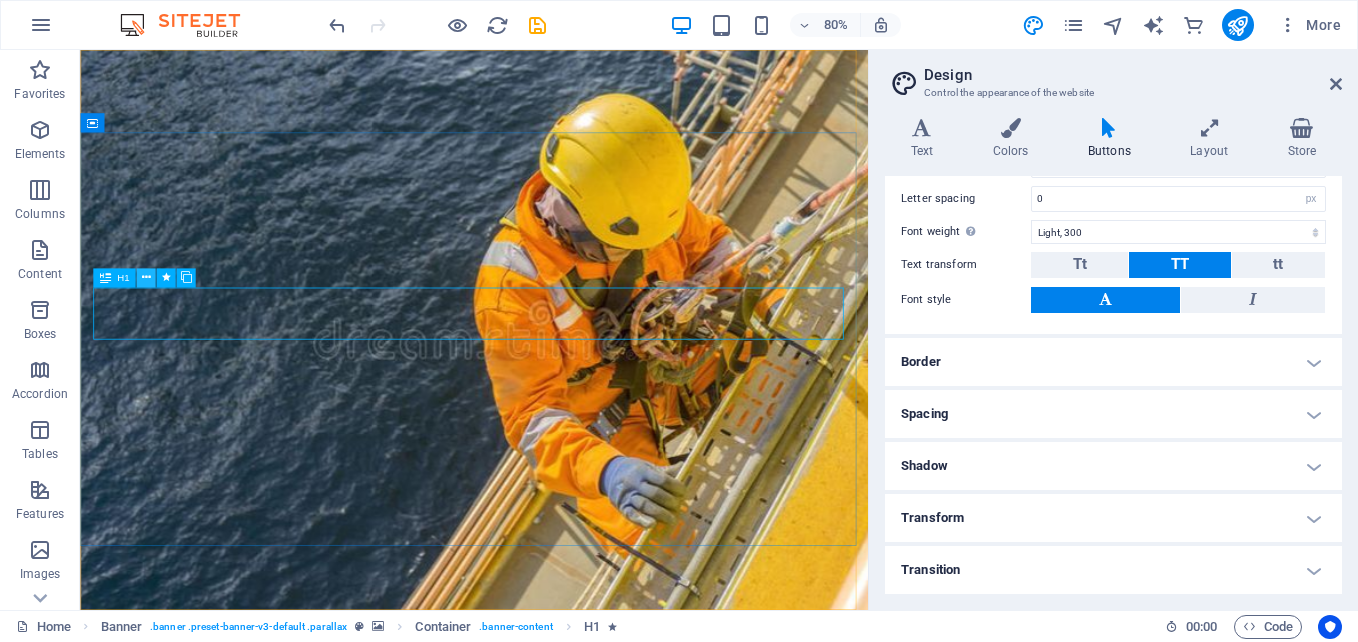 click at bounding box center (145, 277) 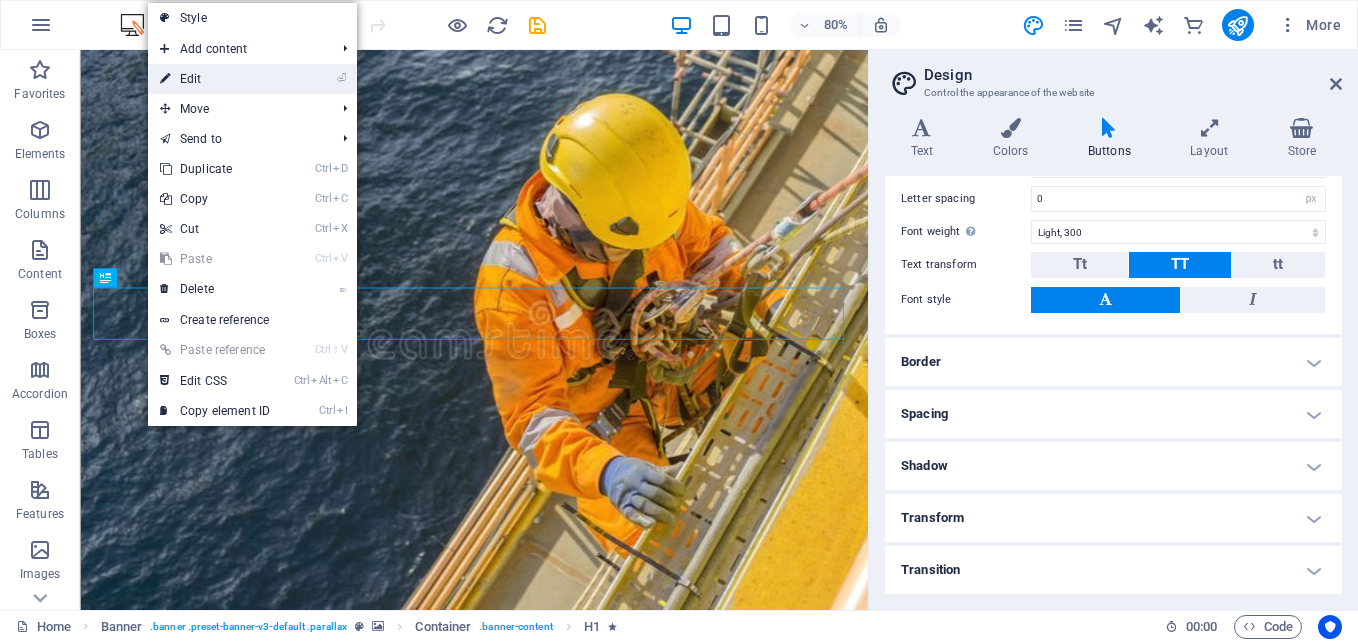 click on "⏎  Edit" at bounding box center (215, 79) 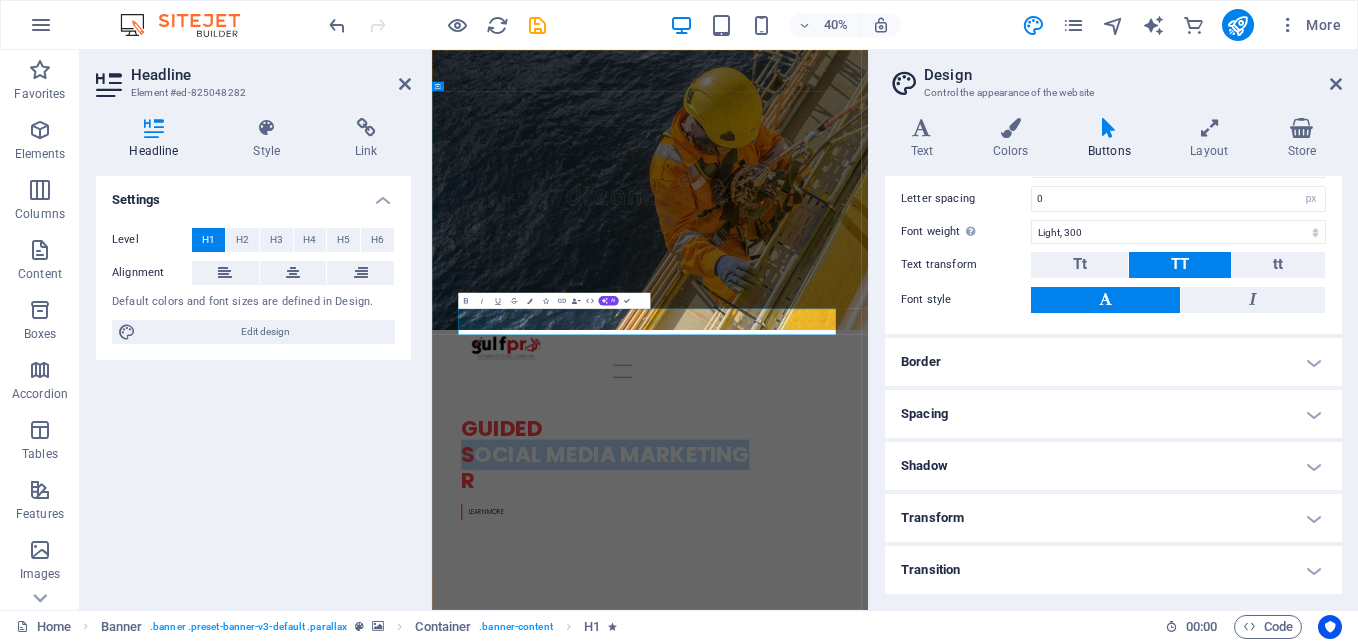 click on "S OCIAL MEDIA MARKETING" at bounding box center [977, 1062] 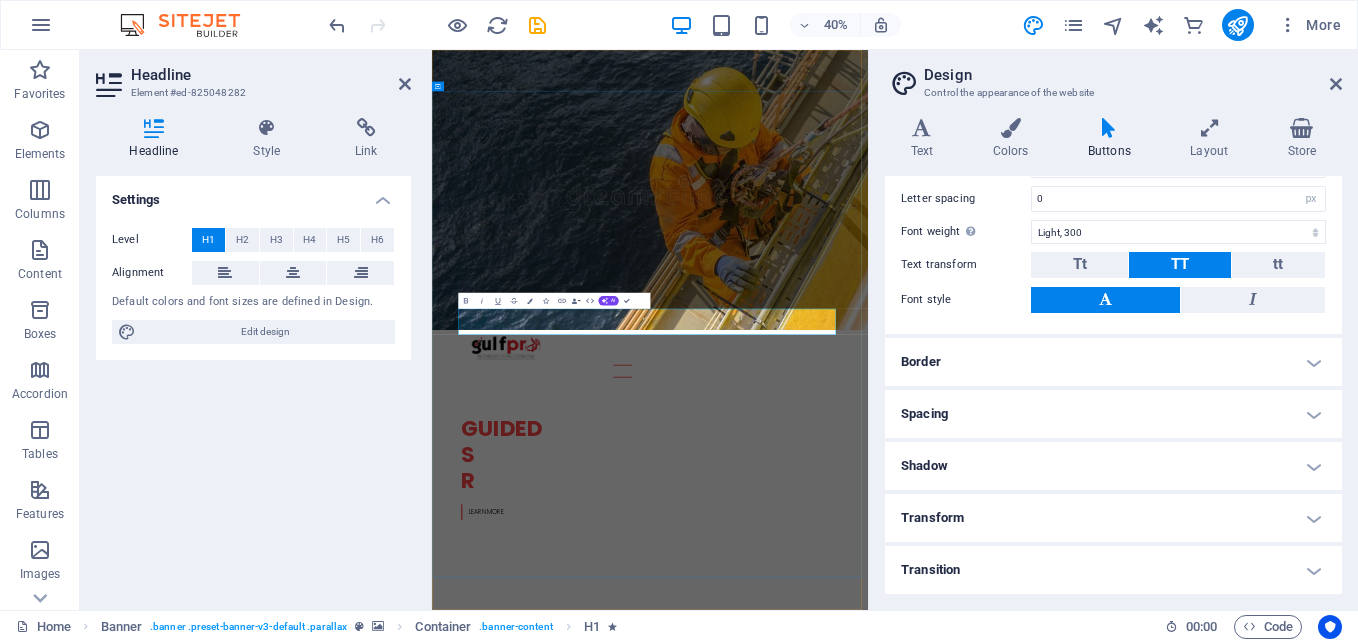 type 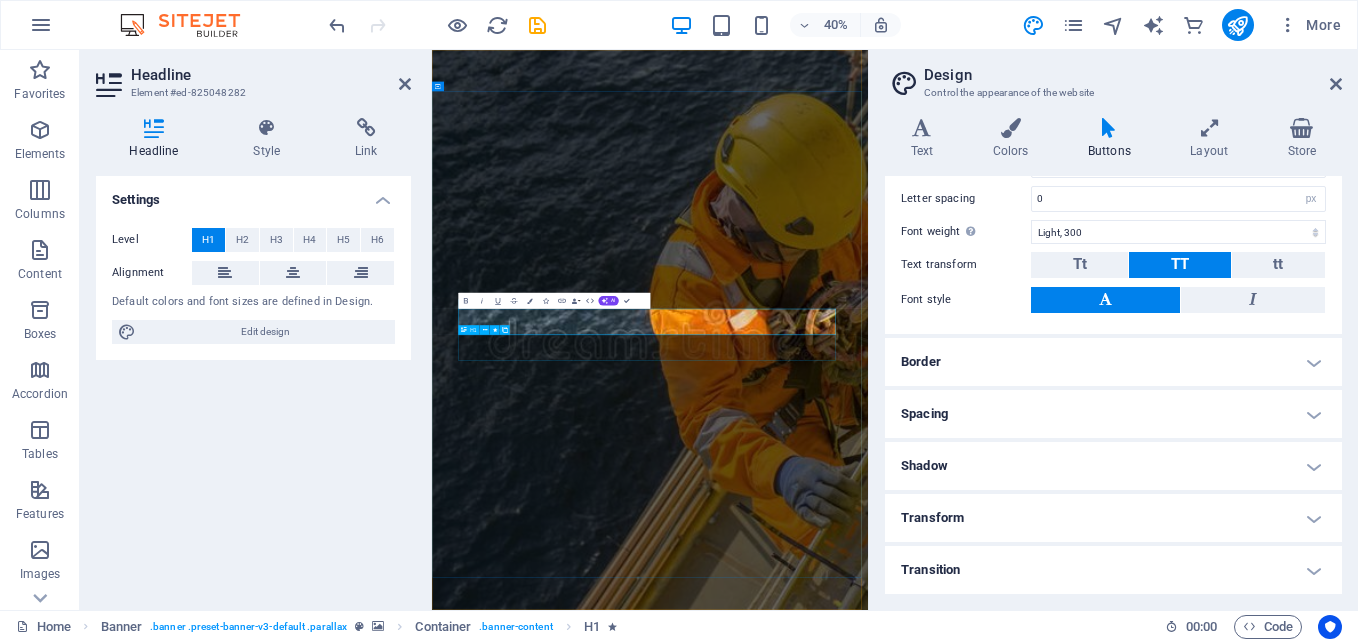 click on "R EVIEW & STATISTICS" at bounding box center (977, 1827) 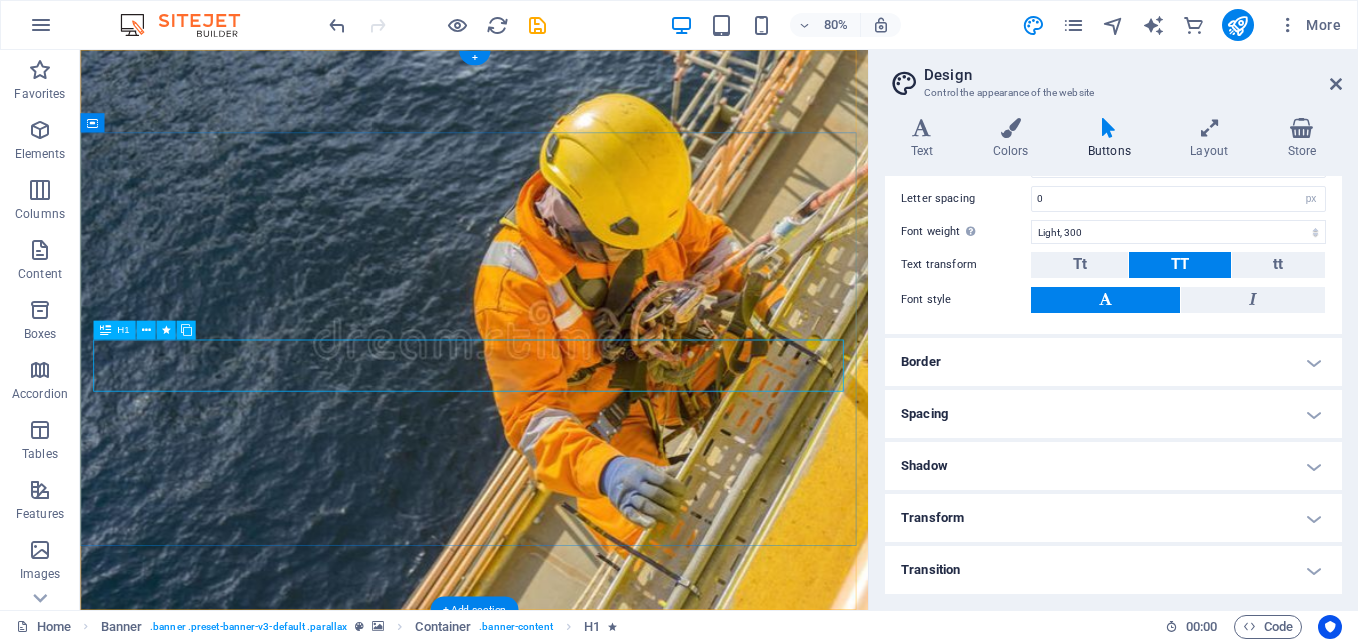 click on "R EVIEW & STATISTICS" at bounding box center (573, 1127) 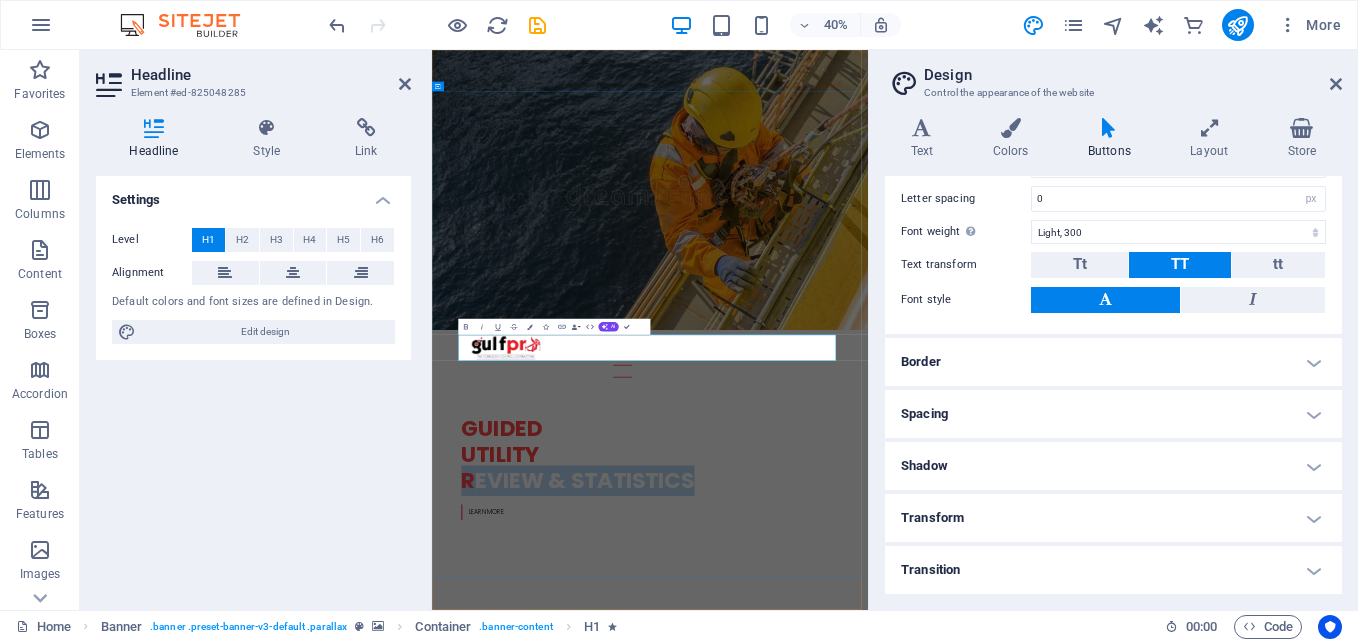 click on "R EVIEW & STATISTICS" at bounding box center (977, 1127) 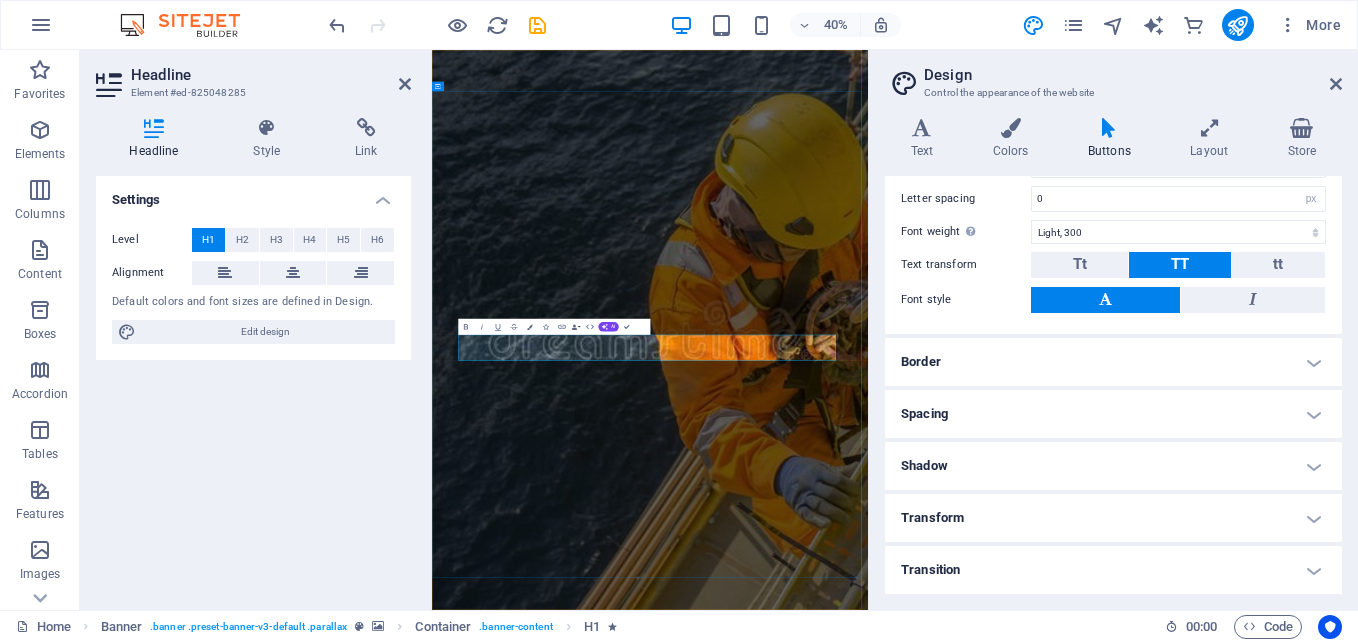 type 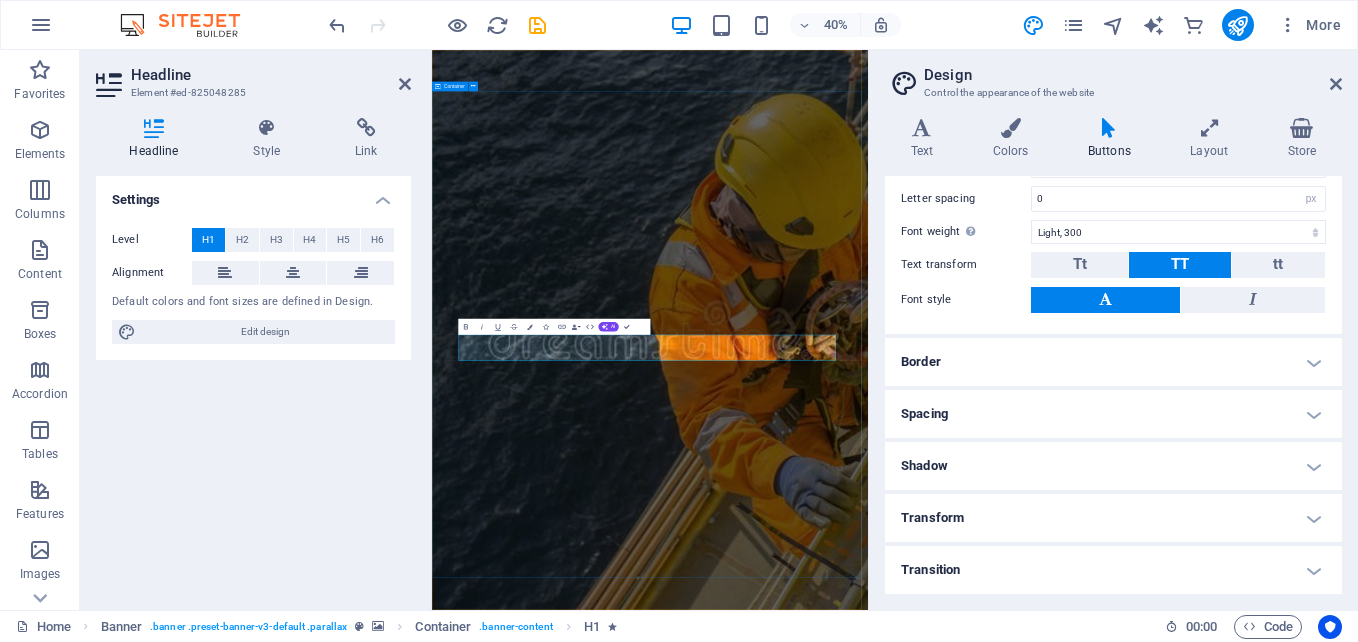 click on "GUIDED UTILITY LOGISTICS Learn more" at bounding box center (977, 1795) 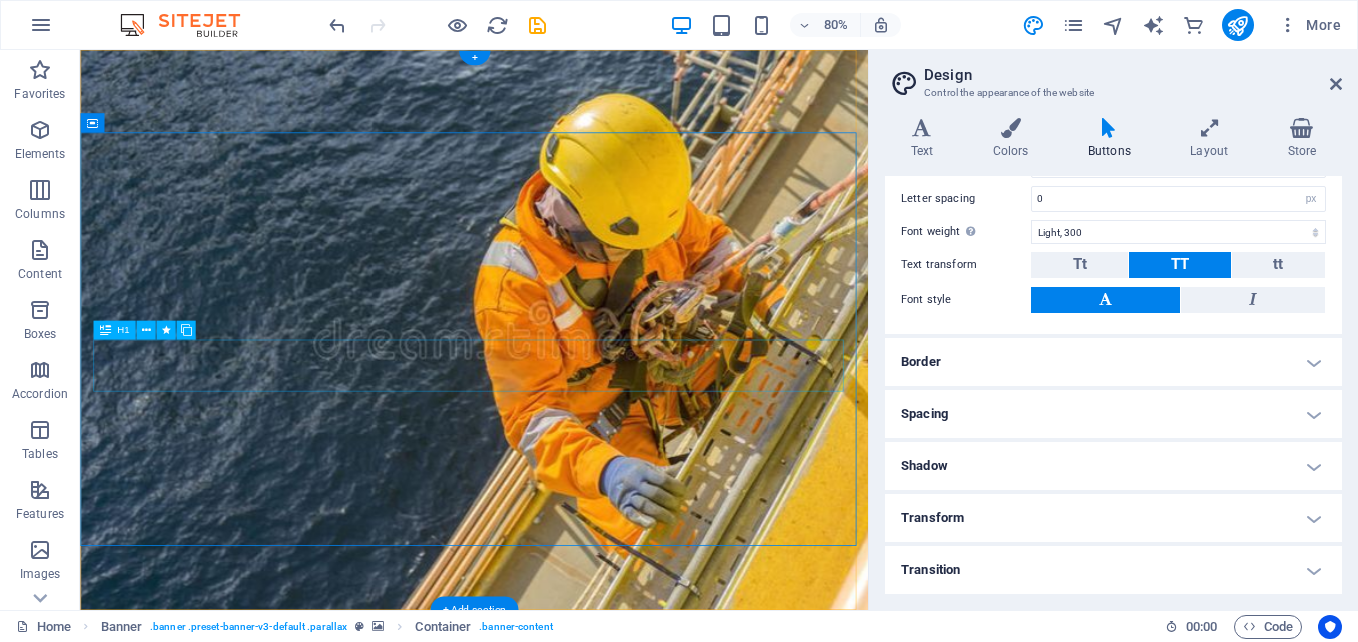 click on "LOGISTICS" at bounding box center [573, 1127] 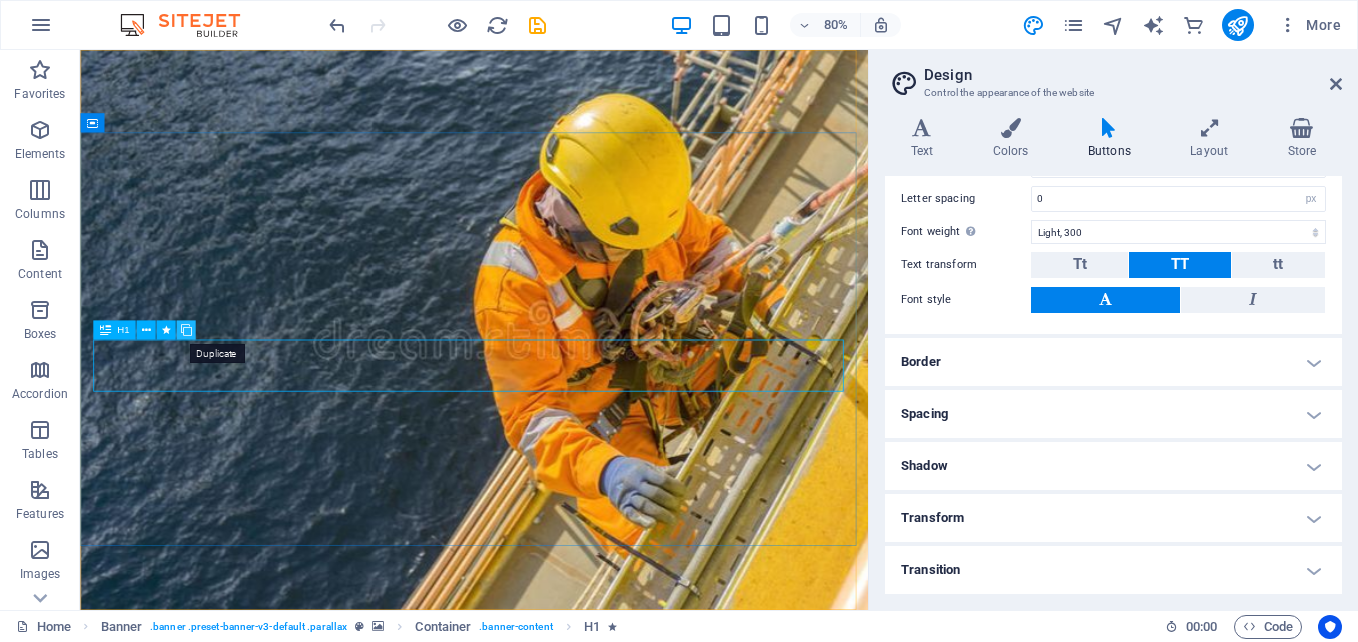 click at bounding box center [185, 330] 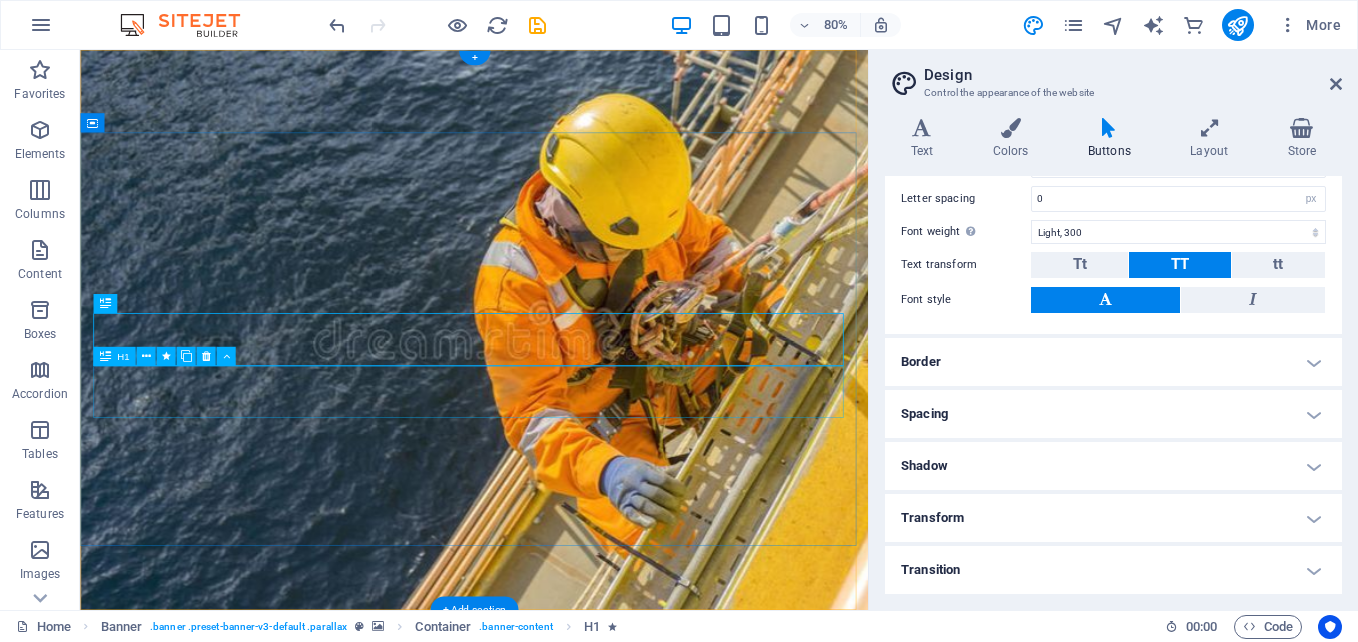 click on "LOGISTICS" at bounding box center [573, 1193] 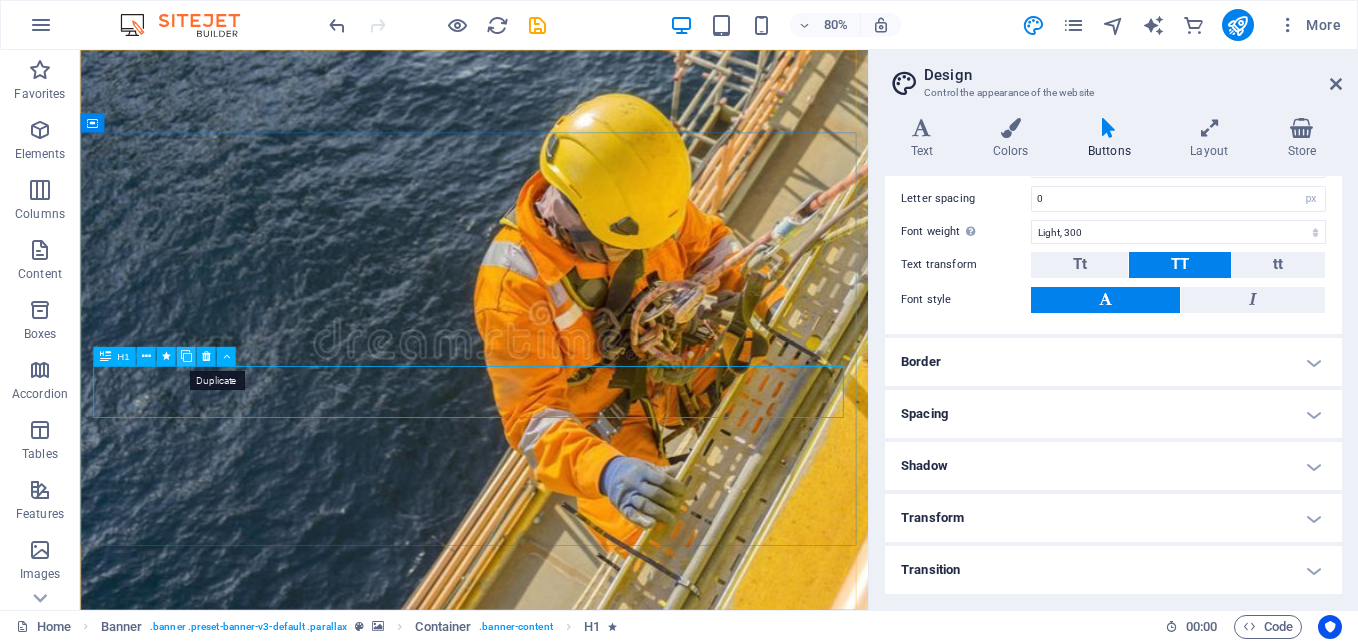 click at bounding box center (185, 356) 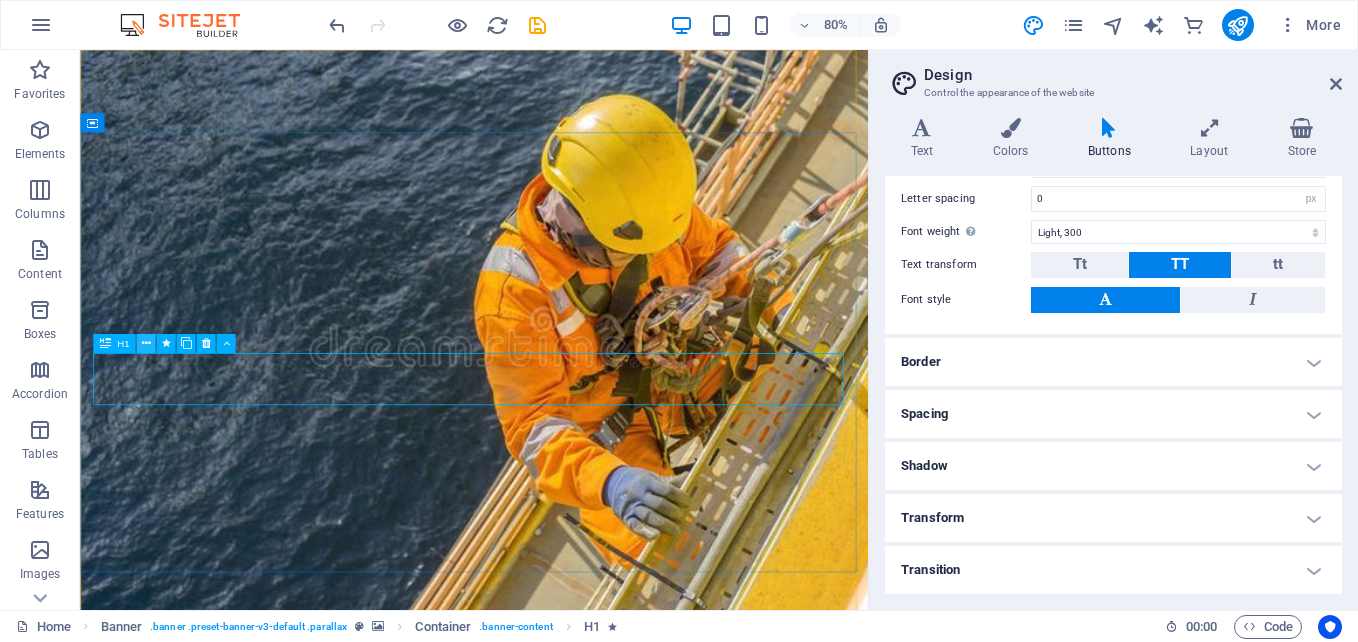 click at bounding box center [145, 343] 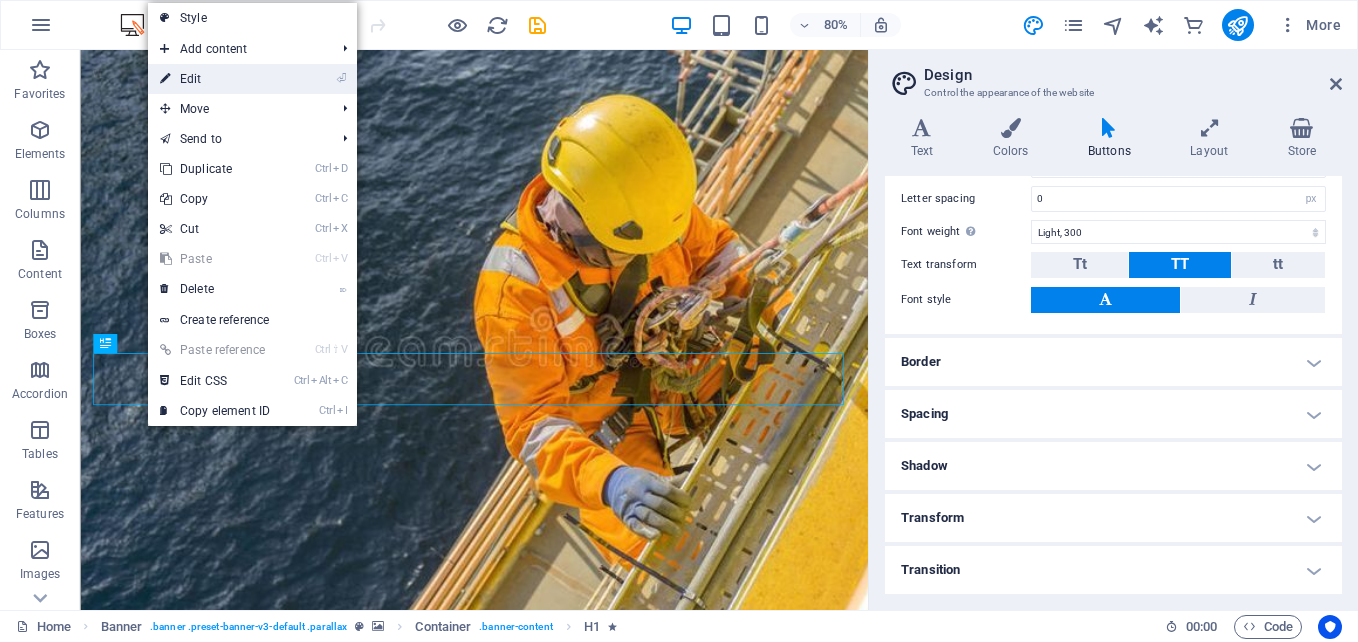 click on "⏎  Edit" at bounding box center (215, 79) 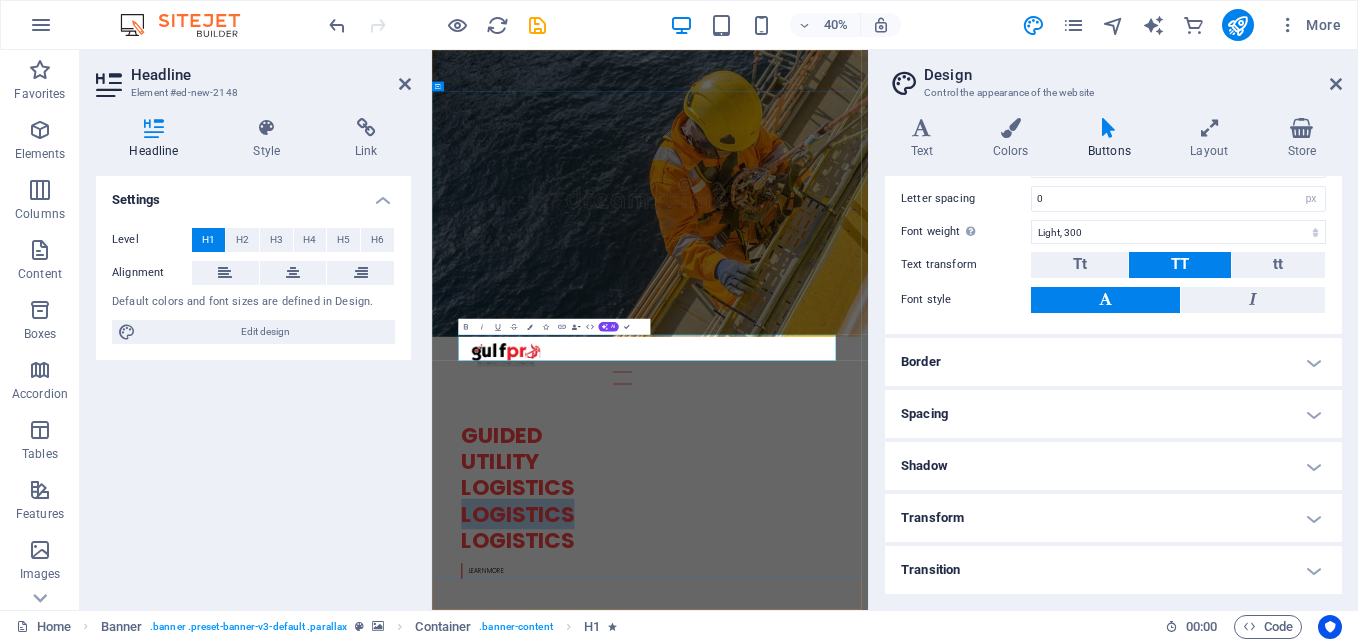type 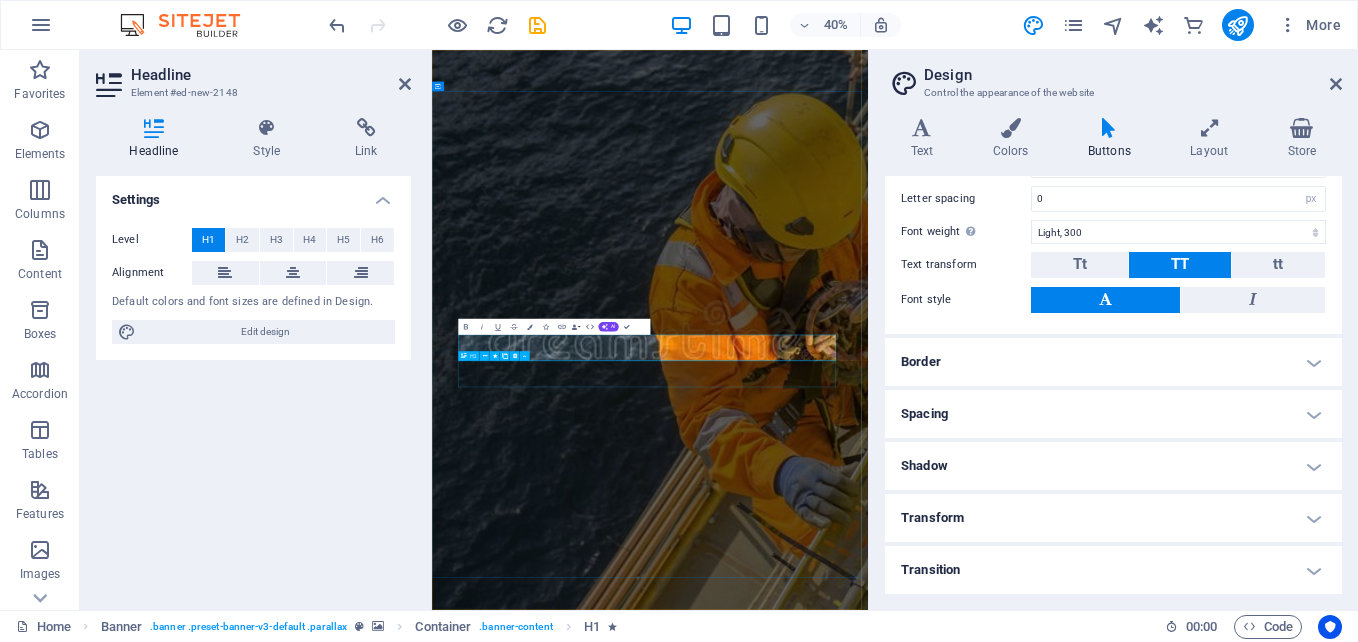 click on "LOGISTICS" at bounding box center (977, 1958) 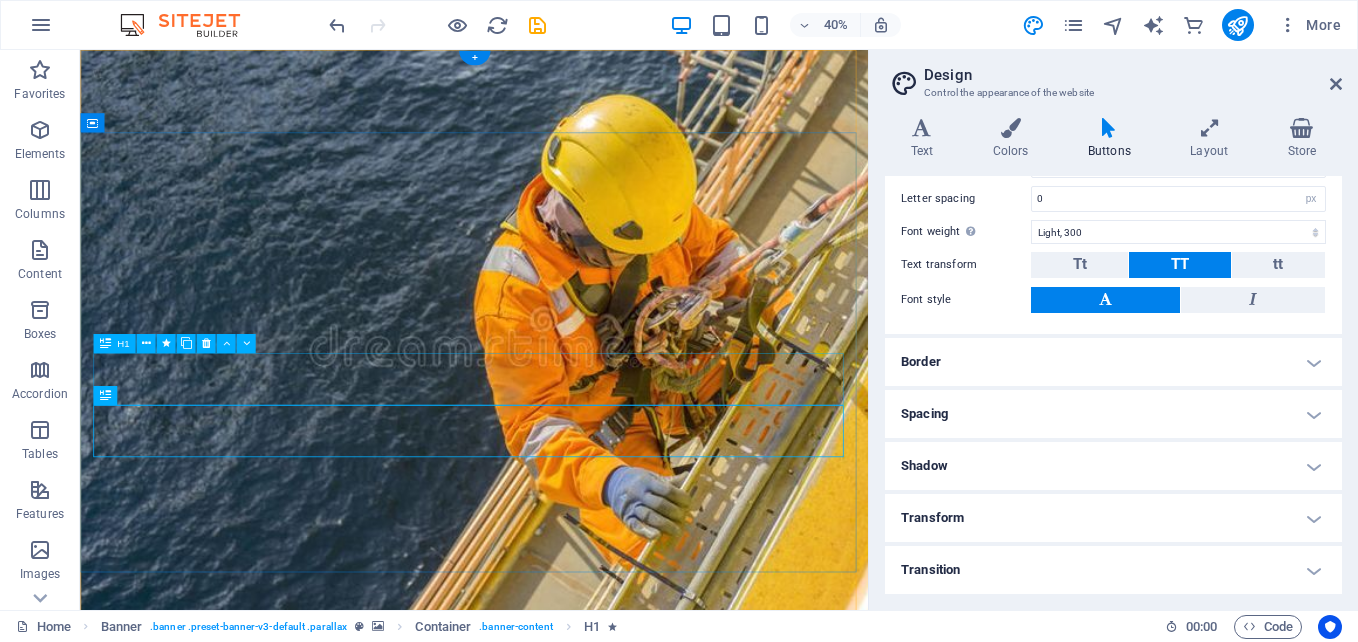 click on "FACILITIES" at bounding box center (573, 1210) 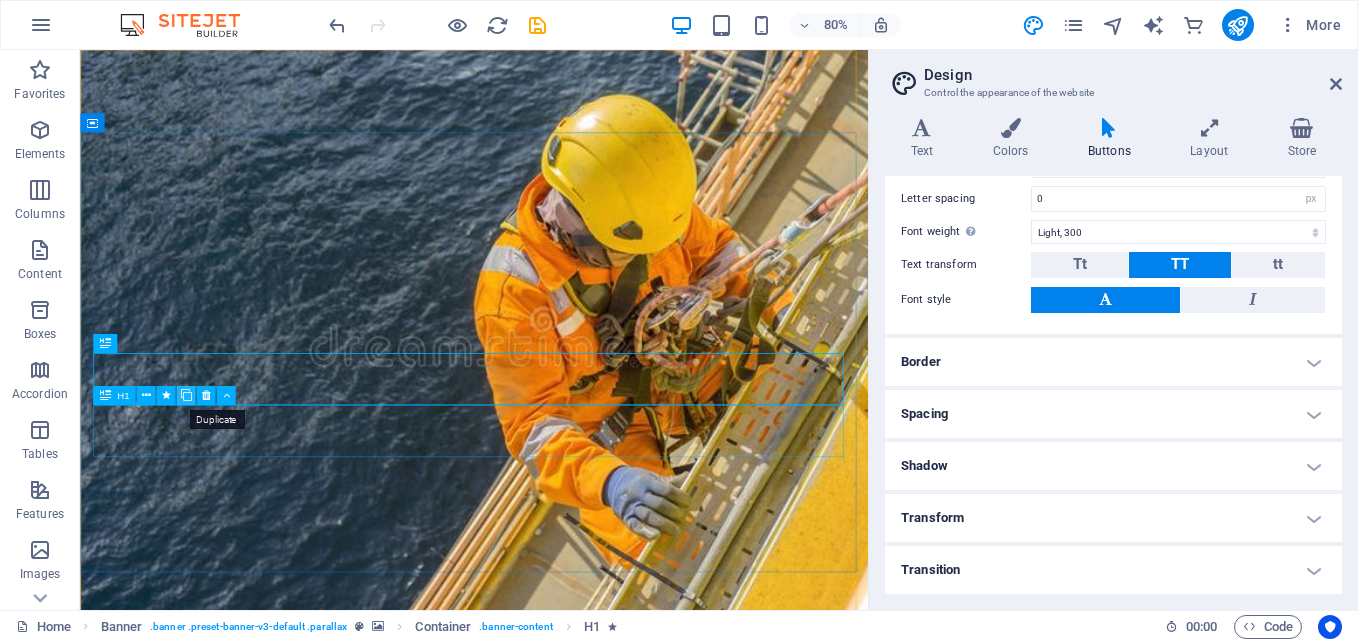 click at bounding box center (185, 395) 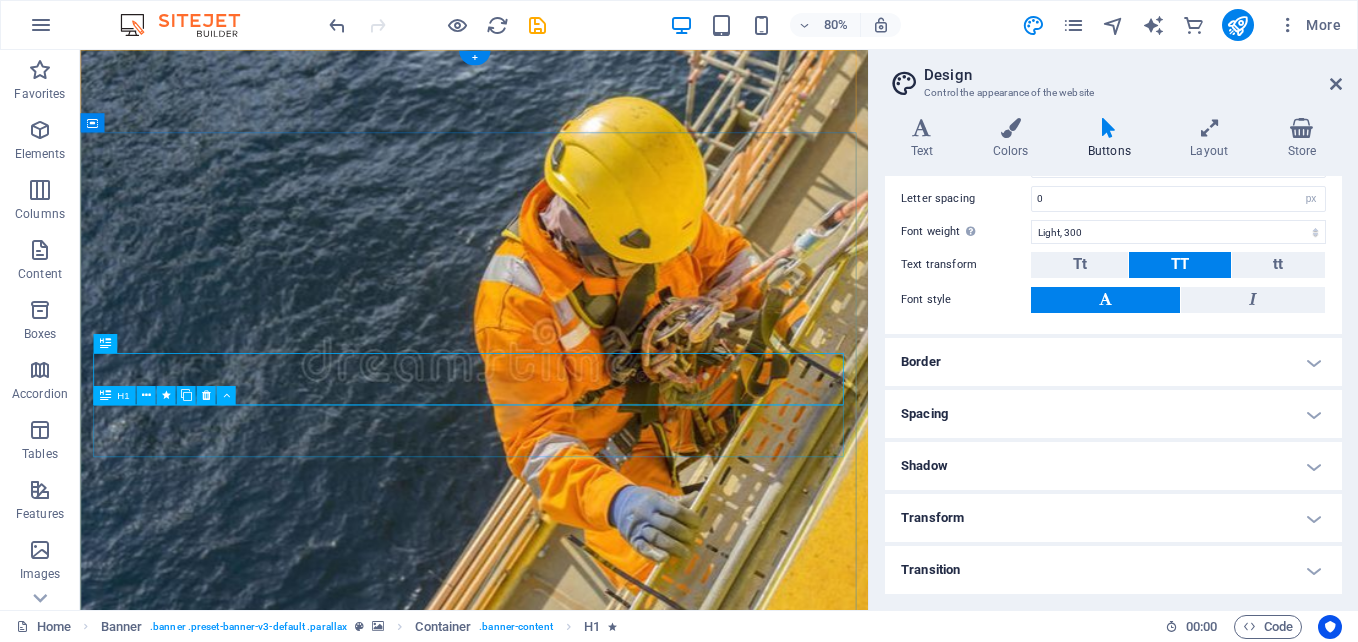 click on "LOGISTICS" at bounding box center [573, 1308] 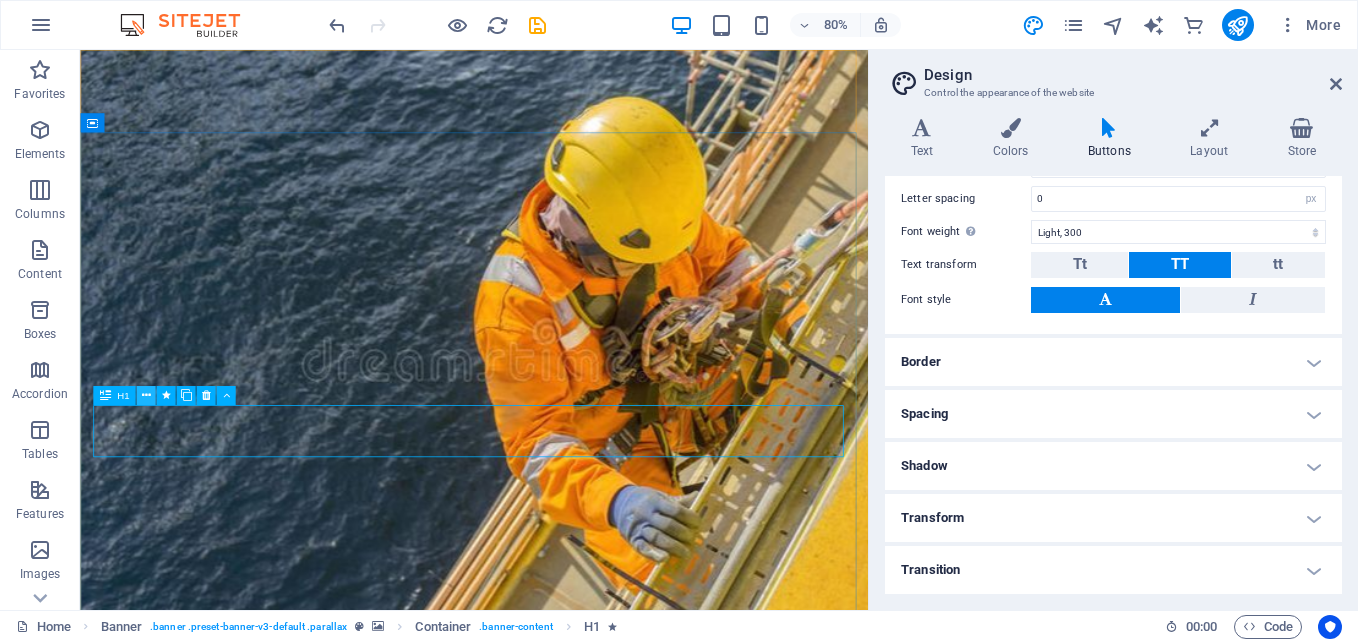 click at bounding box center [145, 395] 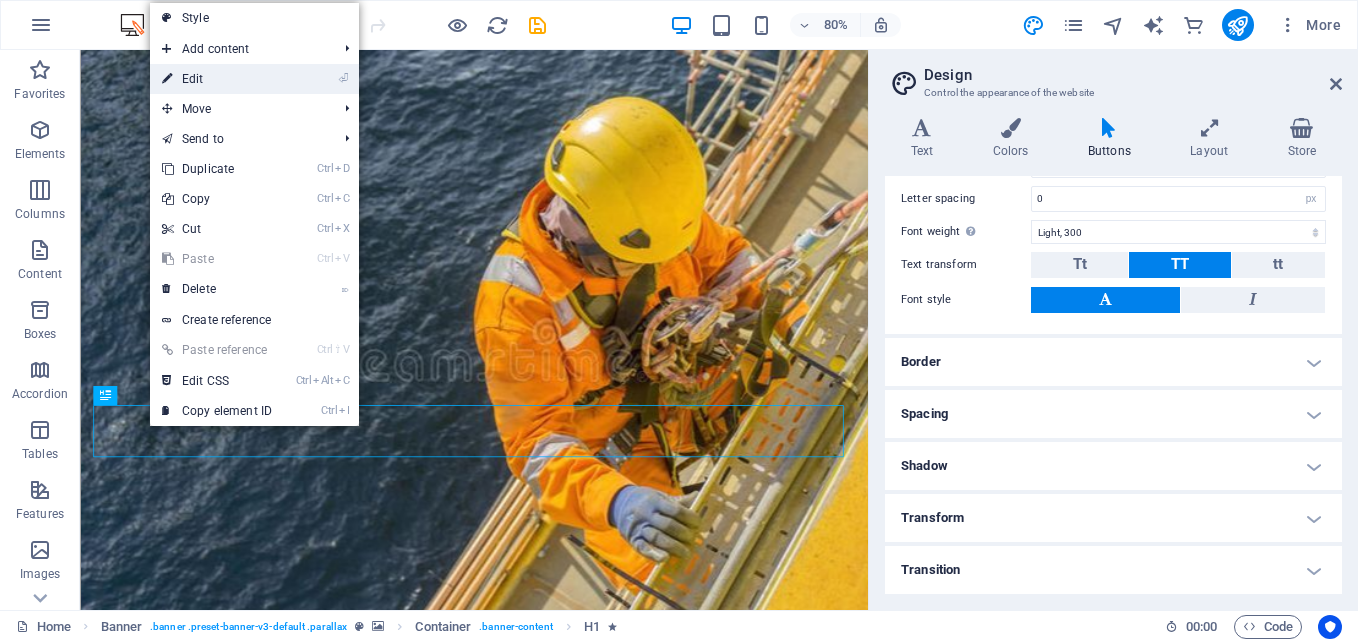 click on "⏎  Edit" at bounding box center [254, 79] 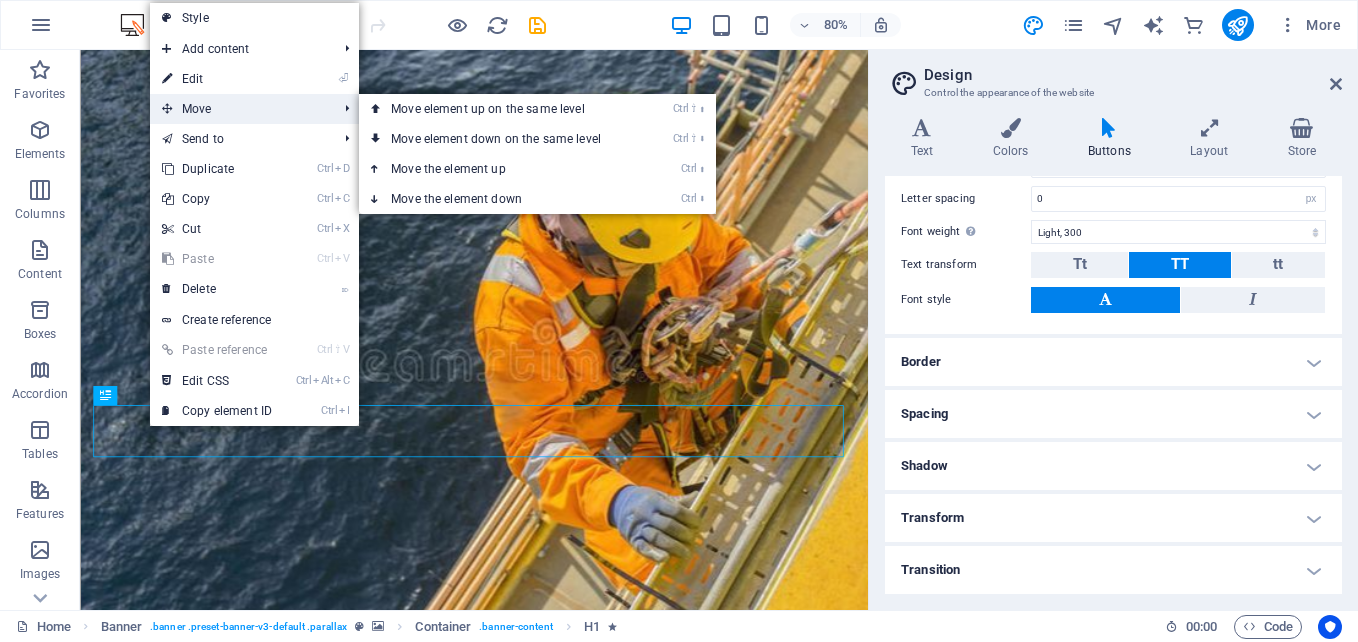 click on "Move" at bounding box center (239, 109) 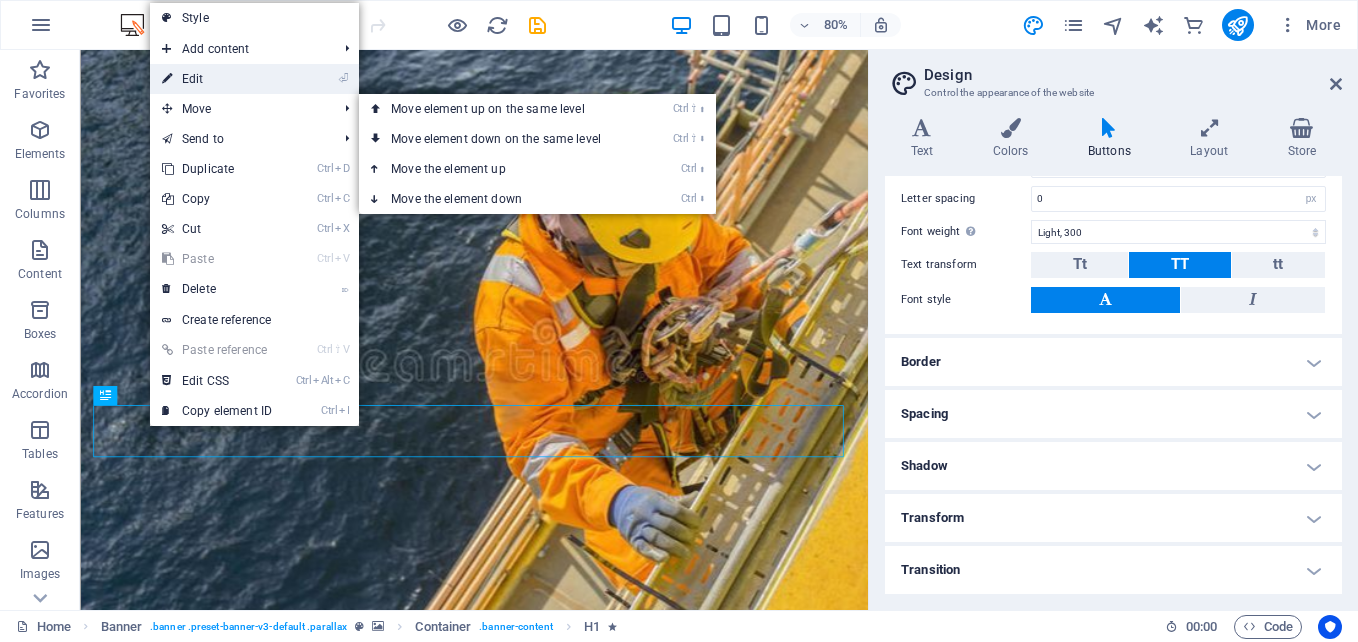 click on "⏎  Edit" at bounding box center (217, 79) 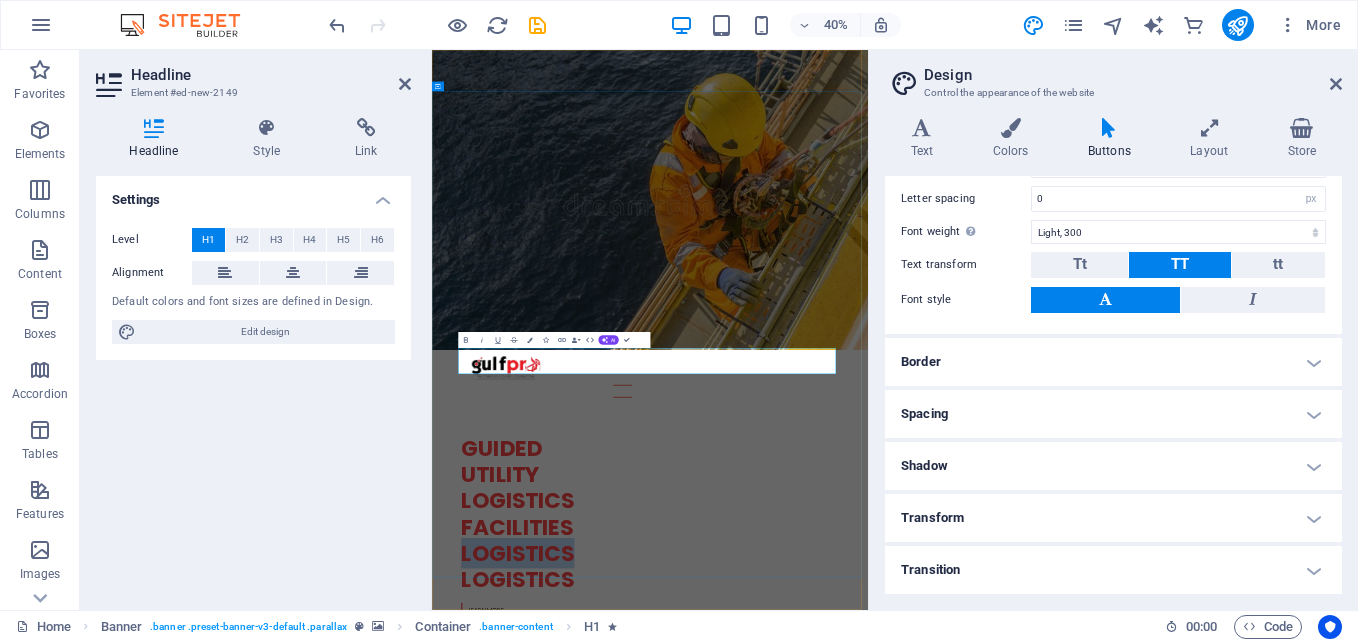 click on "LOGISTICS" at bounding box center [977, 1308] 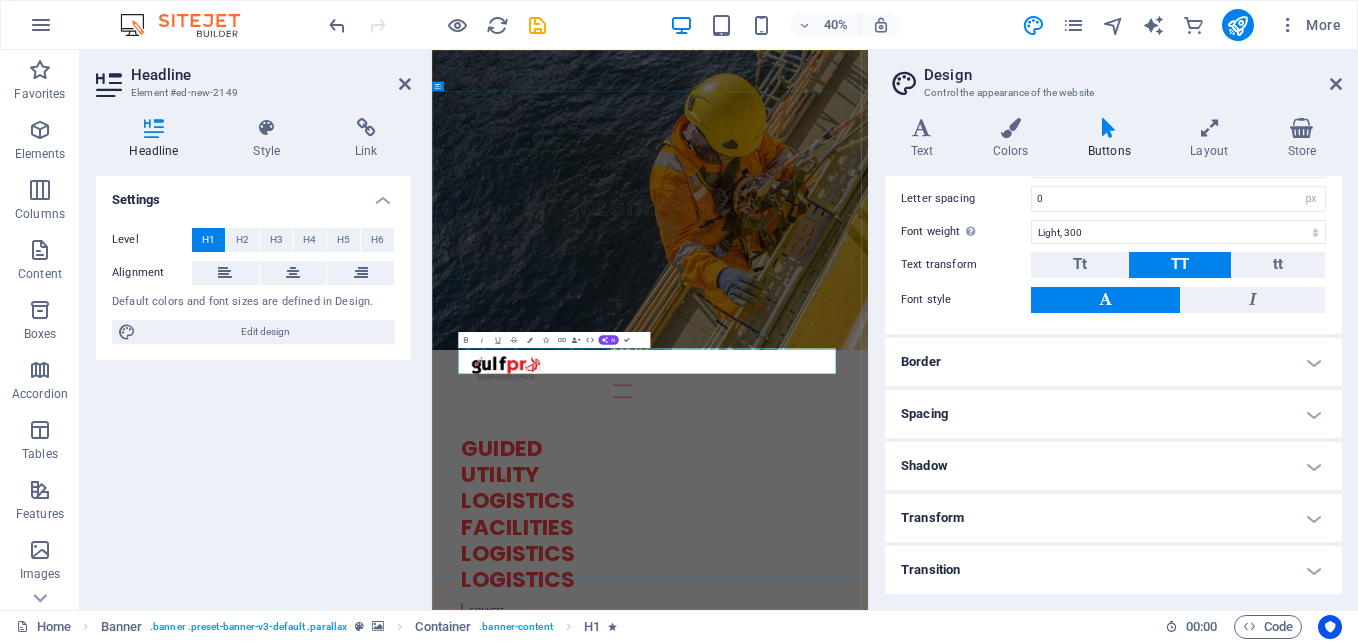 type 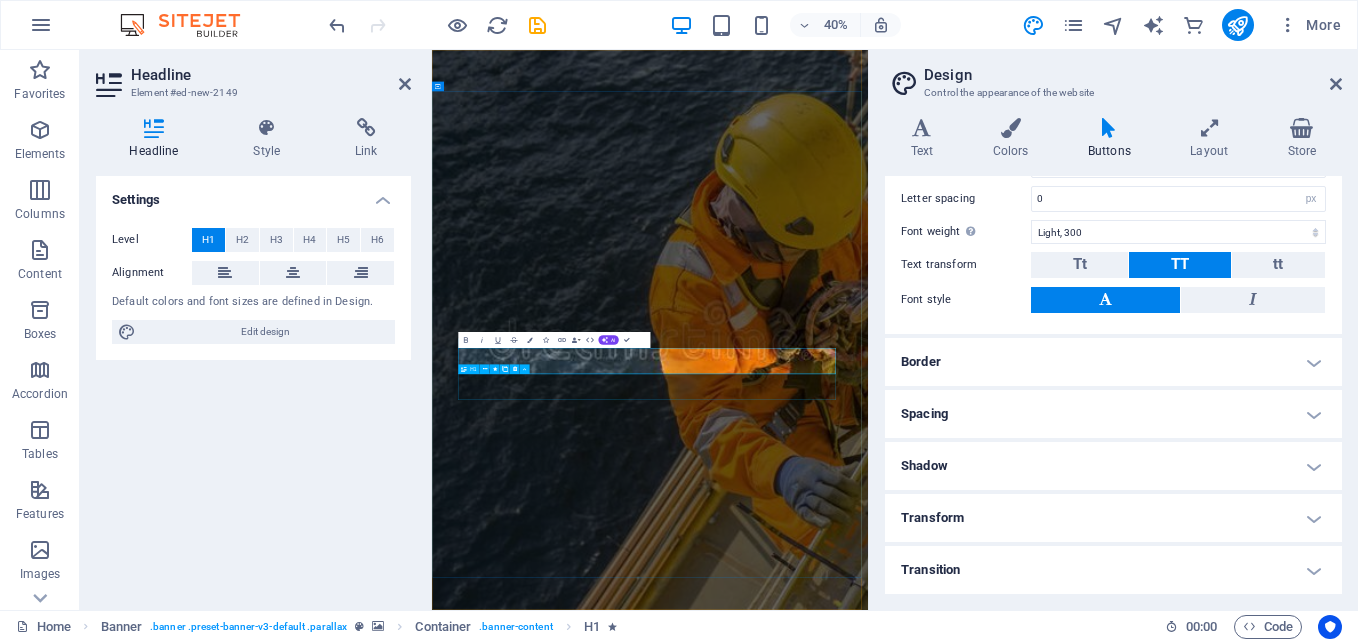 click on "LOGISTICS" at bounding box center [977, 2023] 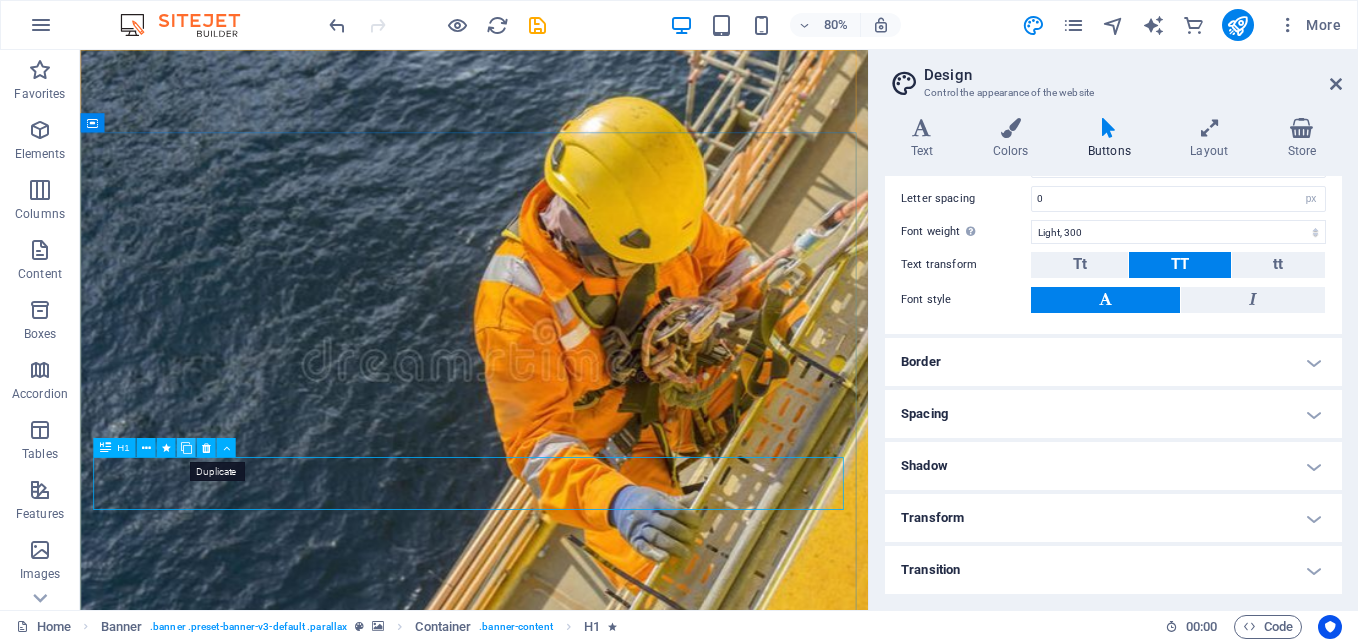 click at bounding box center [185, 447] 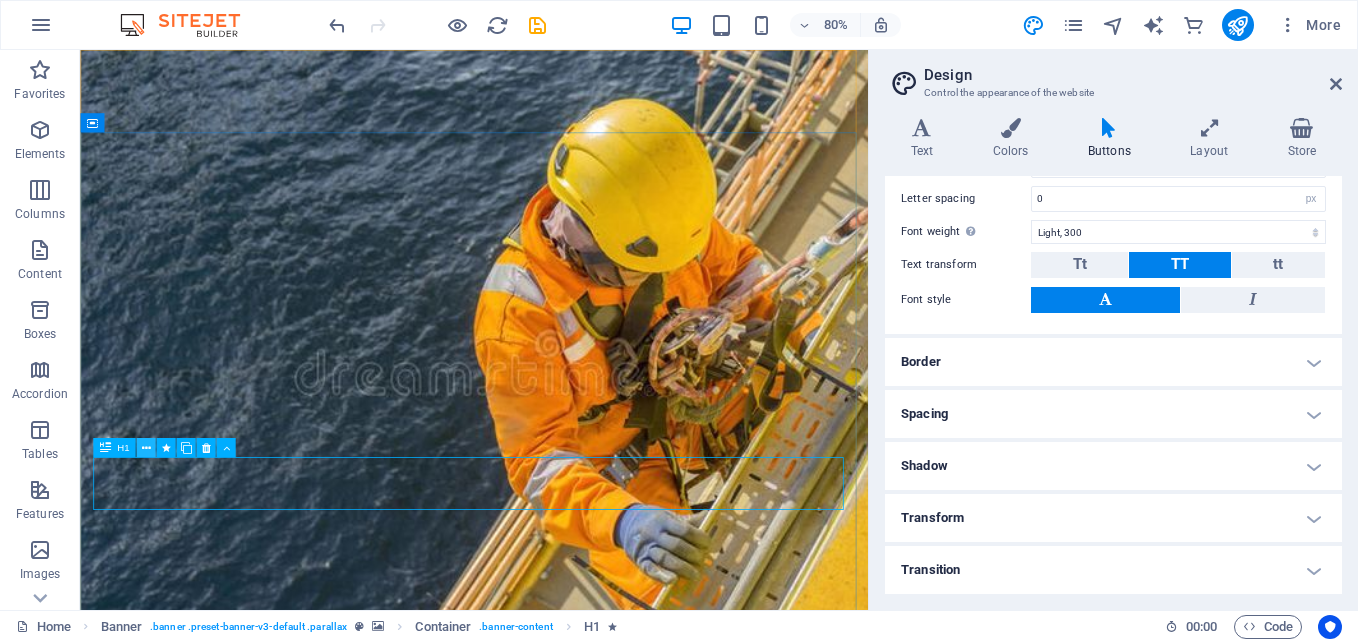 click at bounding box center (145, 447) 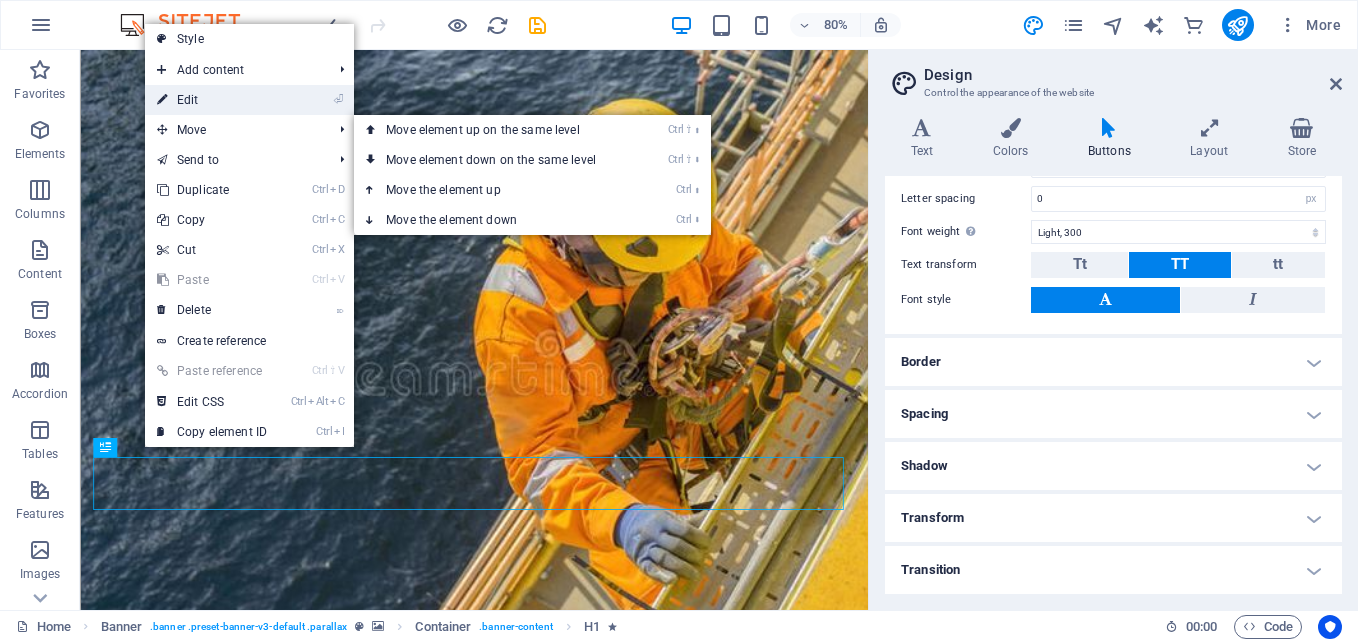 click on "⏎  Edit" at bounding box center [212, 100] 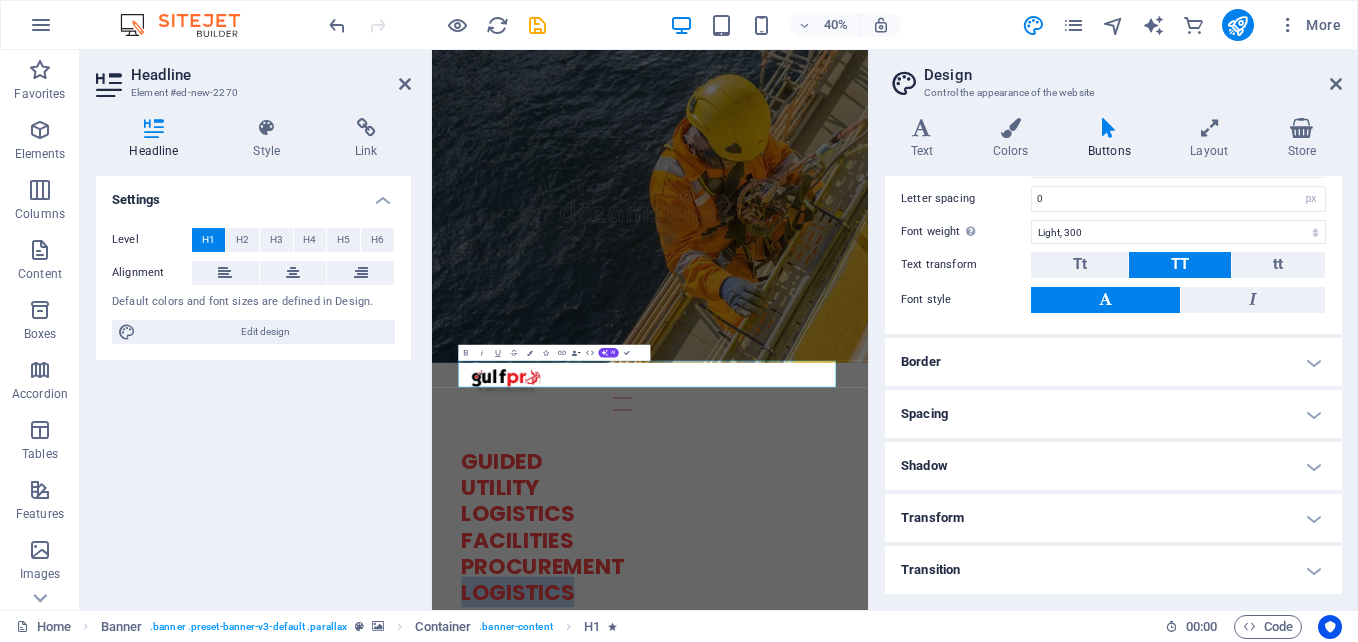 type 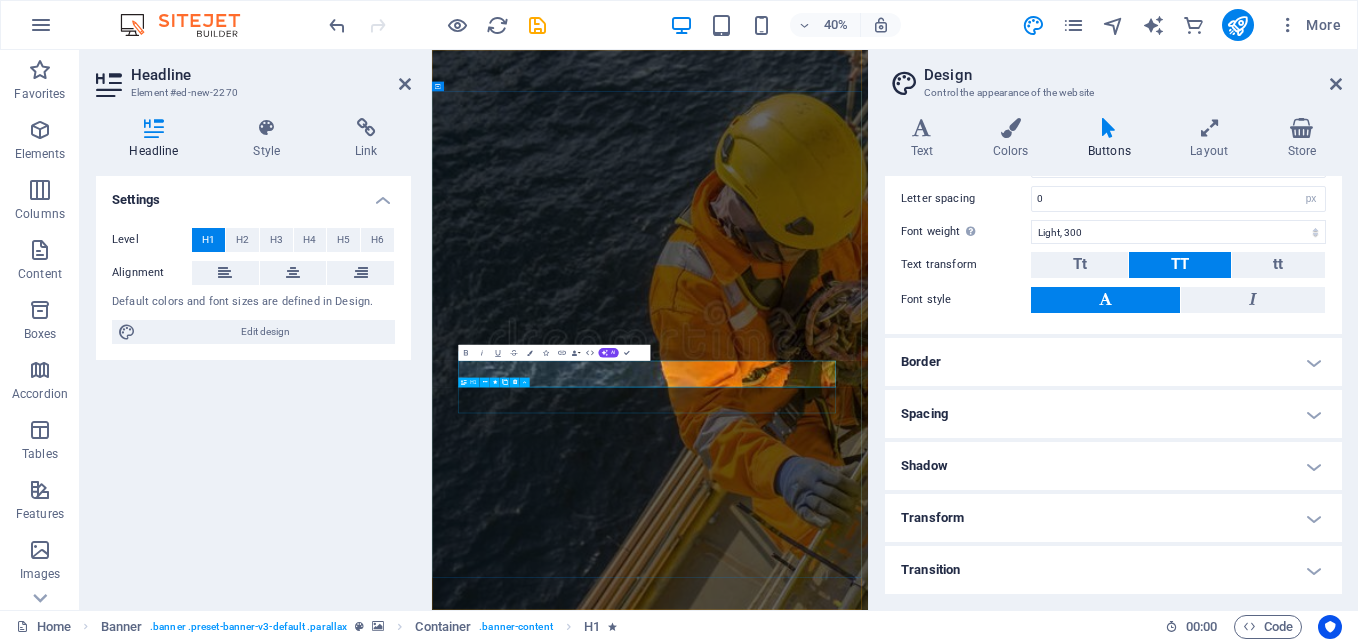 click on "LOGISTICS" at bounding box center [977, 2089] 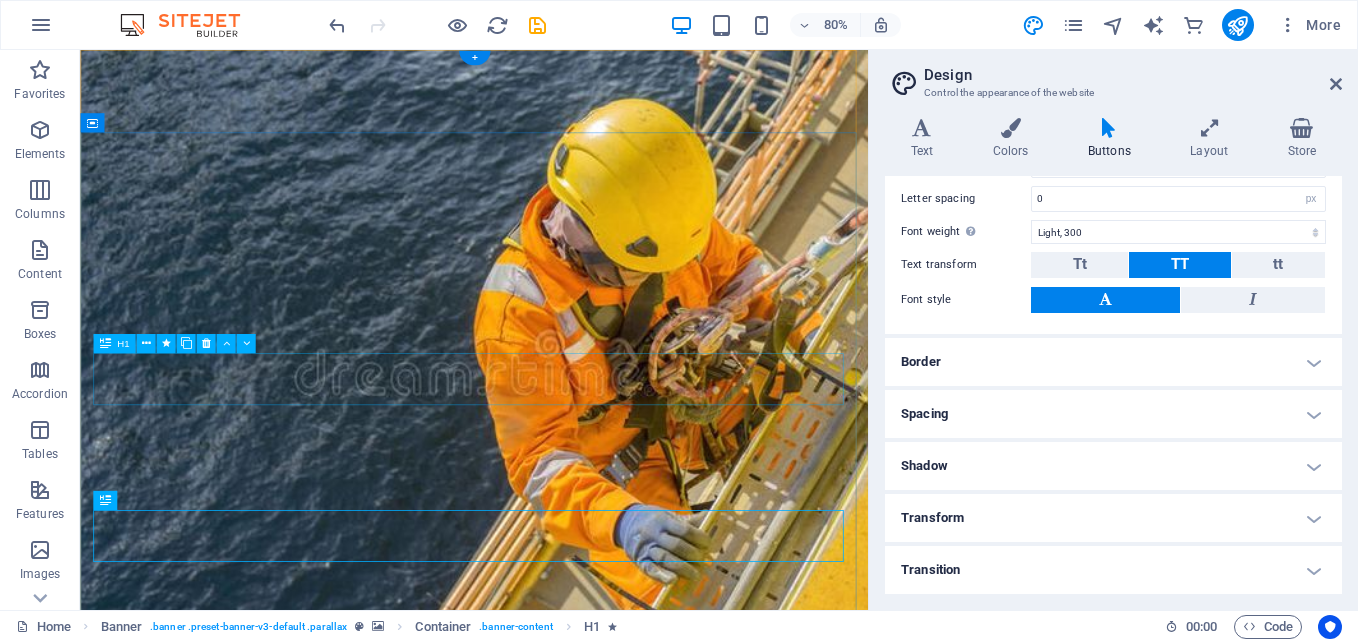 click on "FACILITIES" at bounding box center [573, 1275] 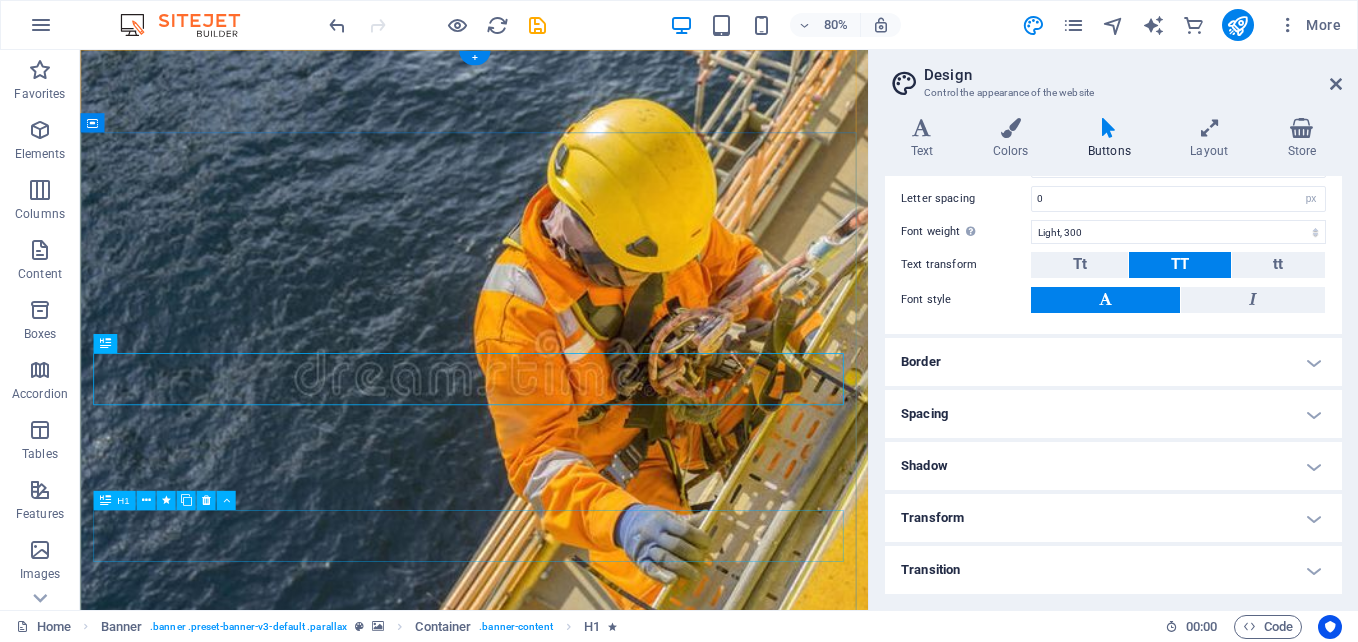 click on "LOGISTICS" at bounding box center [573, 1471] 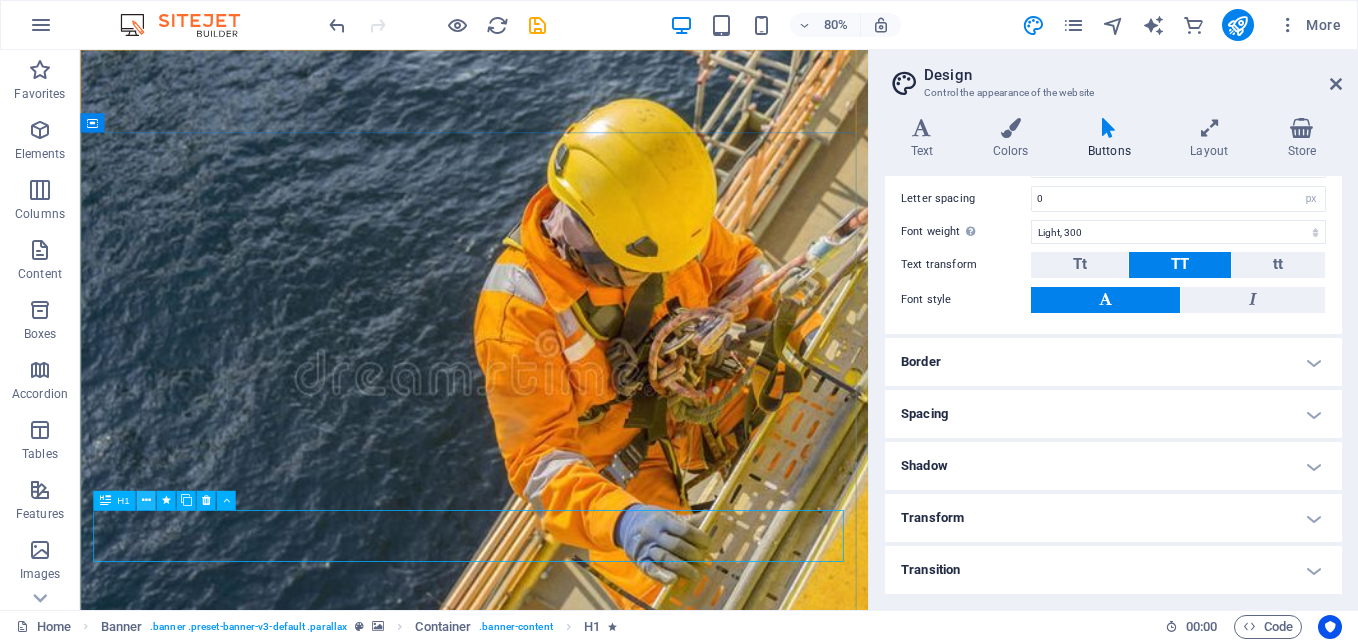 click at bounding box center (145, 500) 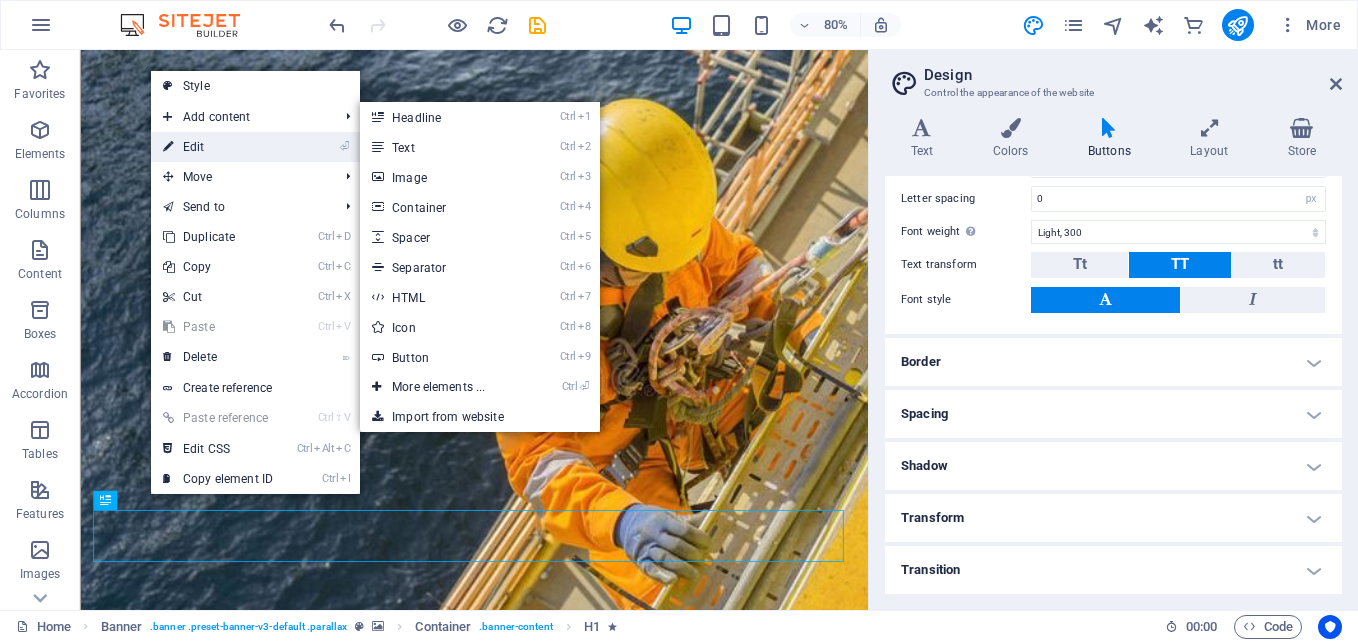 click on "⏎  Edit" at bounding box center (218, 147) 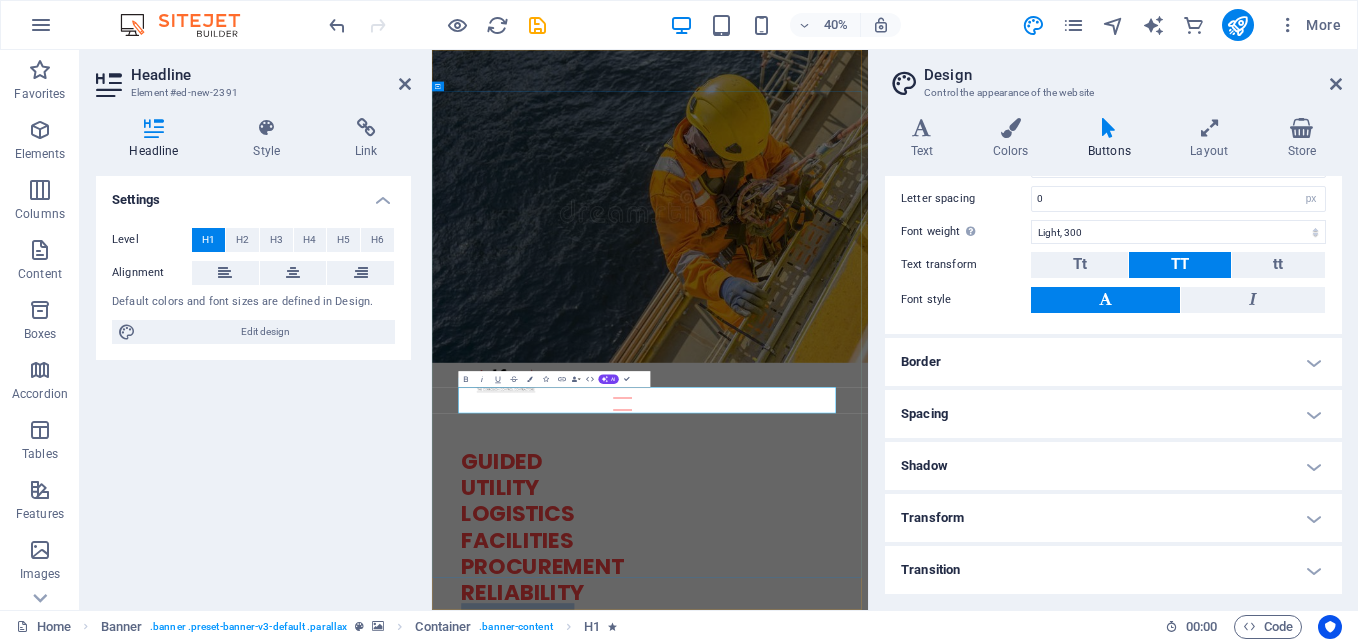 type 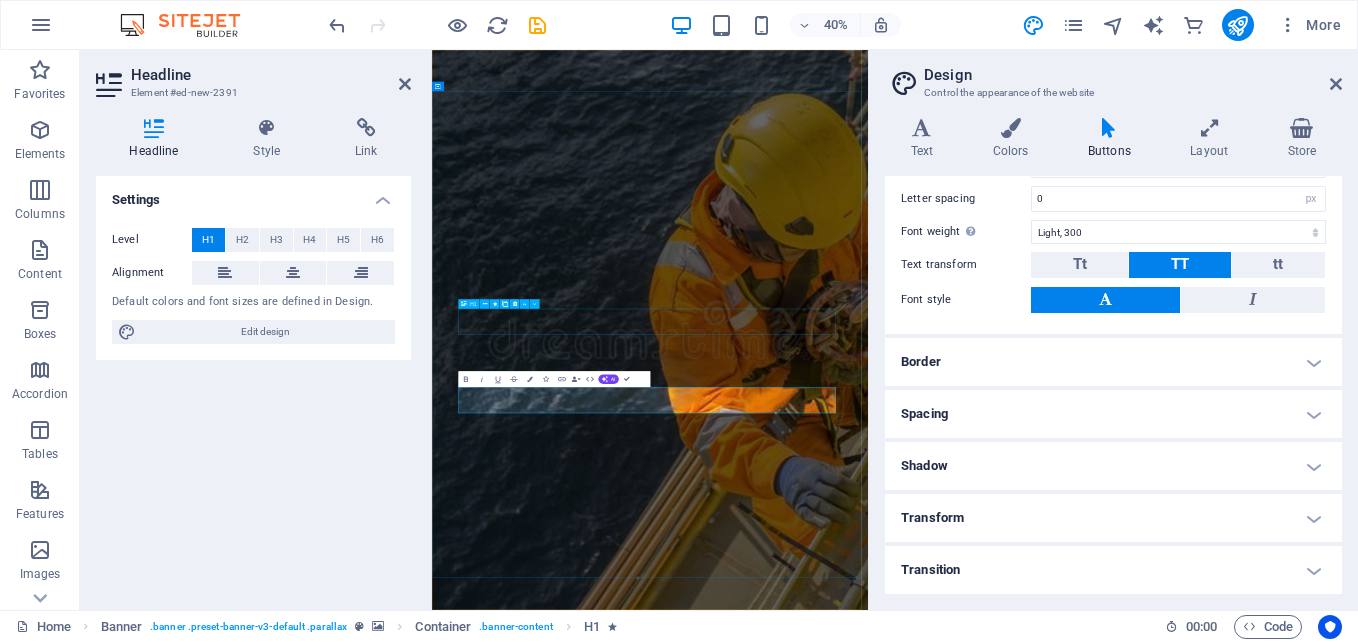 click on "FACILITIES" at bounding box center [977, 1893] 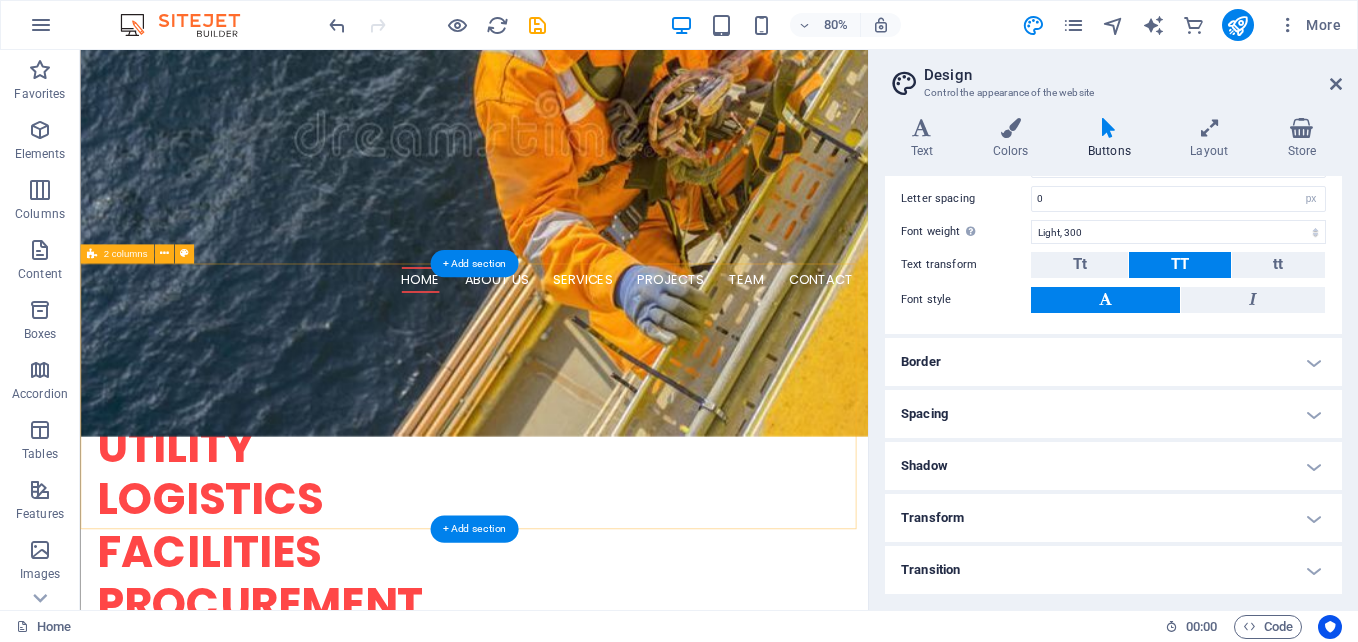 scroll, scrollTop: 598, scrollLeft: 0, axis: vertical 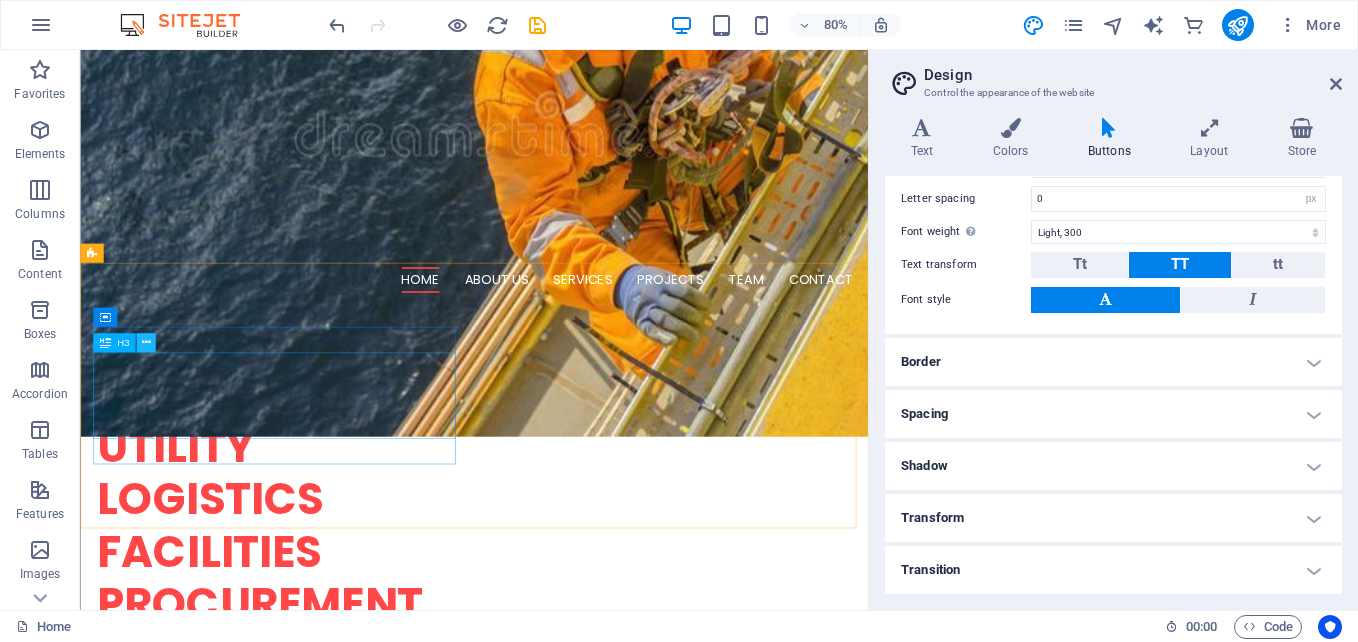 click at bounding box center (145, 342) 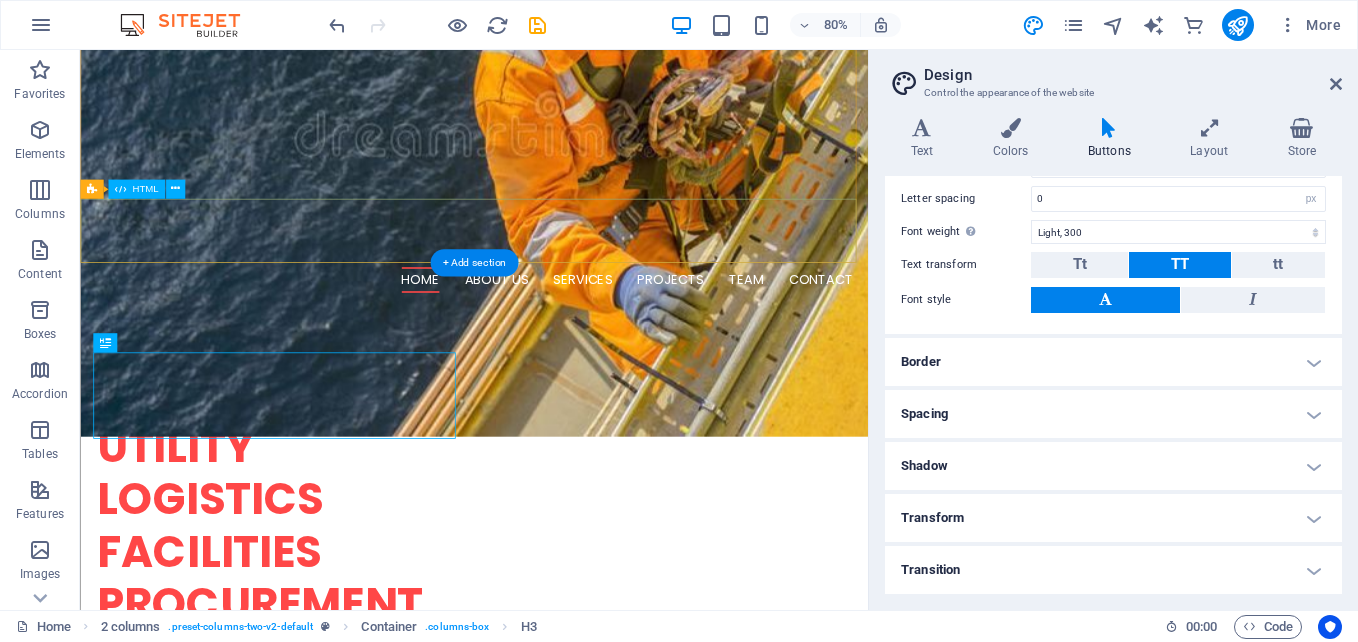 click at bounding box center [572, 1090] 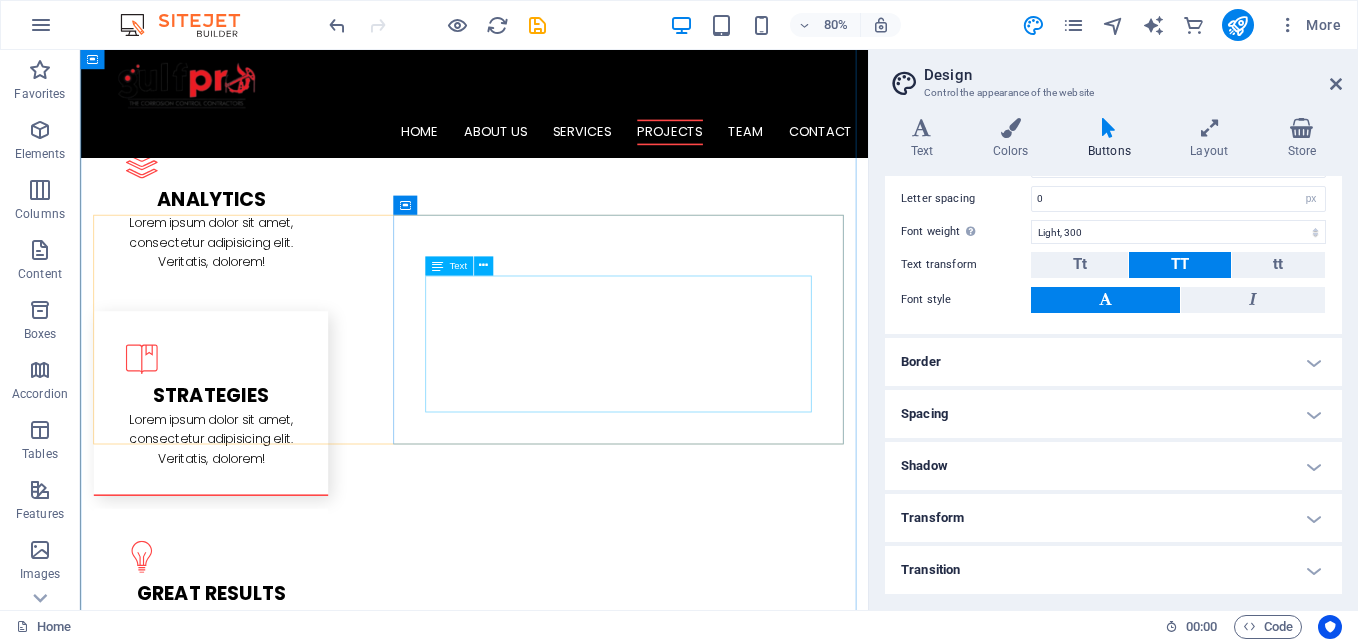 scroll, scrollTop: 2837, scrollLeft: 0, axis: vertical 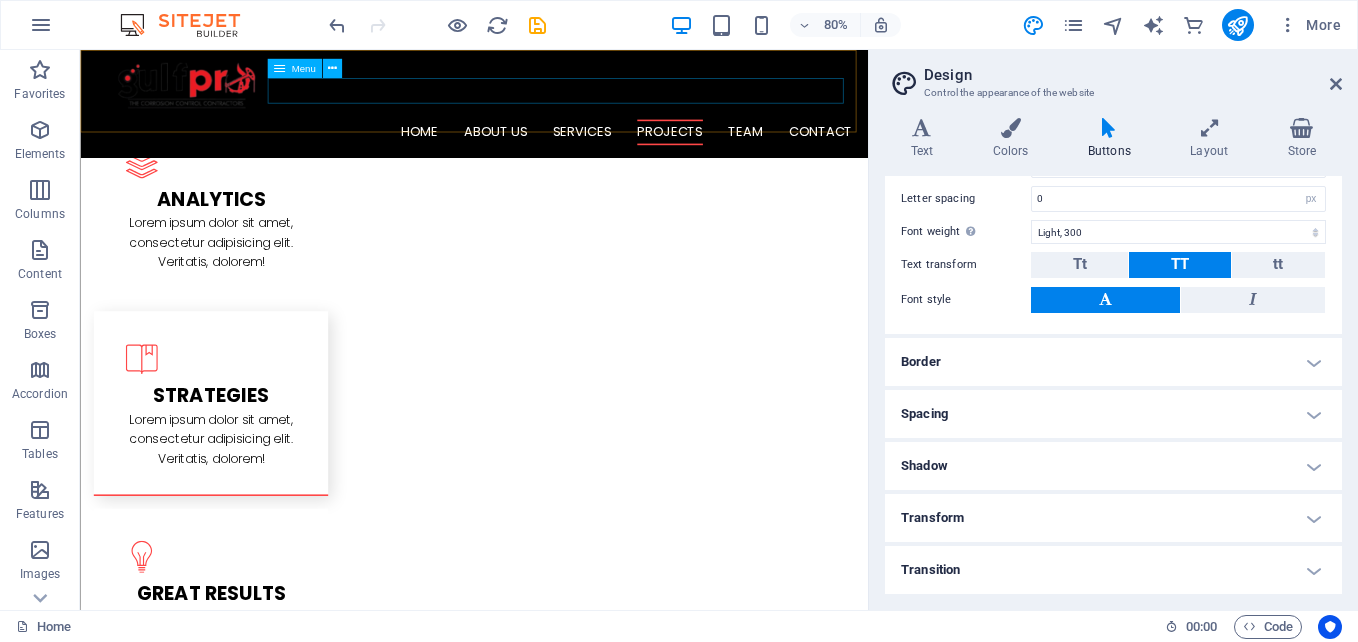 click on "Home About us Services Projects Team Contact" at bounding box center [573, 153] 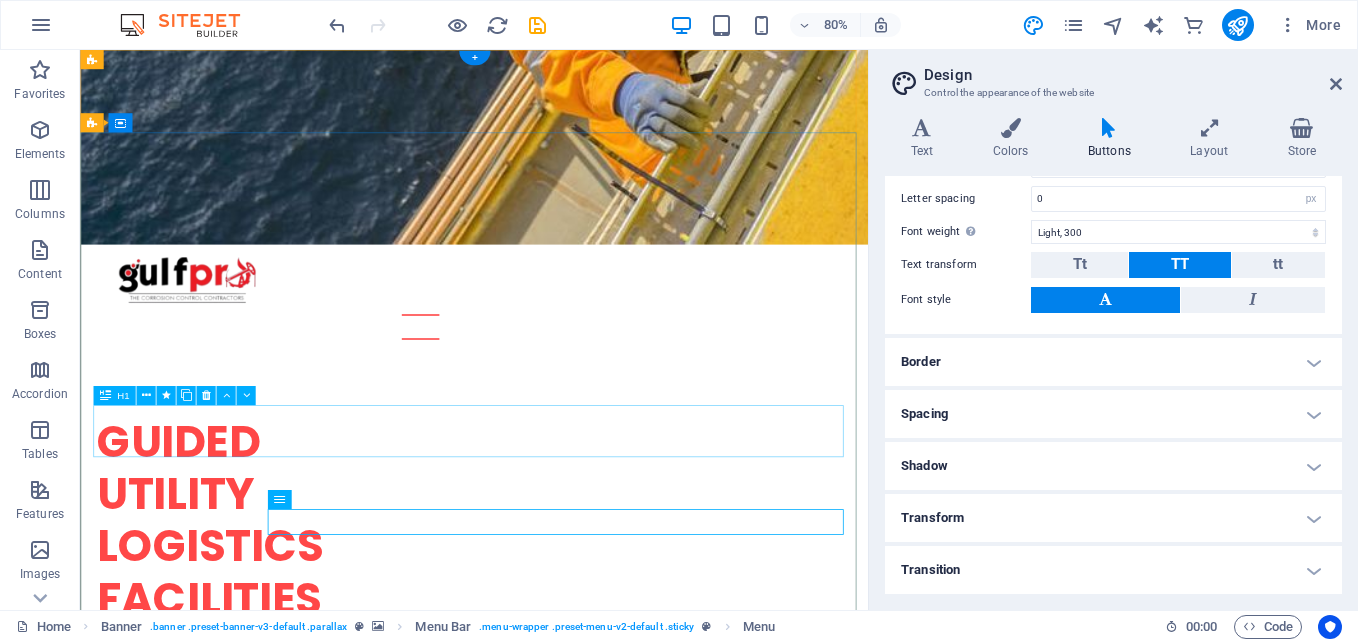 scroll, scrollTop: 0, scrollLeft: 0, axis: both 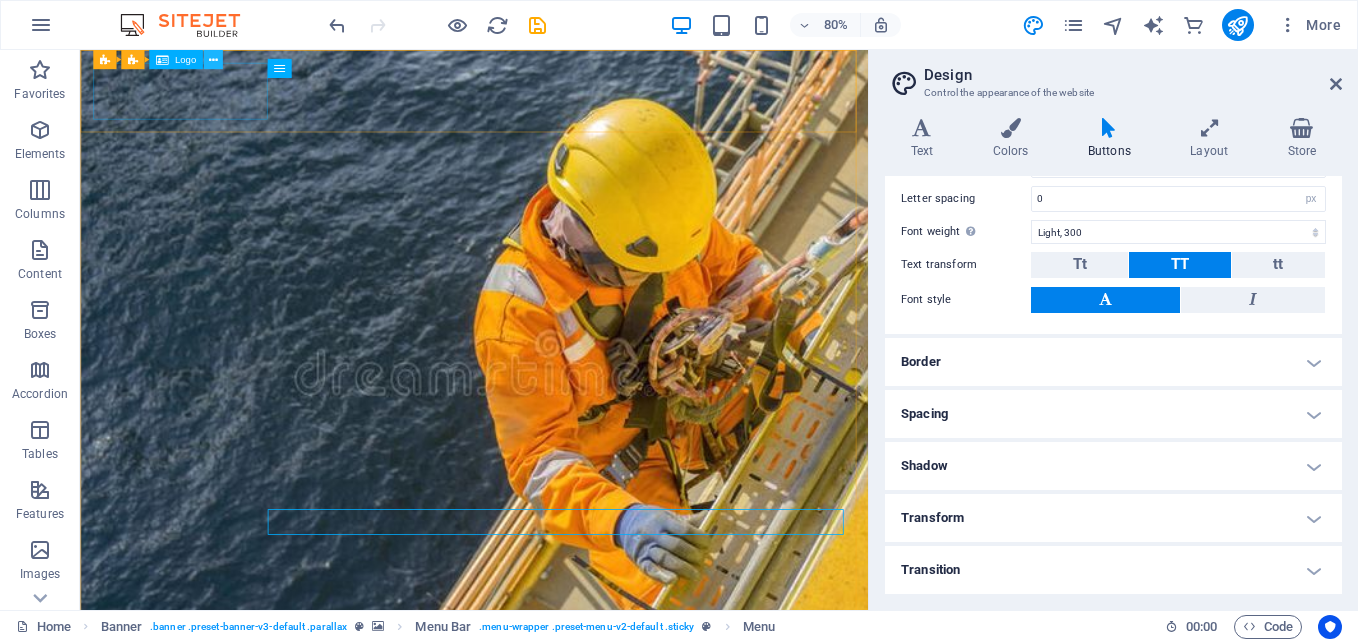 click at bounding box center [212, 59] 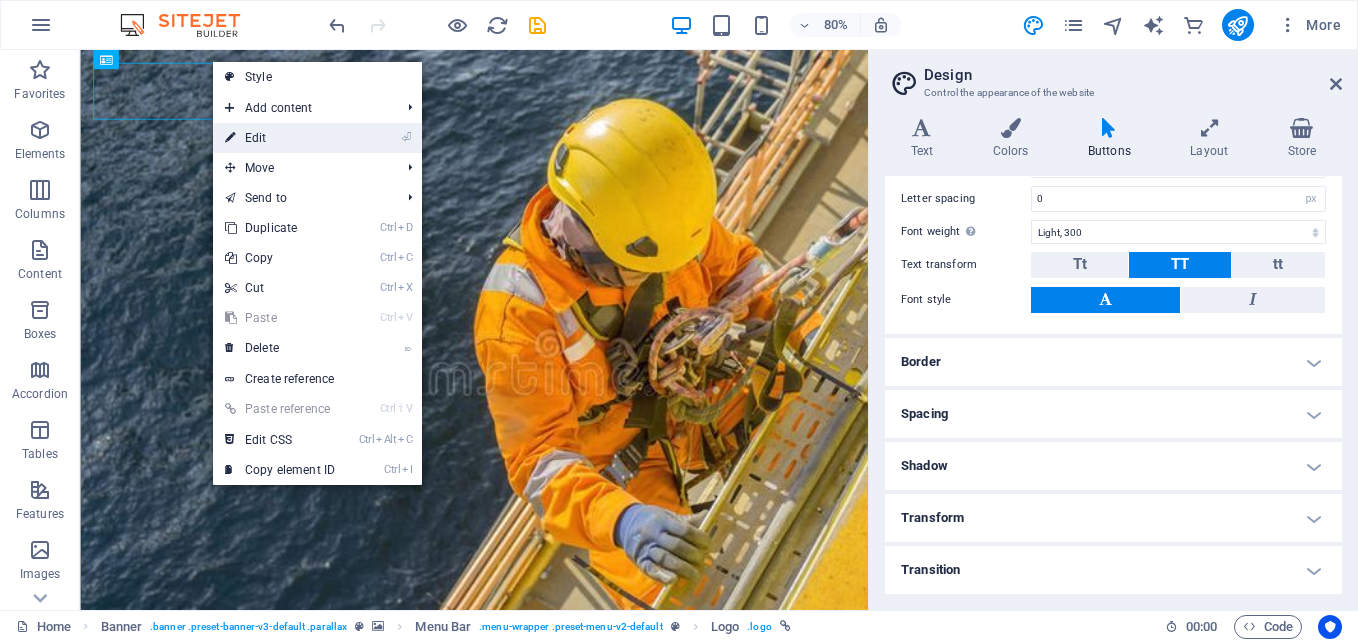 click on "⏎  Edit" at bounding box center (280, 138) 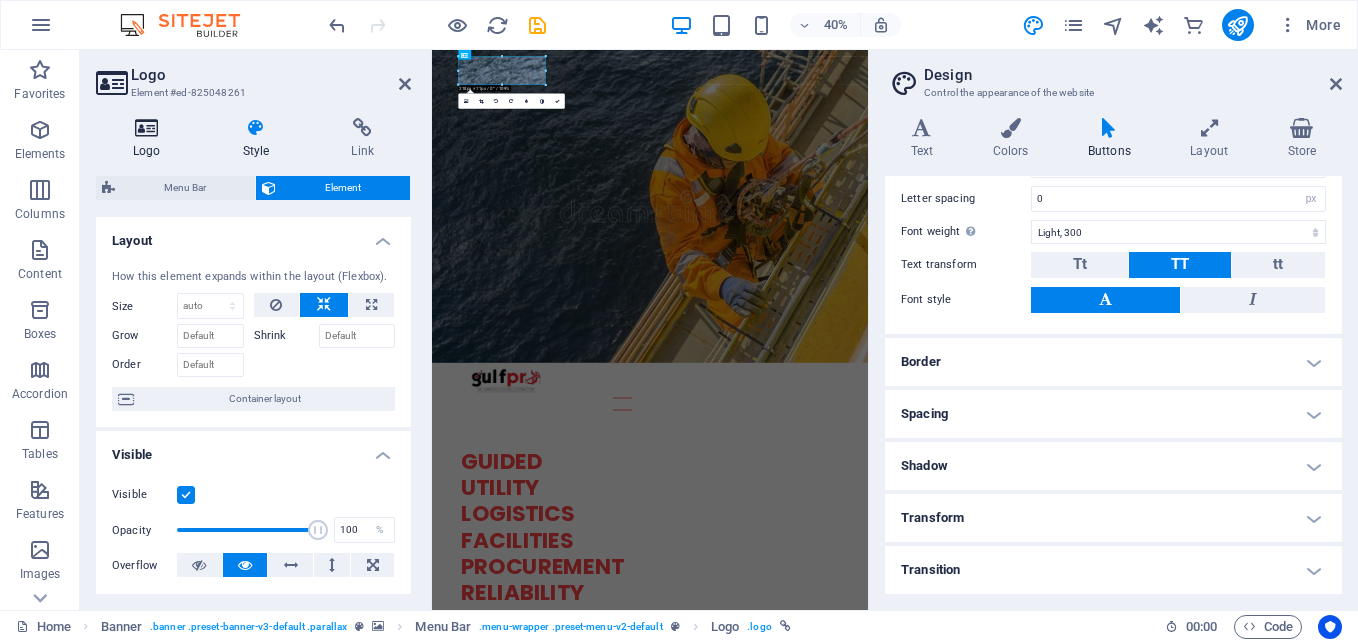 click at bounding box center [147, 128] 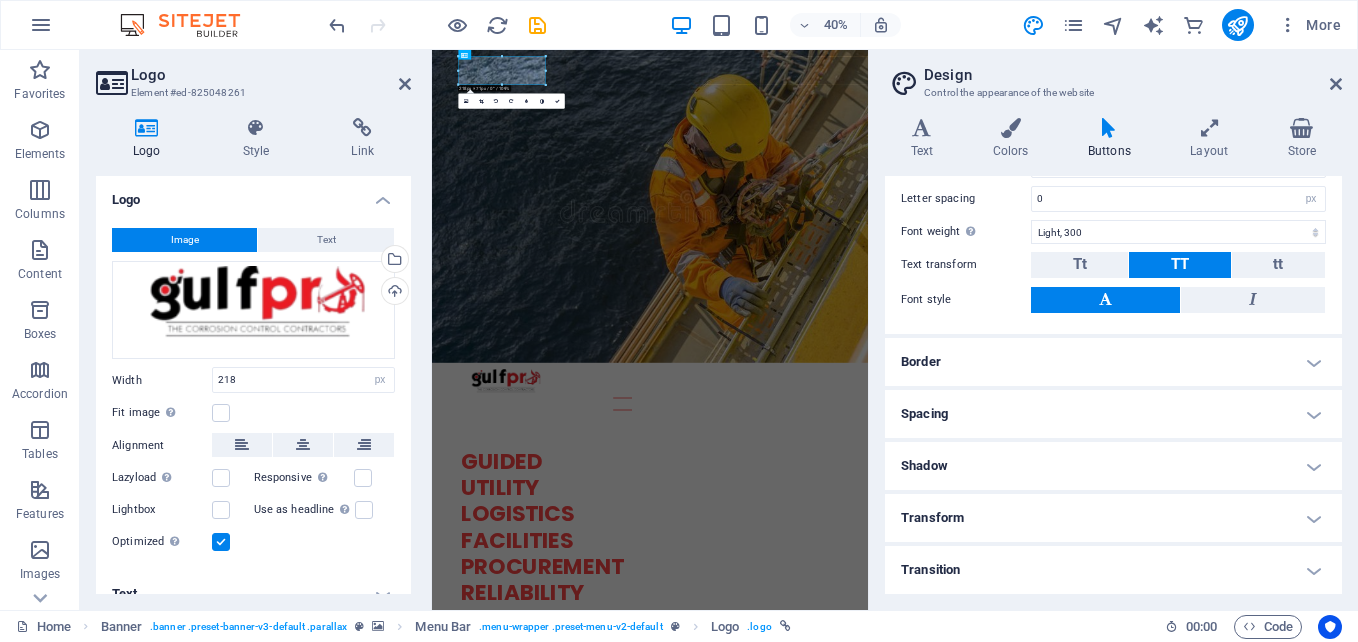 click at bounding box center (147, 128) 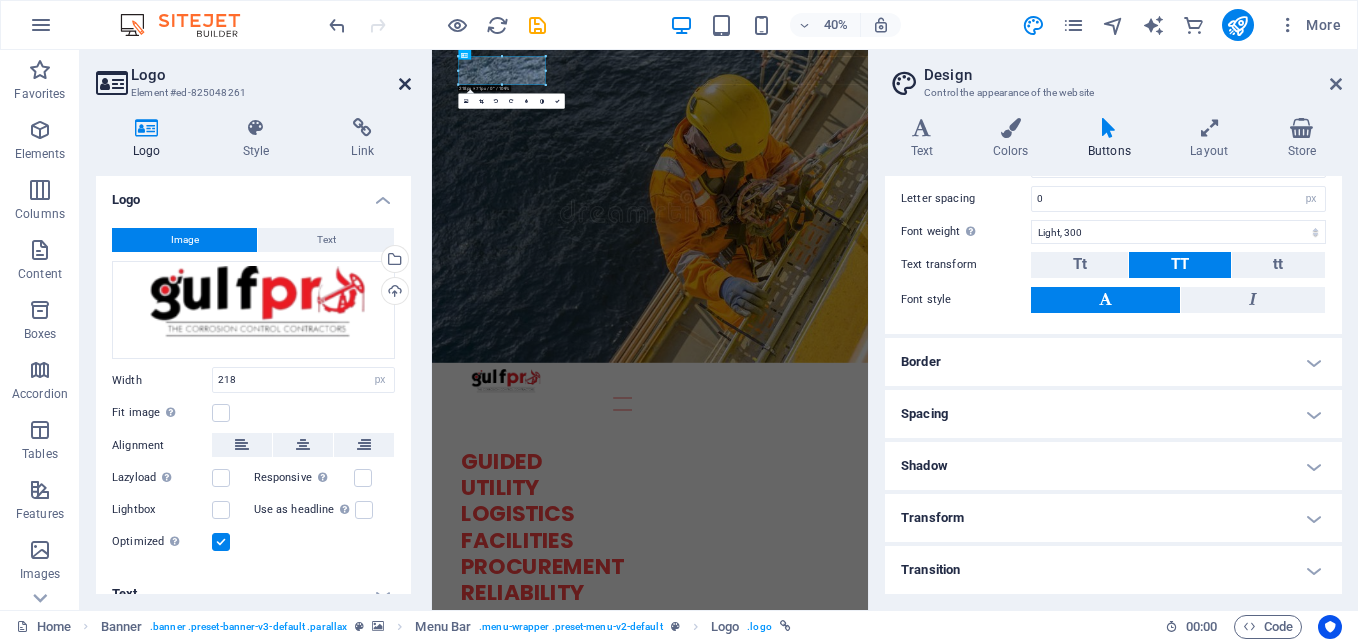 click at bounding box center [405, 84] 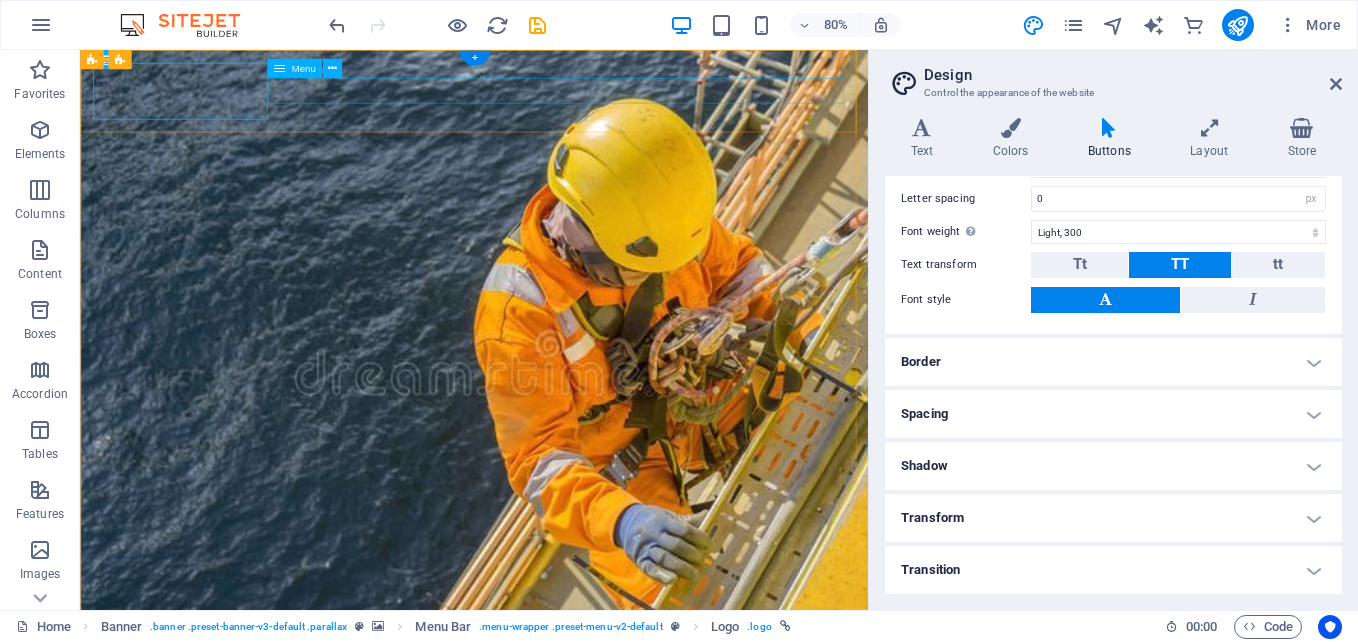 click on "Home About us Services Projects Team Contact" at bounding box center [573, 935] 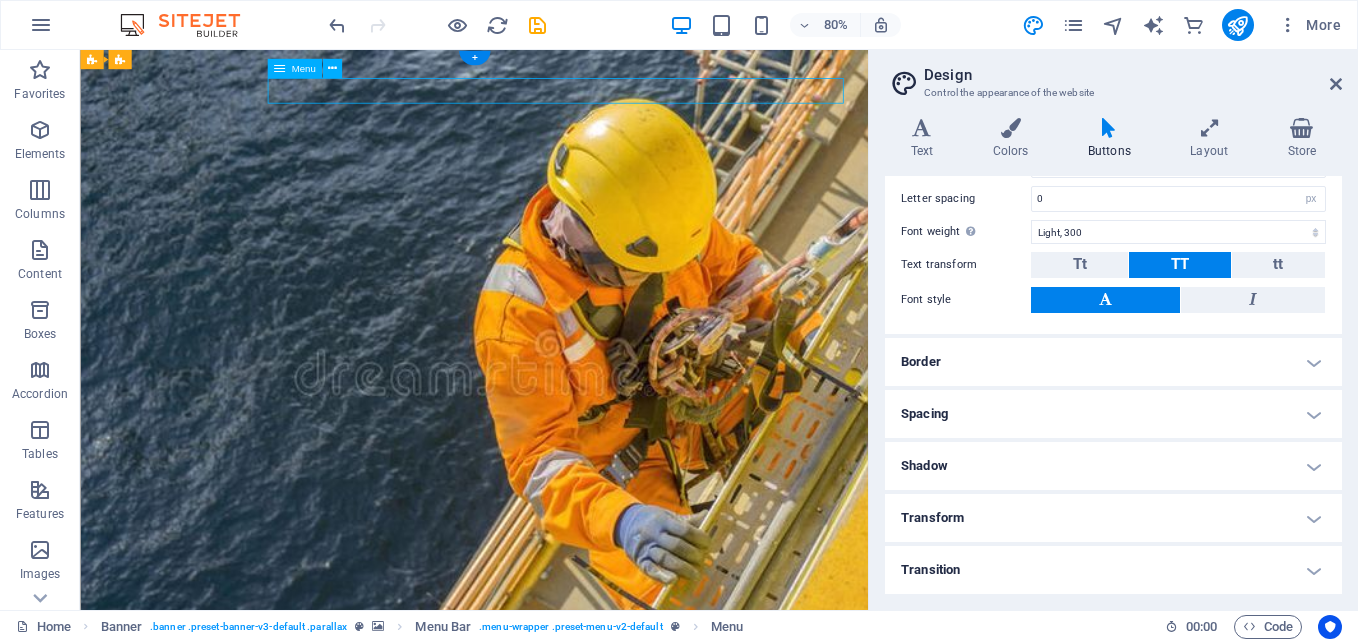 click on "Home About us Services Projects Team Contact" at bounding box center [573, 935] 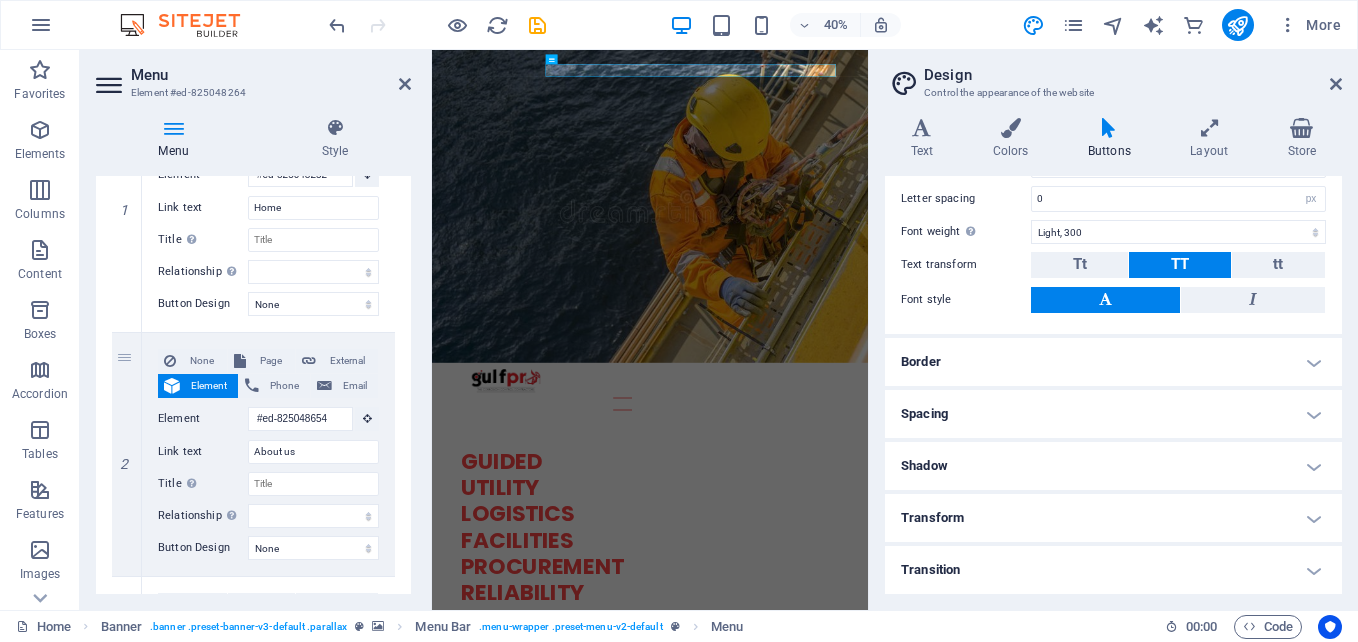 scroll, scrollTop: 0, scrollLeft: 0, axis: both 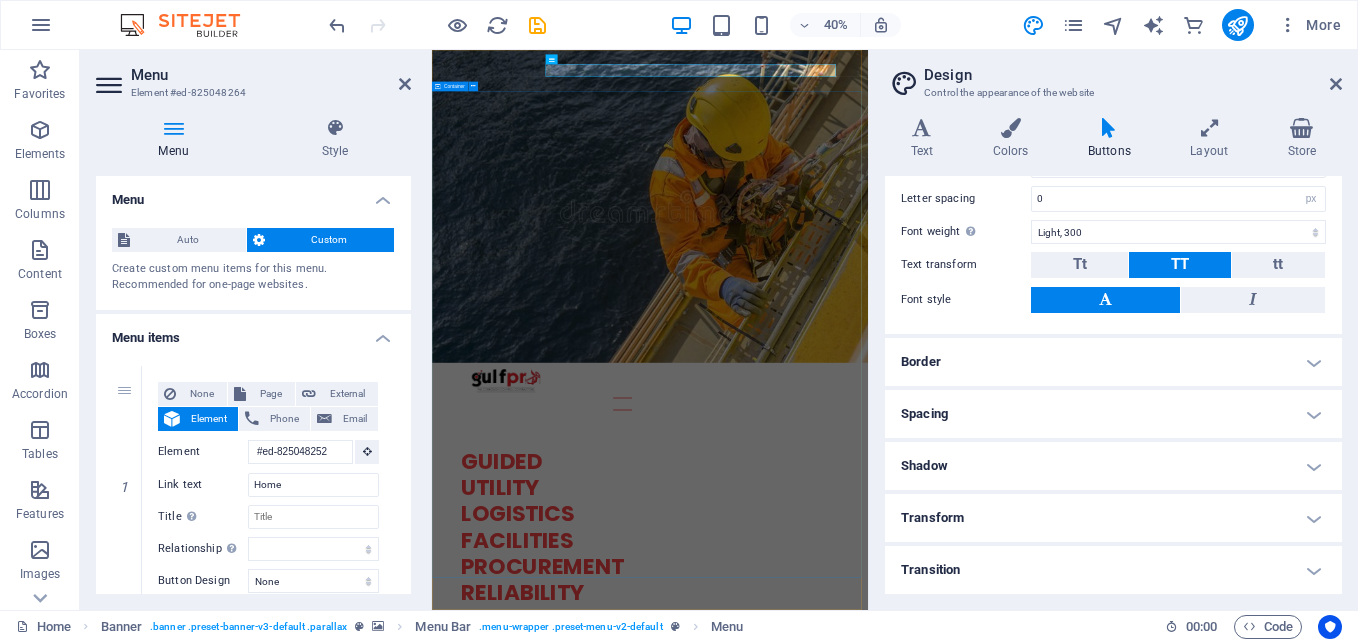 click on "GUIDED UTILITY LOGISTICS FACILITIES PROCUREMENT RELIABILITY OPERATIONS Learn more" at bounding box center (977, 1307) 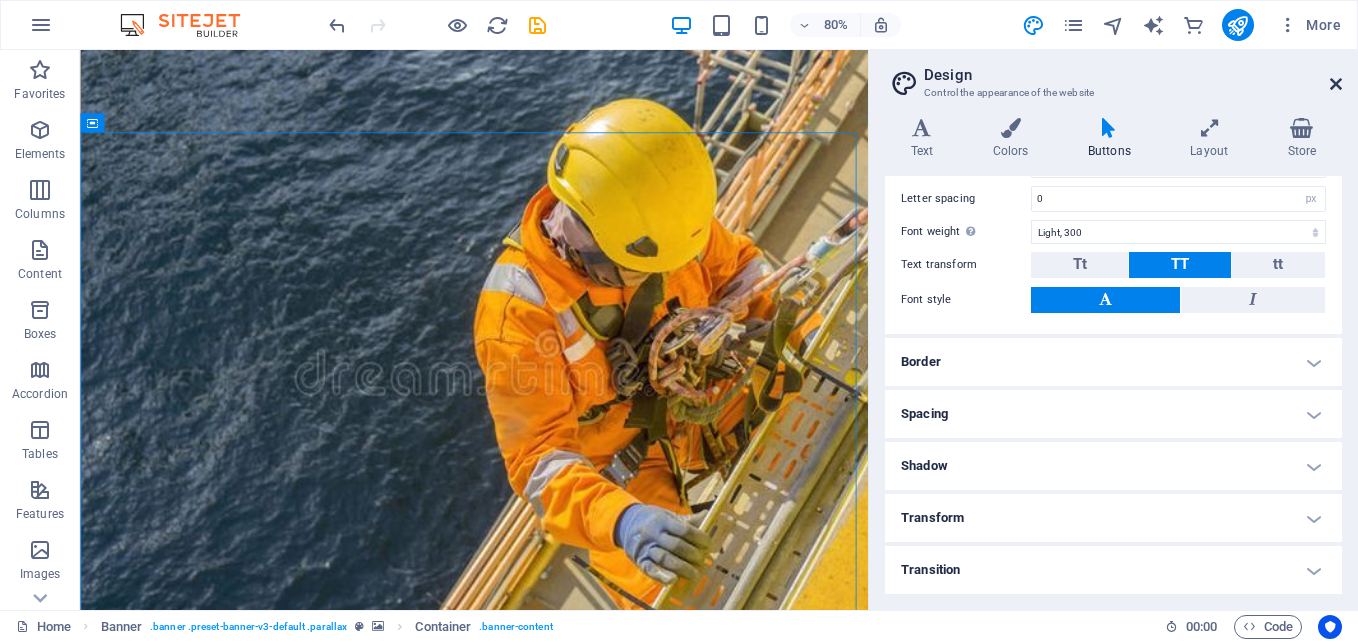 click at bounding box center [1336, 84] 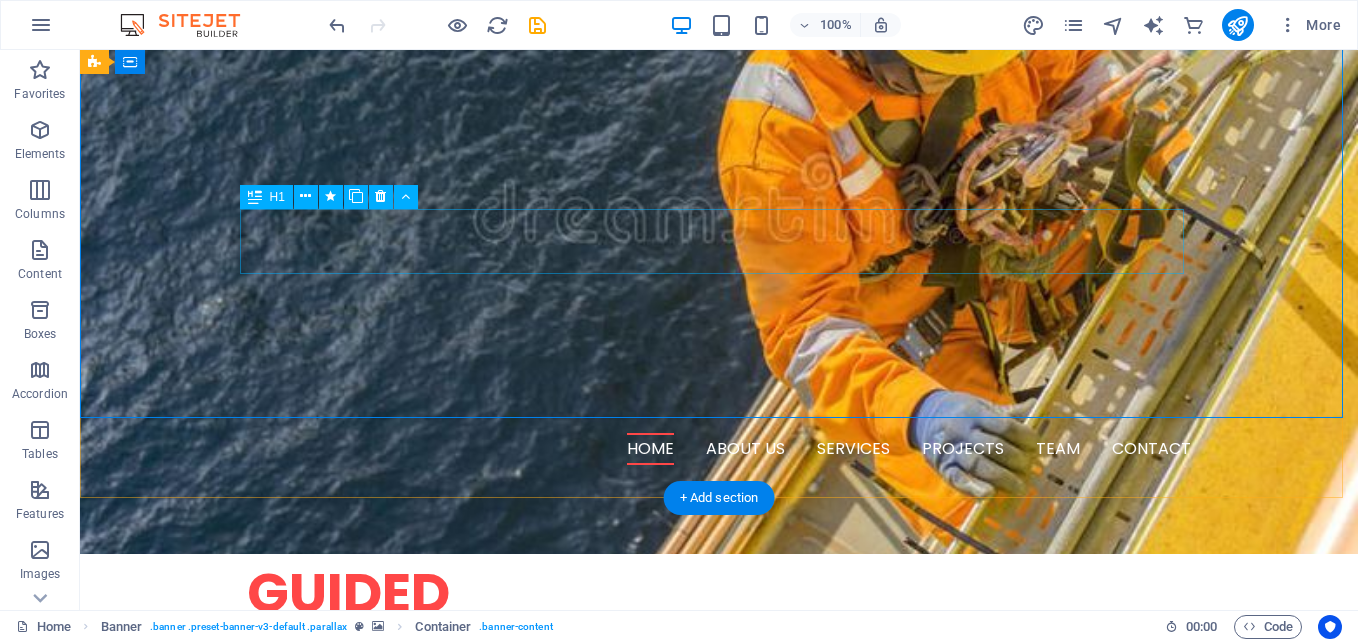 scroll, scrollTop: 486, scrollLeft: 0, axis: vertical 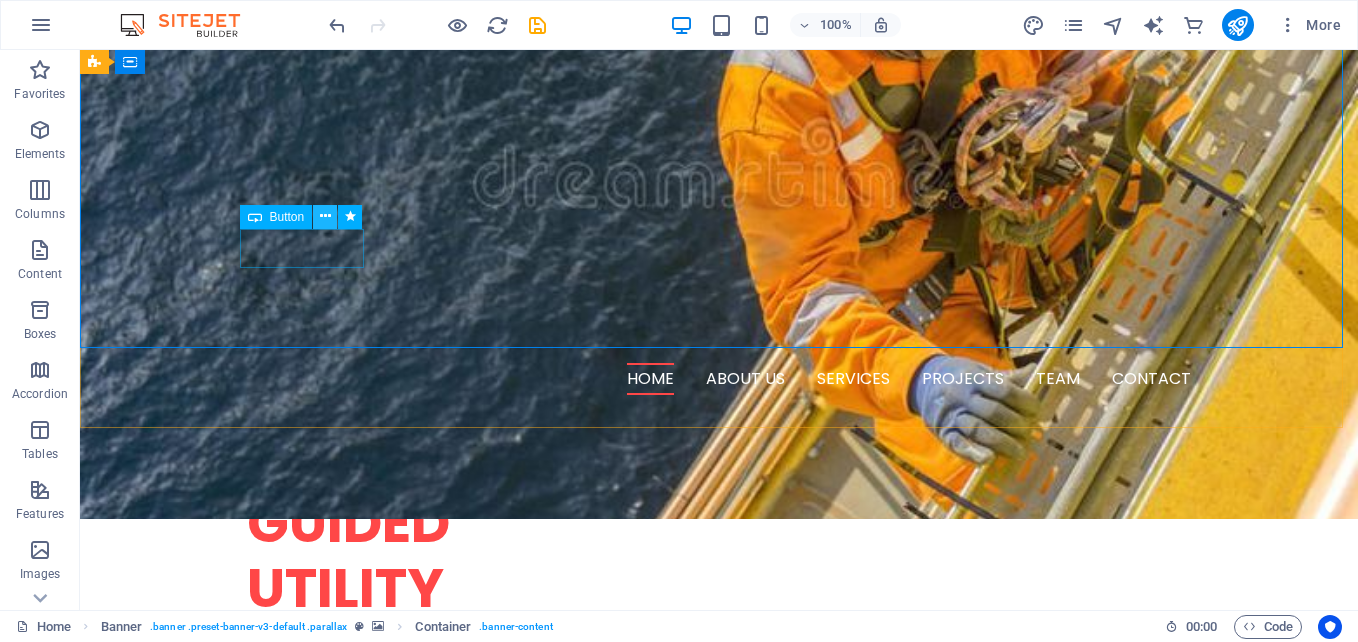 click at bounding box center [325, 216] 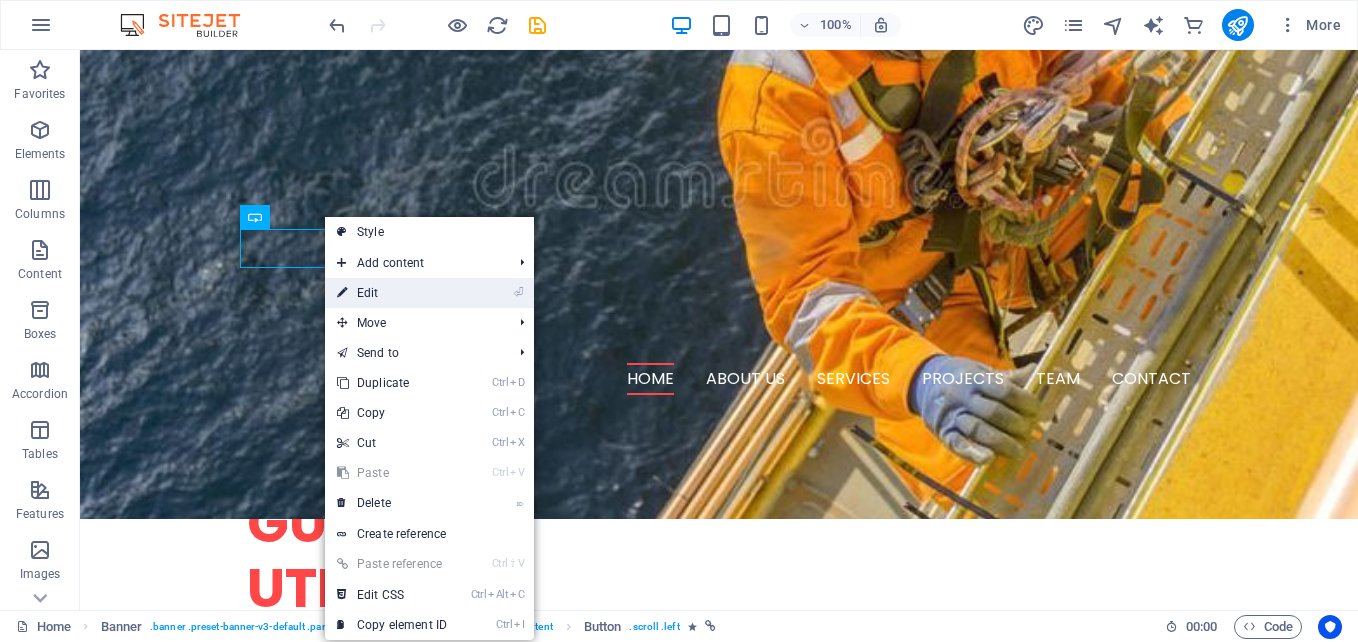 click on "⏎  Edit" at bounding box center [392, 293] 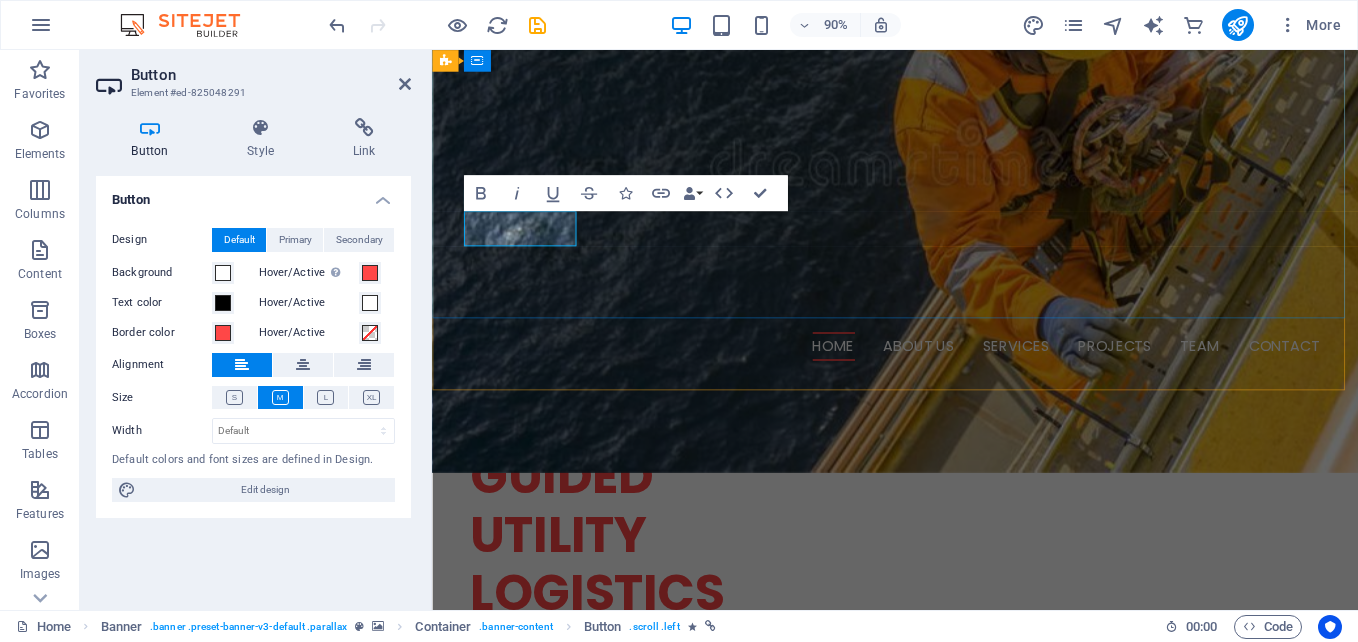 click on "Learn more" at bounding box center [536, 992] 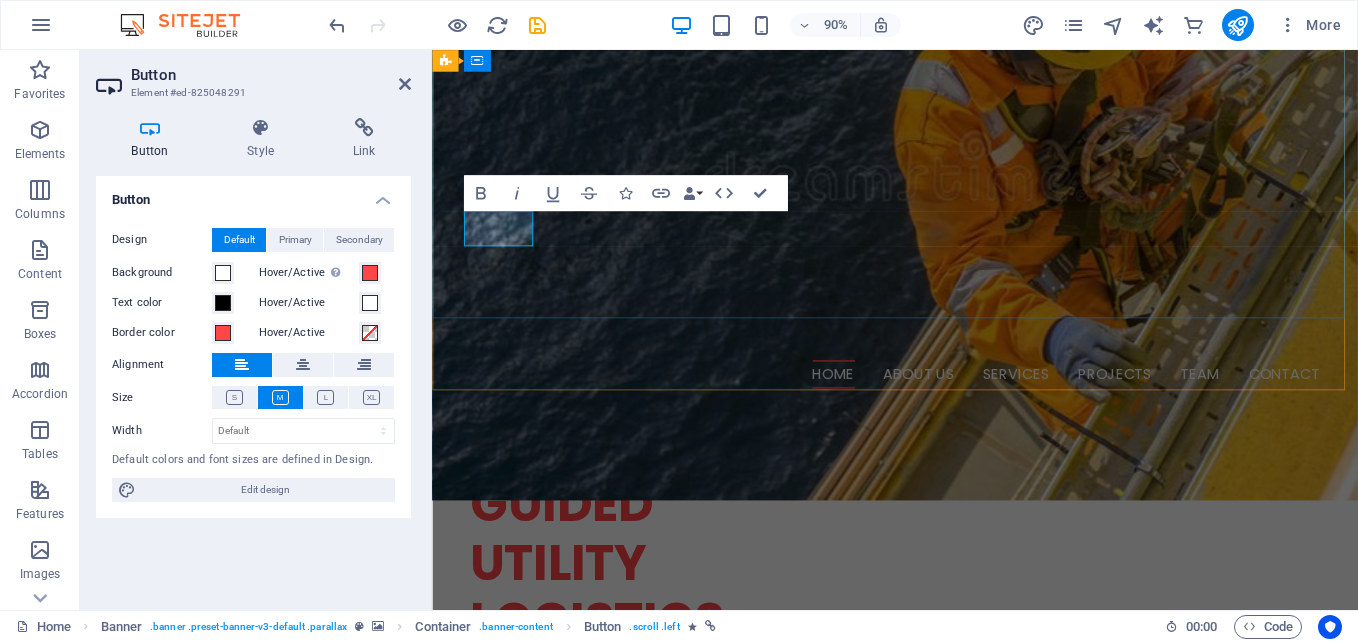 type 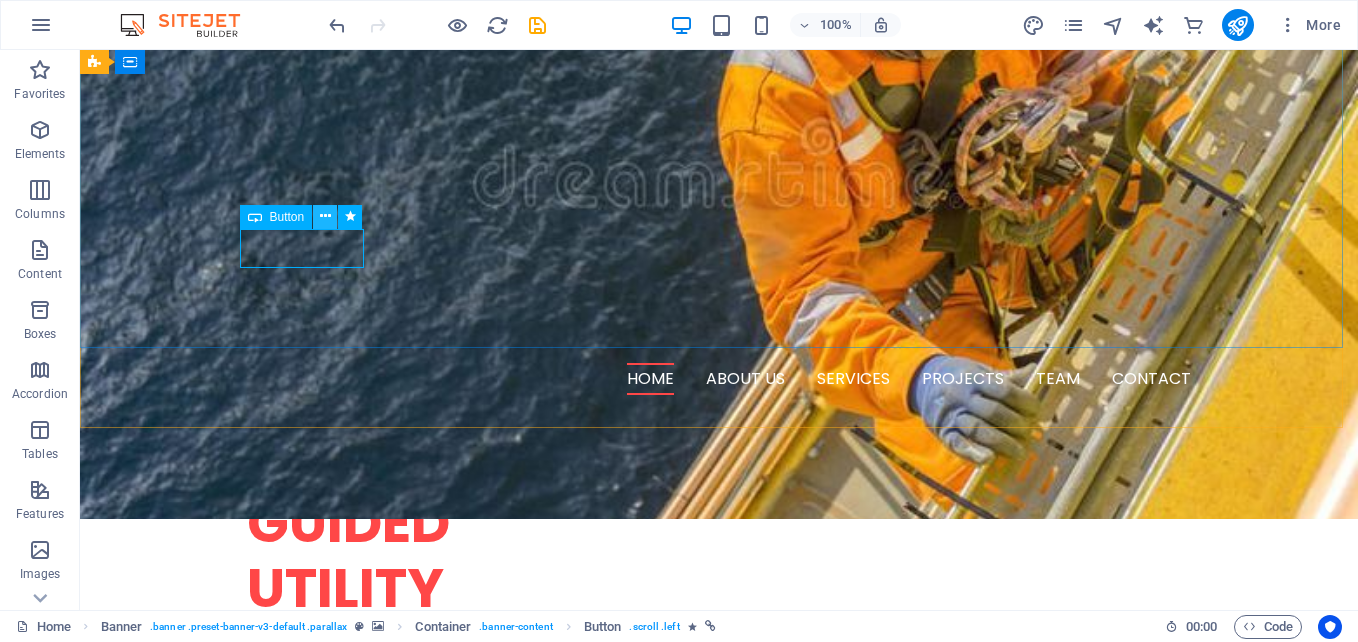 click at bounding box center (325, 216) 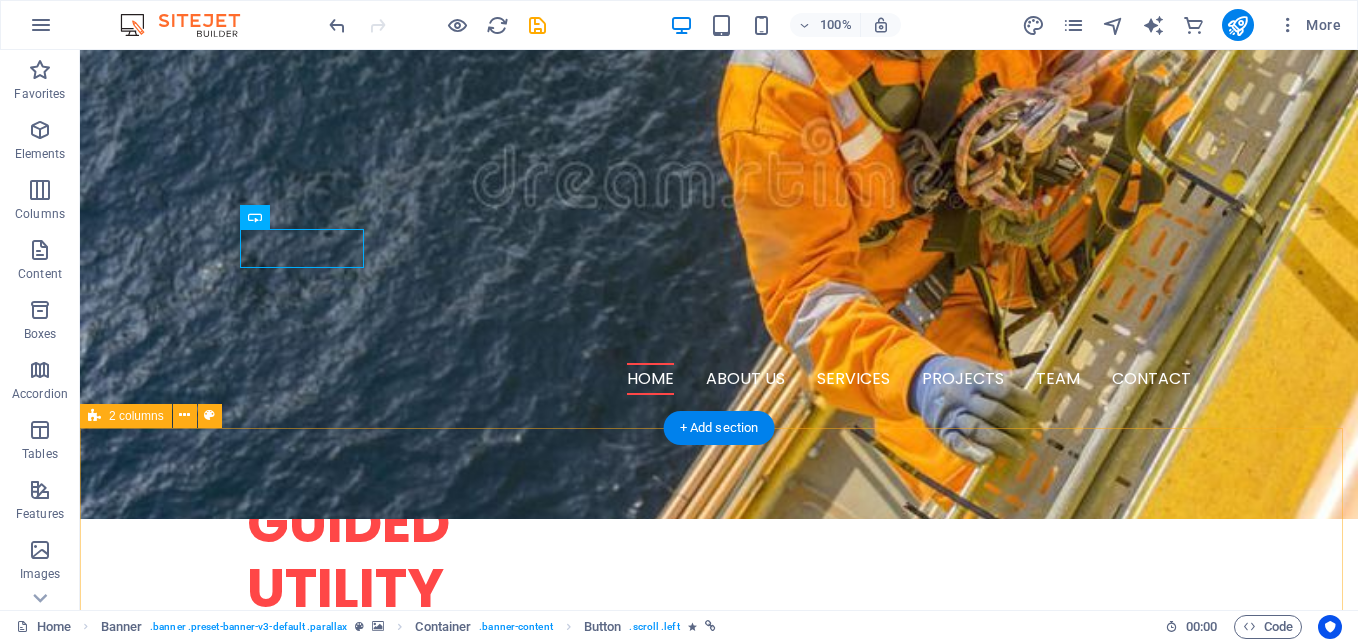 click on "W e are a dynamic team of creative people and Marketing Experts. Lorem ipsum dolor sit amet, consetetur sadipscing elitr, sed diam nonumy eirmod tempor invidunt ut labore et dolore magna aliquyam erat, sed diam voluptua.  At vero eos et accusam et justo duo dolores. Et otea rebum stet clita kasd gubergren, no sea takimata sanctus est Lorem ipsum dolor sit amet." at bounding box center (719, 1400) 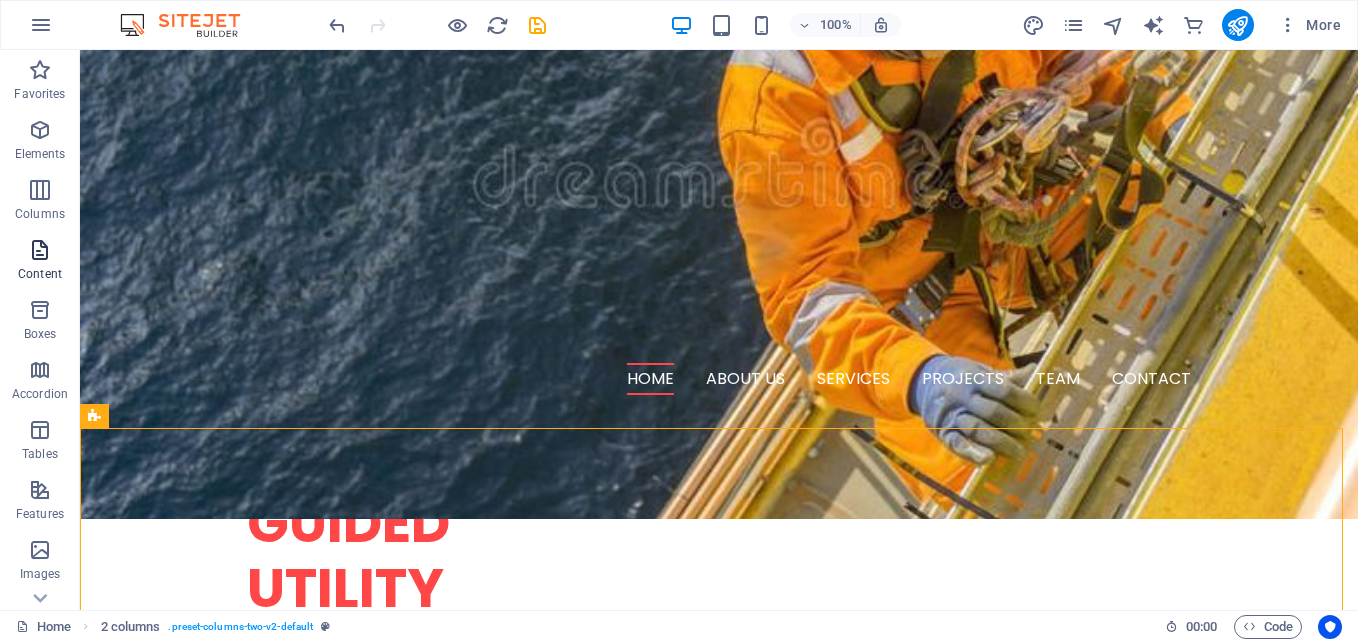 click at bounding box center [40, 250] 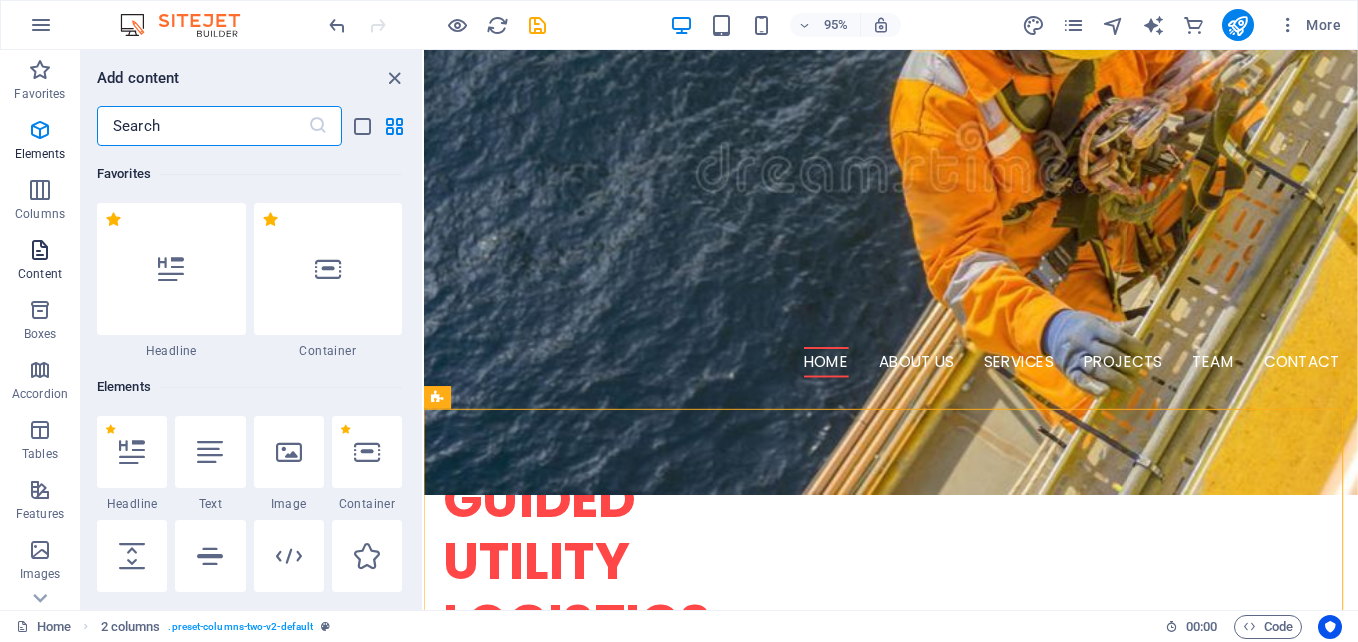scroll, scrollTop: 3499, scrollLeft: 0, axis: vertical 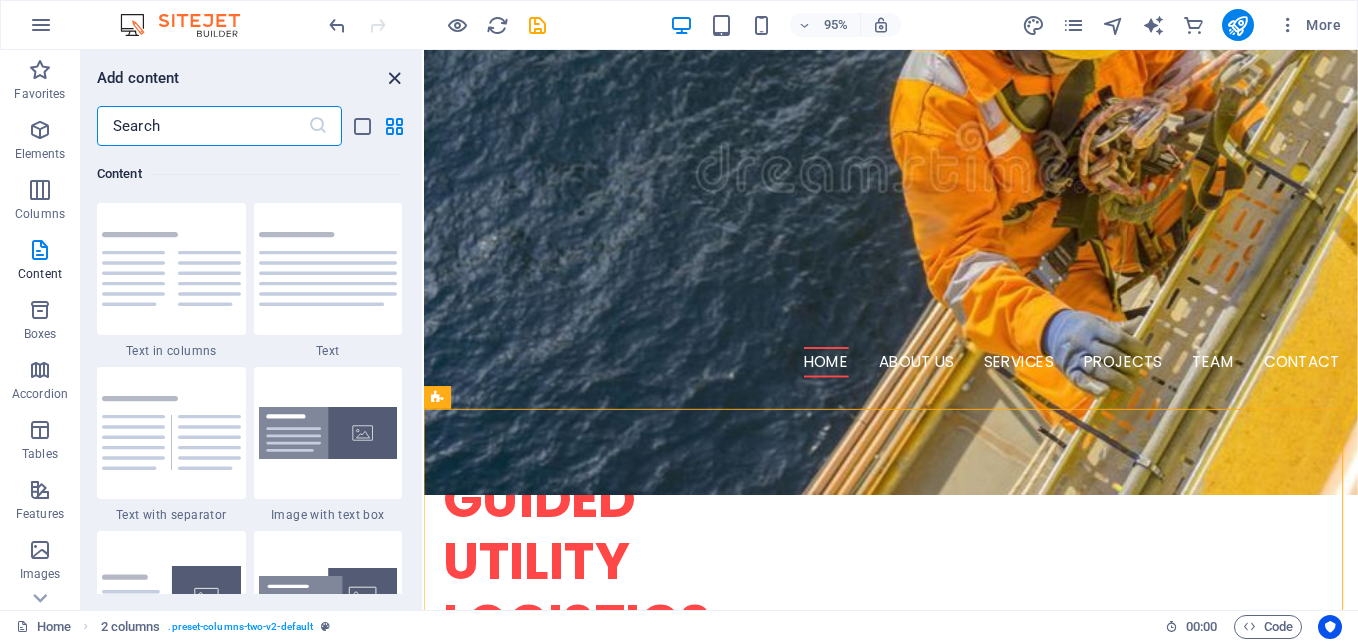 click at bounding box center (394, 78) 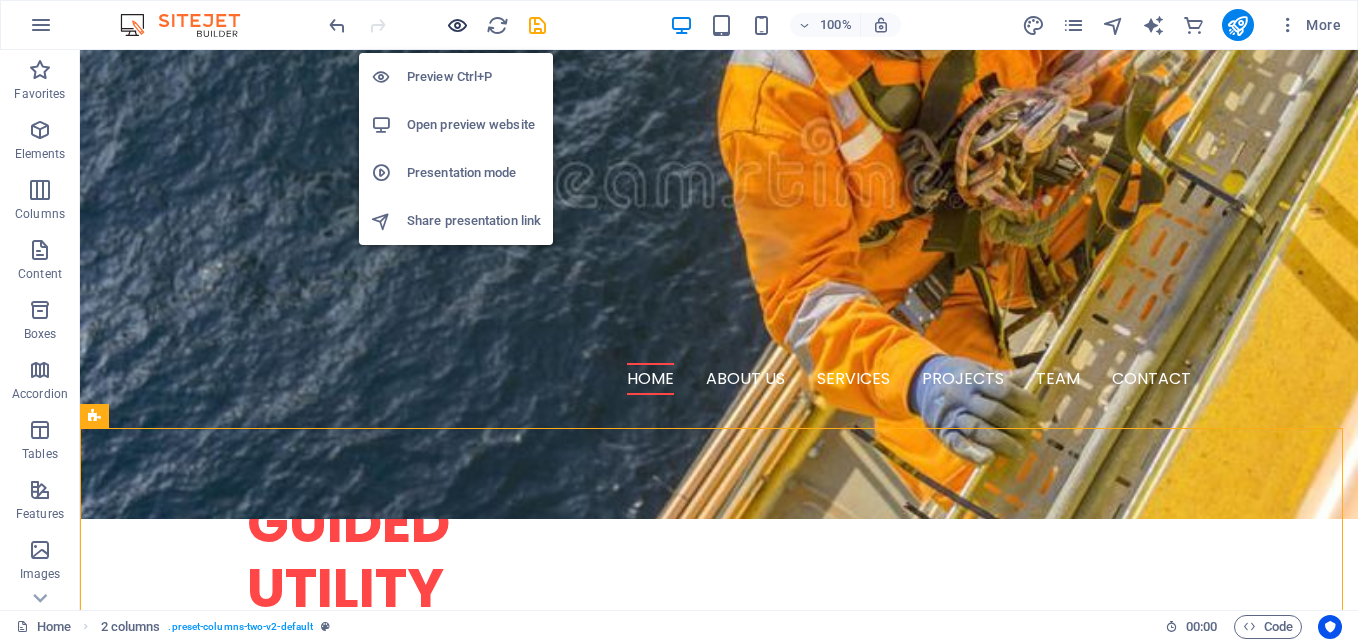 click at bounding box center [457, 25] 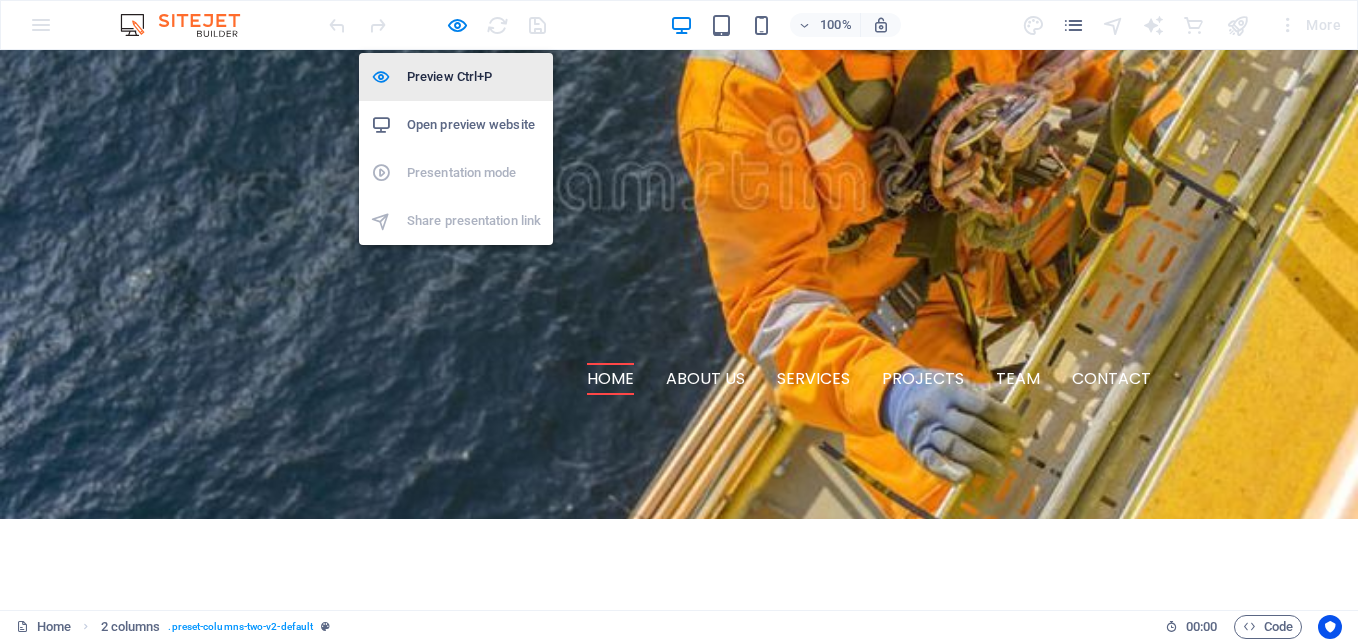 click on "Preview Ctrl+P" at bounding box center (474, 77) 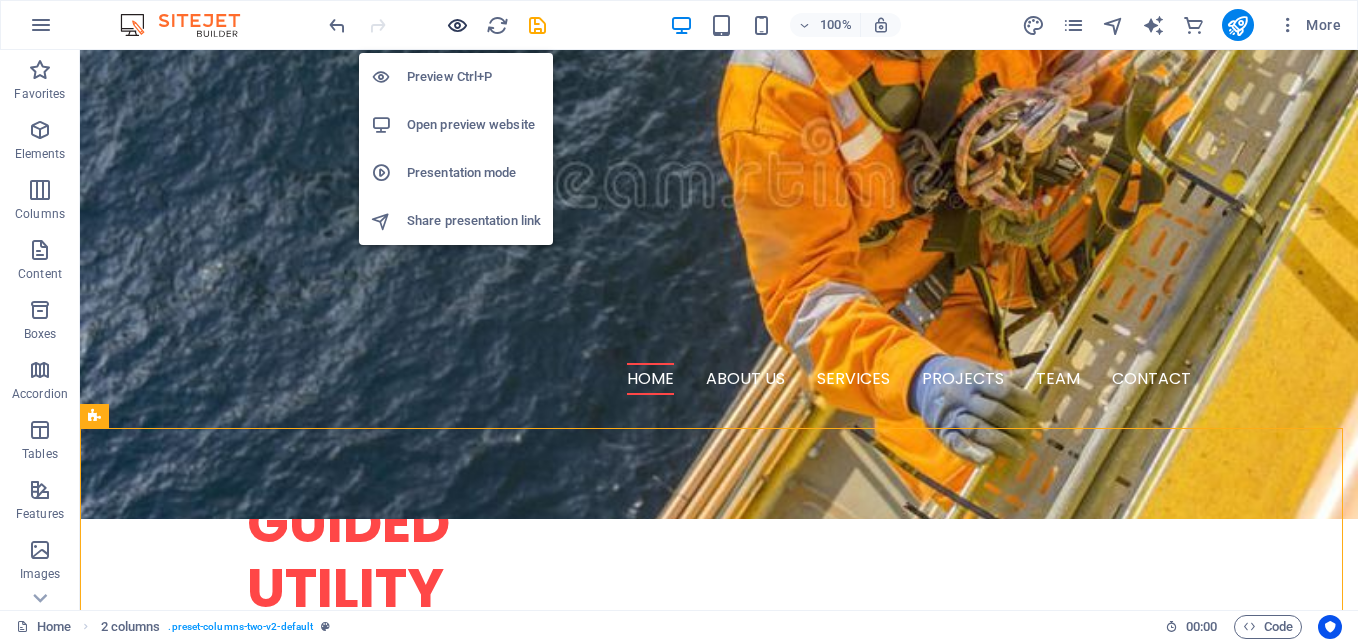 click at bounding box center [457, 25] 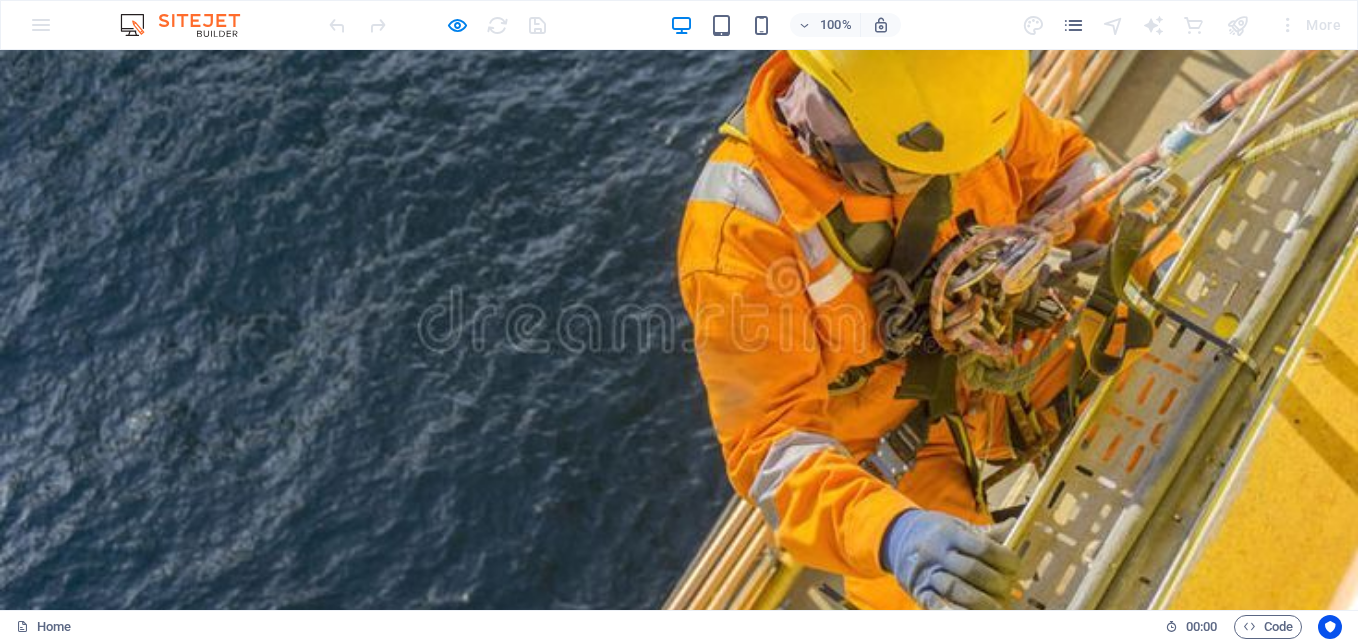 scroll, scrollTop: 0, scrollLeft: 0, axis: both 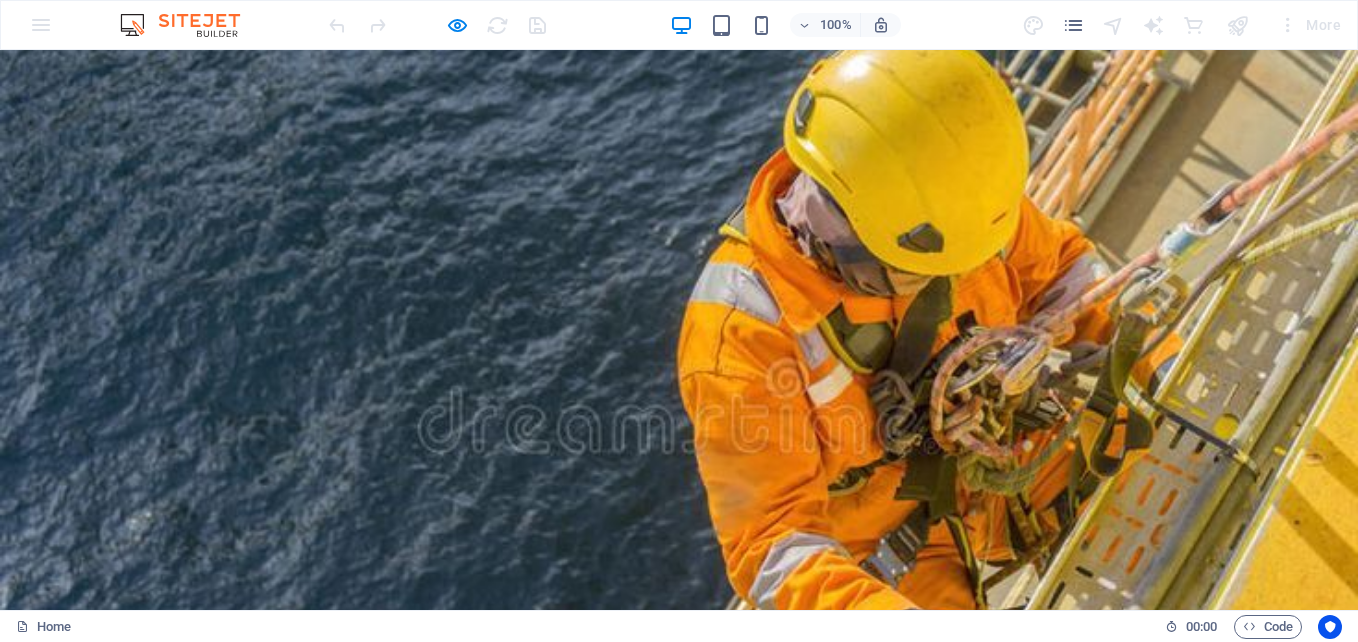 click at bounding box center [316, 813] 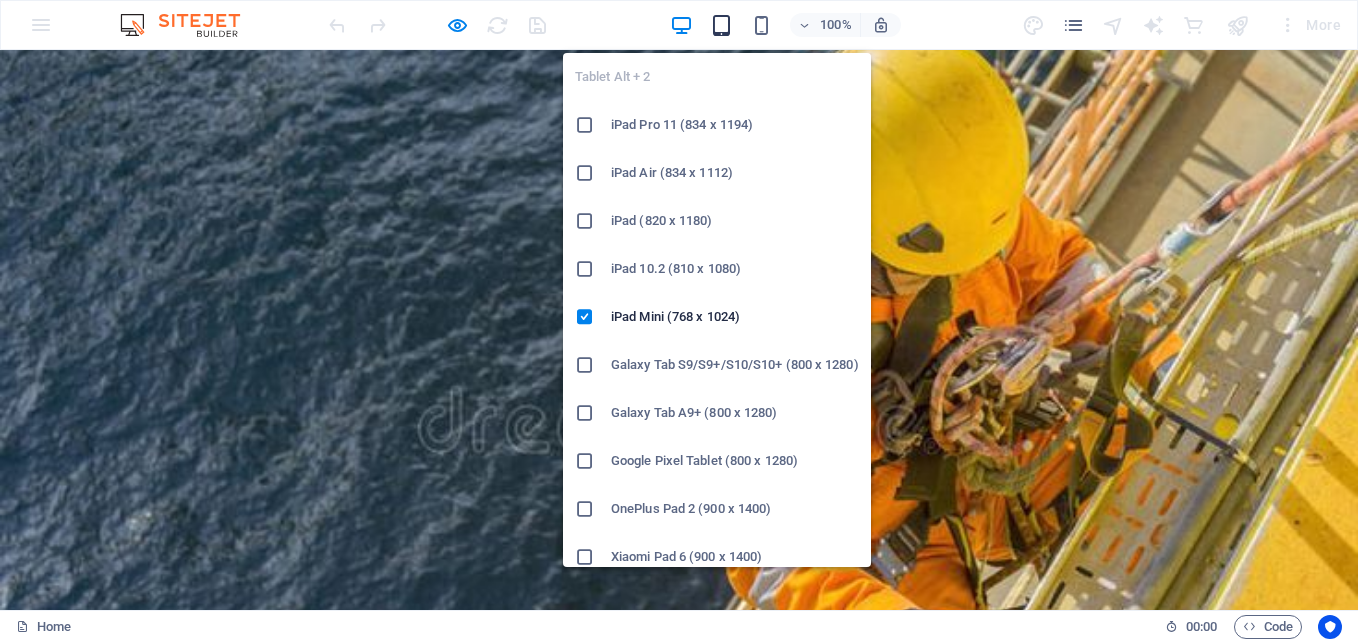click at bounding box center [721, 25] 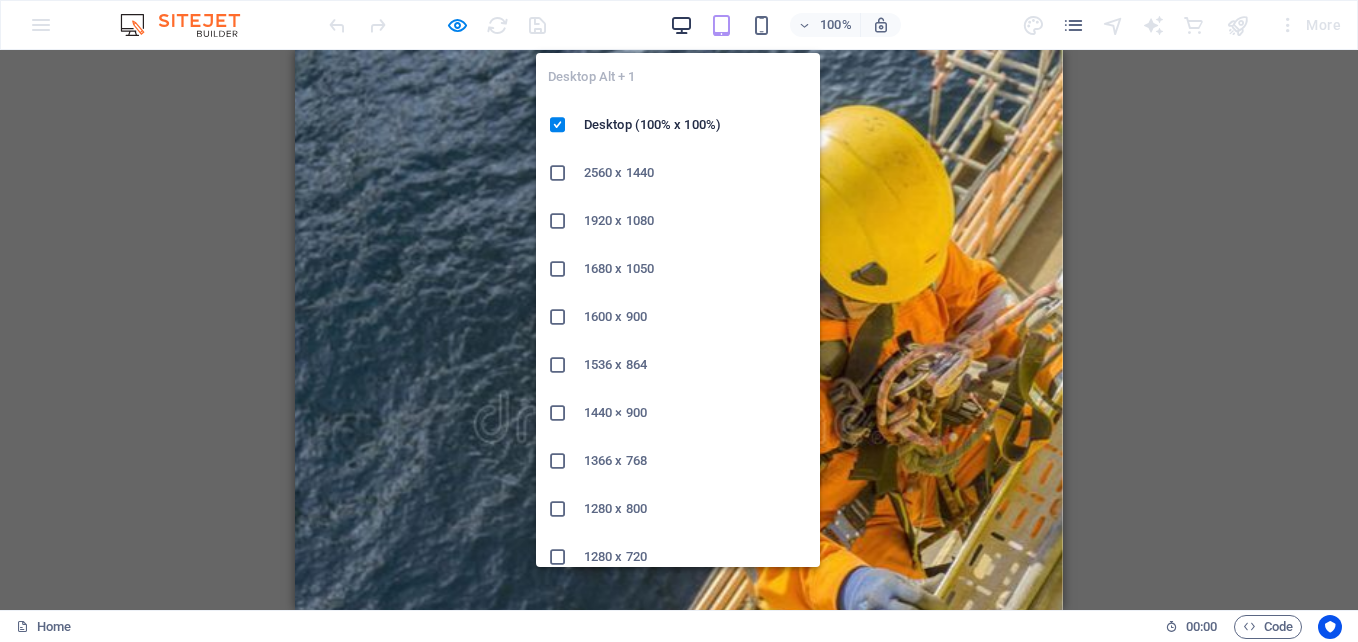 click at bounding box center [681, 25] 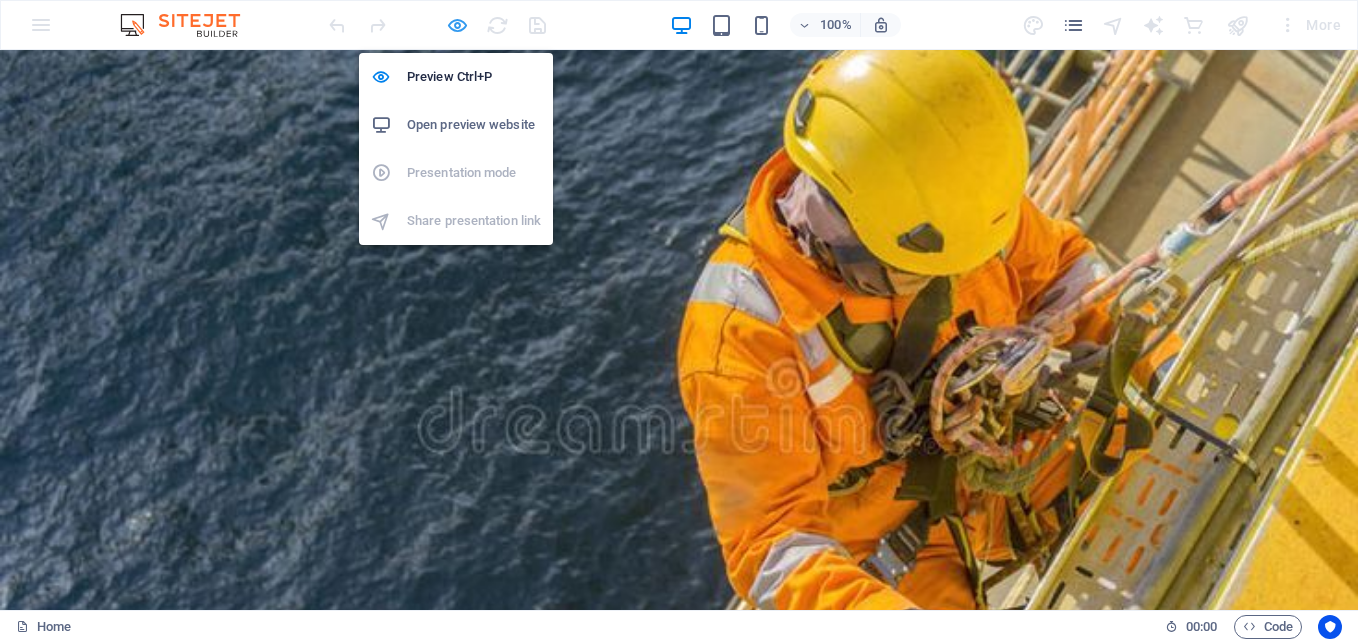 click at bounding box center (457, 25) 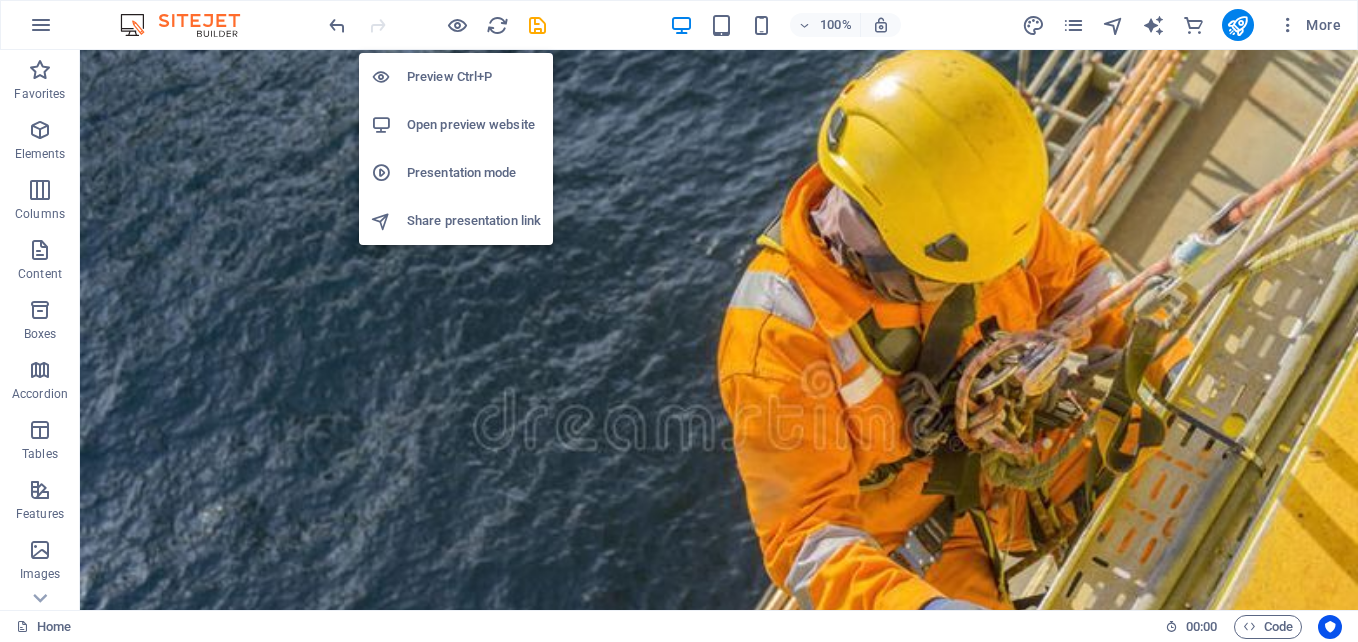 click on "Presentation mode" at bounding box center (474, 173) 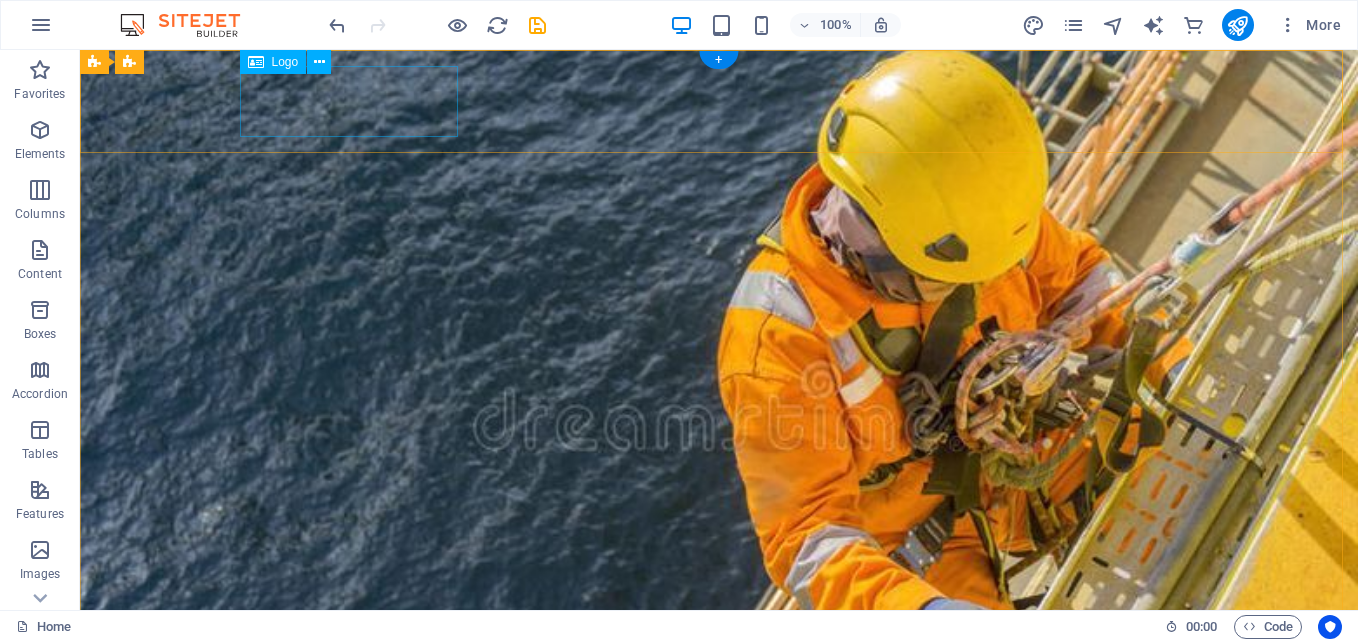 click at bounding box center [719, 813] 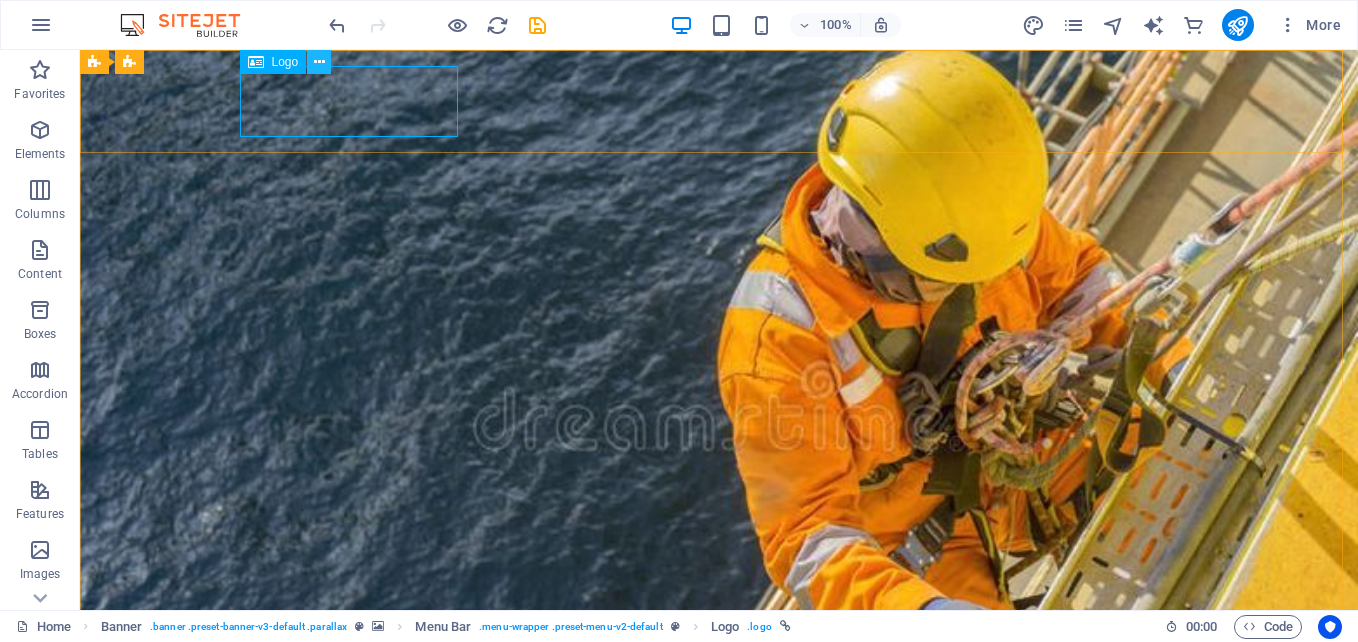 click at bounding box center (319, 62) 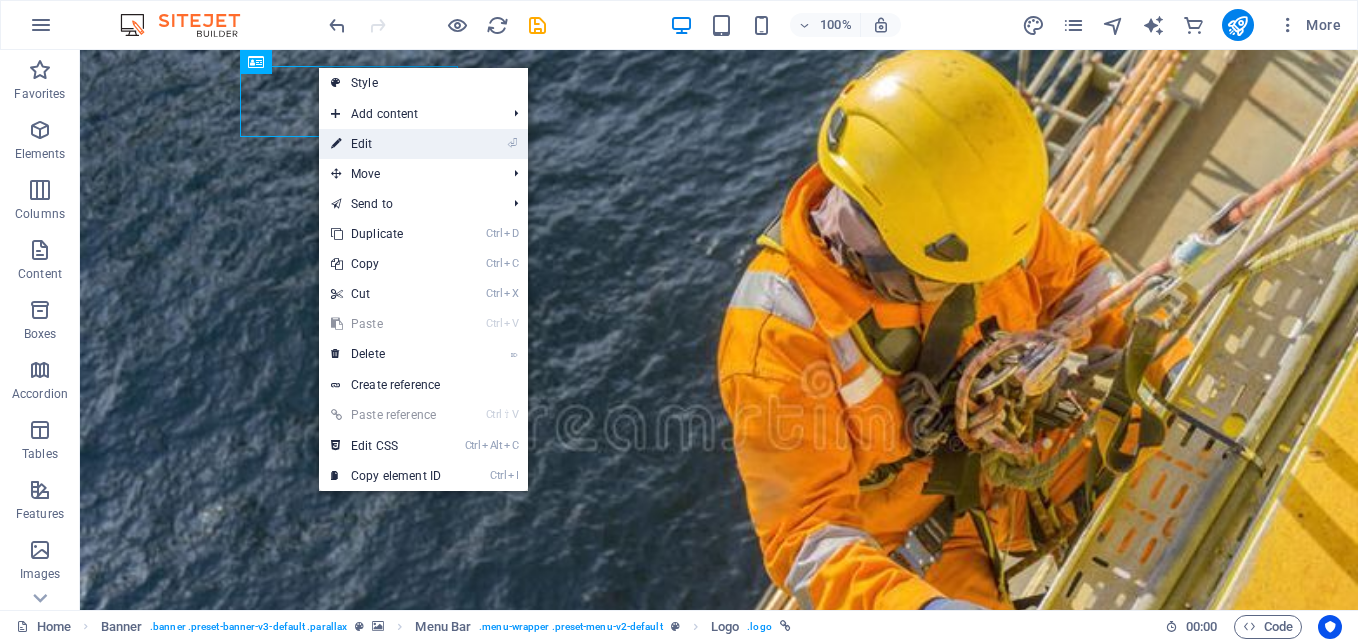 click on "⏎  Edit" at bounding box center [386, 144] 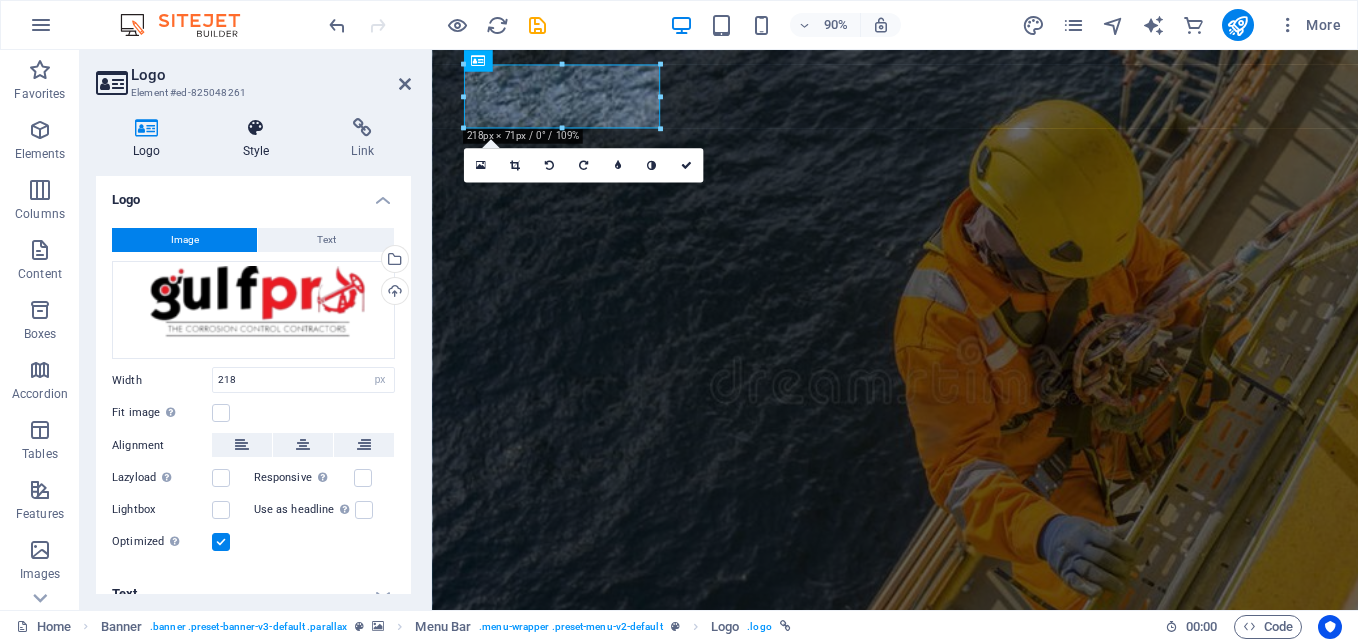 click at bounding box center [256, 128] 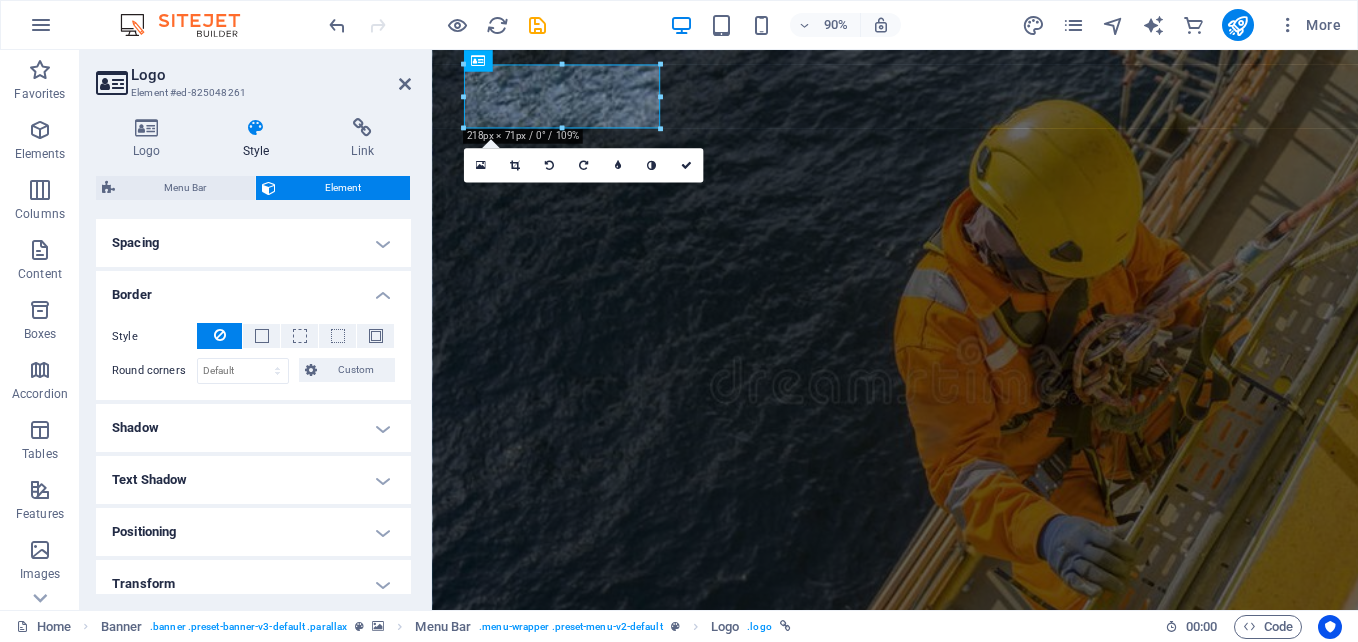 scroll, scrollTop: 381, scrollLeft: 0, axis: vertical 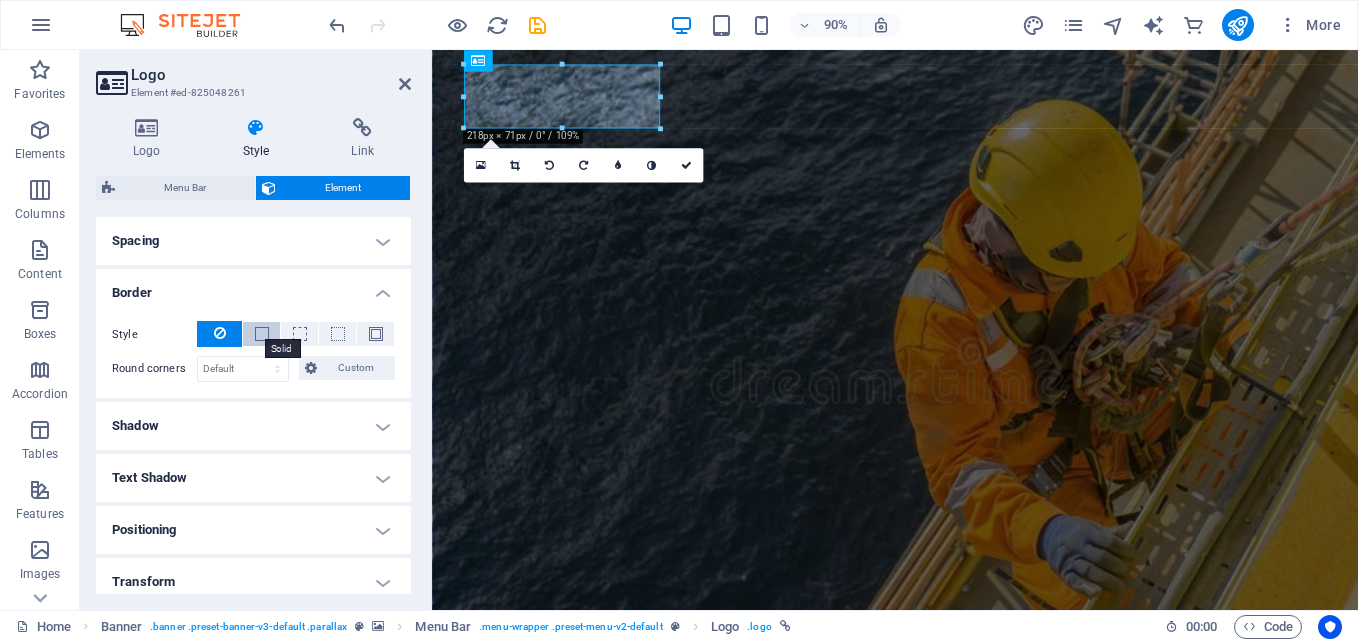 click at bounding box center (262, 334) 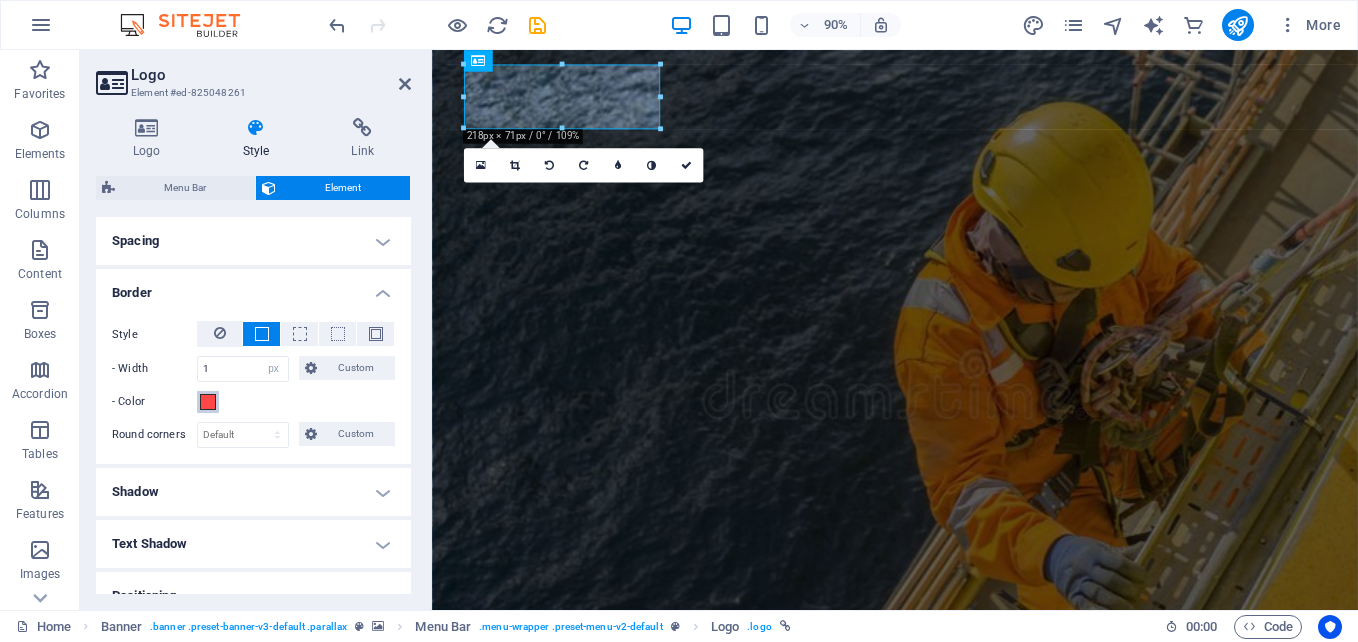 click at bounding box center [208, 402] 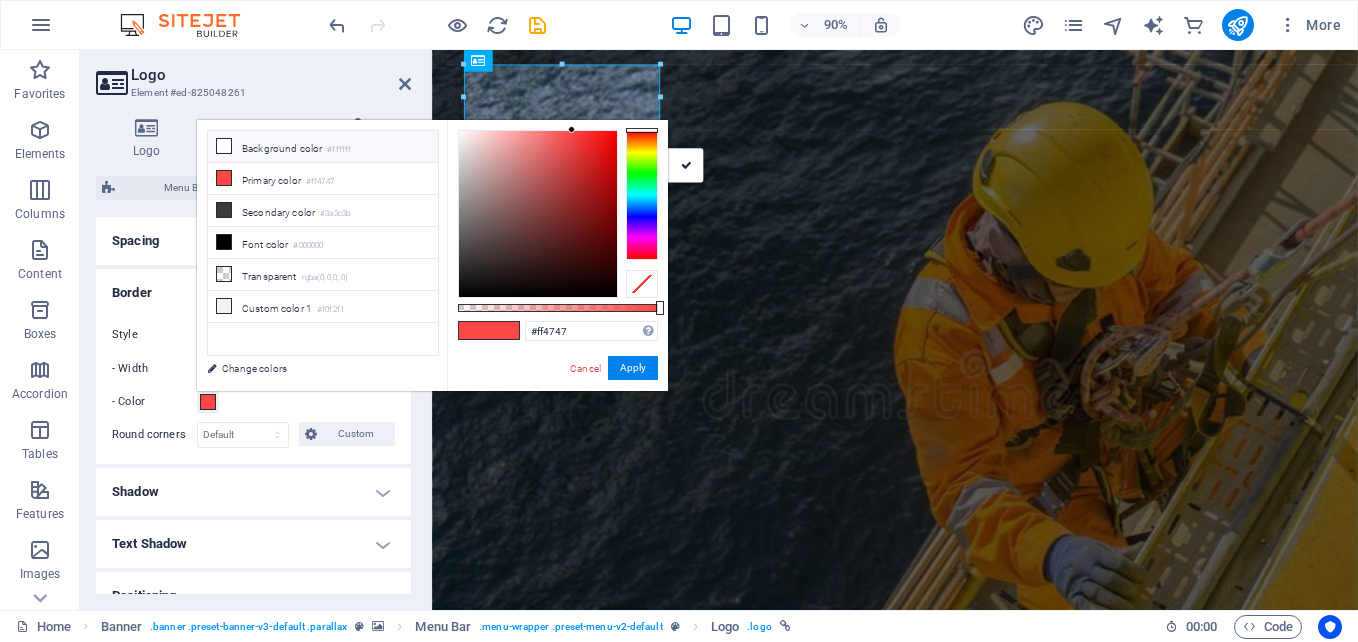 click on "Background color
#ffffff" at bounding box center [323, 147] 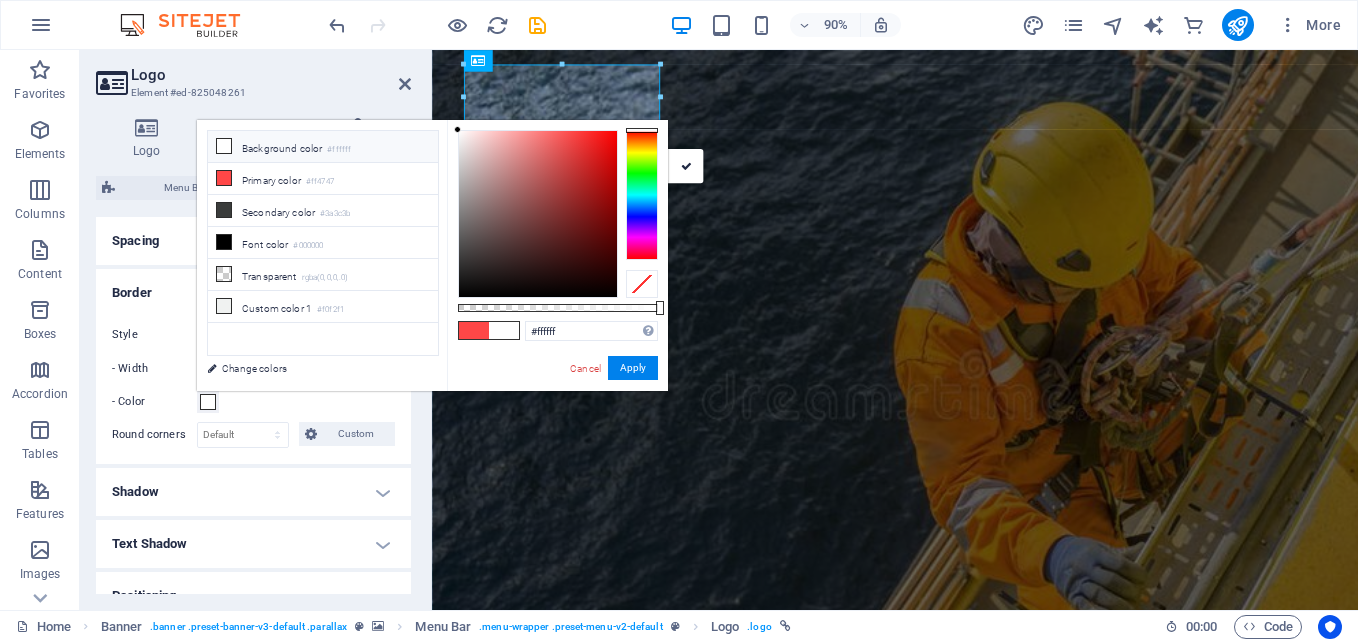 click at bounding box center (224, 146) 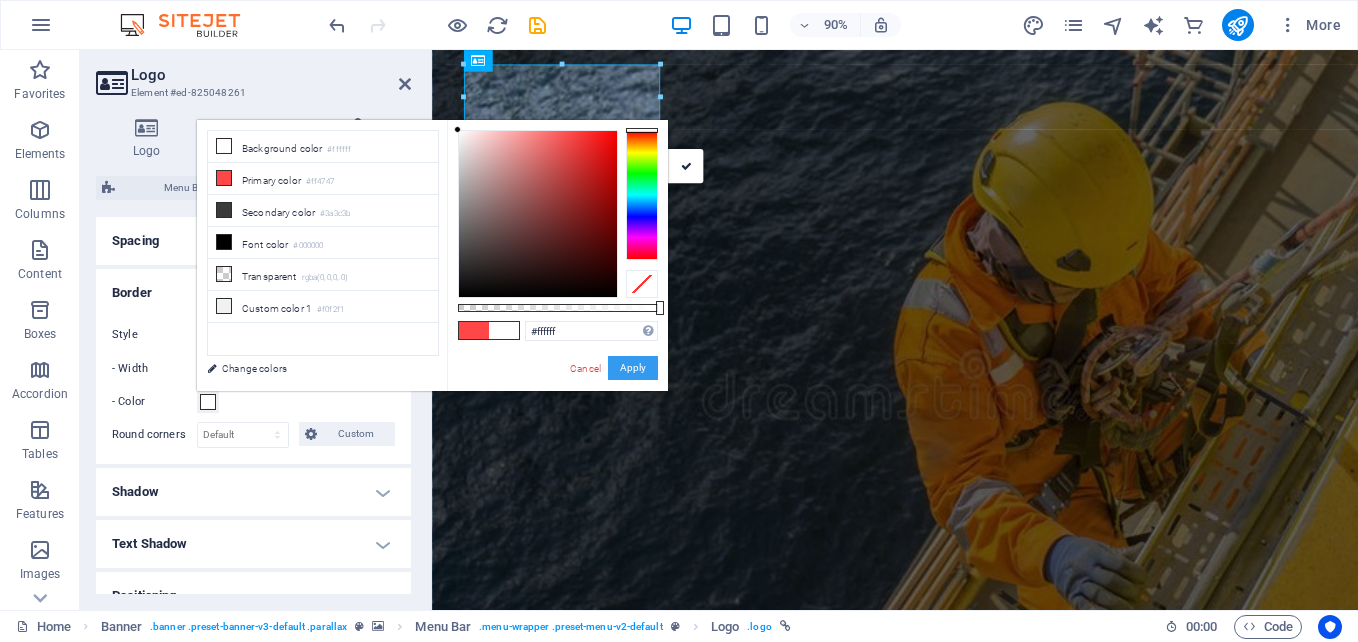 click on "Apply" at bounding box center [633, 368] 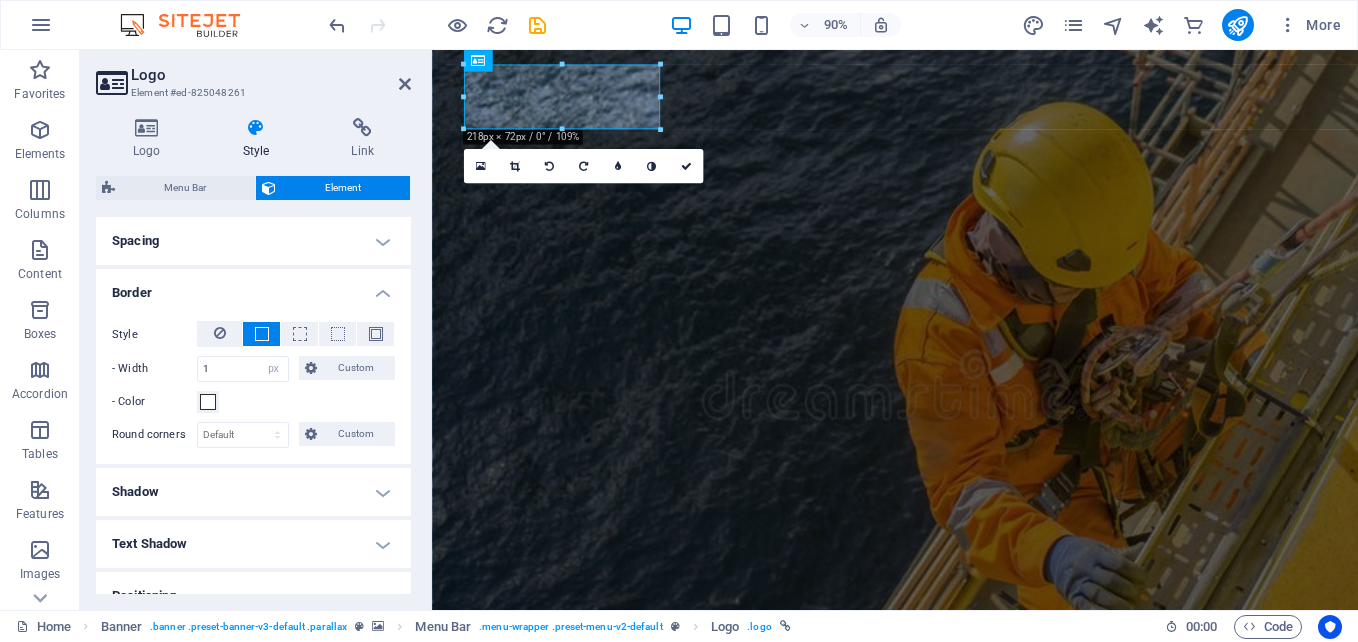 click on "Shadow" at bounding box center (253, 492) 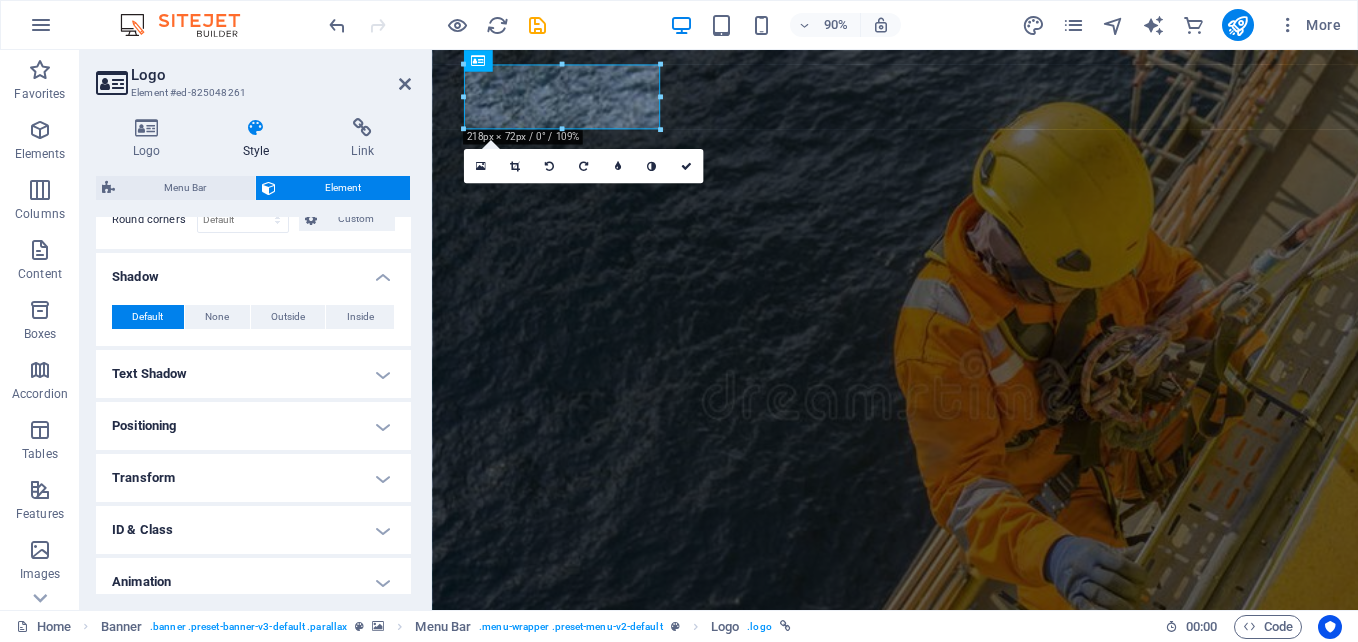 scroll, scrollTop: 597, scrollLeft: 0, axis: vertical 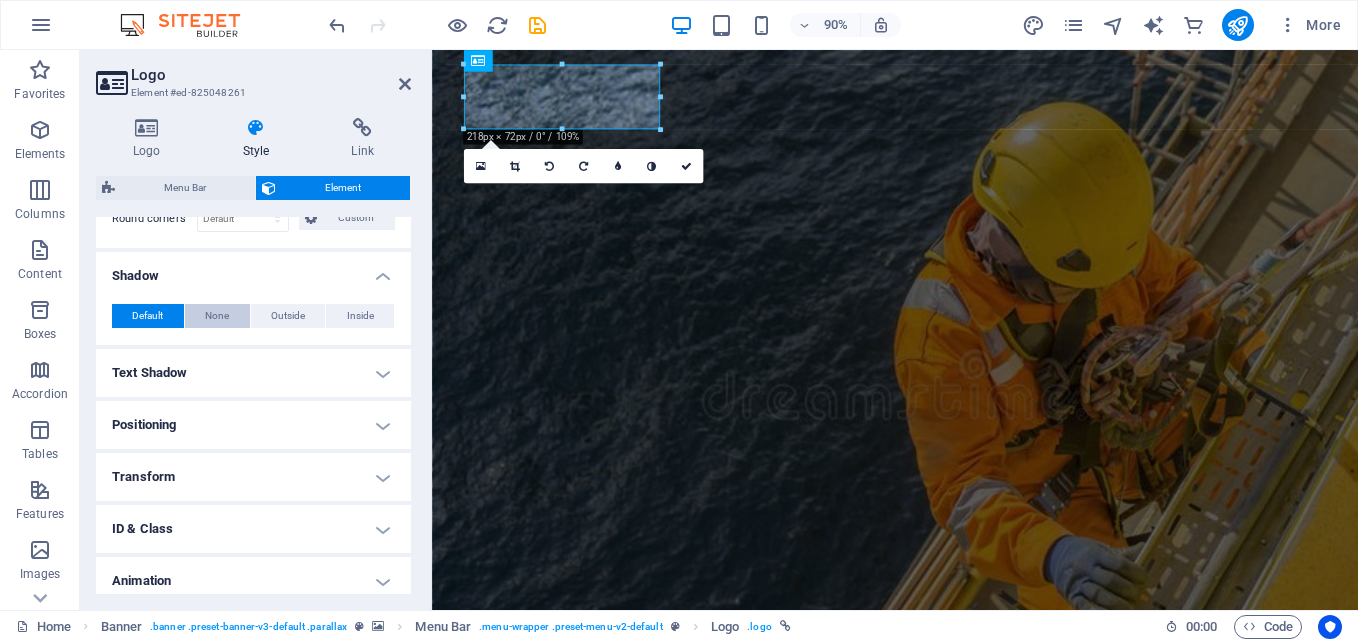 click on "None" at bounding box center [217, 316] 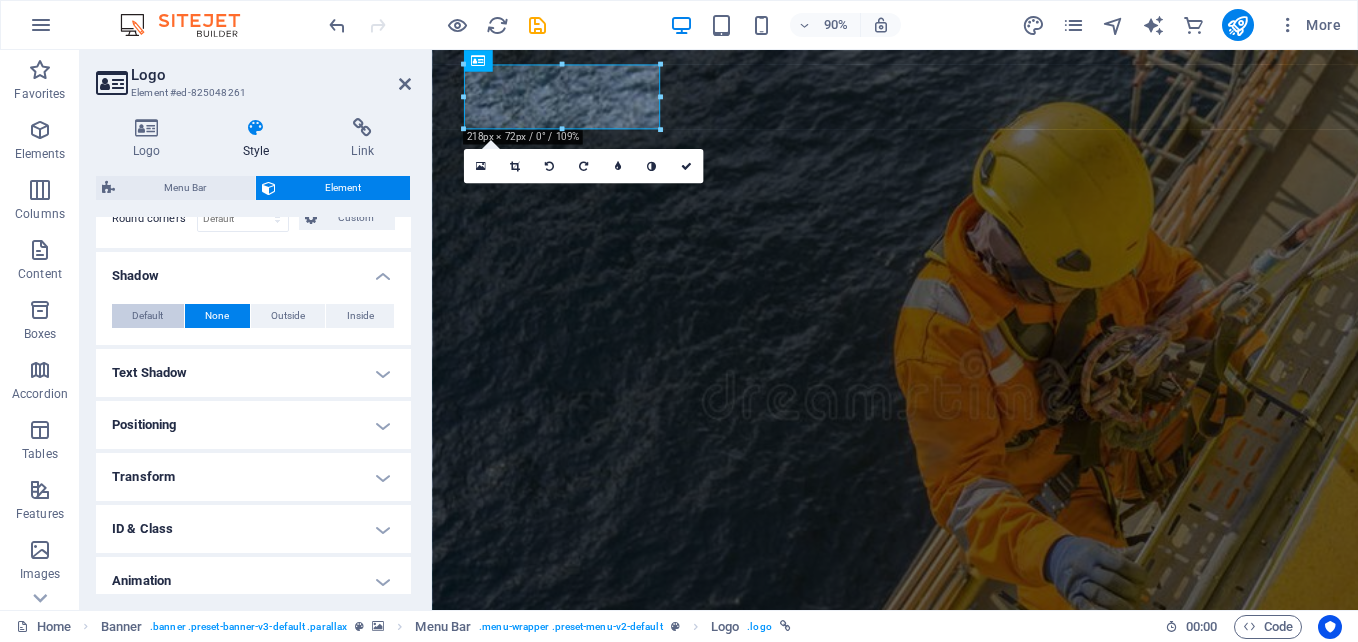 click on "Default" at bounding box center [147, 316] 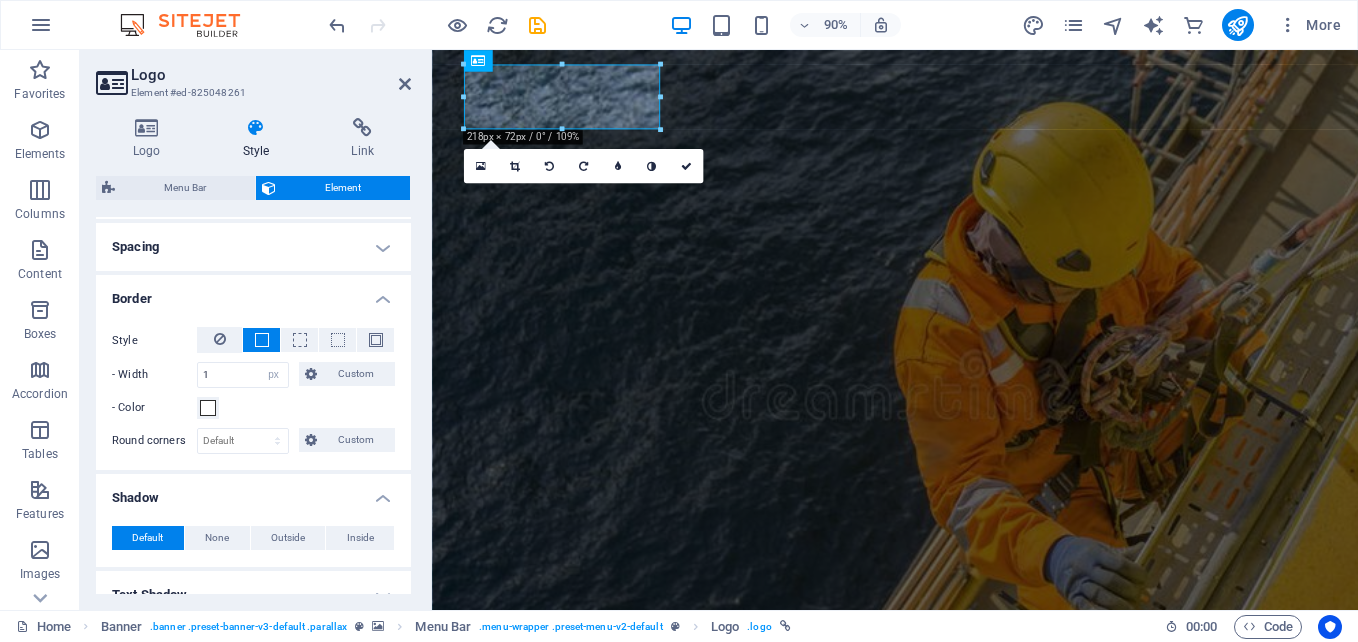 scroll, scrollTop: 372, scrollLeft: 0, axis: vertical 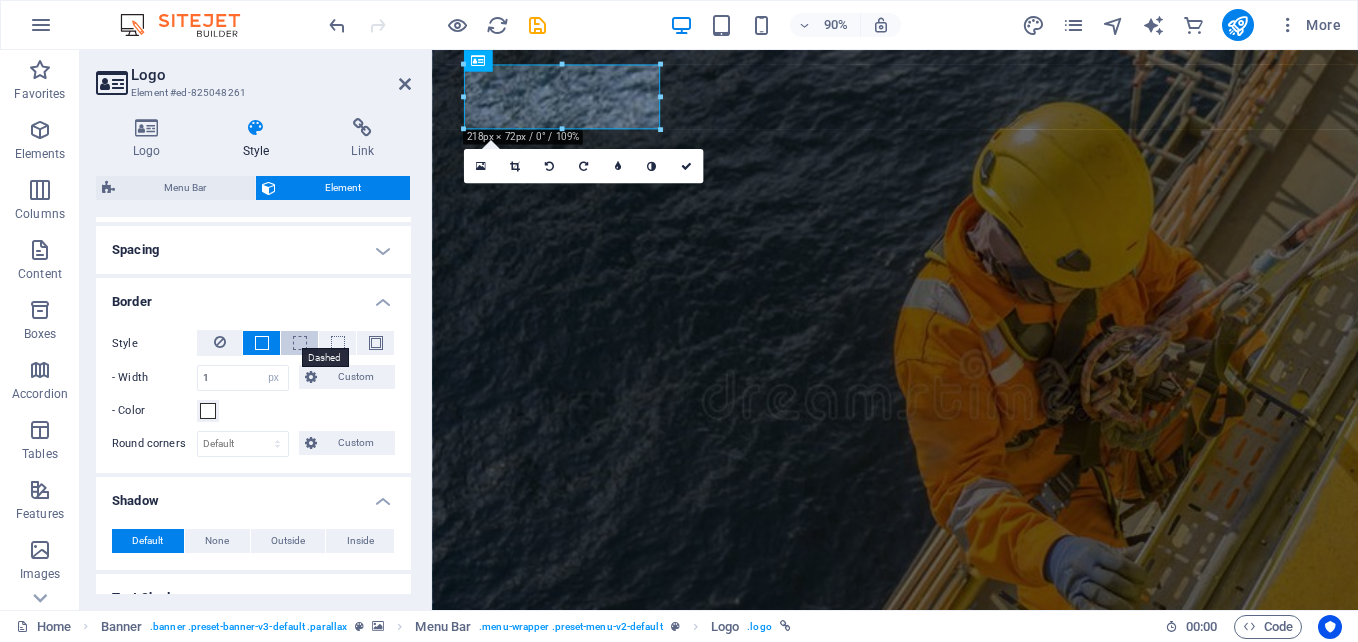 click at bounding box center [300, 343] 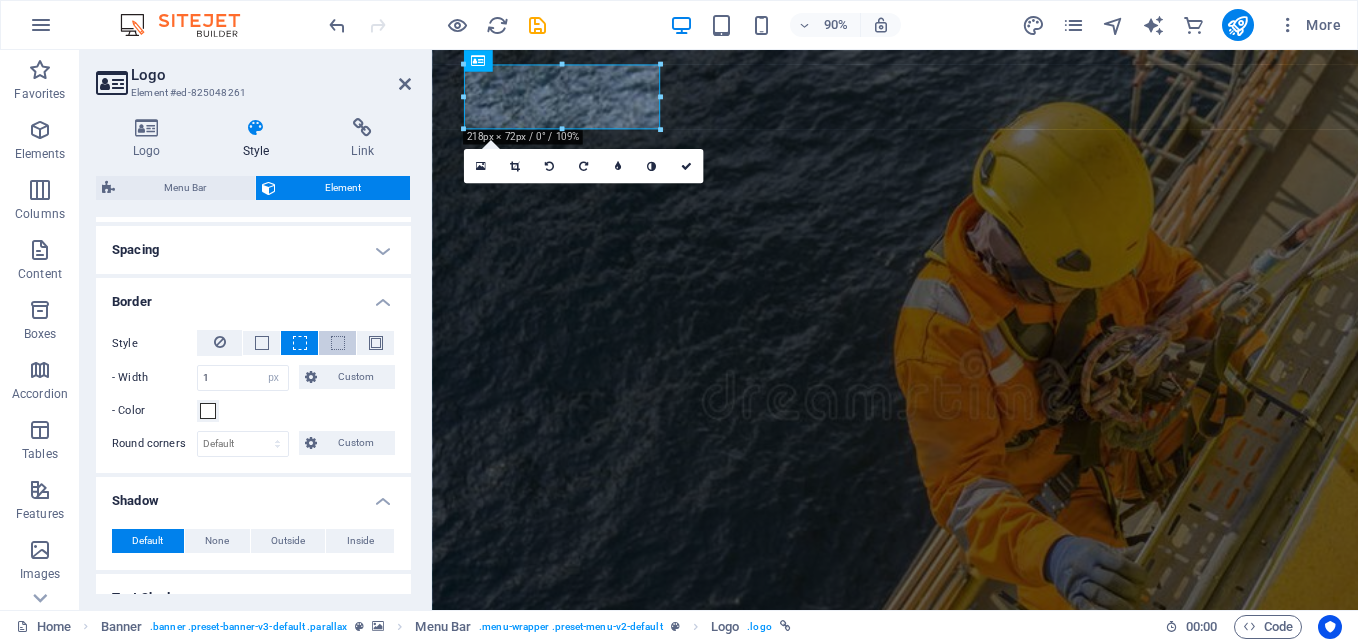 click at bounding box center (337, 343) 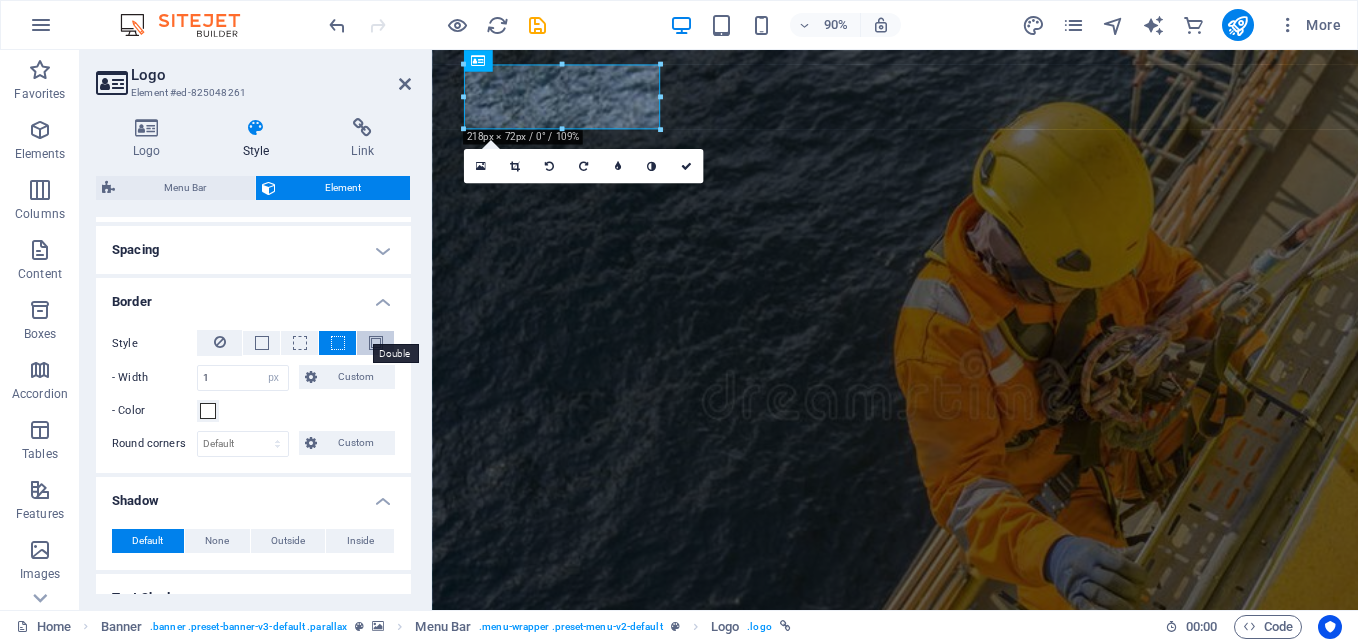 click at bounding box center (376, 343) 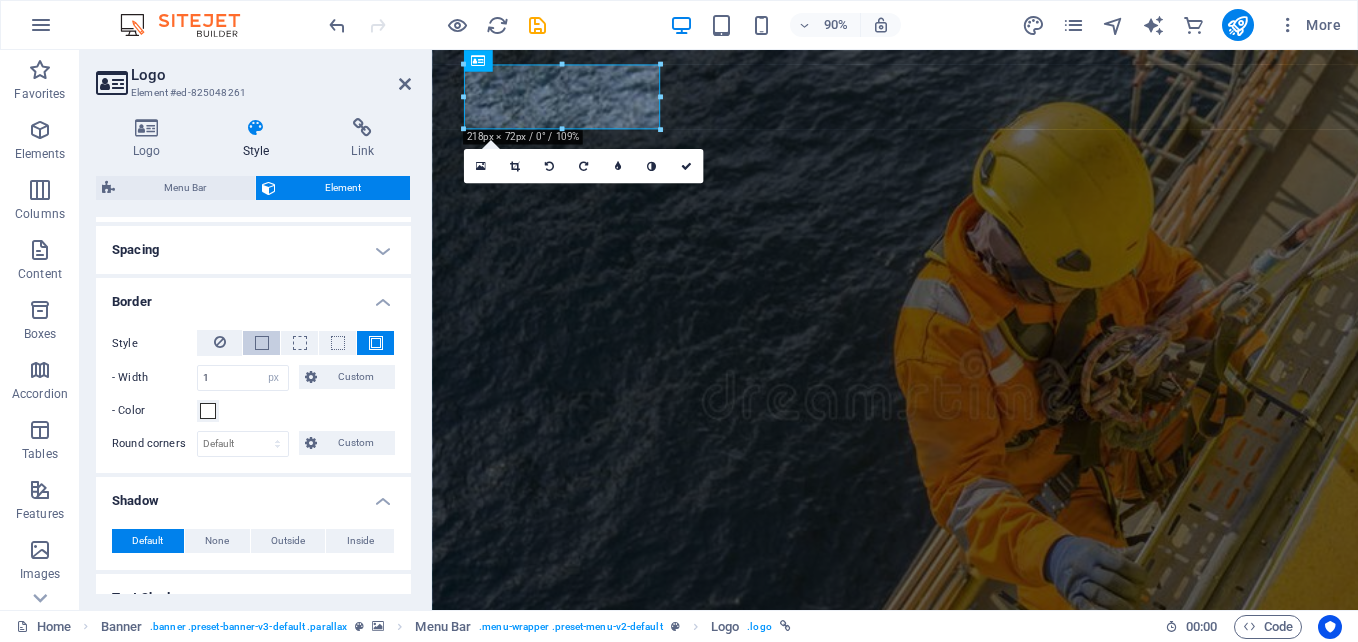 click at bounding box center (262, 343) 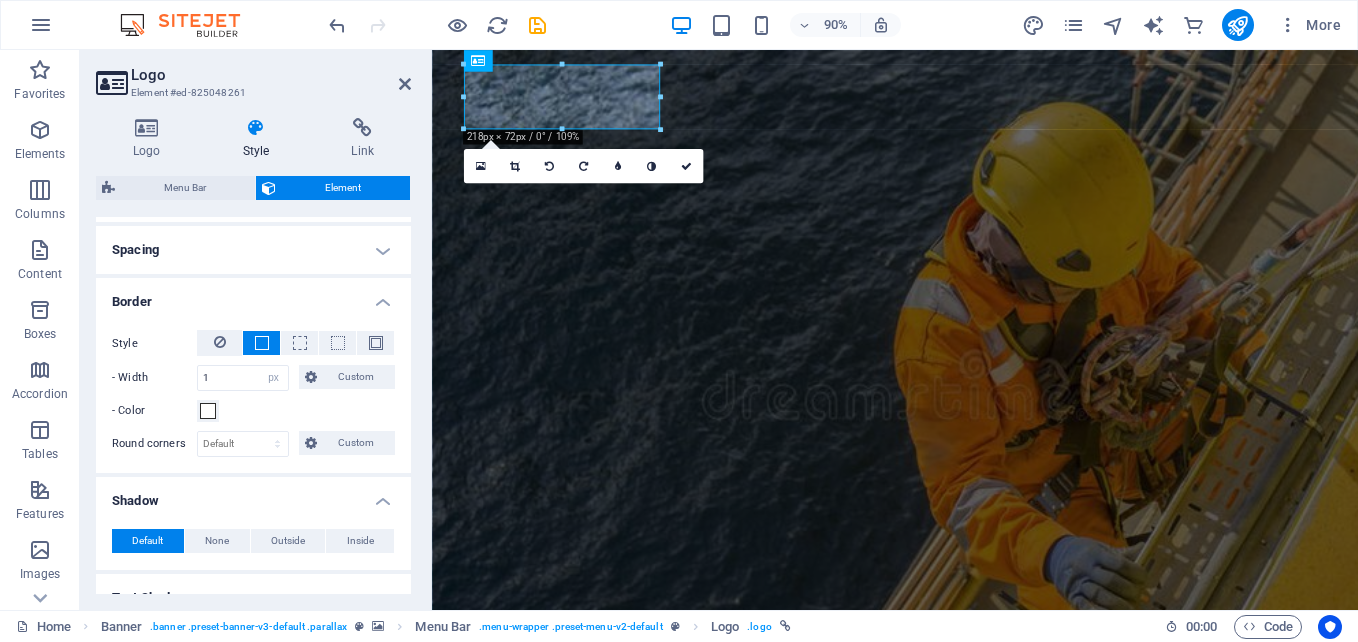 click at bounding box center [262, 343] 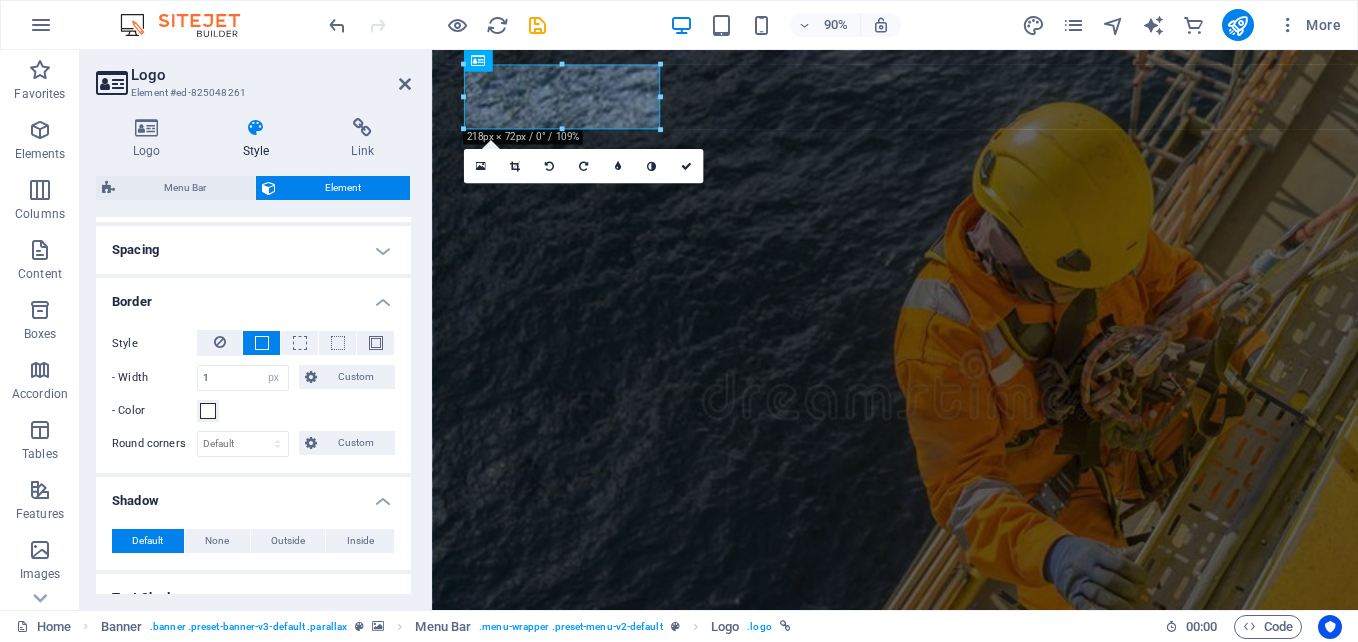 click at bounding box center [262, 343] 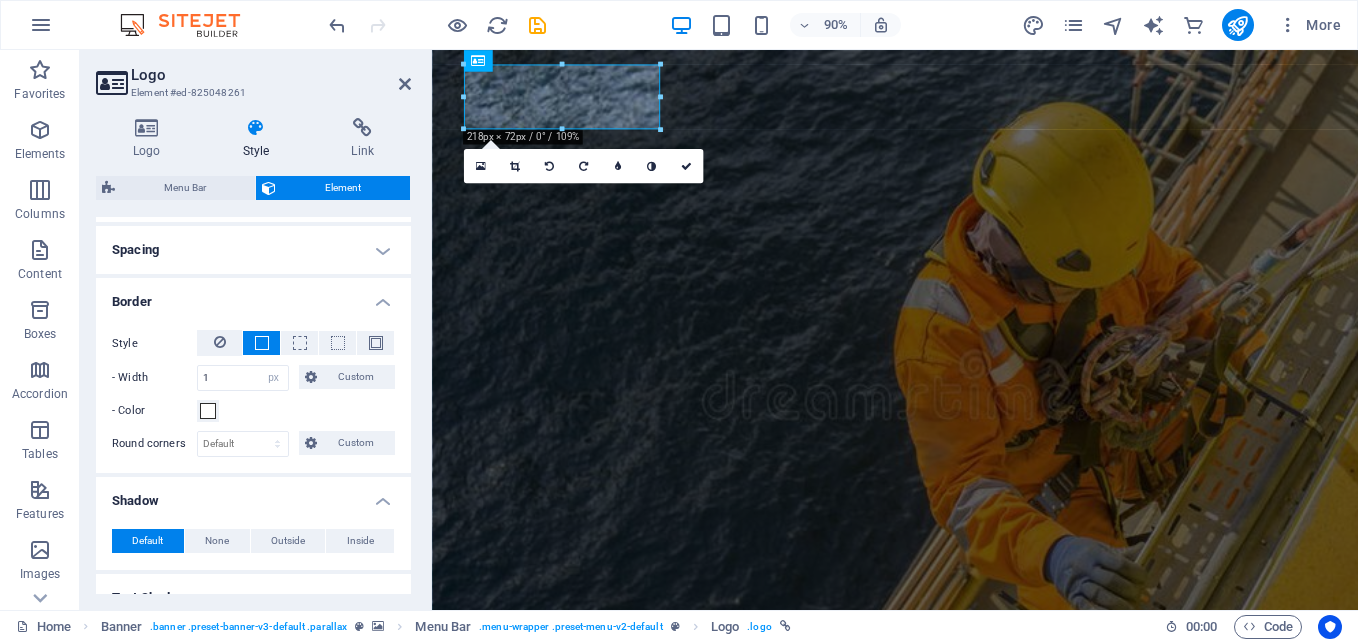 click at bounding box center (262, 343) 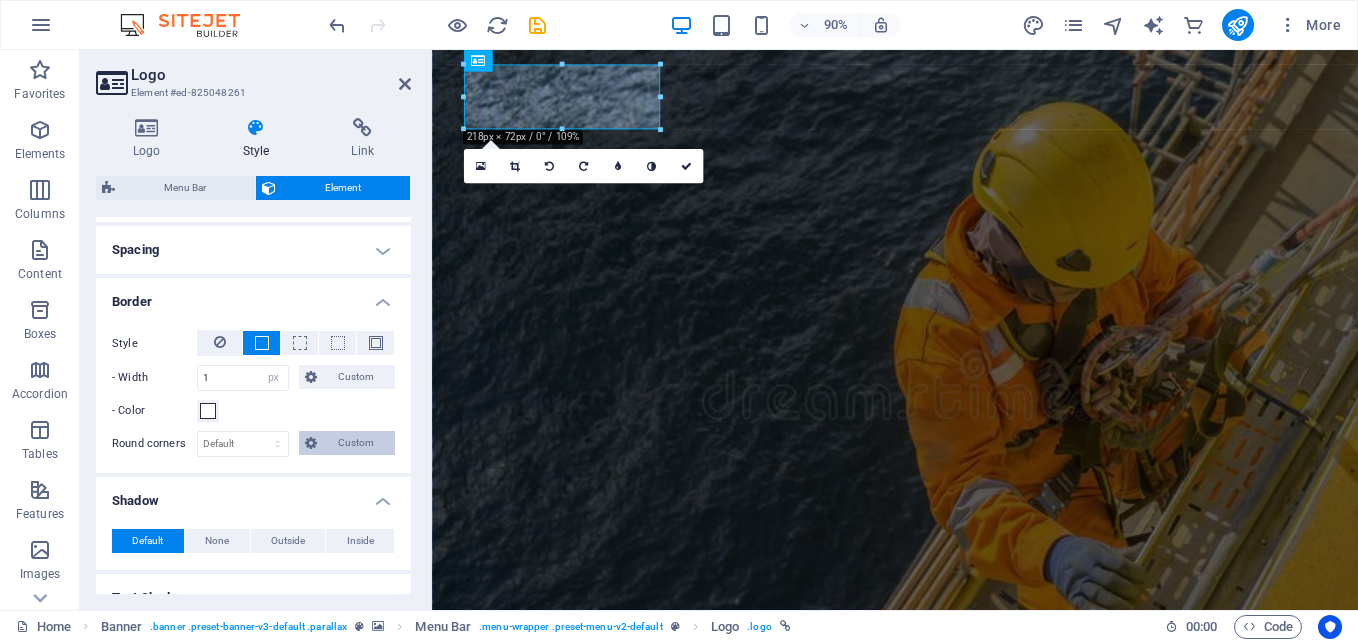 click on "Custom" at bounding box center [356, 443] 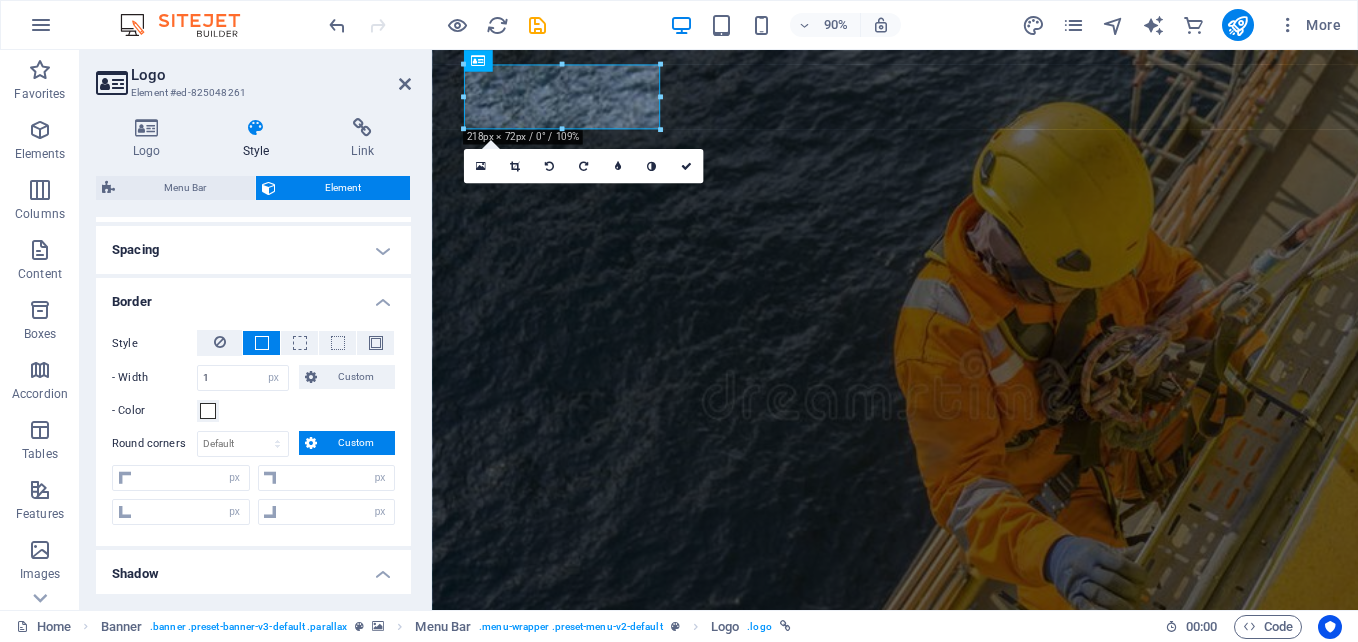 click on "Custom" at bounding box center [356, 443] 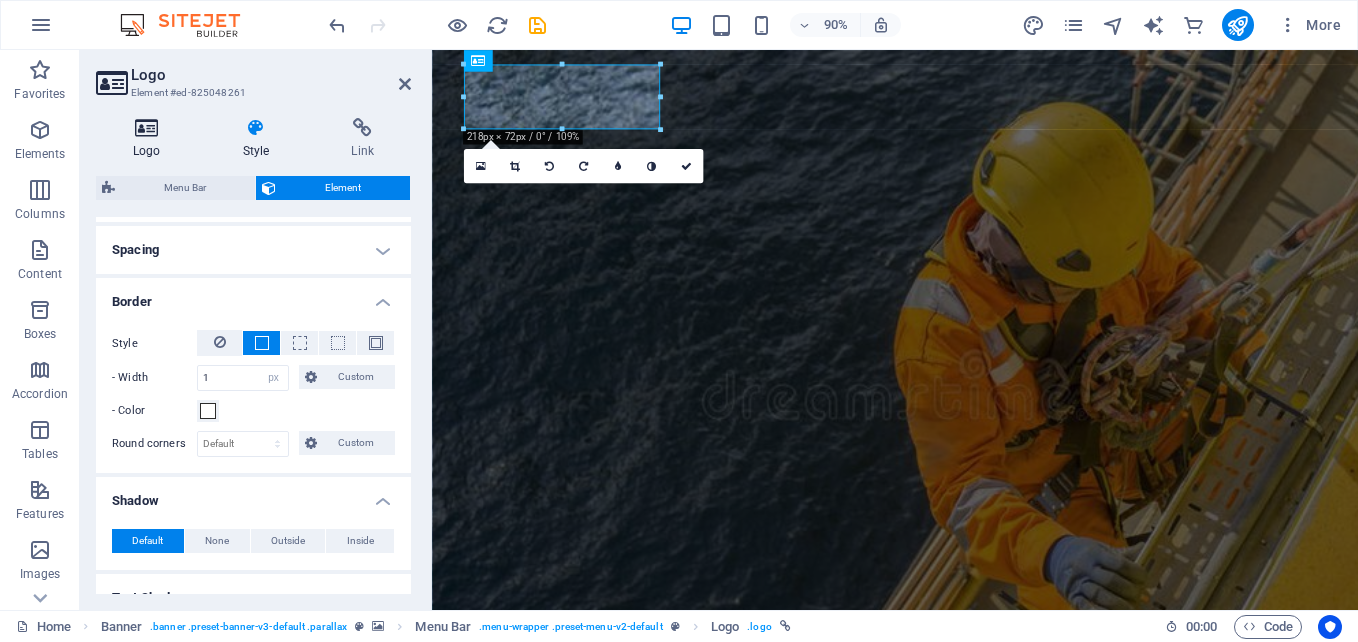 click on "Logo" at bounding box center [151, 139] 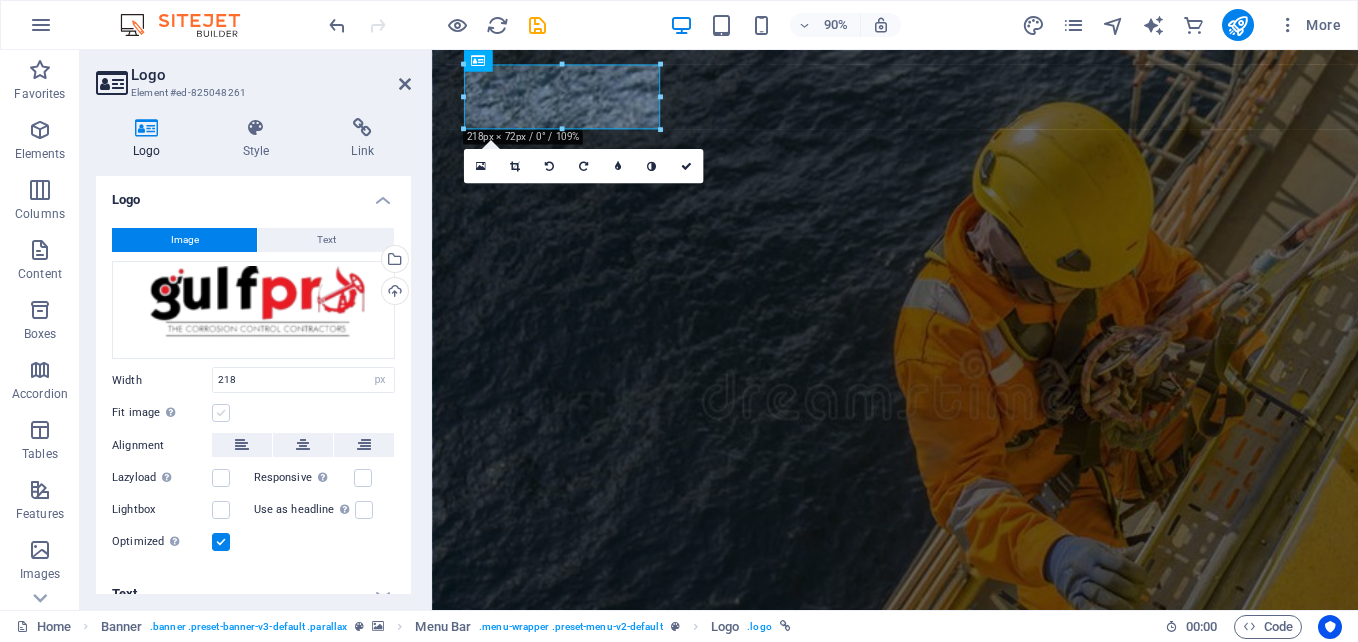 click at bounding box center (221, 413) 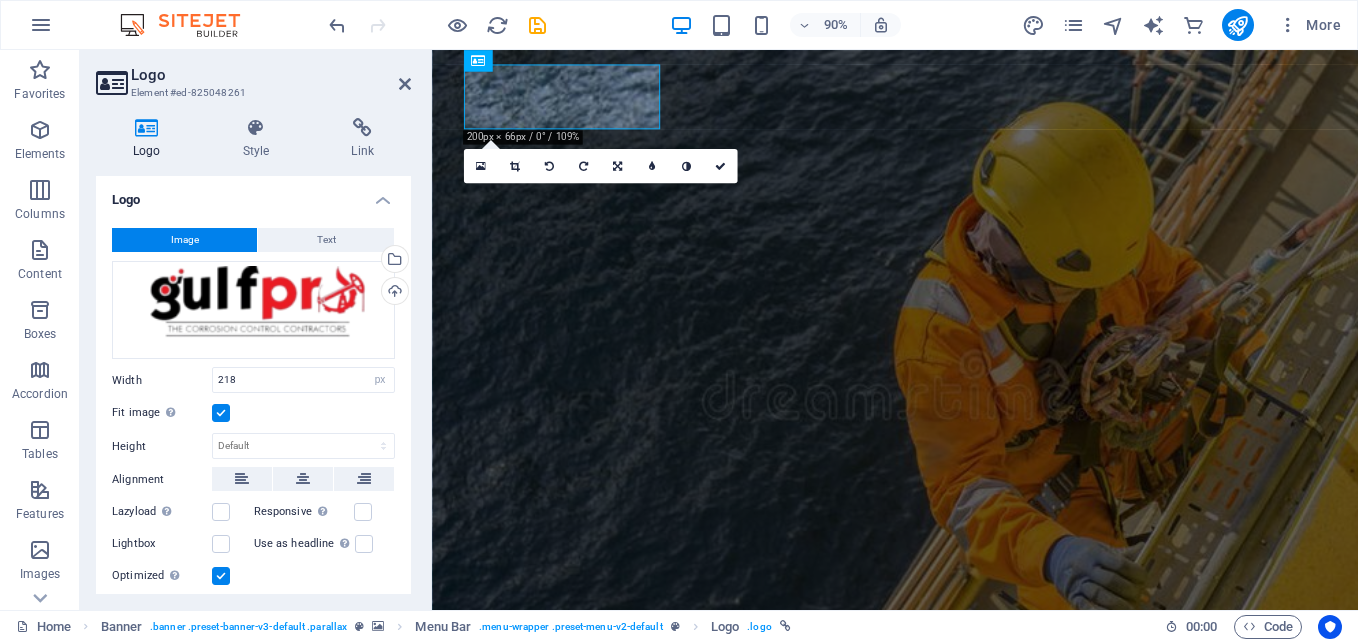 click at bounding box center [221, 413] 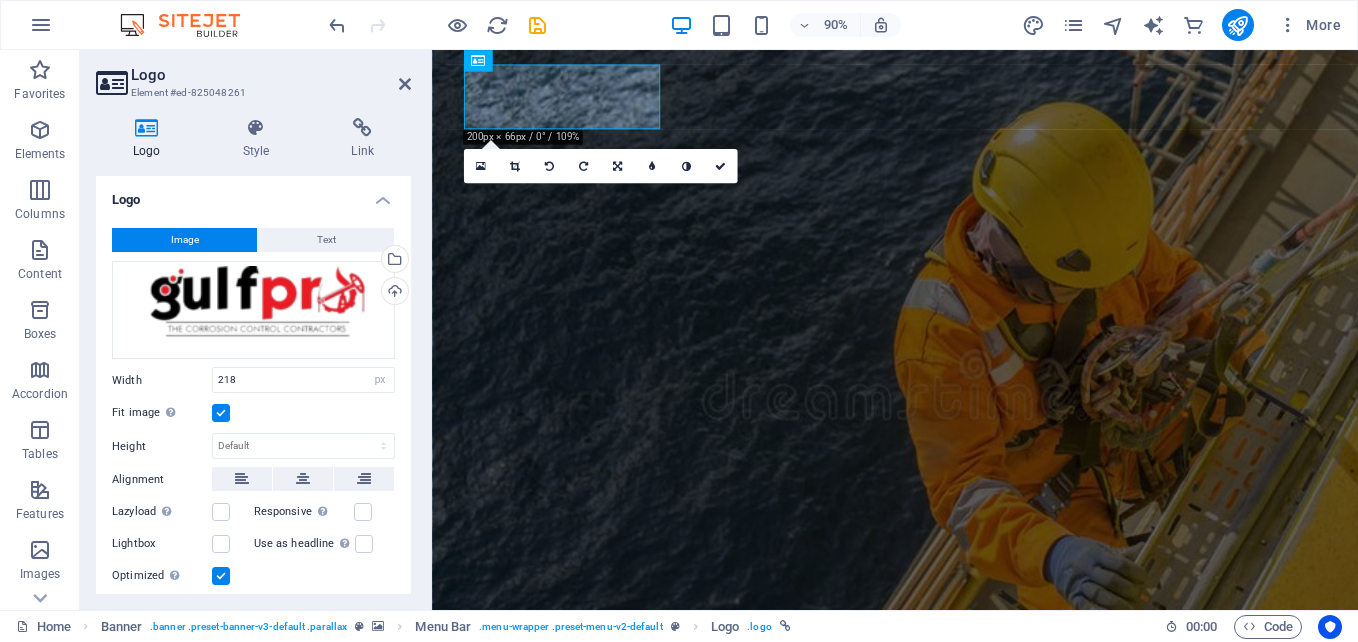 click on "Fit image Automatically fit image to a fixed width and height" at bounding box center [0, 0] 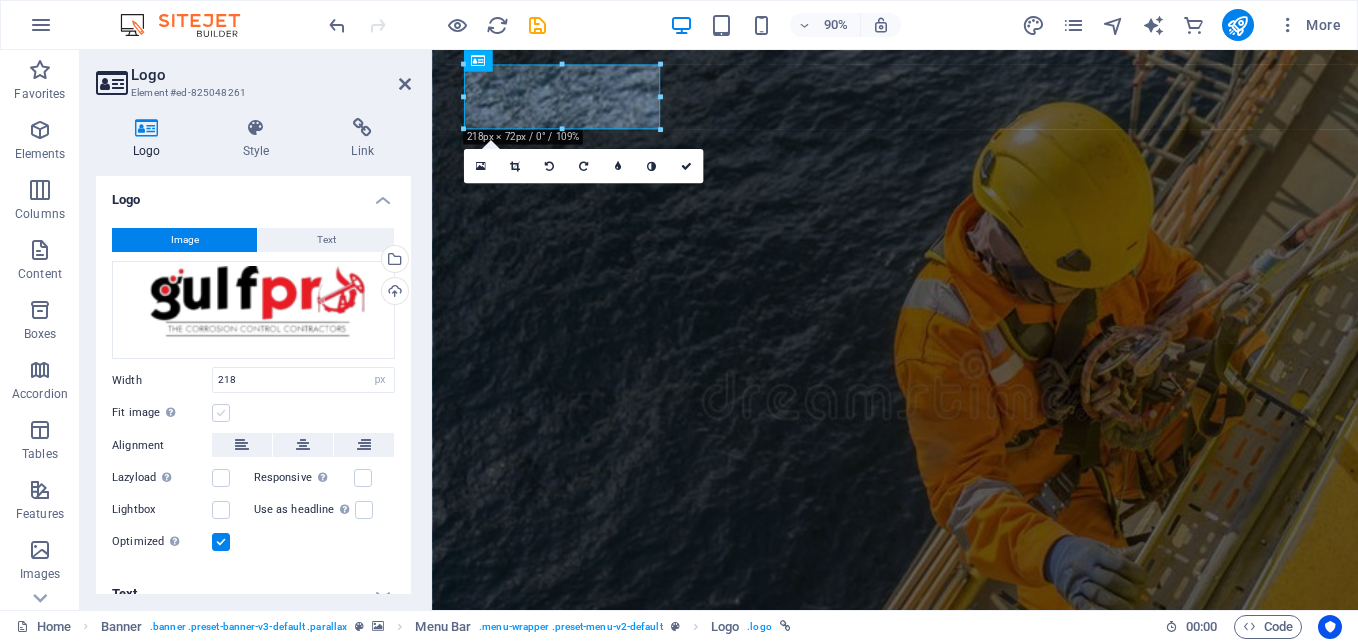 click at bounding box center [221, 413] 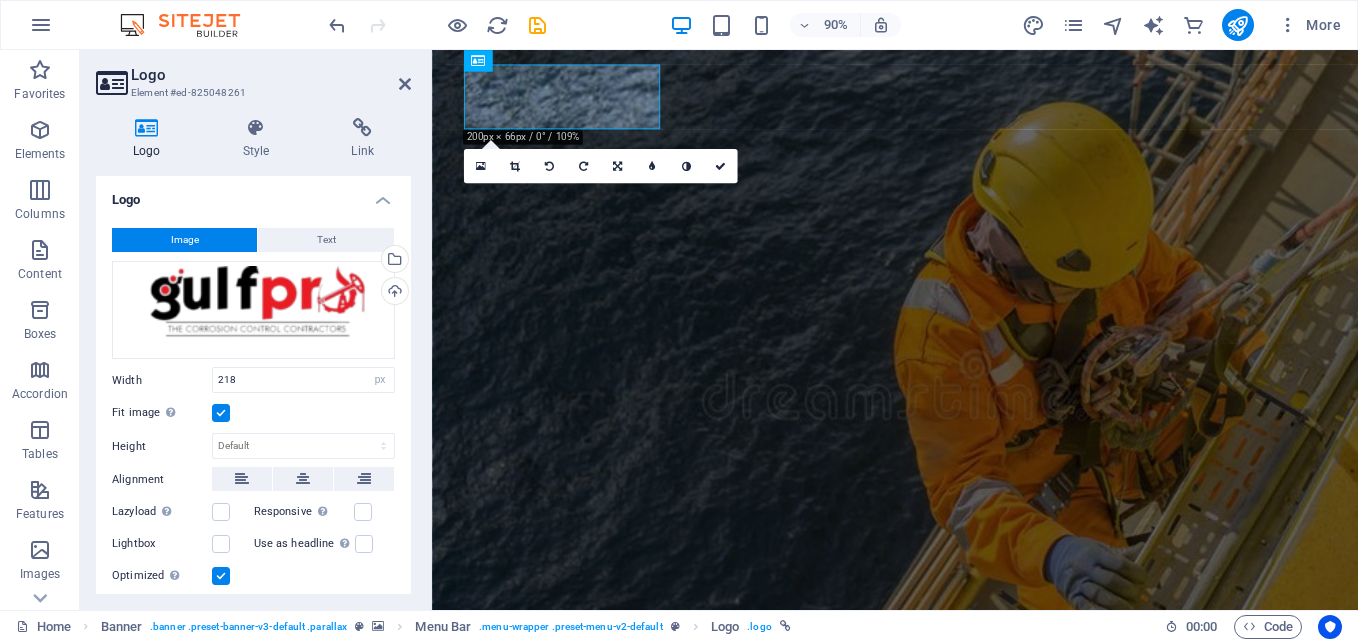 click at bounding box center [221, 413] 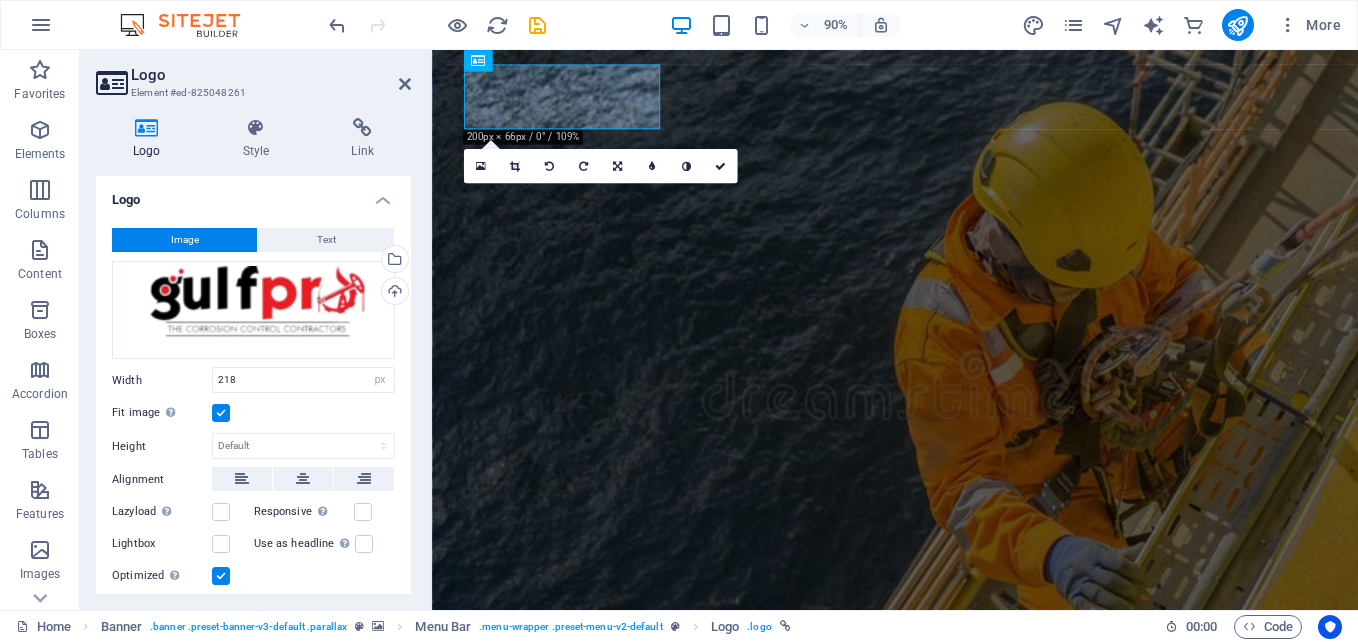 click on "Fit image Automatically fit image to a fixed width and height" at bounding box center [0, 0] 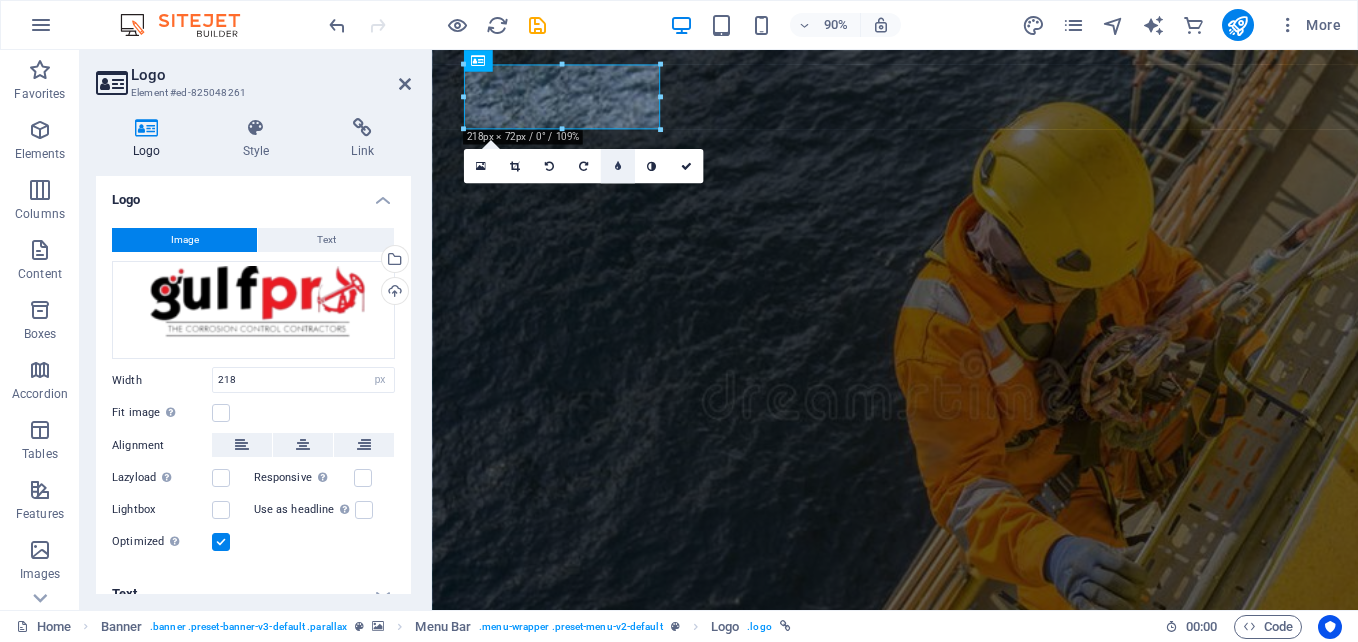 click at bounding box center [617, 166] 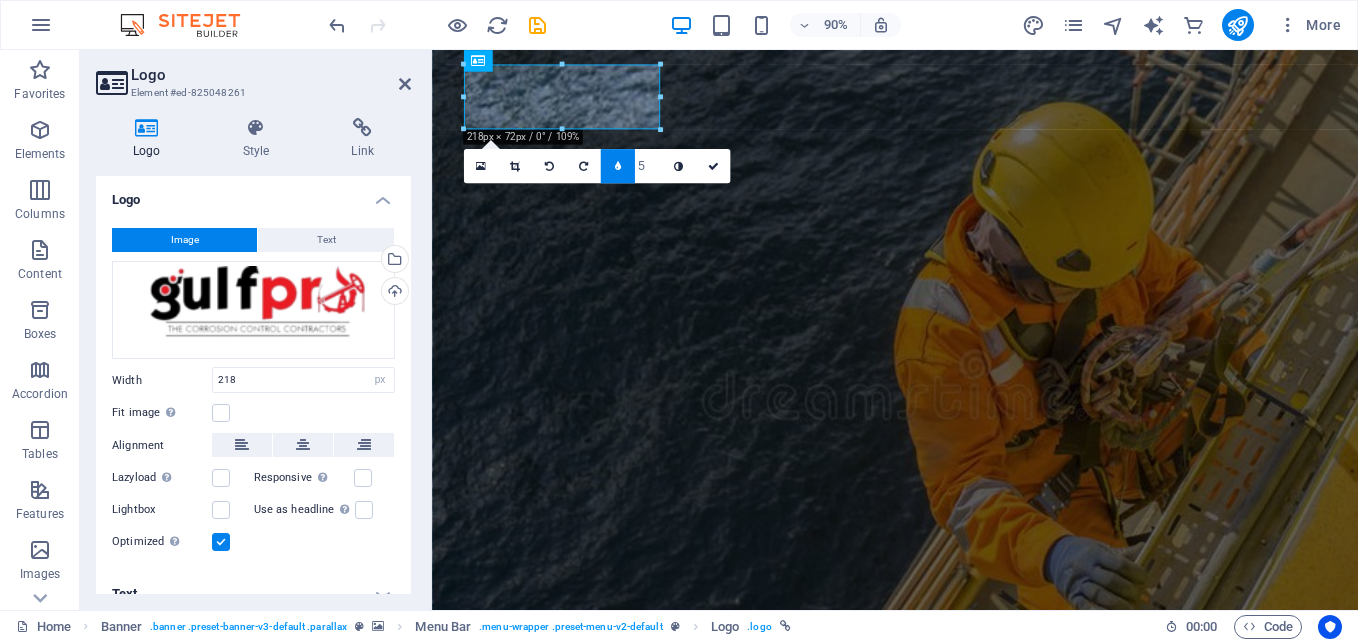 click at bounding box center [617, 166] 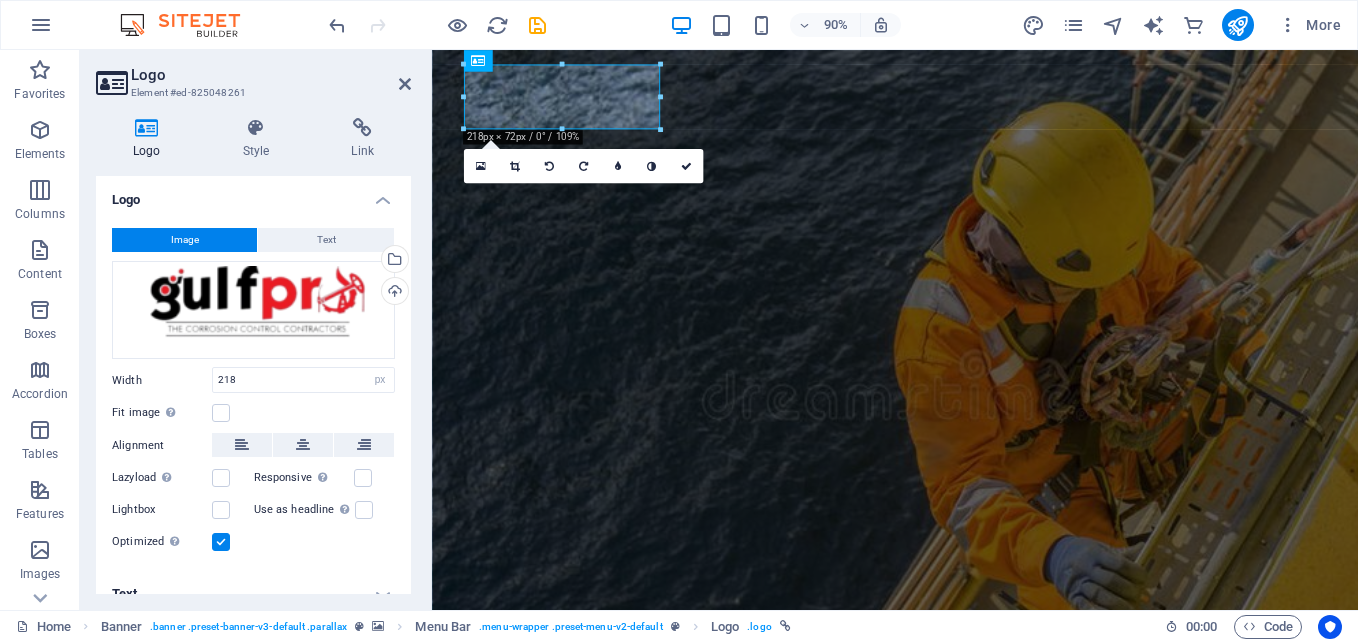 click at bounding box center (617, 166) 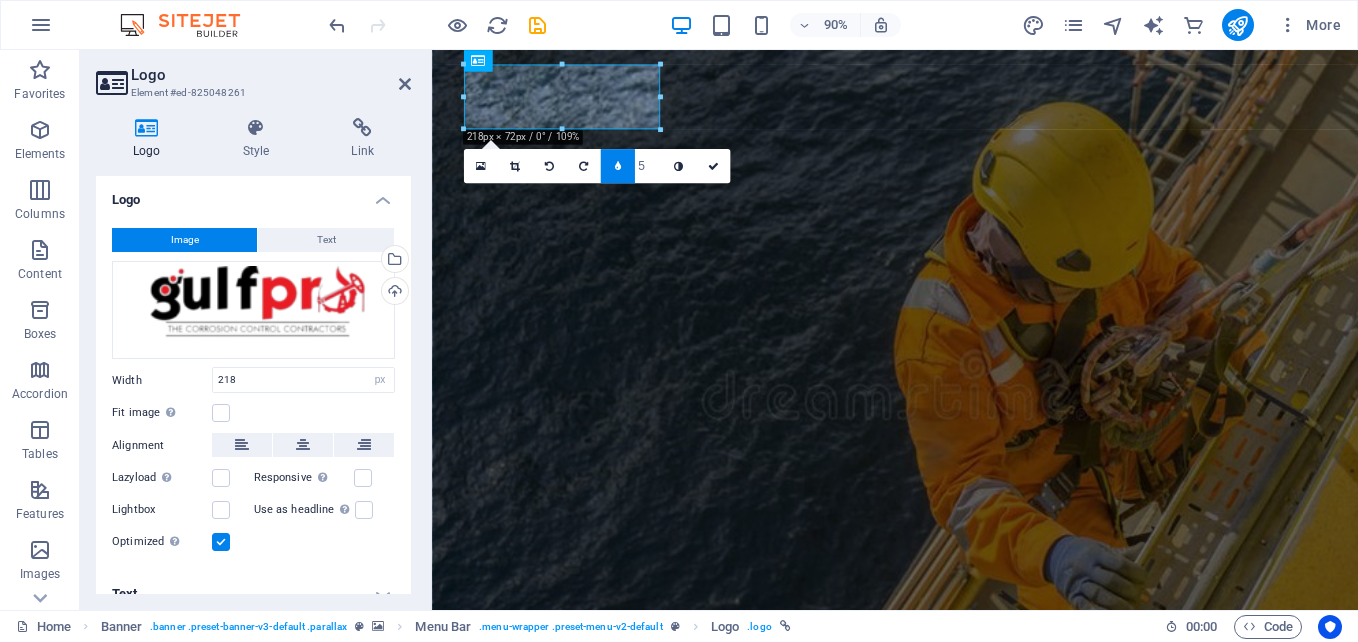 click at bounding box center [617, 166] 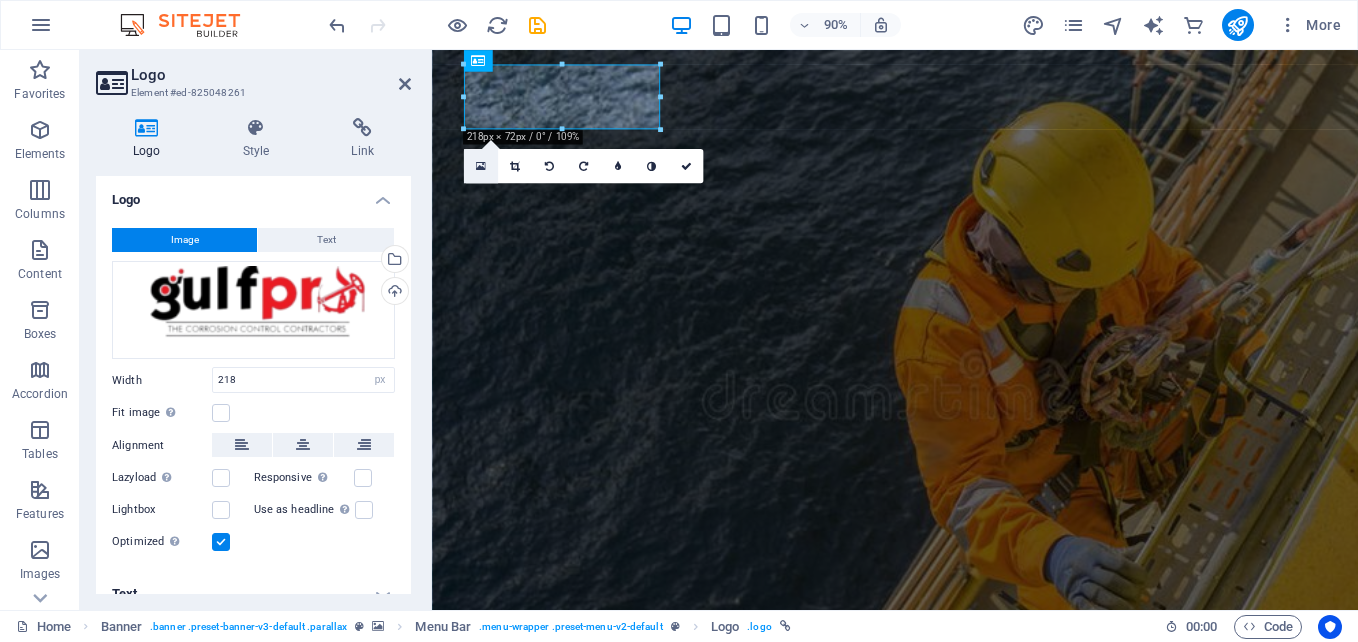 click at bounding box center [481, 166] 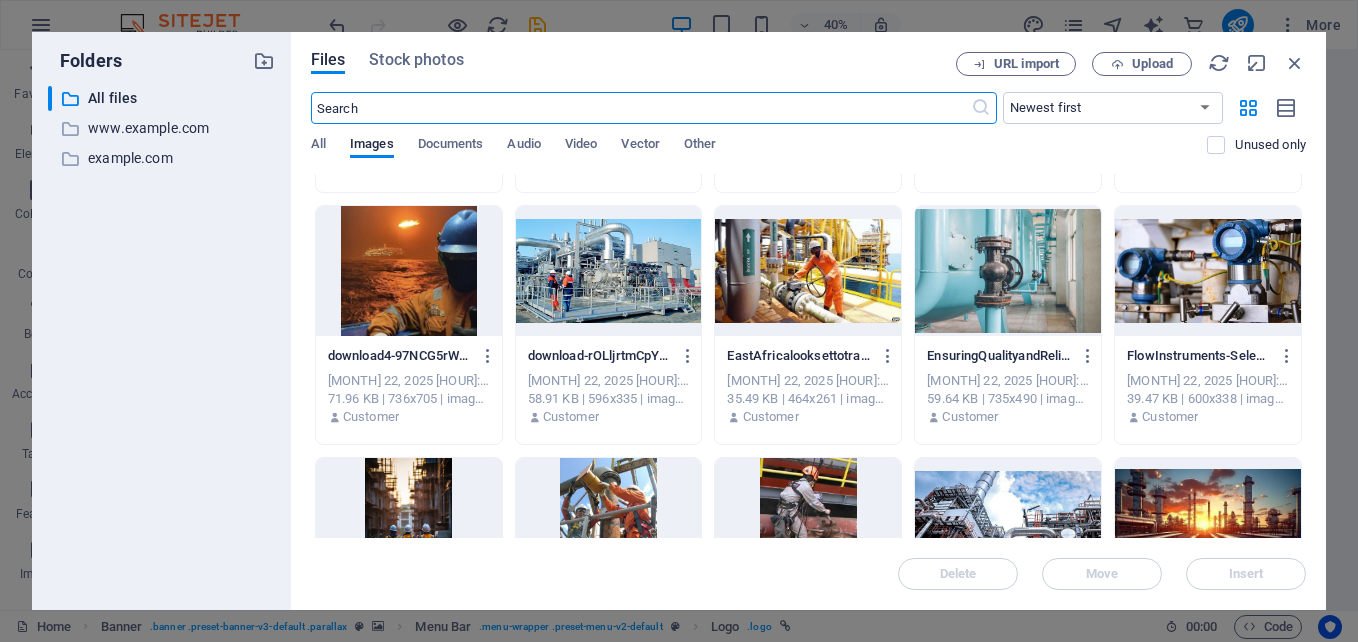 scroll, scrollTop: 747, scrollLeft: 0, axis: vertical 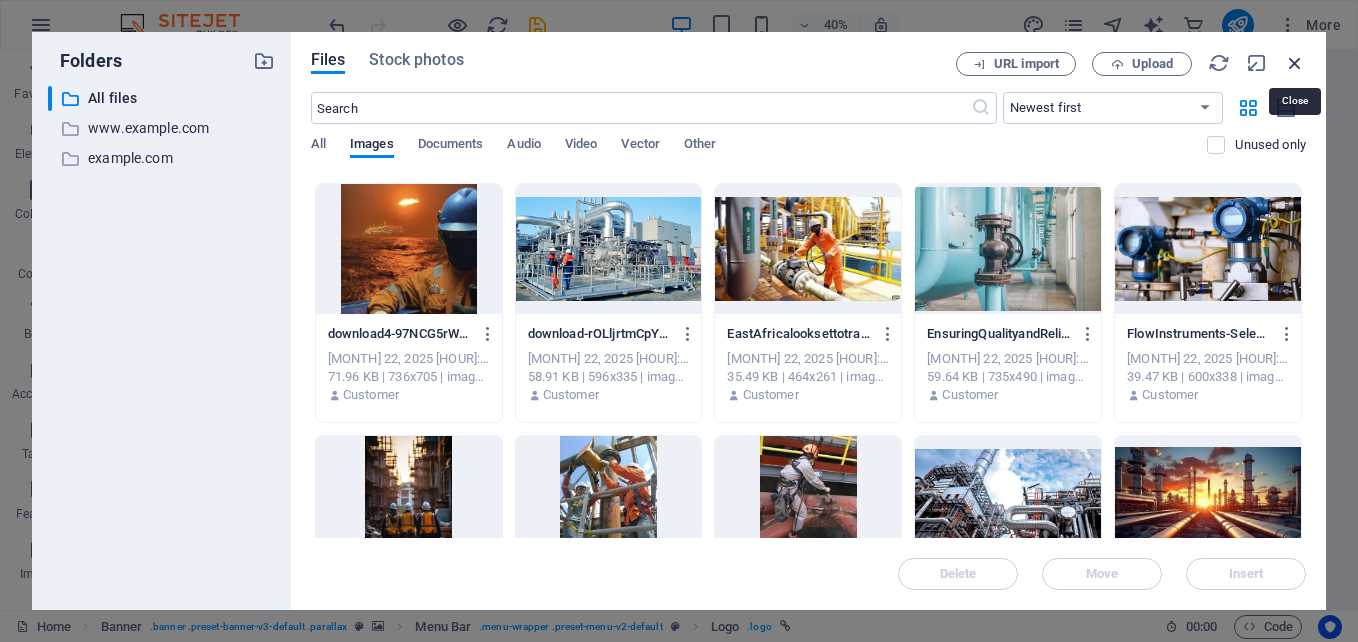 click at bounding box center [1295, 63] 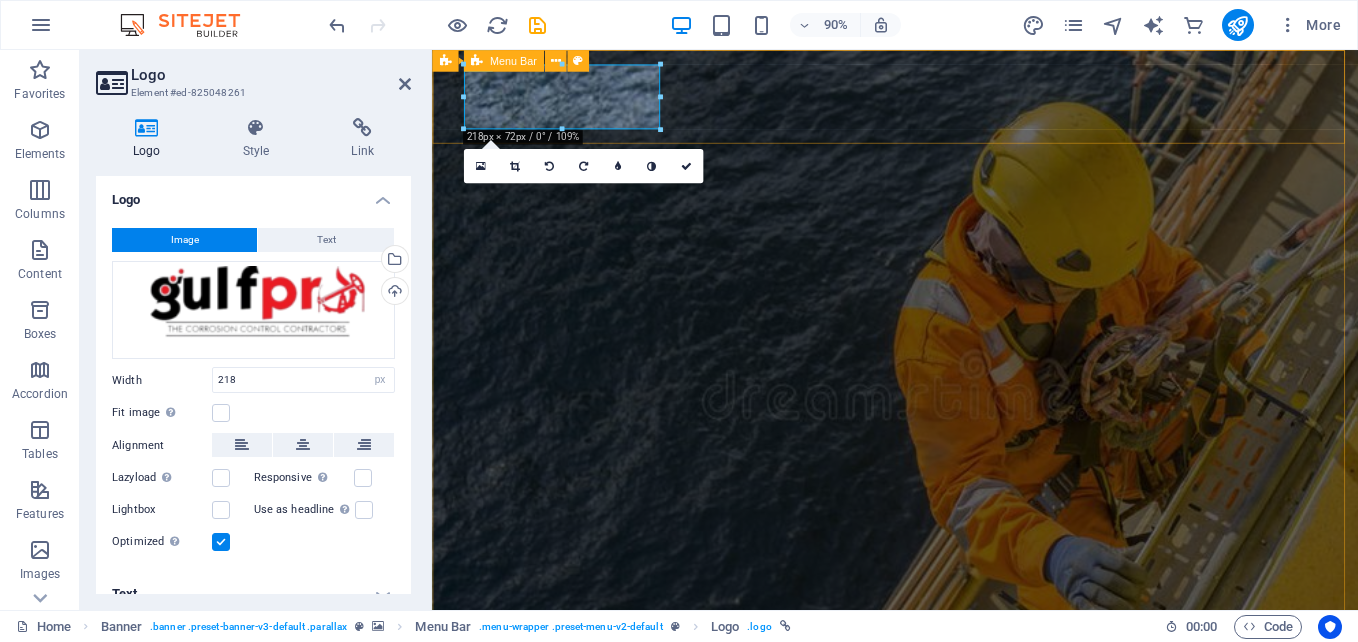 click on "Home About us Services Projects Team Contact" at bounding box center [946, 862] 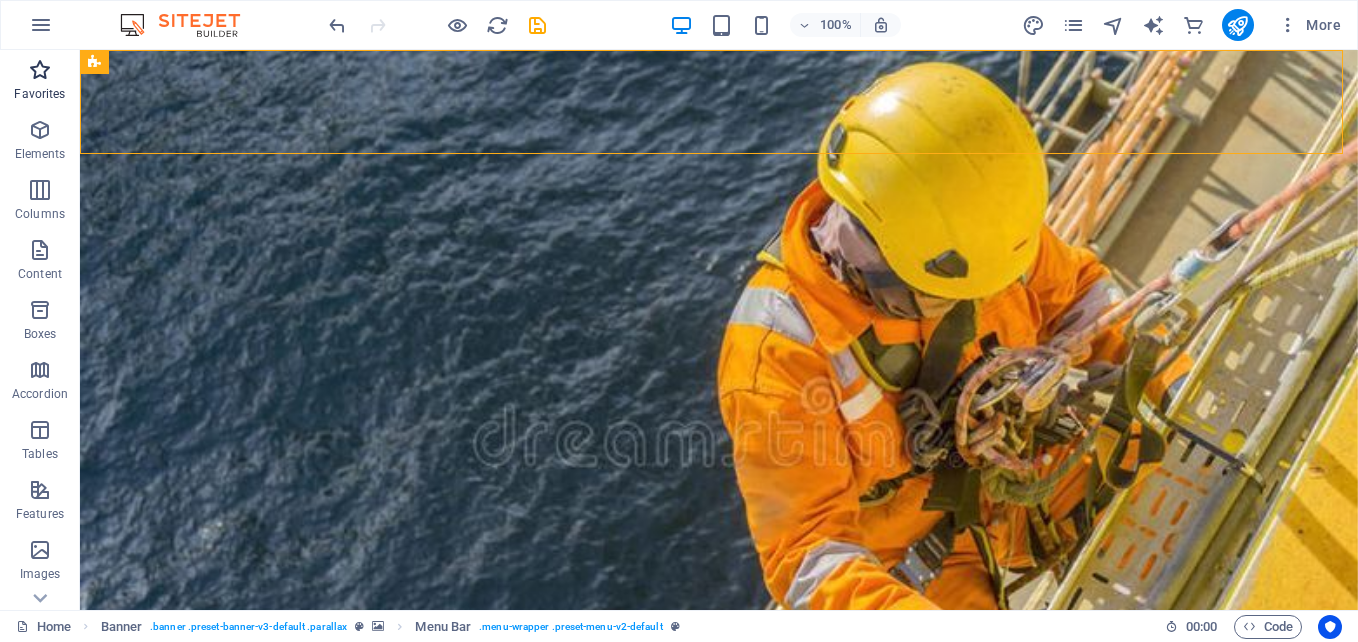 click at bounding box center [40, 70] 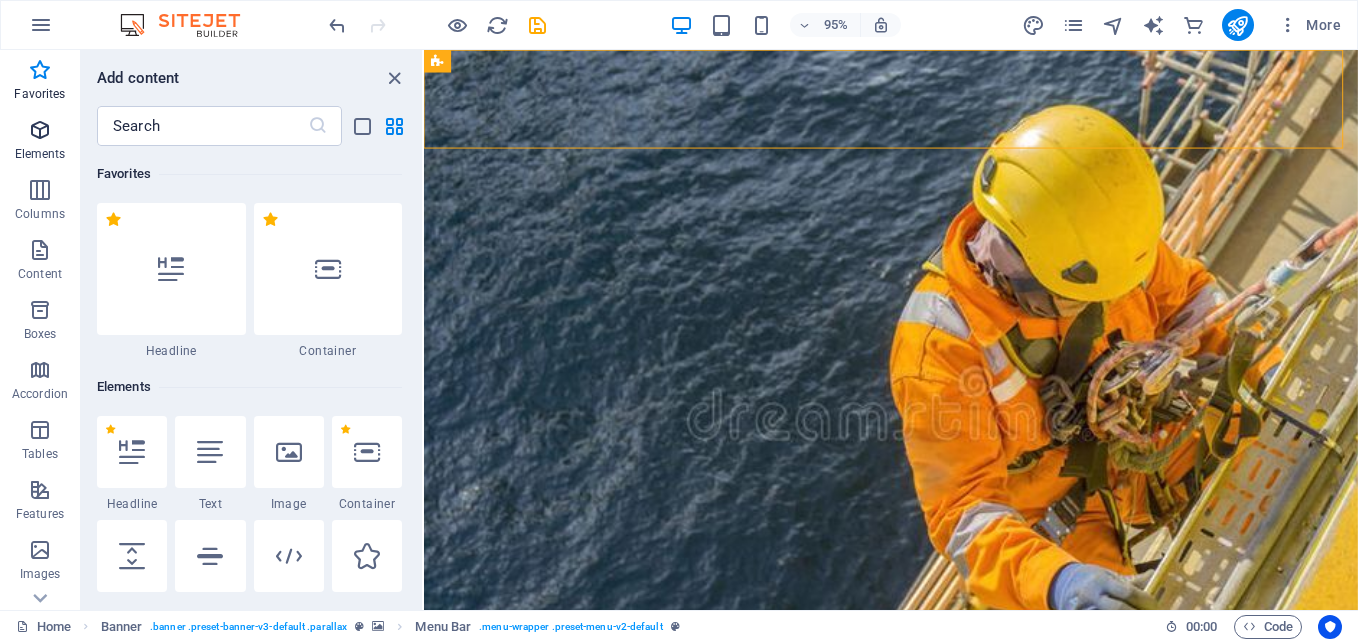 click on "Elements" at bounding box center (40, 142) 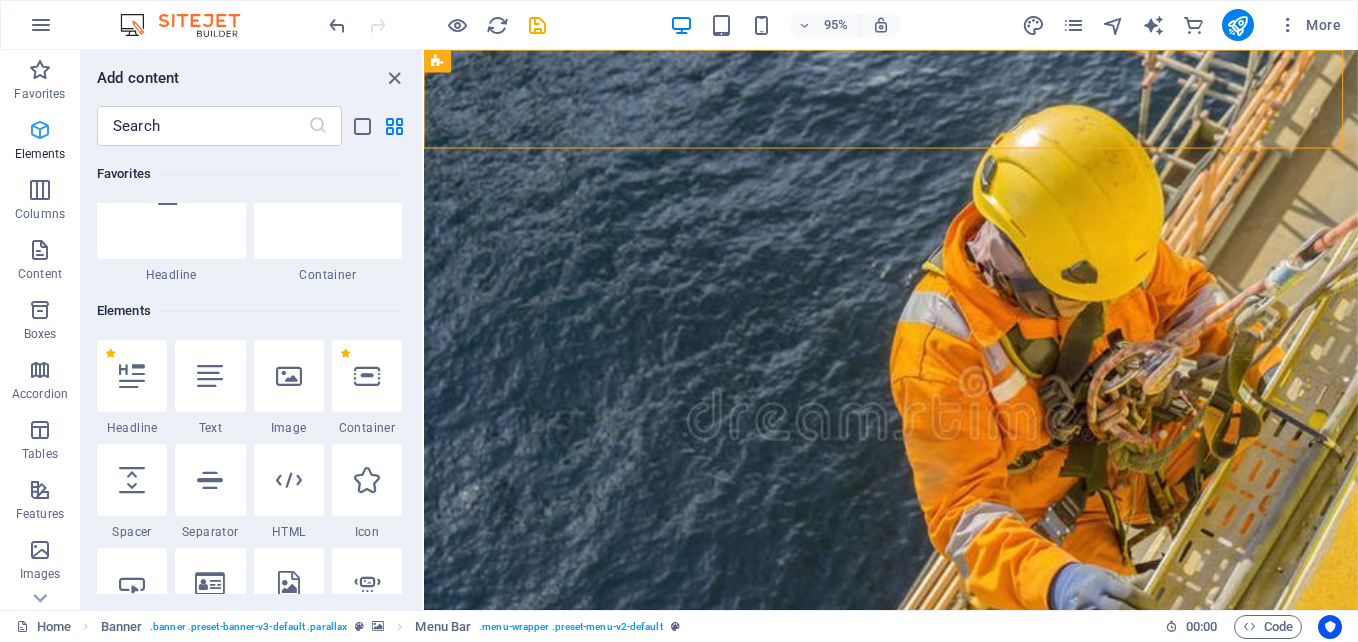 scroll, scrollTop: 213, scrollLeft: 0, axis: vertical 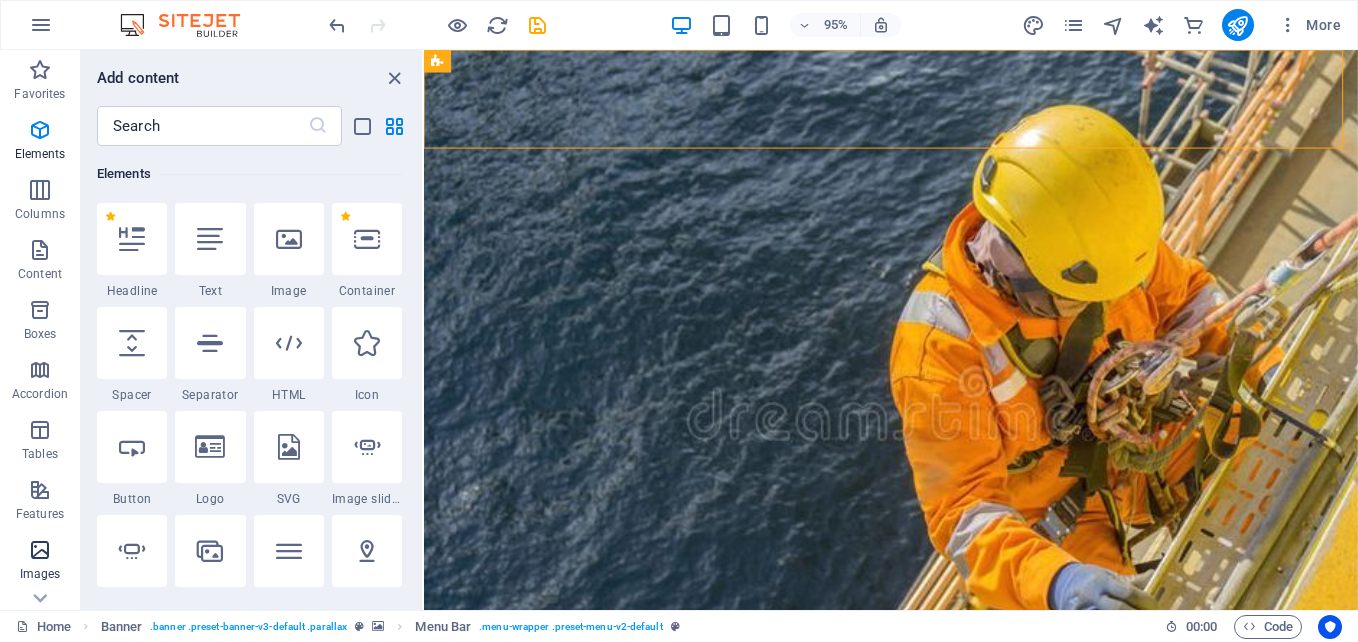 click on "Images" at bounding box center [40, 574] 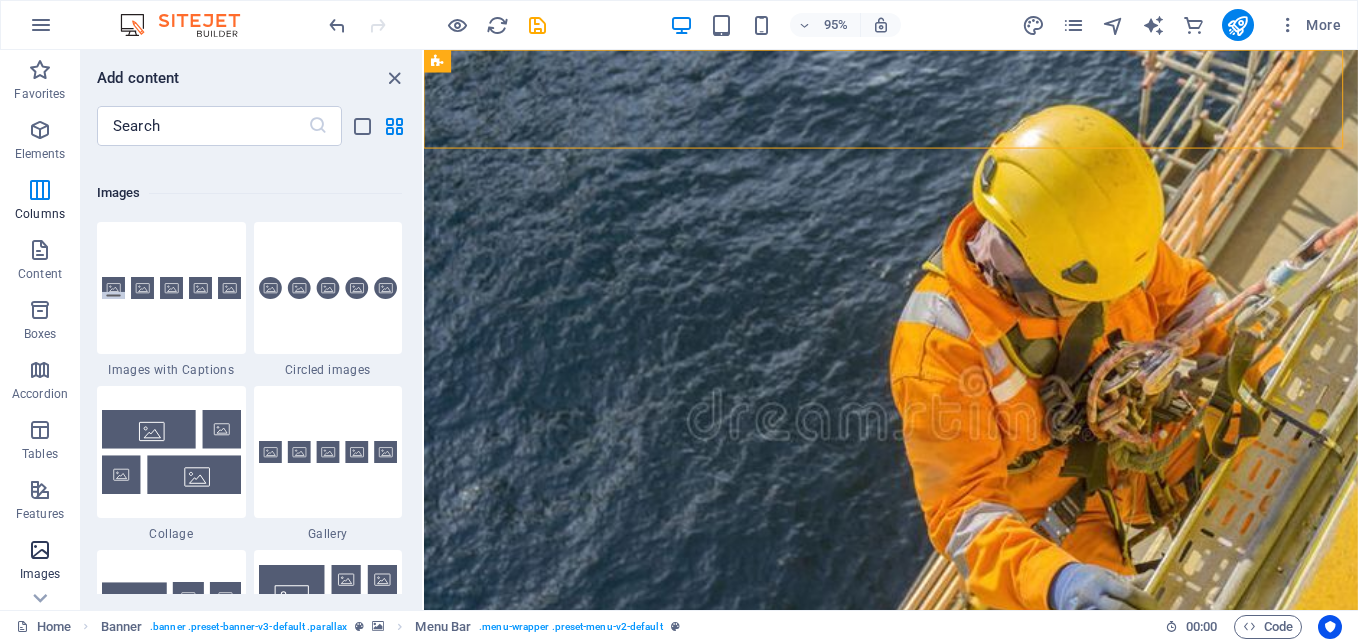scroll, scrollTop: 10140, scrollLeft: 0, axis: vertical 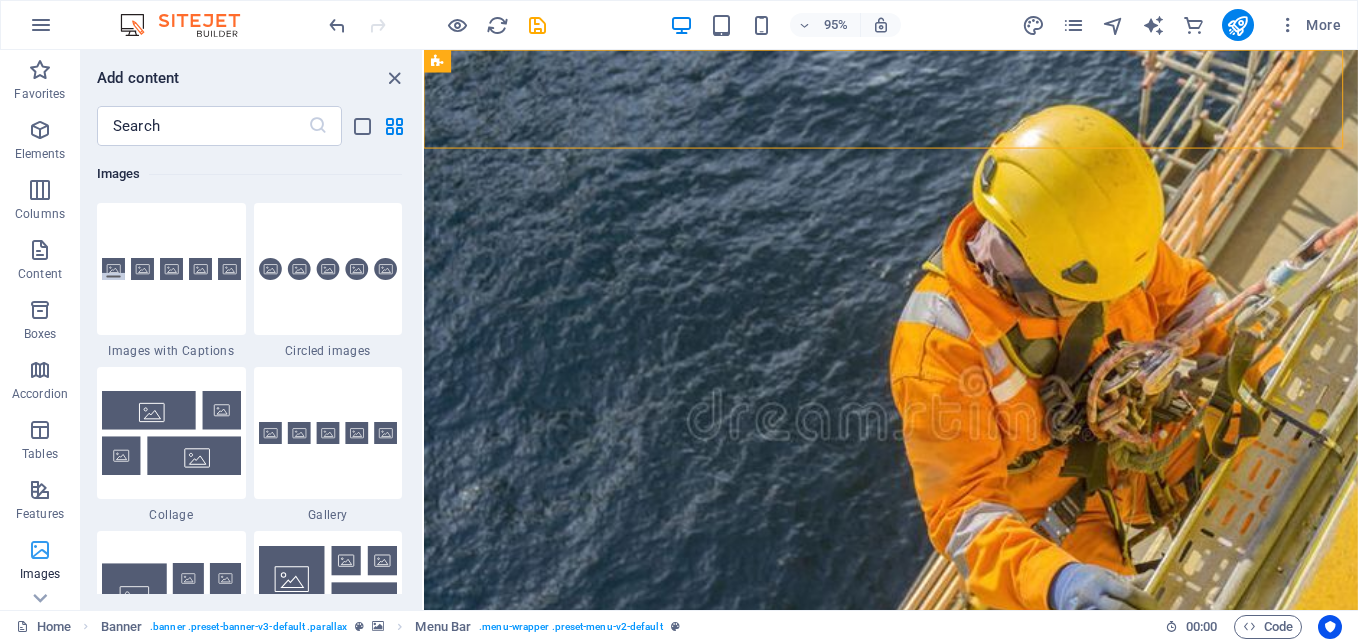 click on "Images" at bounding box center [40, 574] 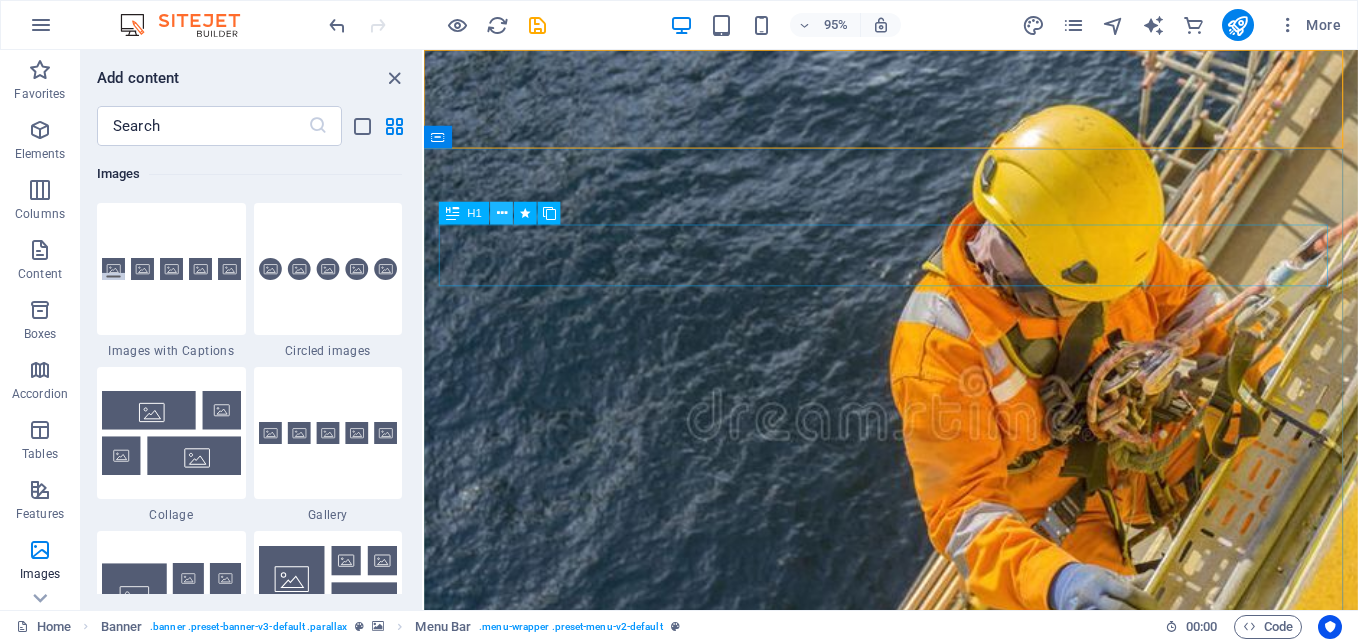 click at bounding box center (502, 214) 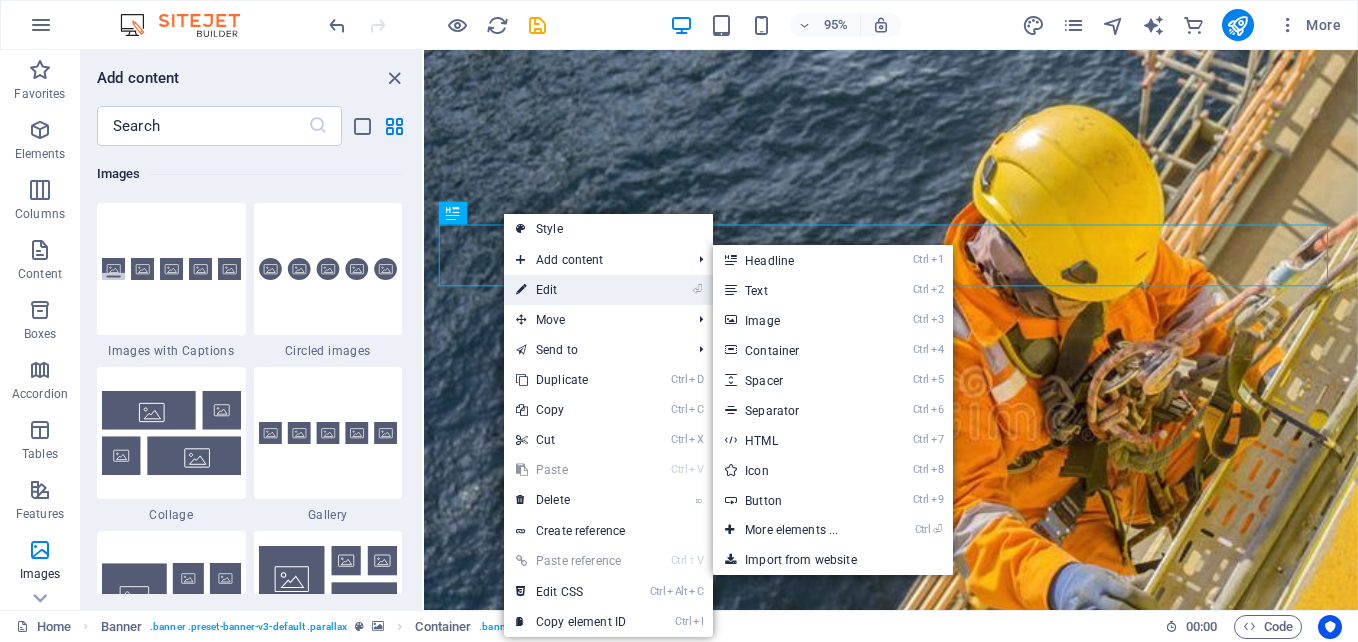 click on "⏎  Edit" at bounding box center [571, 290] 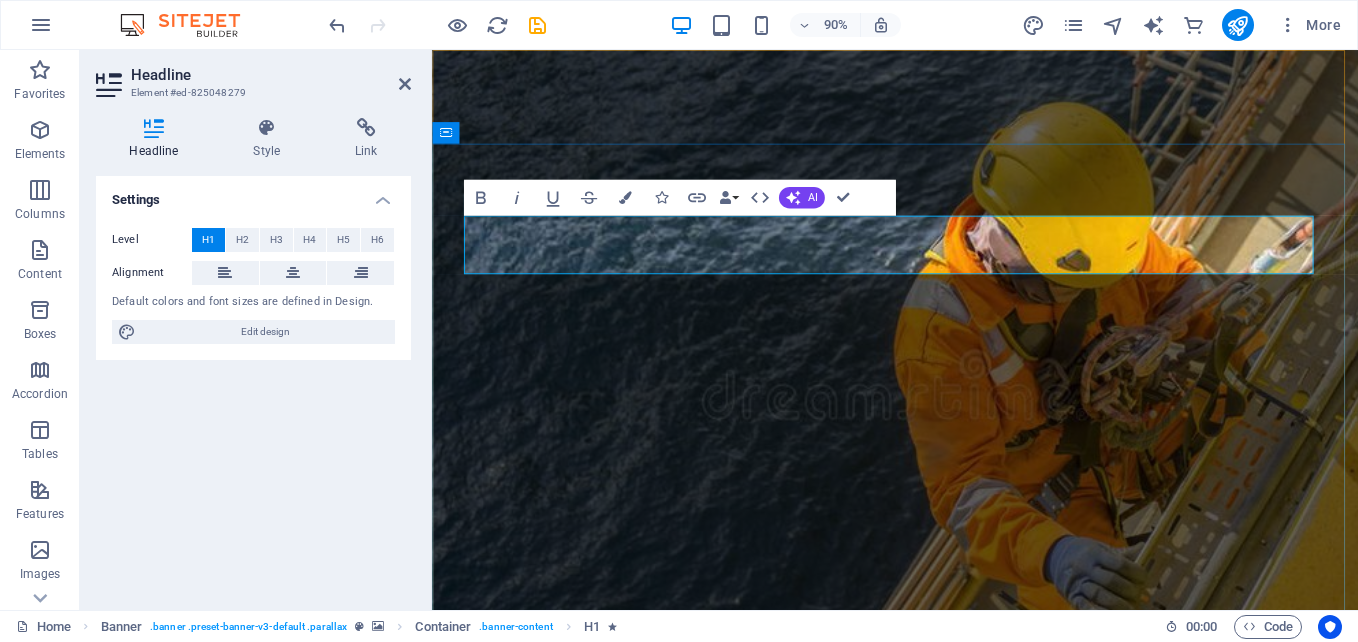 click on "GUIDED" at bounding box center (947, 1042) 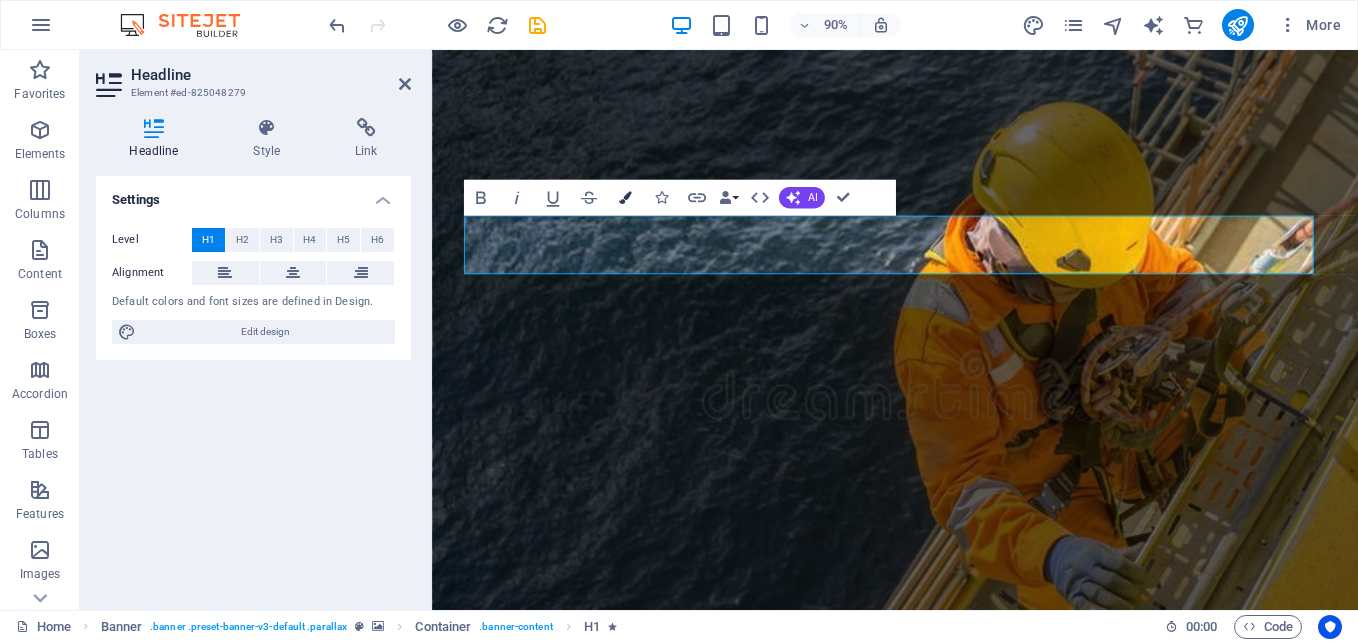 click at bounding box center [624, 197] 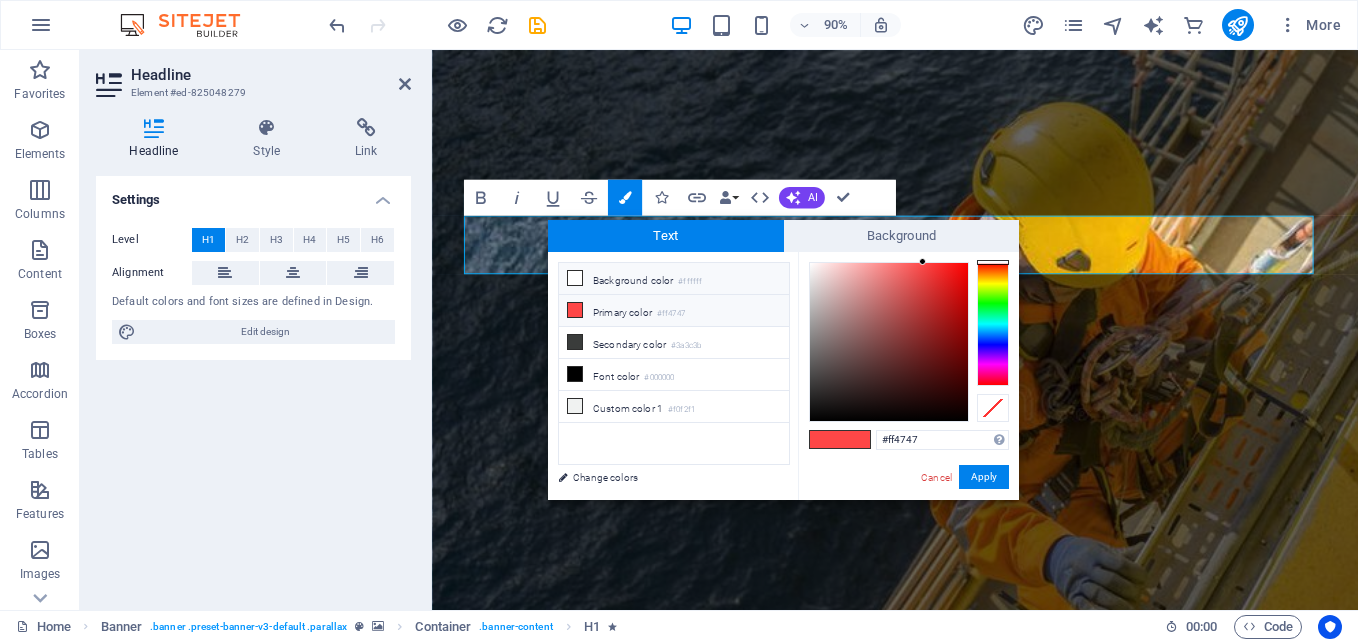click at bounding box center (575, 278) 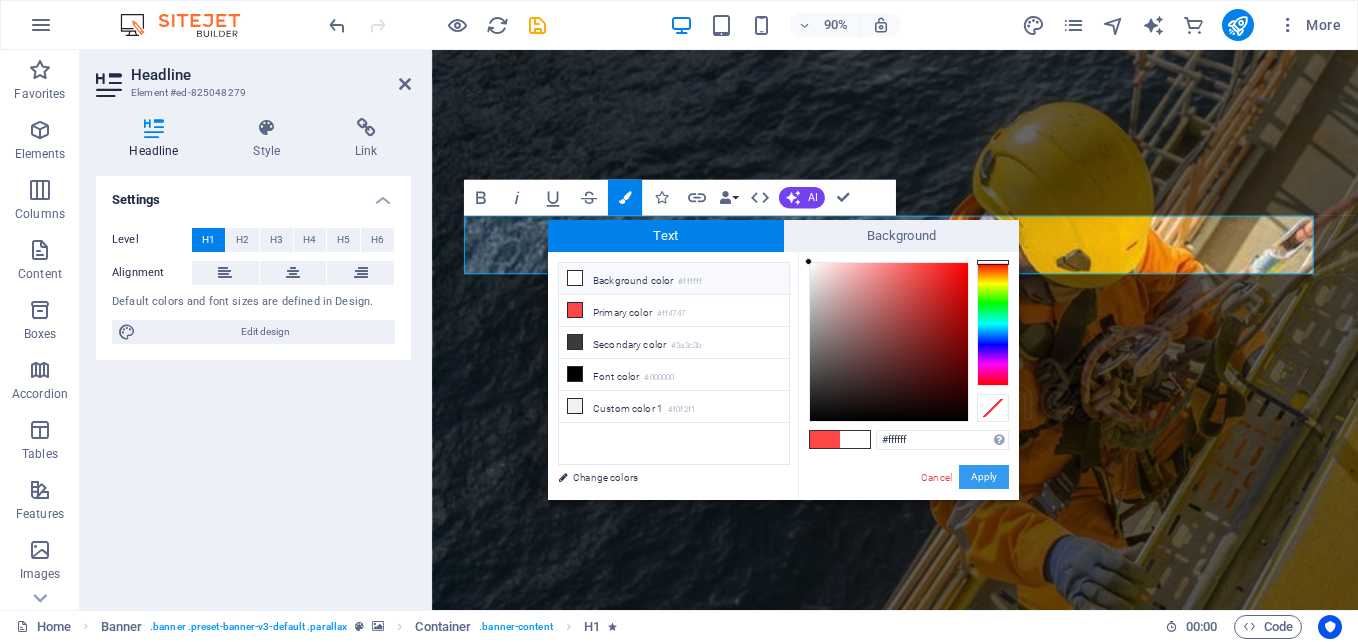 click on "Apply" at bounding box center [984, 477] 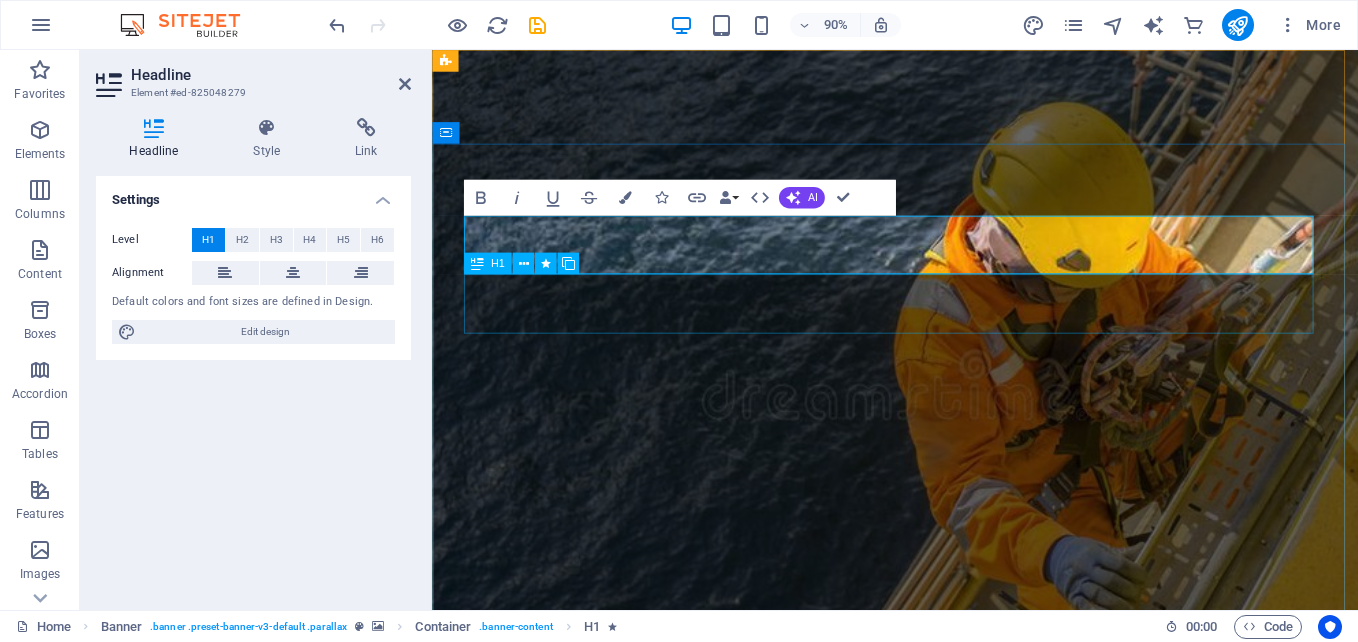click on "UTILITY" at bounding box center [947, 1107] 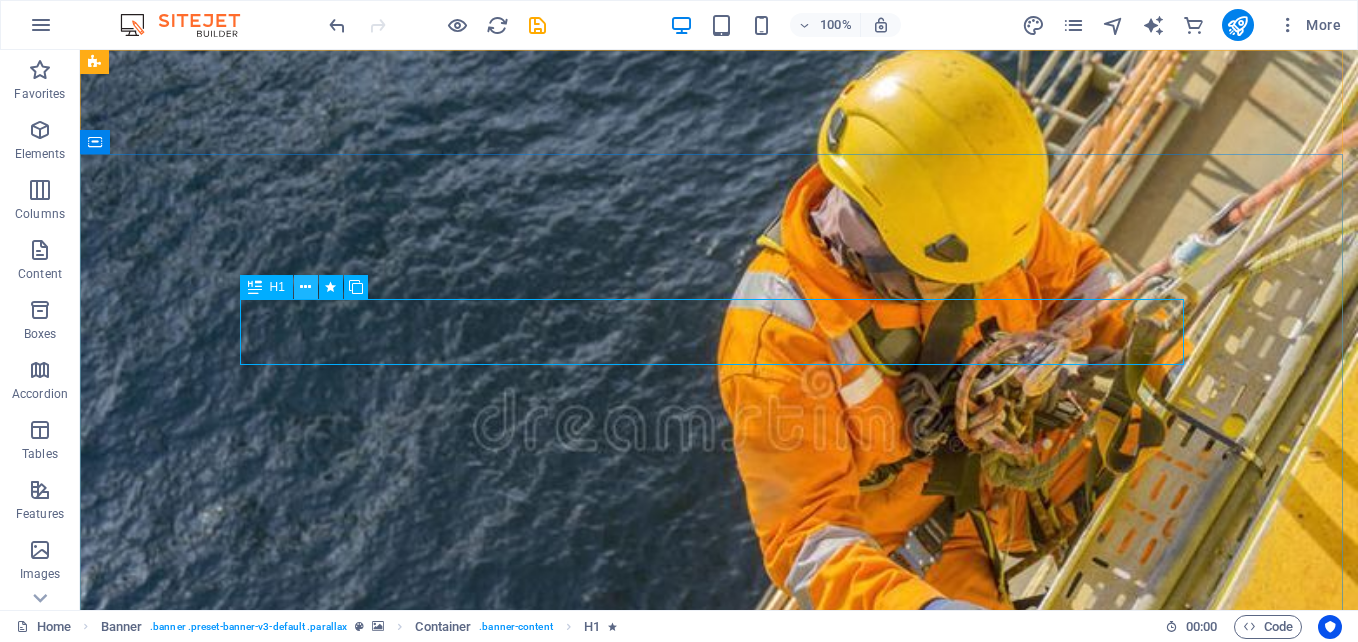 click at bounding box center [305, 287] 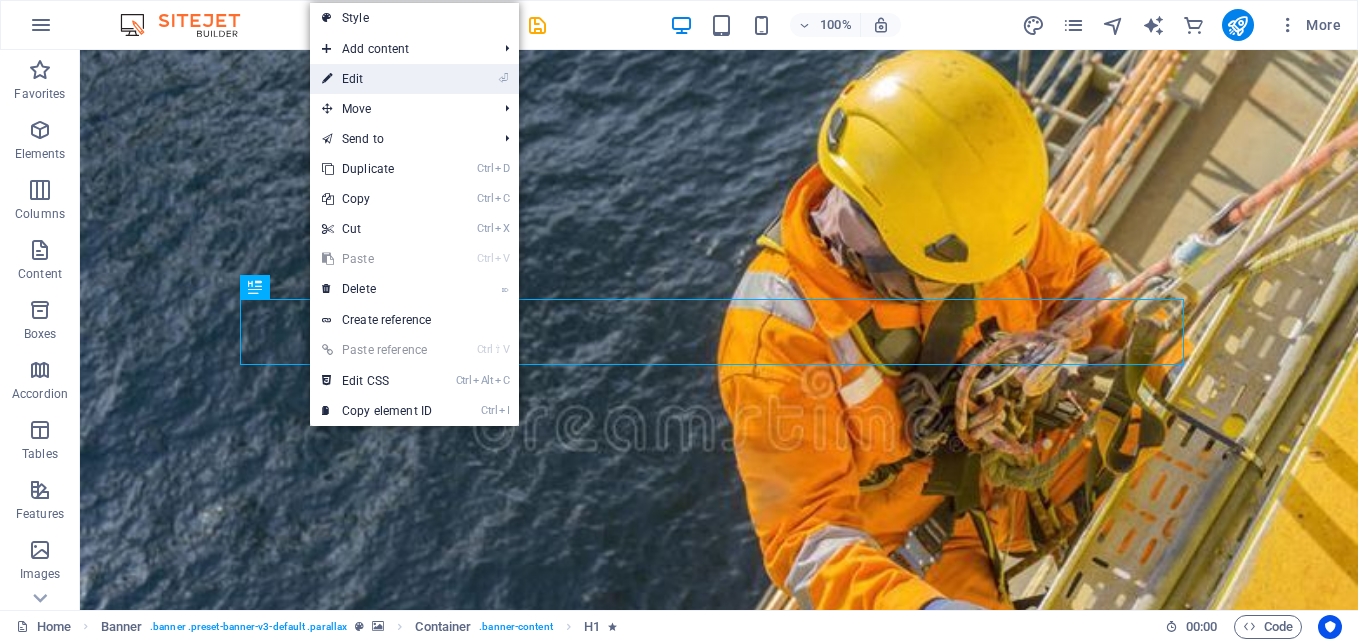 click on "⏎  Edit" at bounding box center [377, 79] 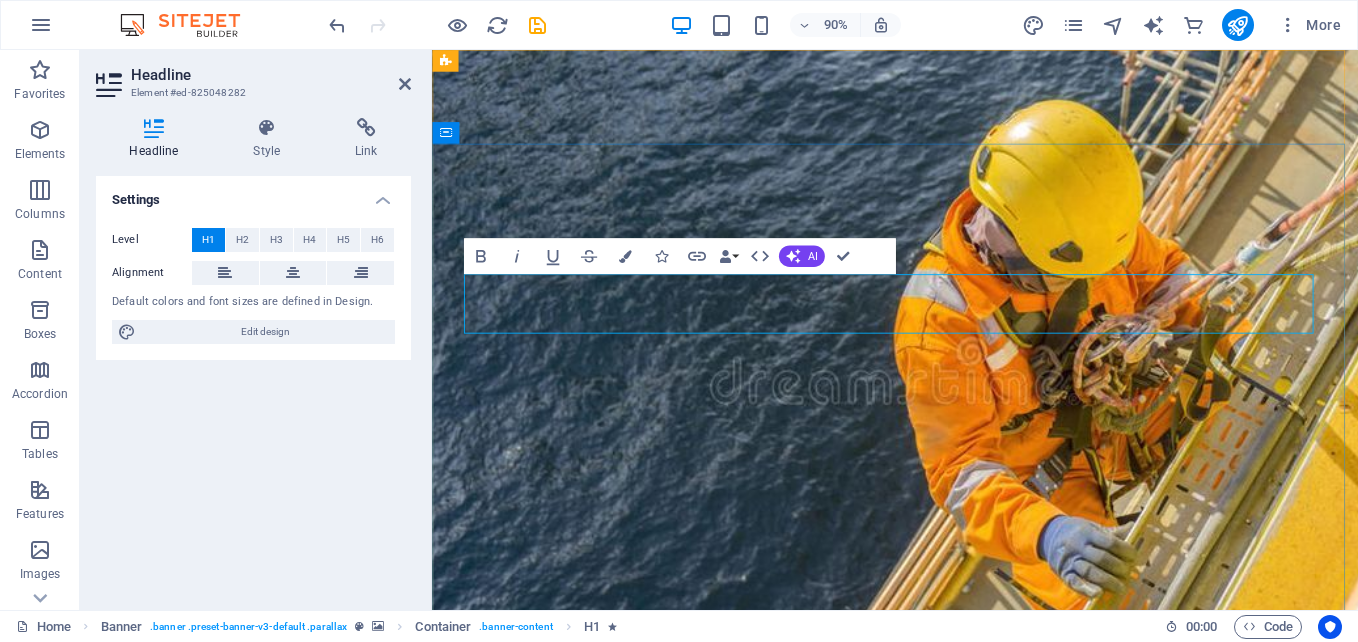 drag, startPoint x: 675, startPoint y: 342, endPoint x: 506, endPoint y: 336, distance: 169.10648 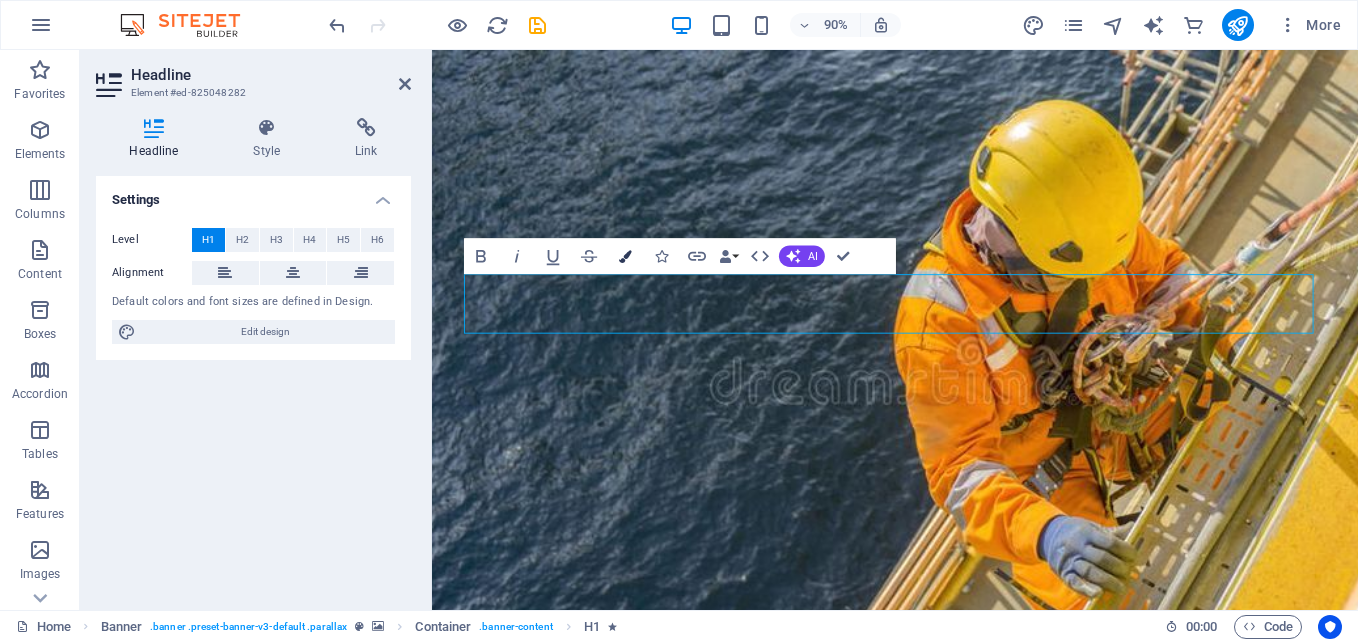 click at bounding box center [624, 256] 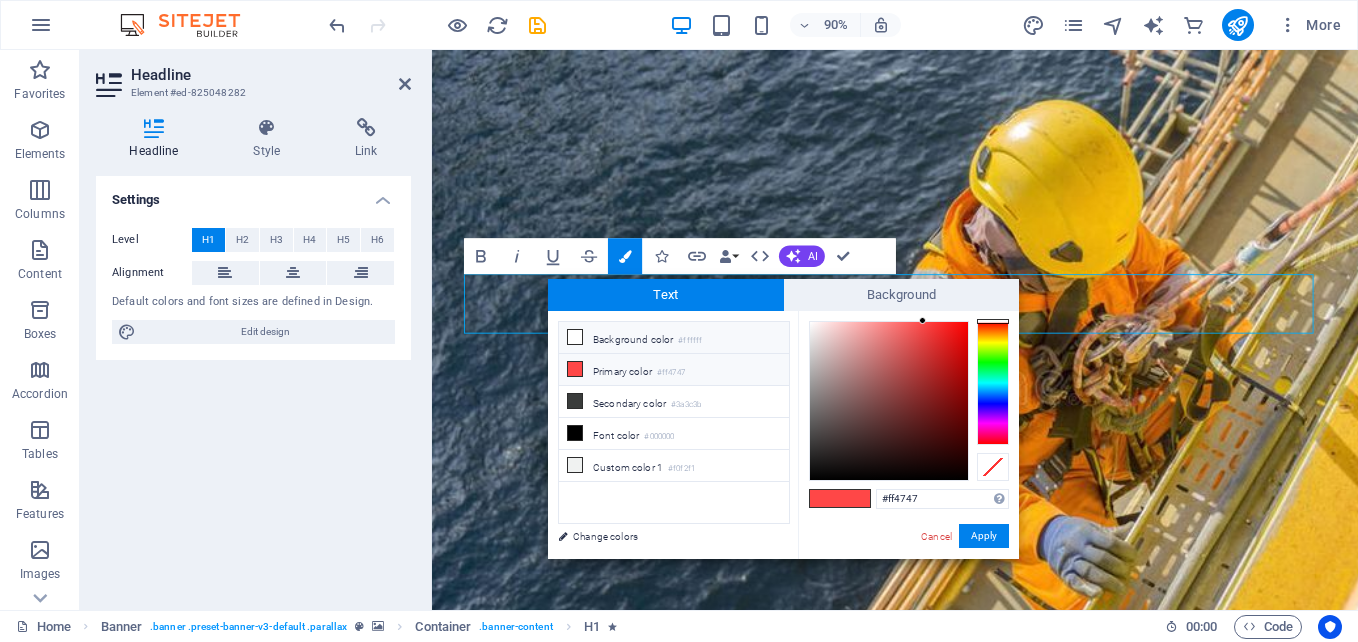 click at bounding box center [575, 337] 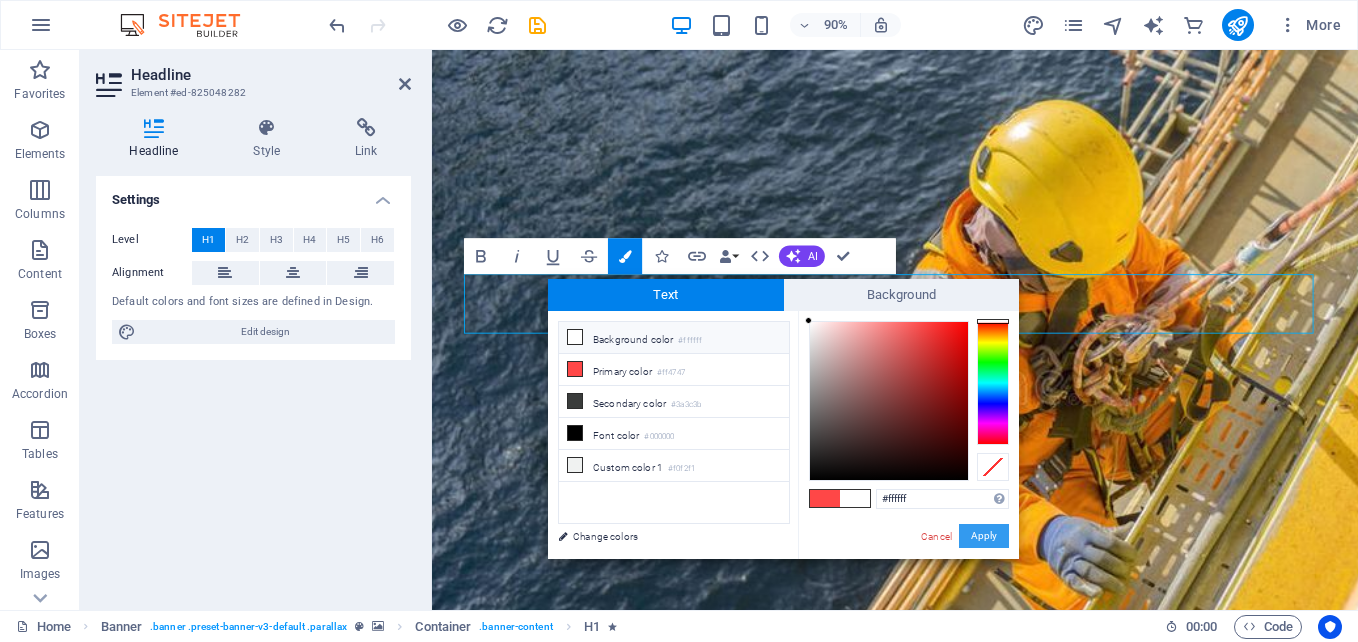 click on "Apply" at bounding box center [984, 536] 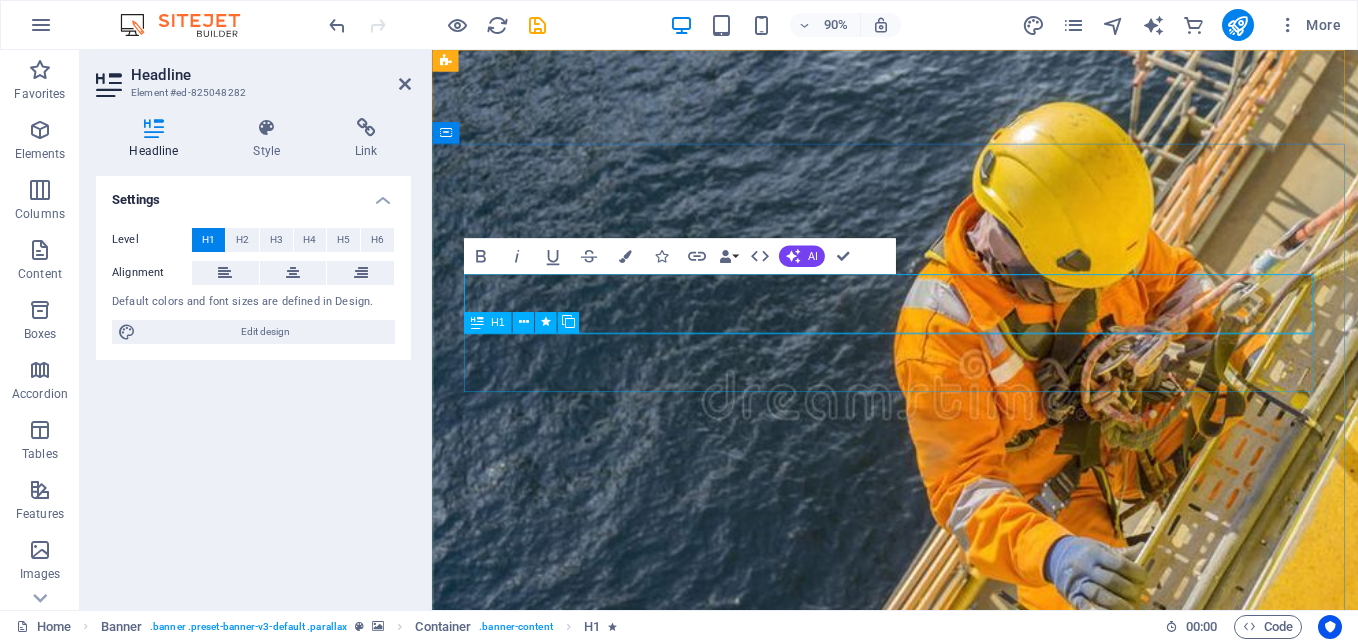click on "LOGISTICS" at bounding box center (947, 1173) 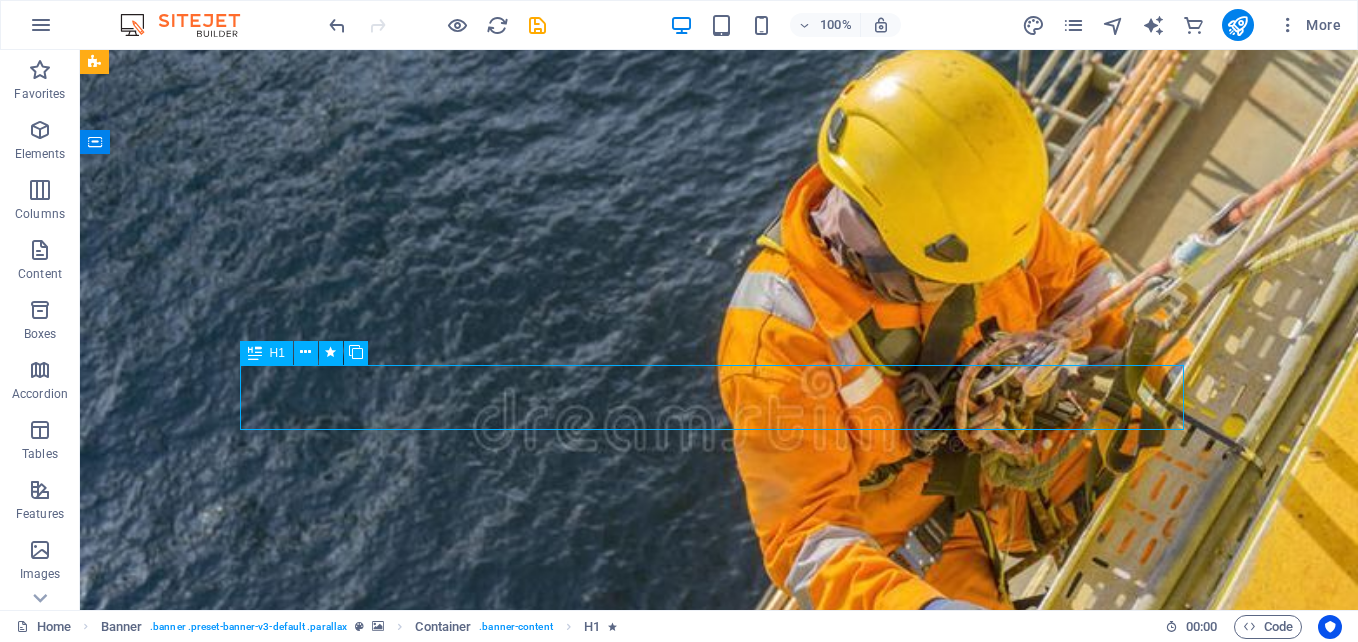click on "LOGISTICS" at bounding box center (719, 1142) 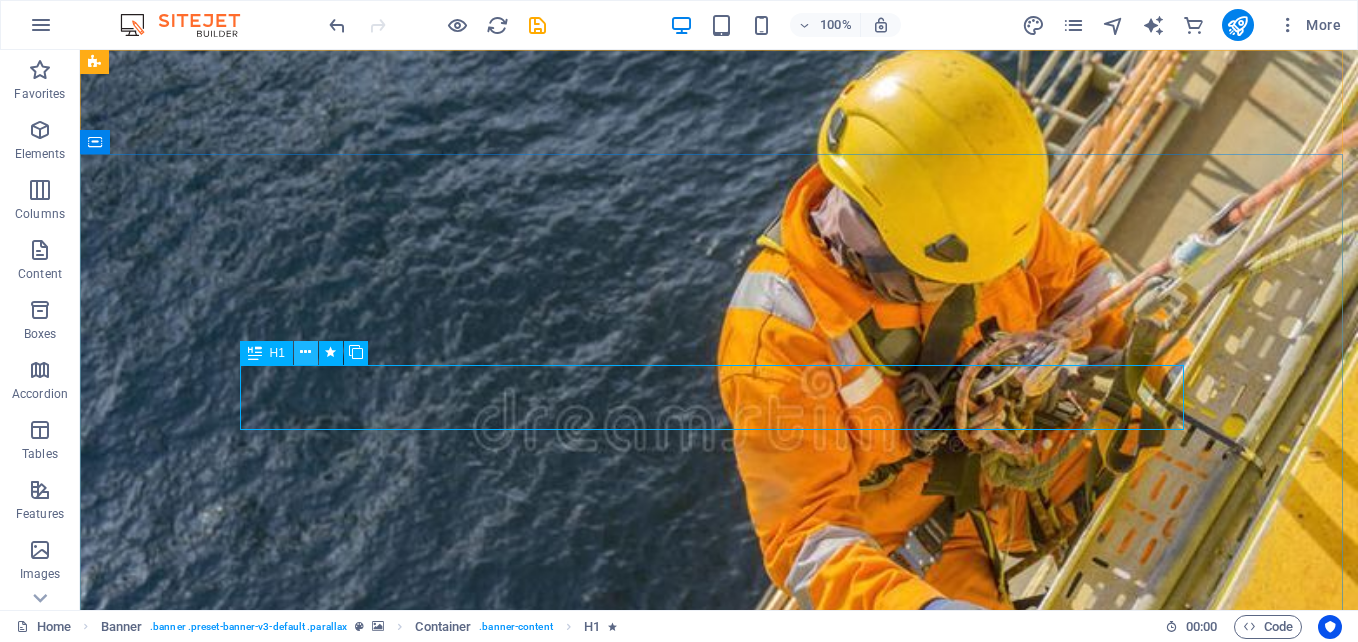 click at bounding box center [305, 352] 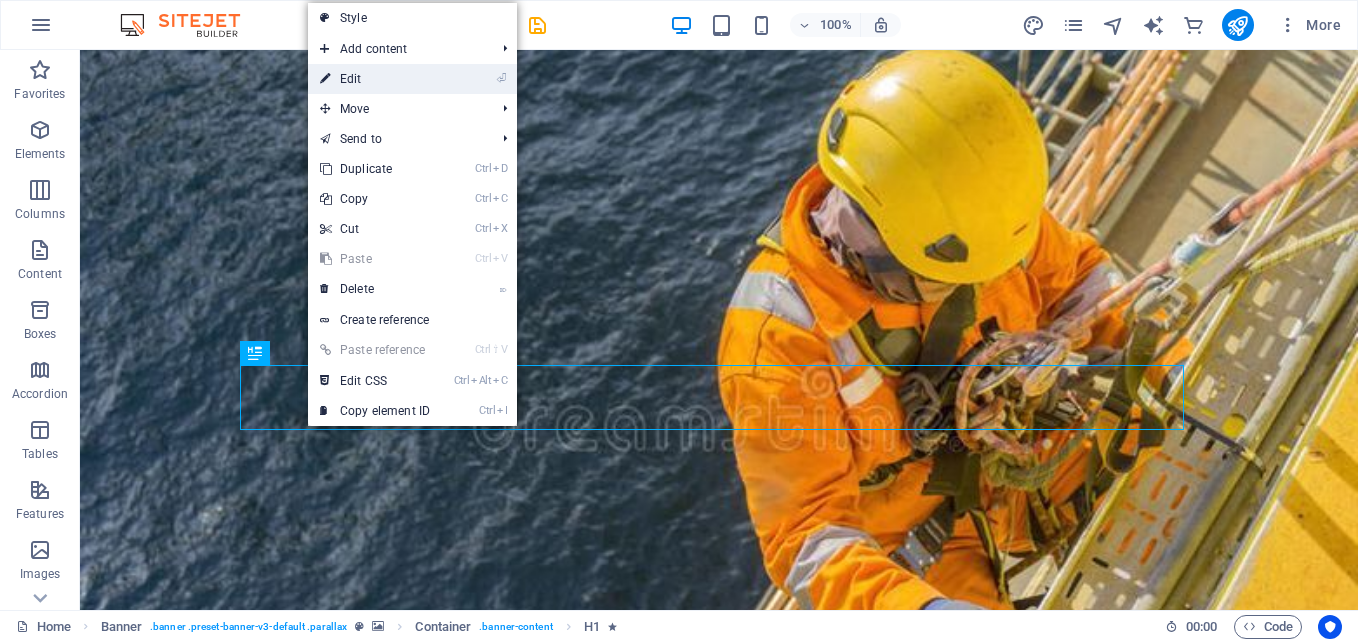 click on "⏎  Edit" at bounding box center (375, 79) 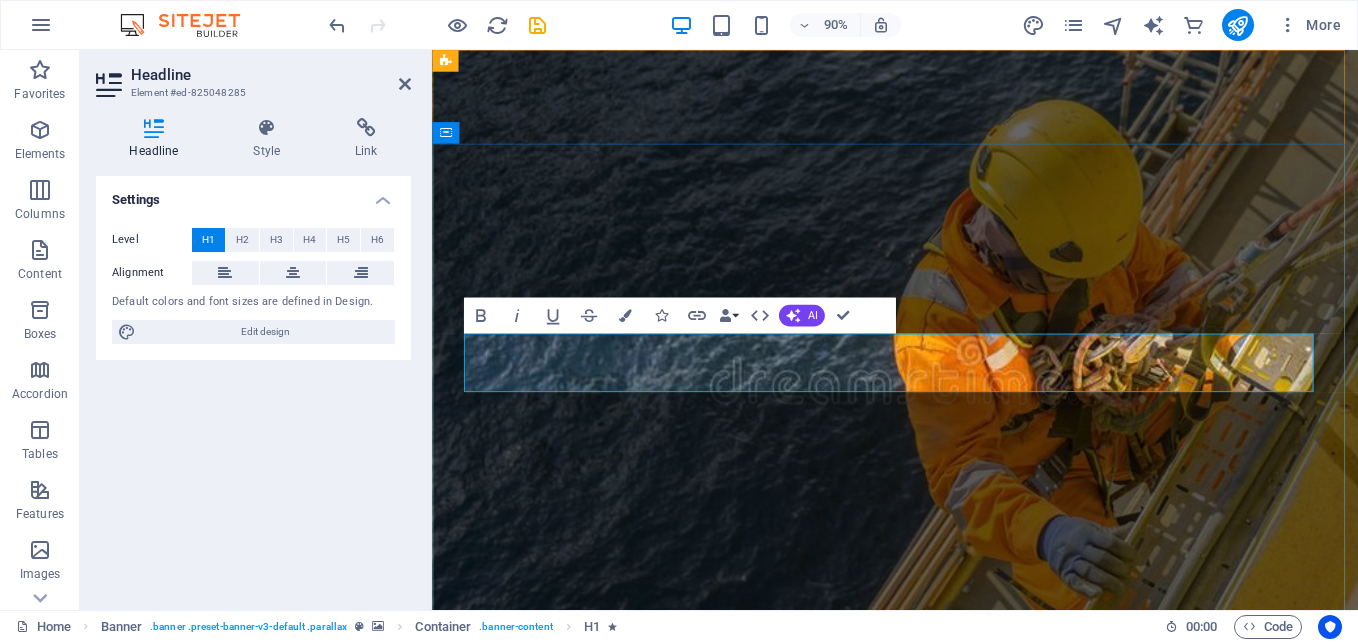 click on "LOGISTICS" at bounding box center [947, 1142] 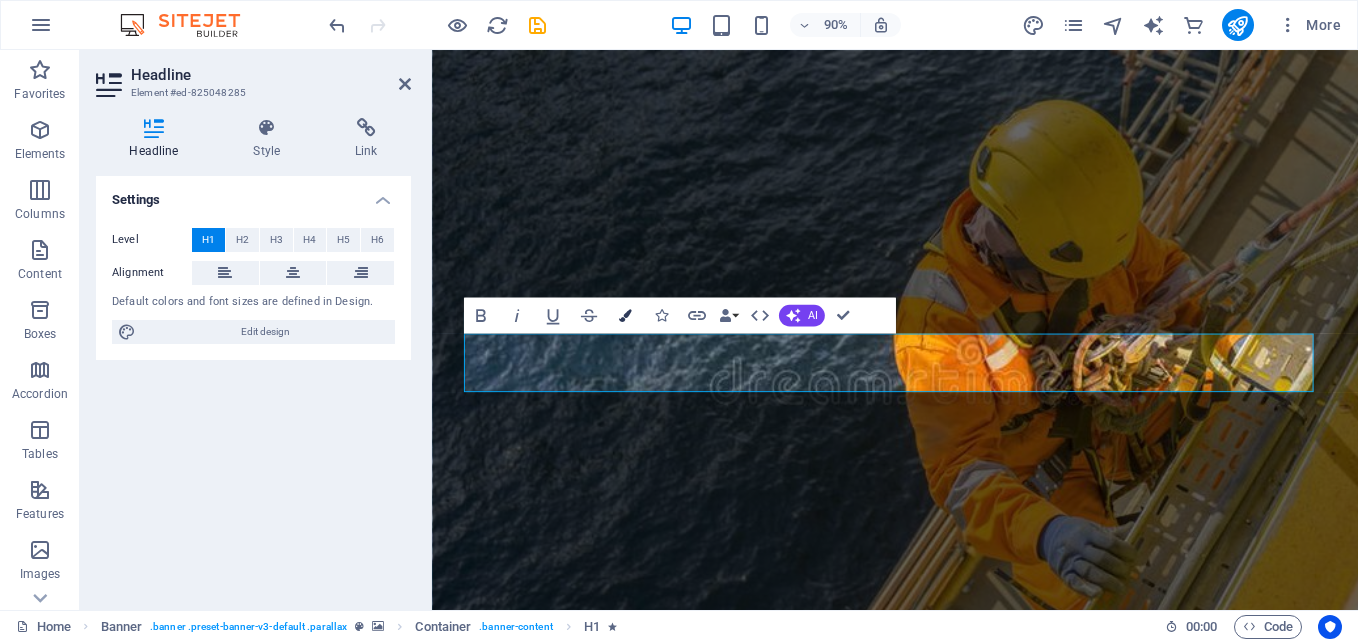 click at bounding box center (624, 315) 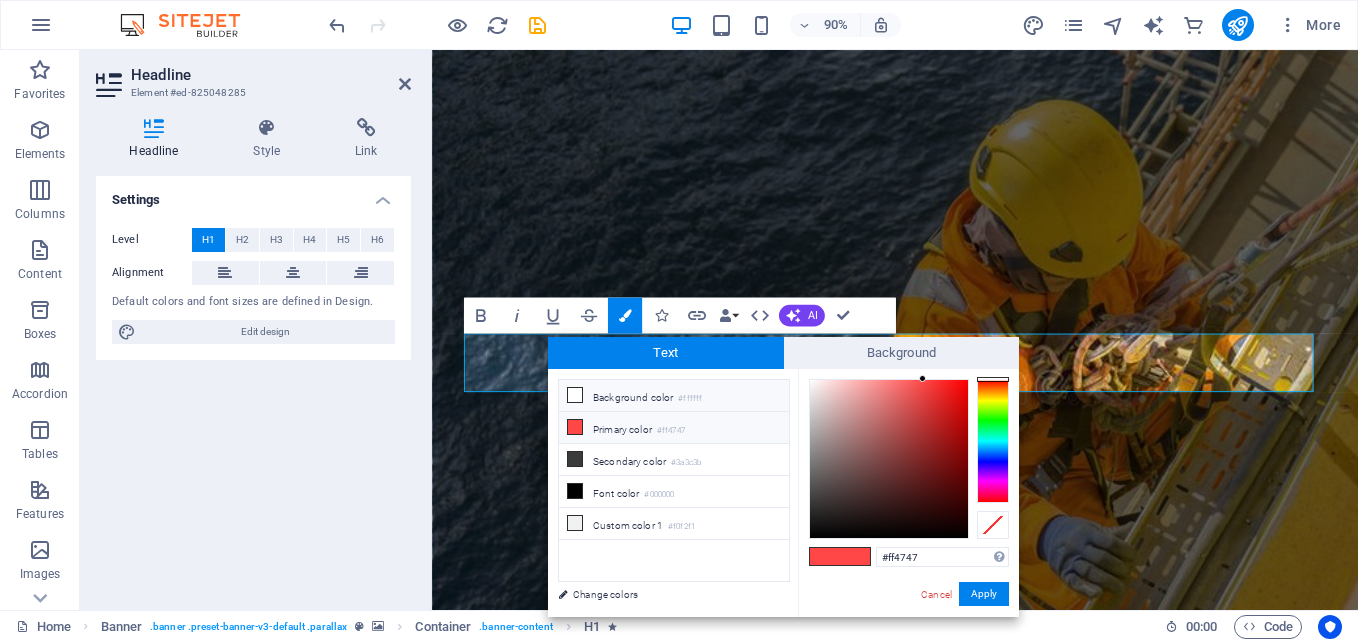 click at bounding box center (575, 395) 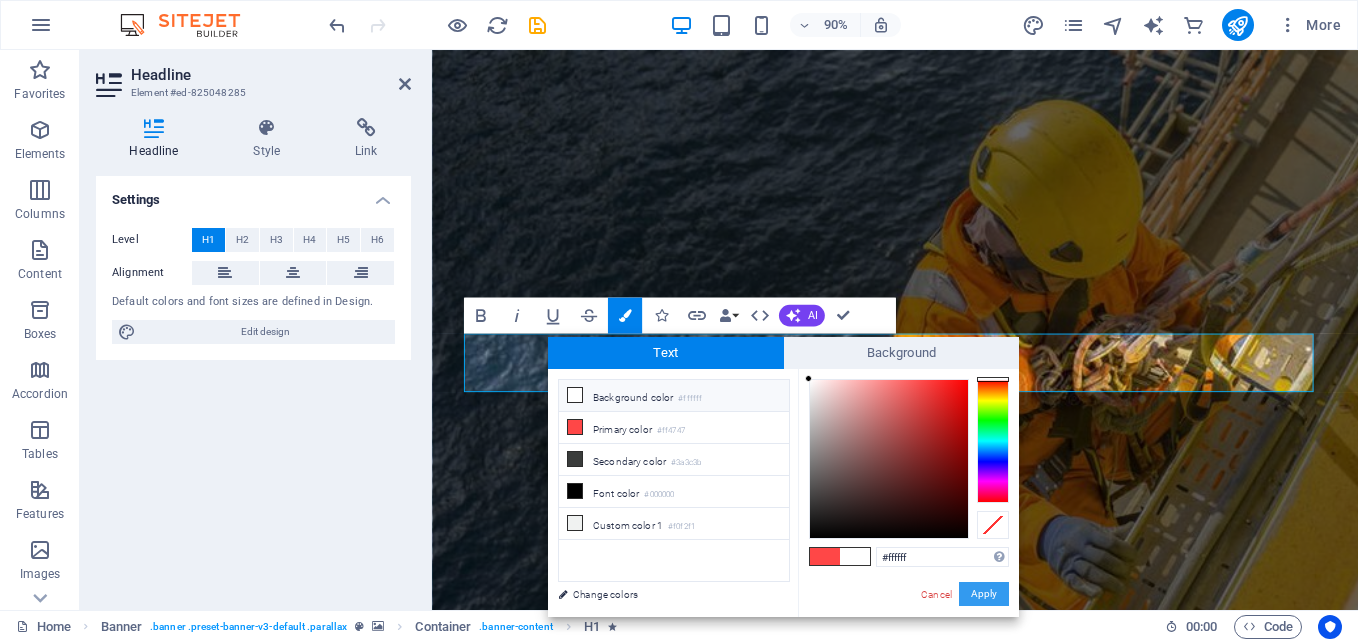 click on "Apply" at bounding box center (984, 594) 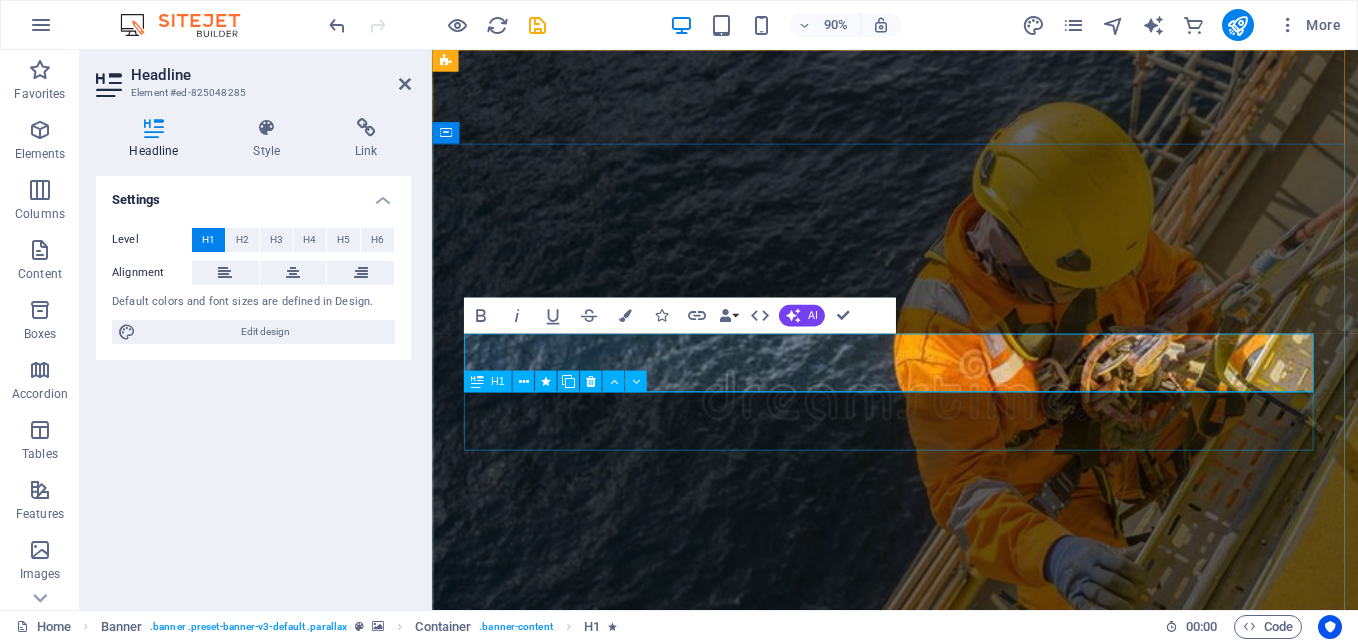 click on "FACILITIES" at bounding box center (947, 1238) 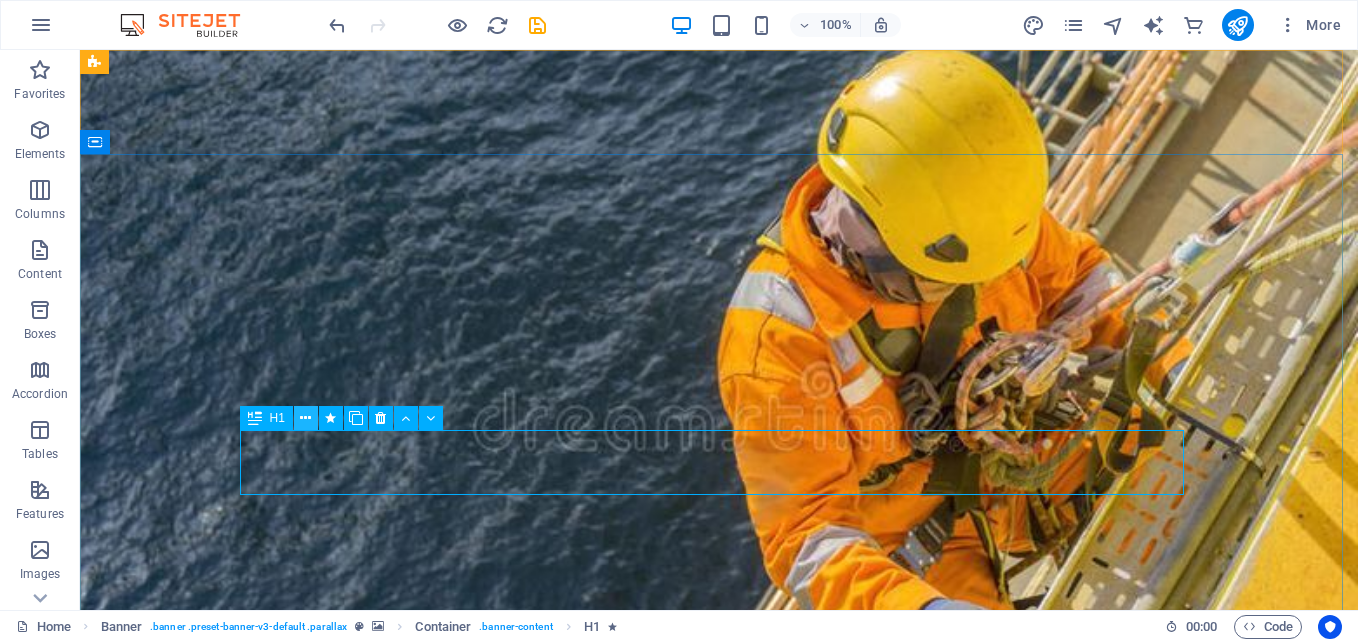 click at bounding box center (305, 418) 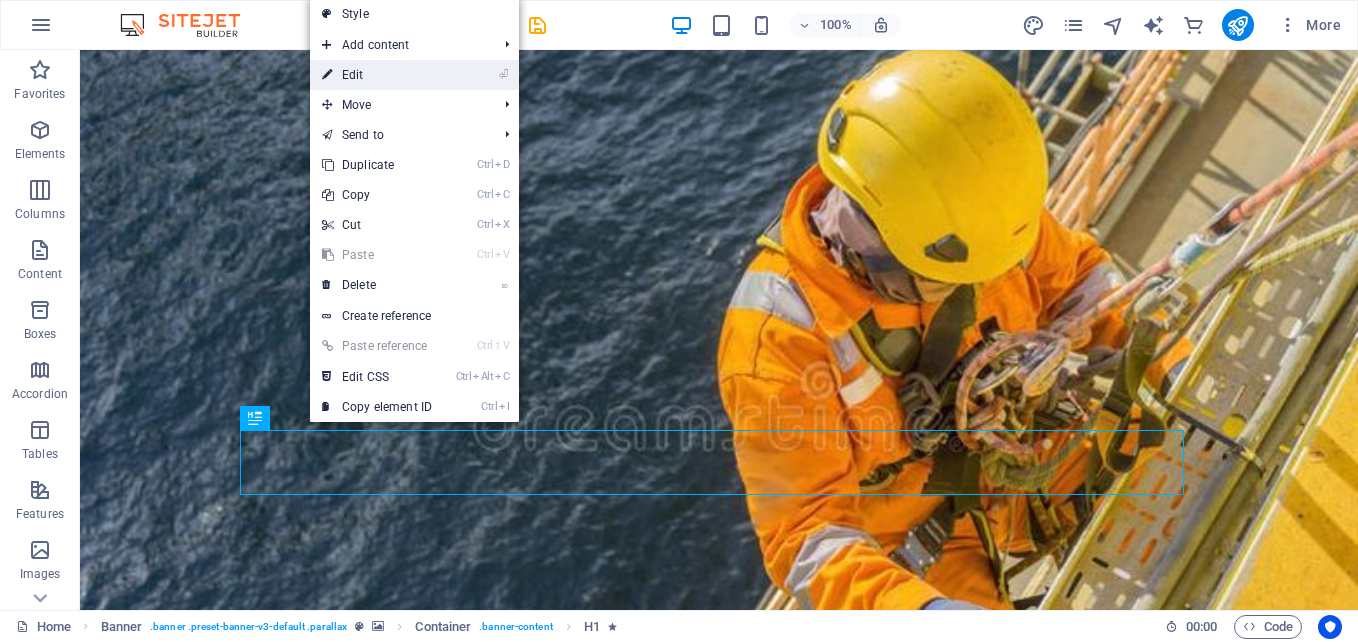 click on "⏎  Edit" at bounding box center (377, 75) 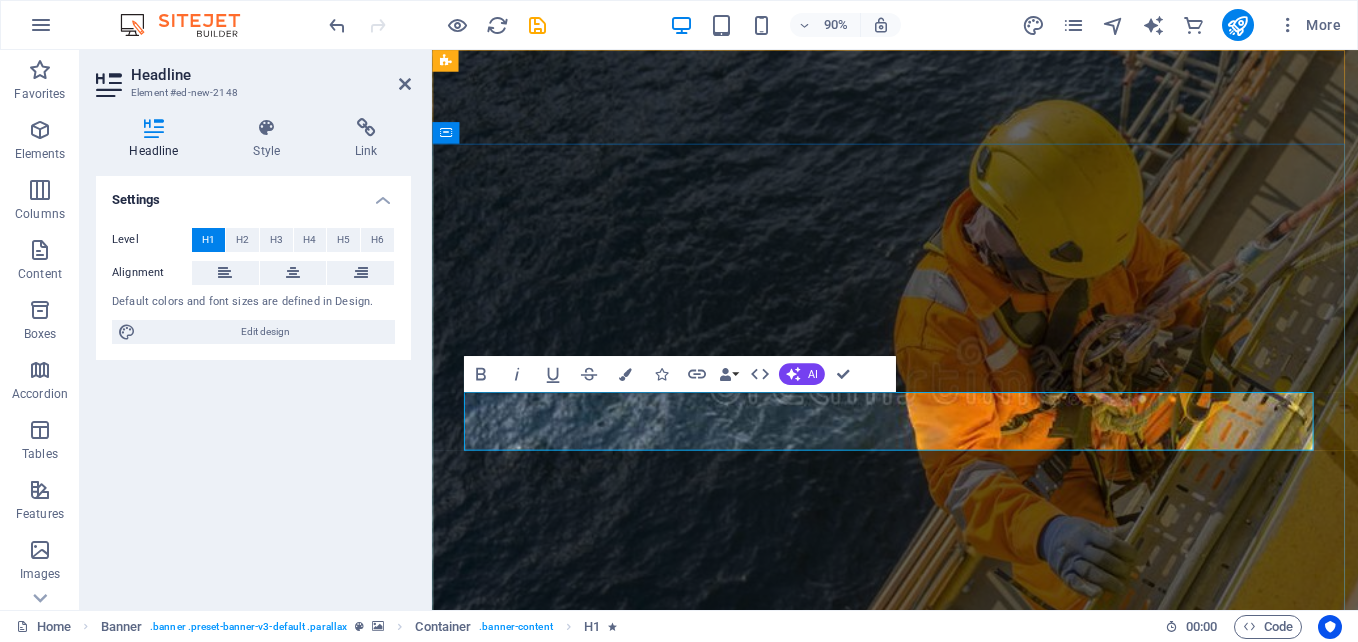 click on "FACILITIES" at bounding box center [947, 1207] 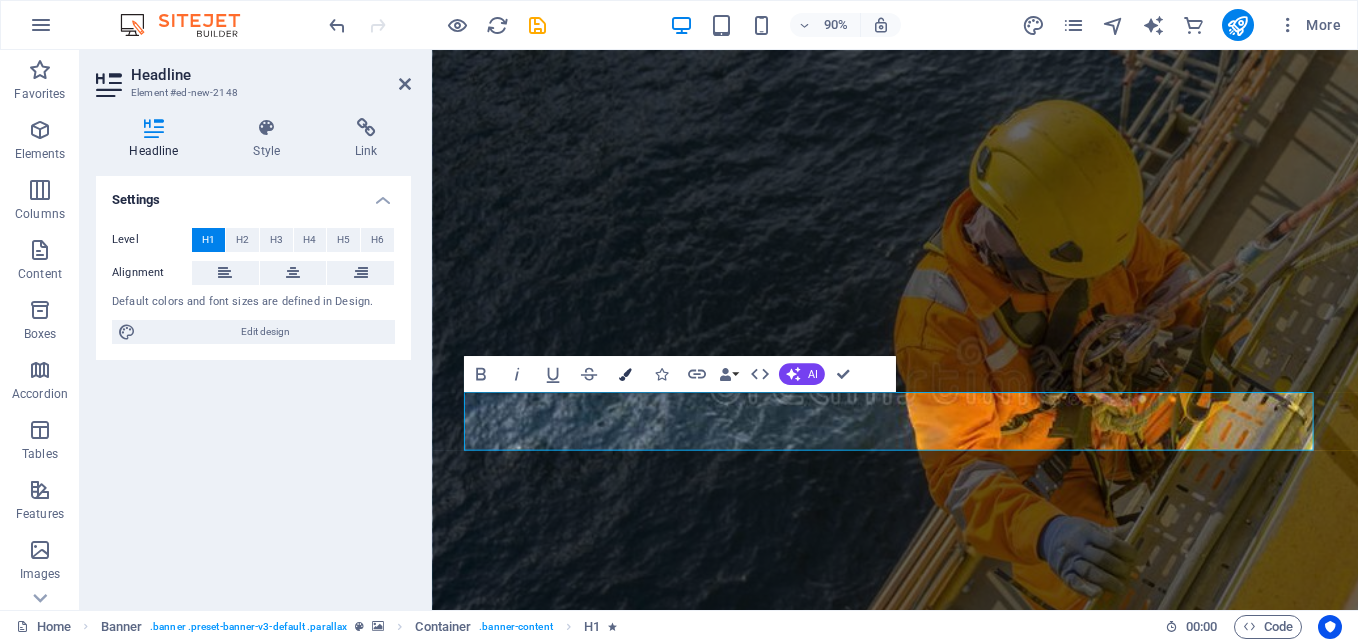 click at bounding box center (624, 374) 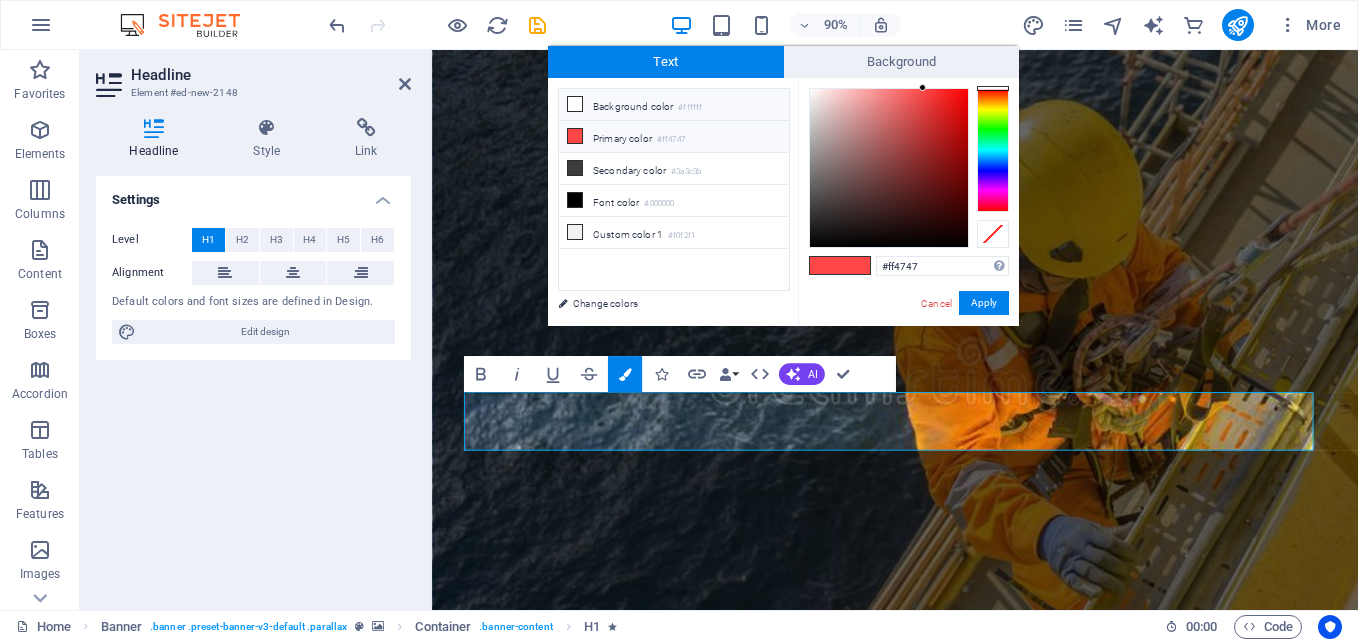 click at bounding box center (575, 104) 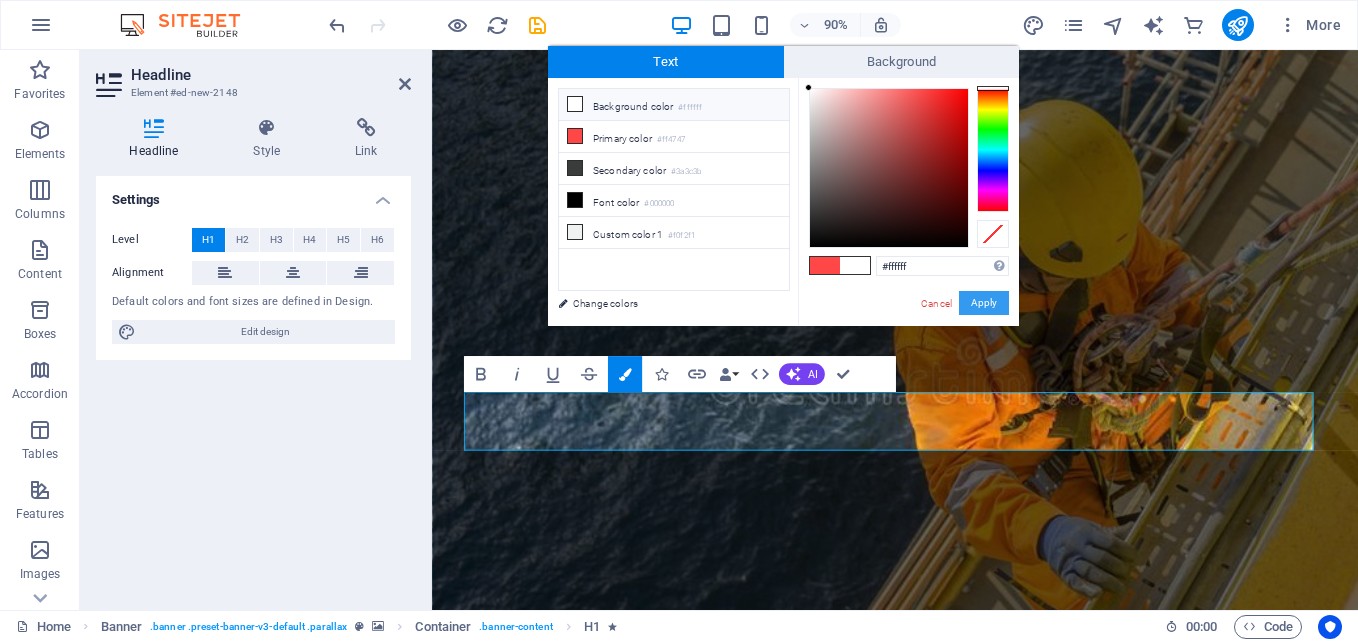 click on "Apply" at bounding box center [984, 303] 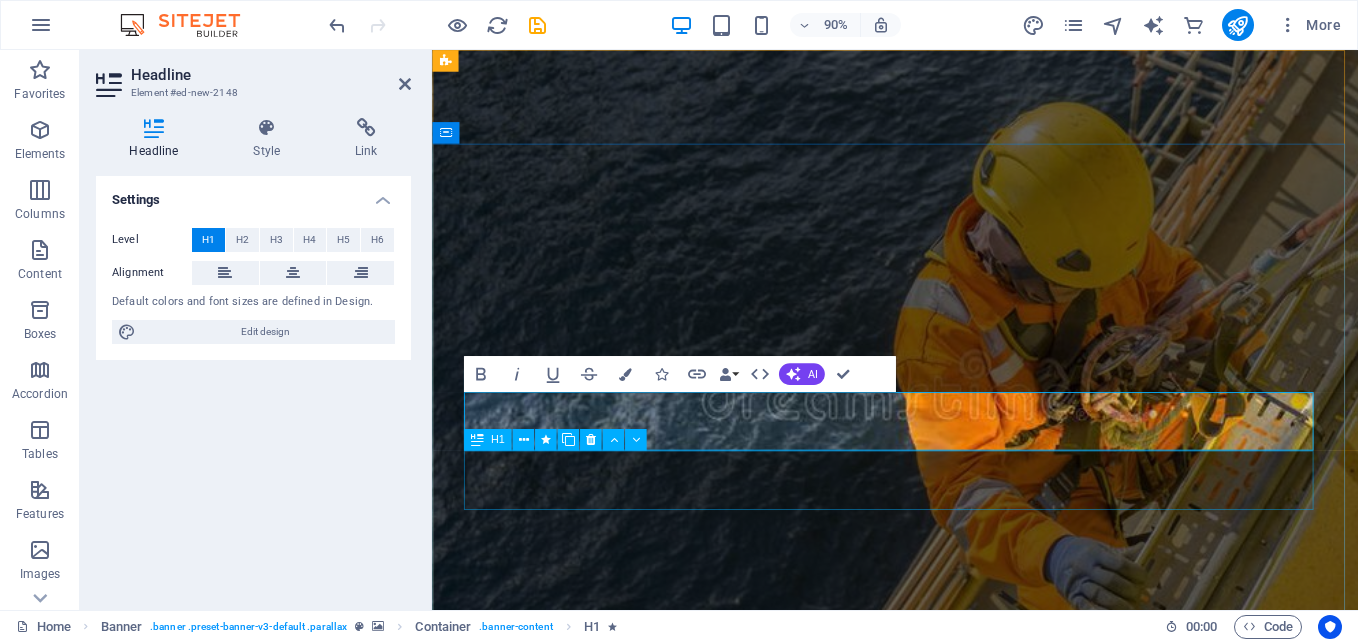 click on "PROCUREMENT" at bounding box center [947, 1303] 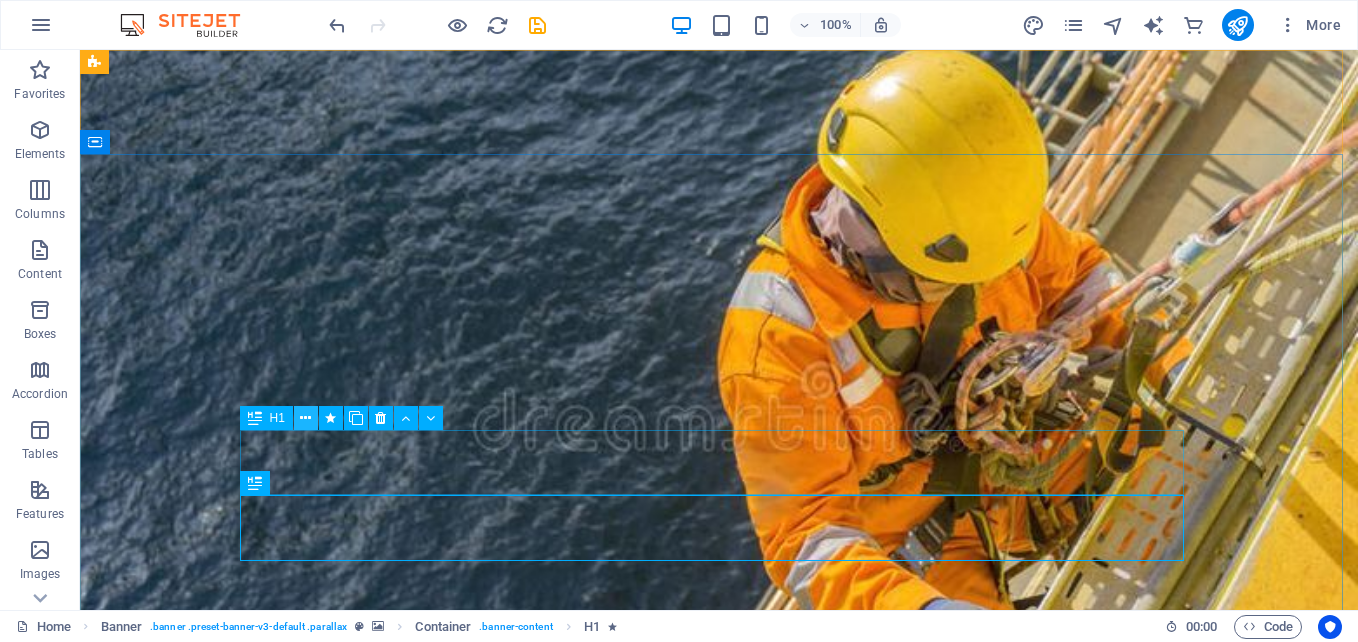 click at bounding box center (306, 418) 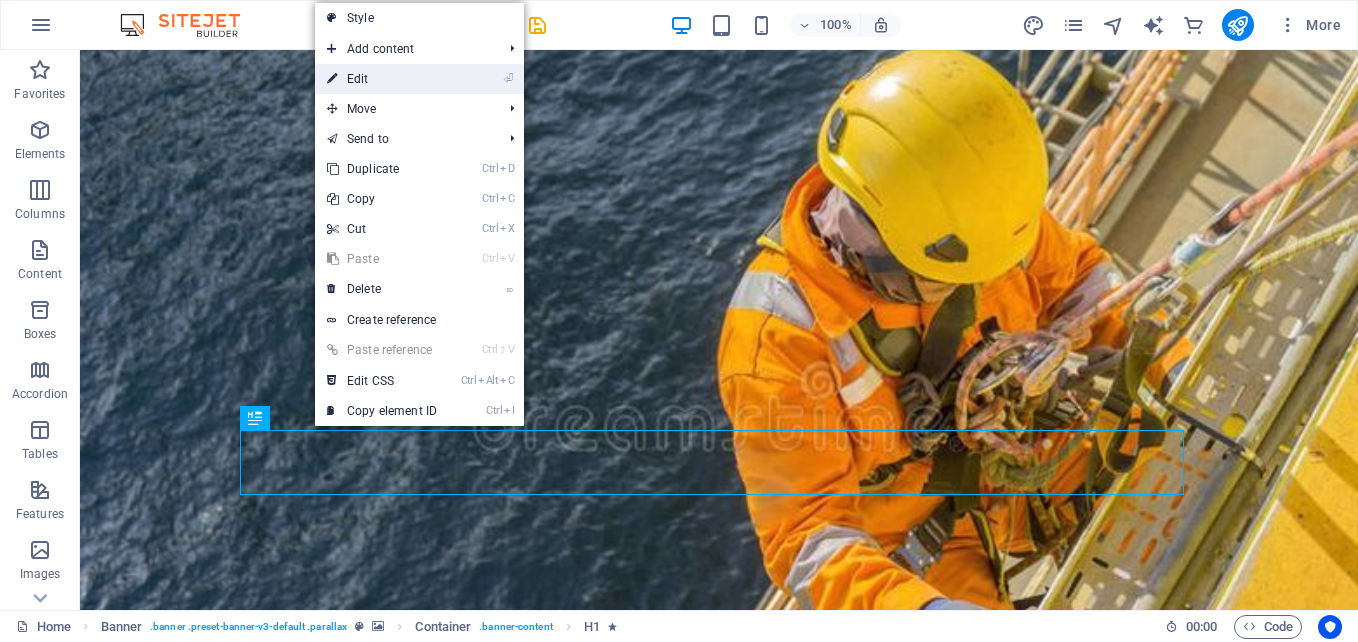 click on "⏎  Edit" at bounding box center [382, 79] 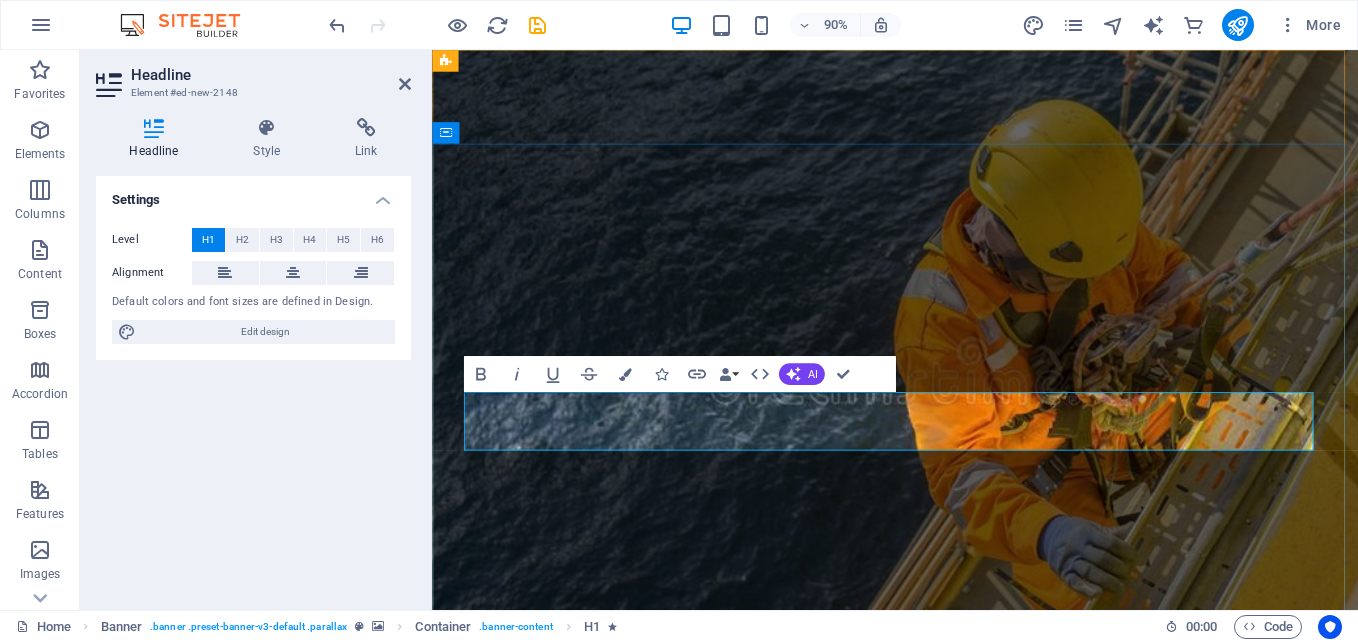 click on "F ACILITIES" at bounding box center [947, 1207] 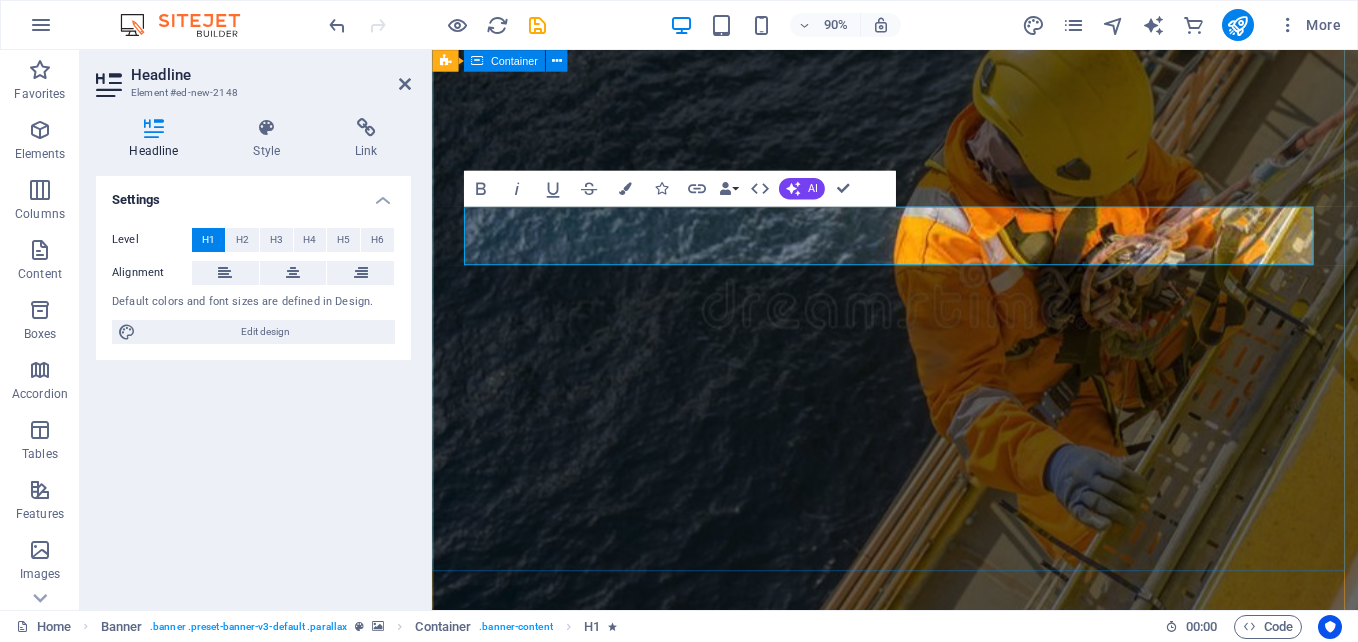 scroll, scrollTop: 206, scrollLeft: 0, axis: vertical 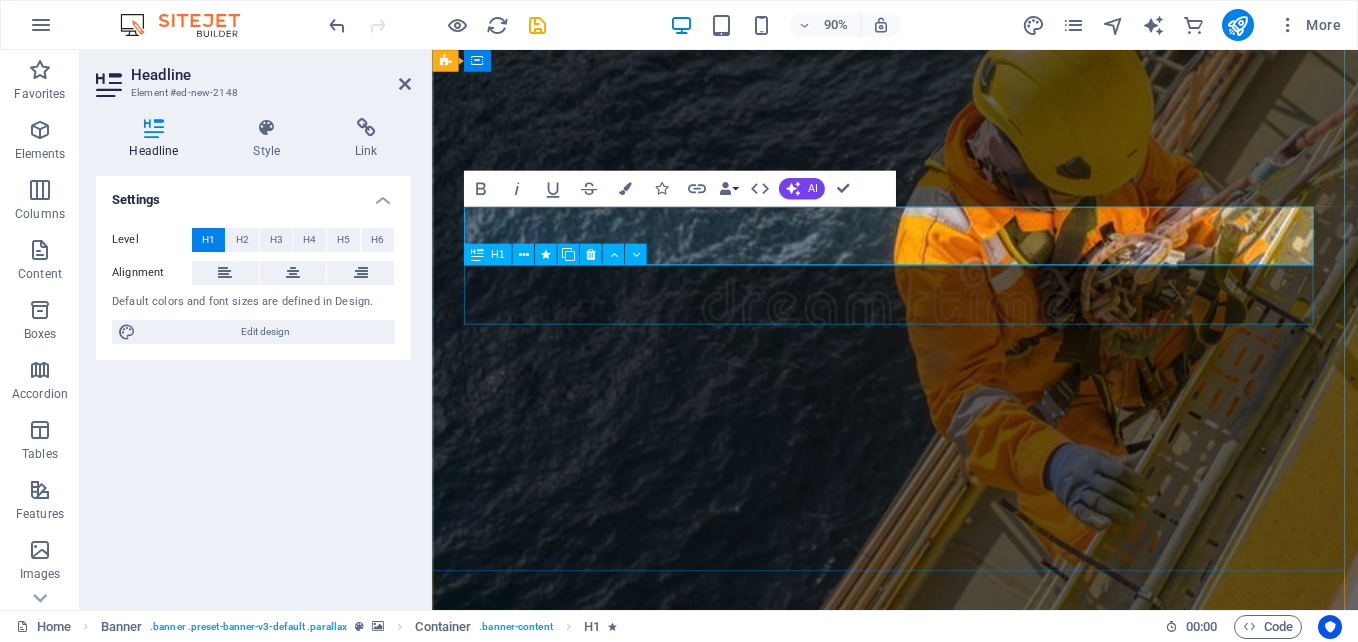 click on "PROCUREMENT" at bounding box center [947, 1097] 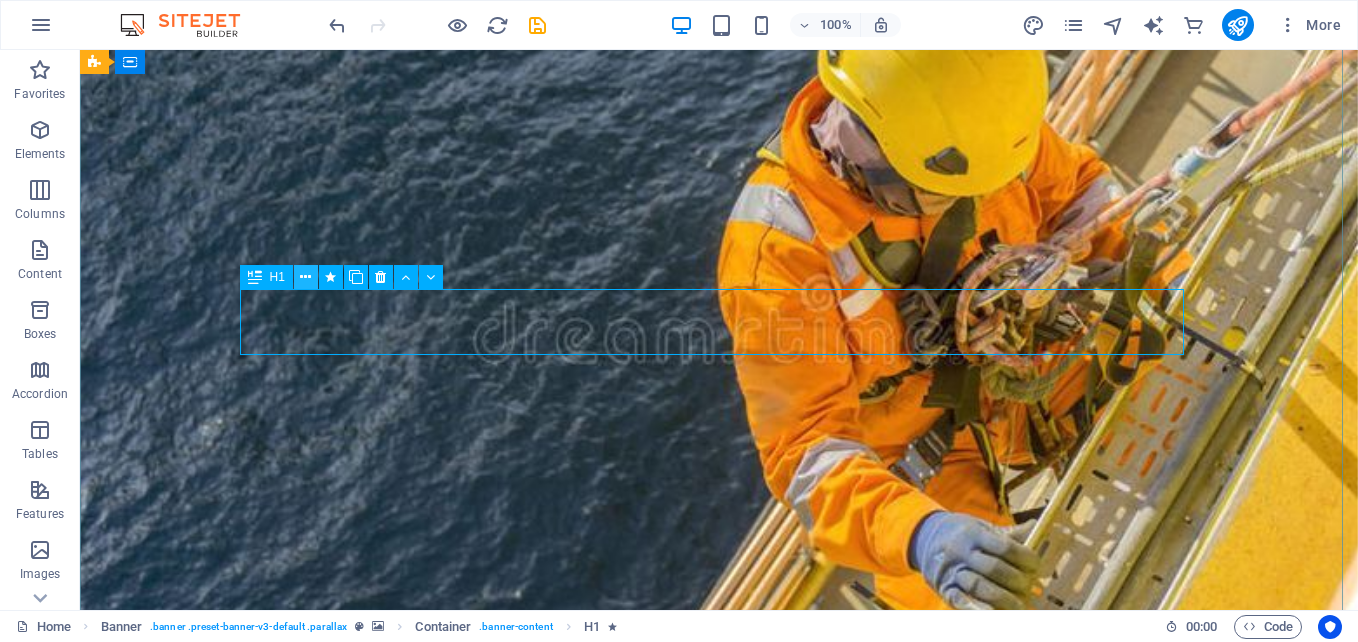 click at bounding box center [305, 277] 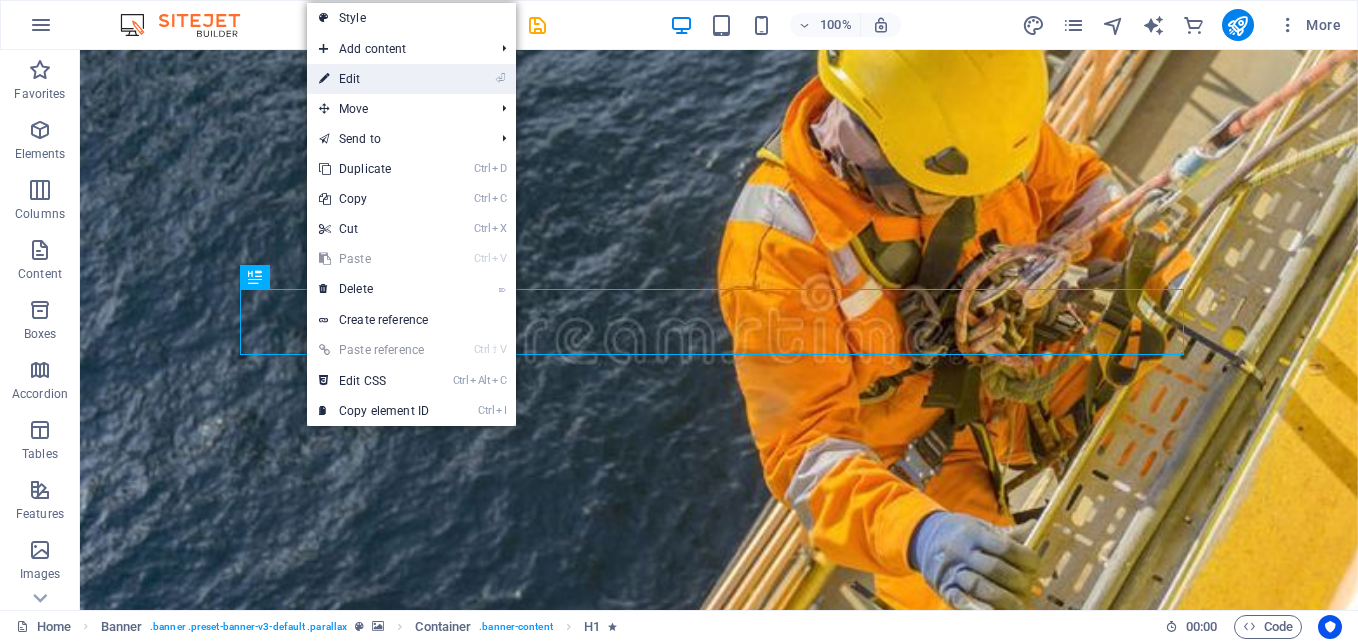 click on "⏎  Edit" at bounding box center [374, 79] 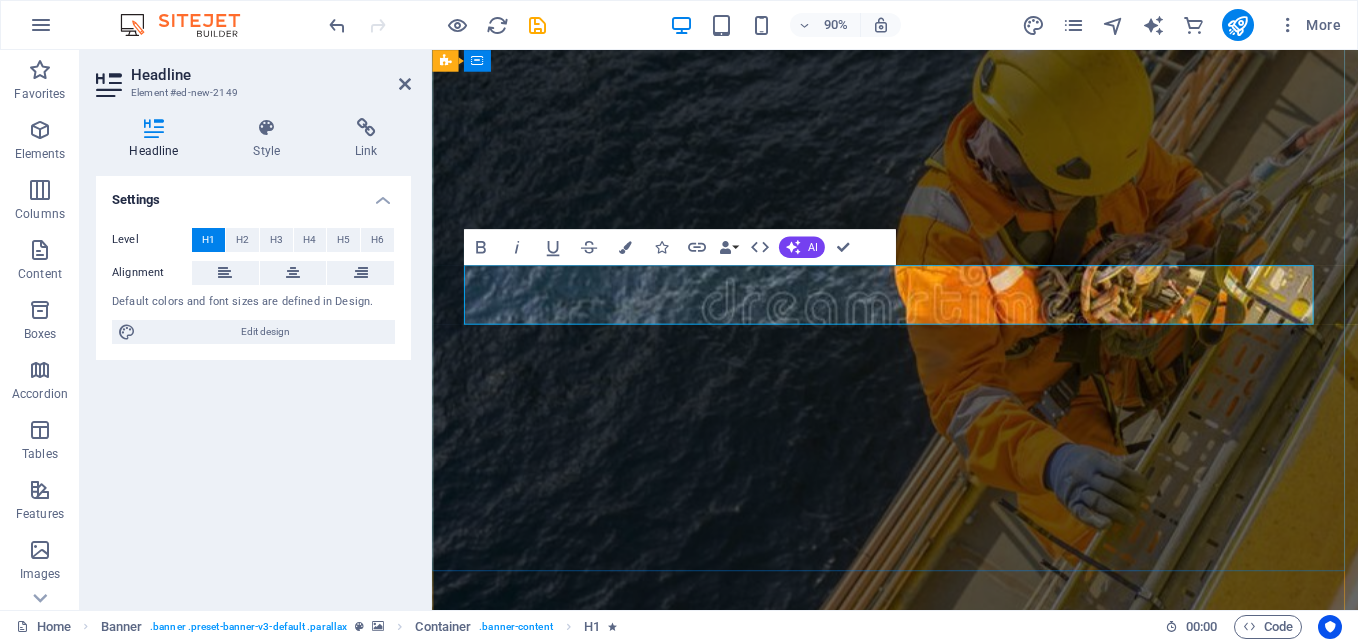 click on "PROCUREMENT" at bounding box center [947, 1097] 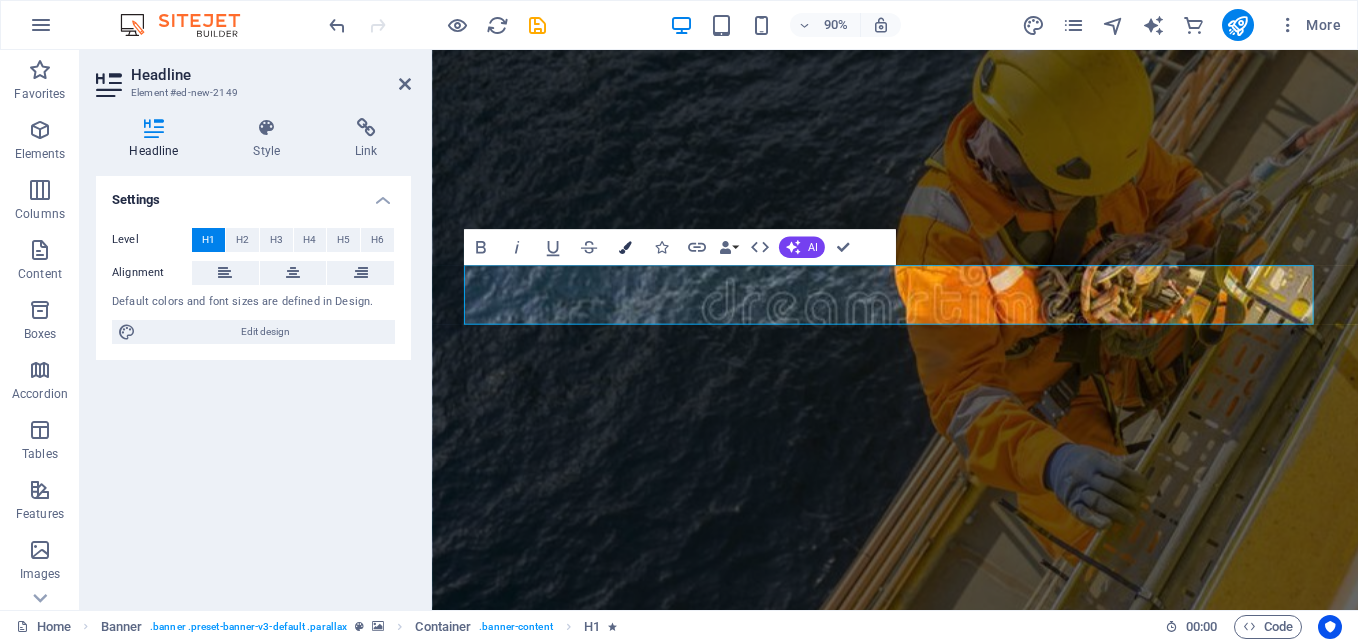 click at bounding box center (624, 247) 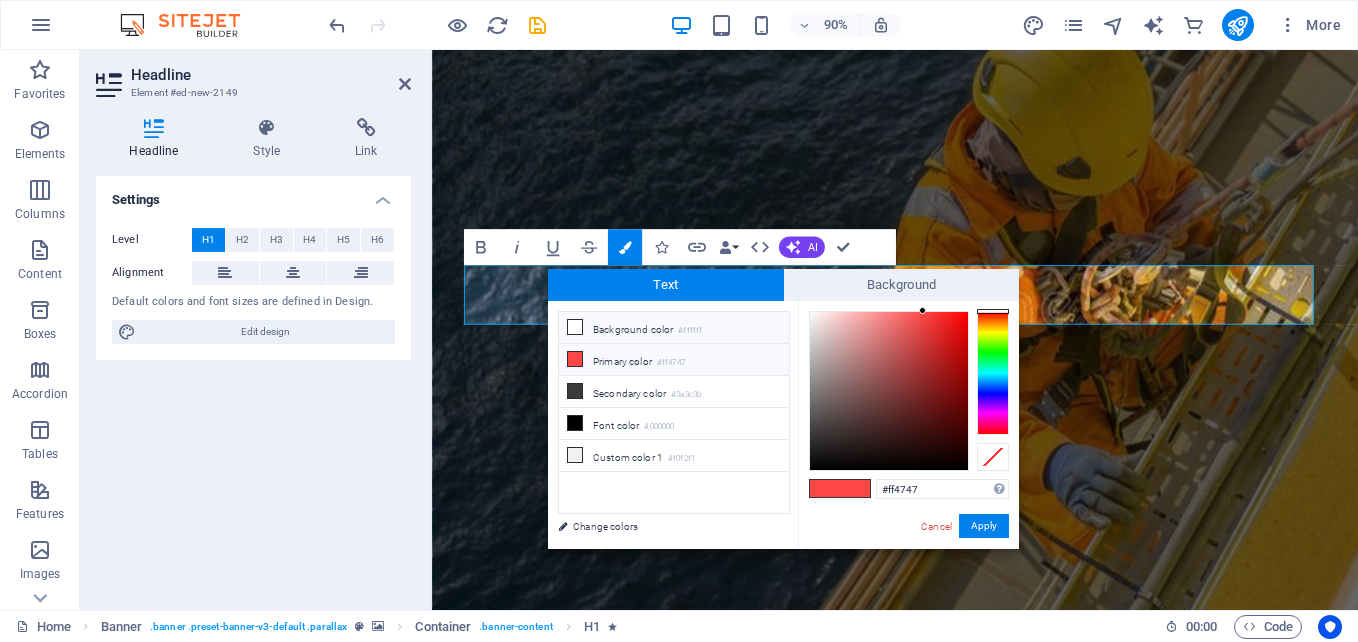 click at bounding box center [575, 327] 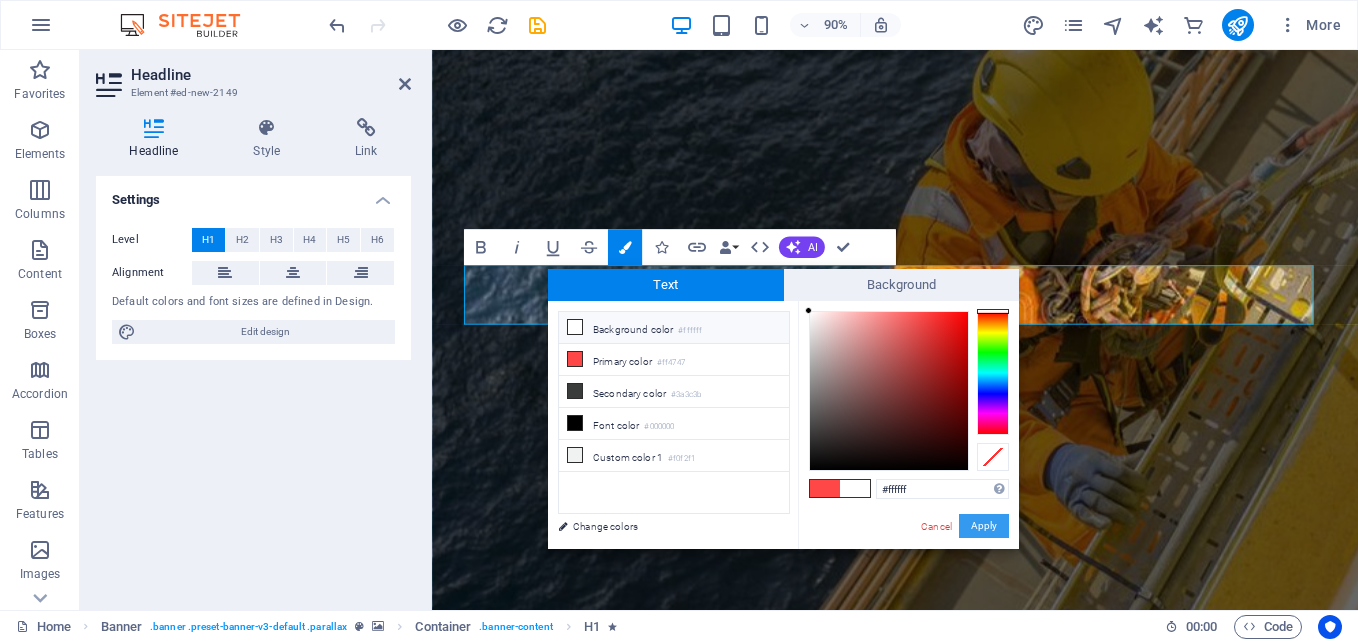 click on "Apply" at bounding box center [984, 526] 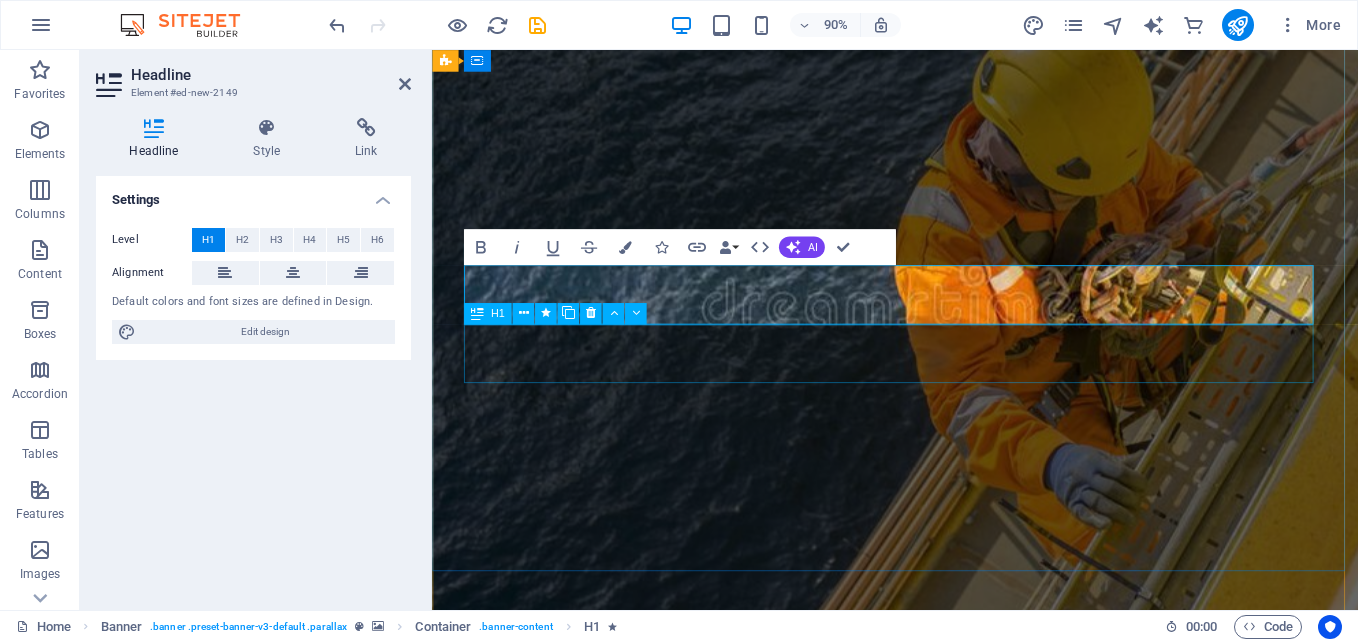 click on "RELIABILITY" at bounding box center [947, 1163] 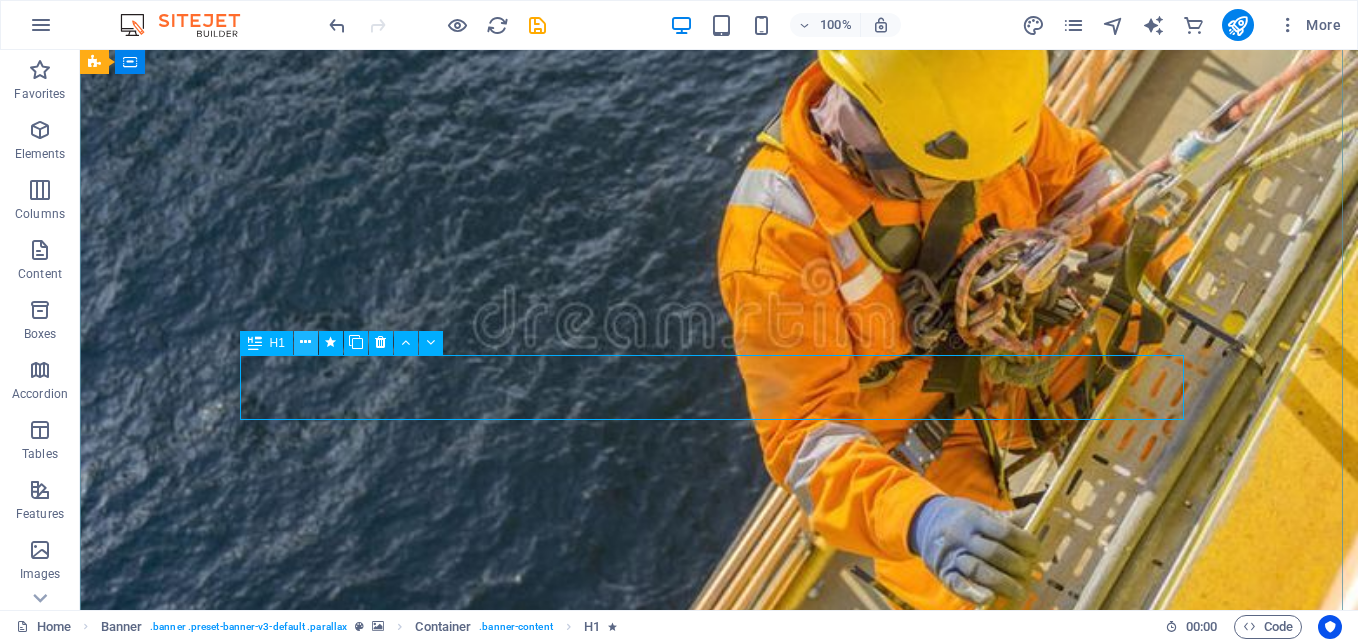 click at bounding box center [305, 342] 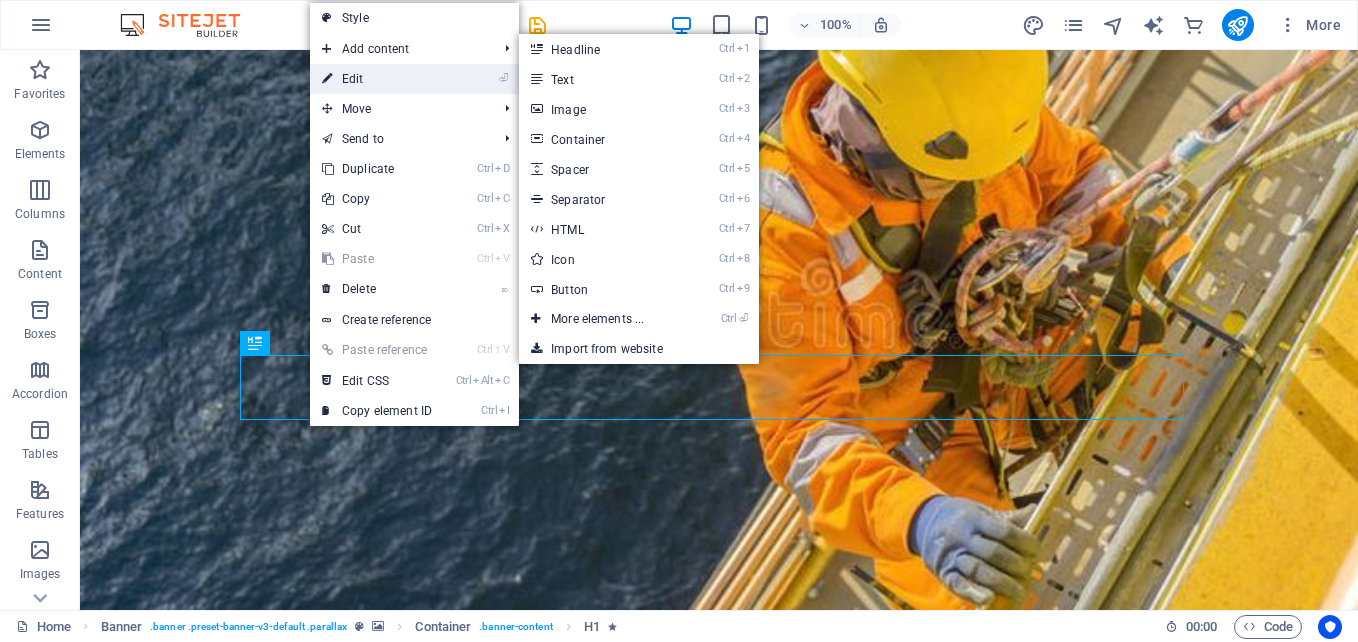 click on "⏎  Edit" at bounding box center (377, 79) 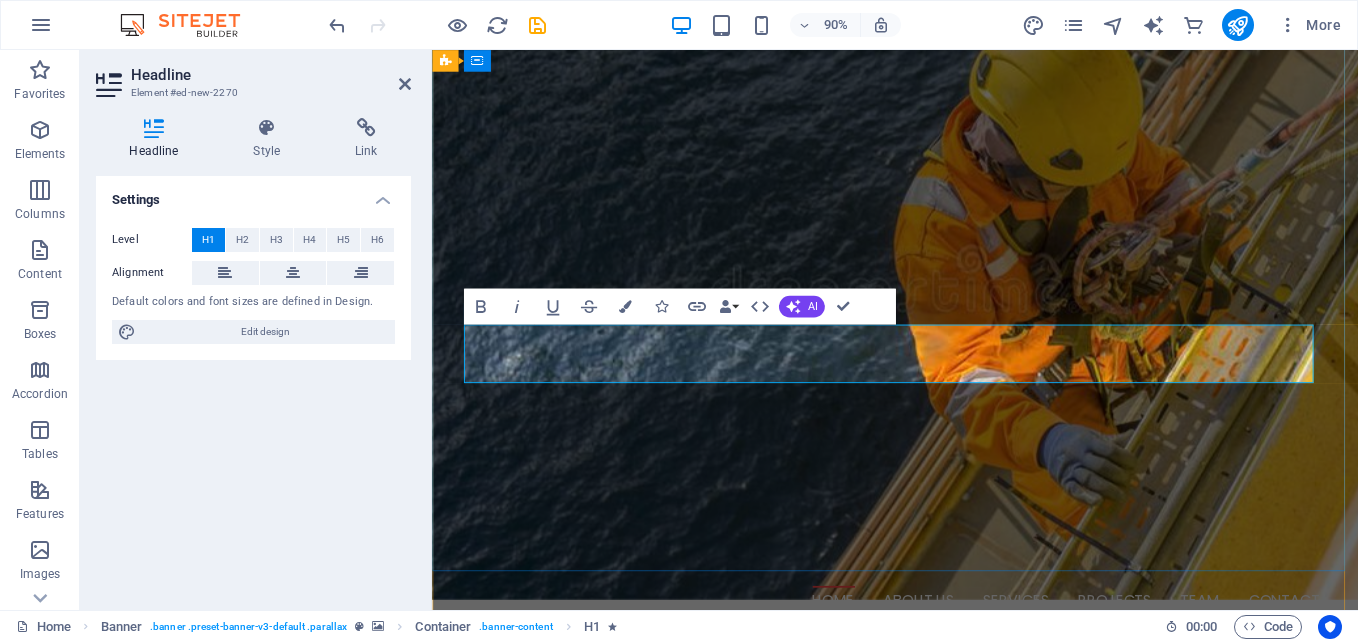 click on "RELIABILITY" at bounding box center (947, 1132) 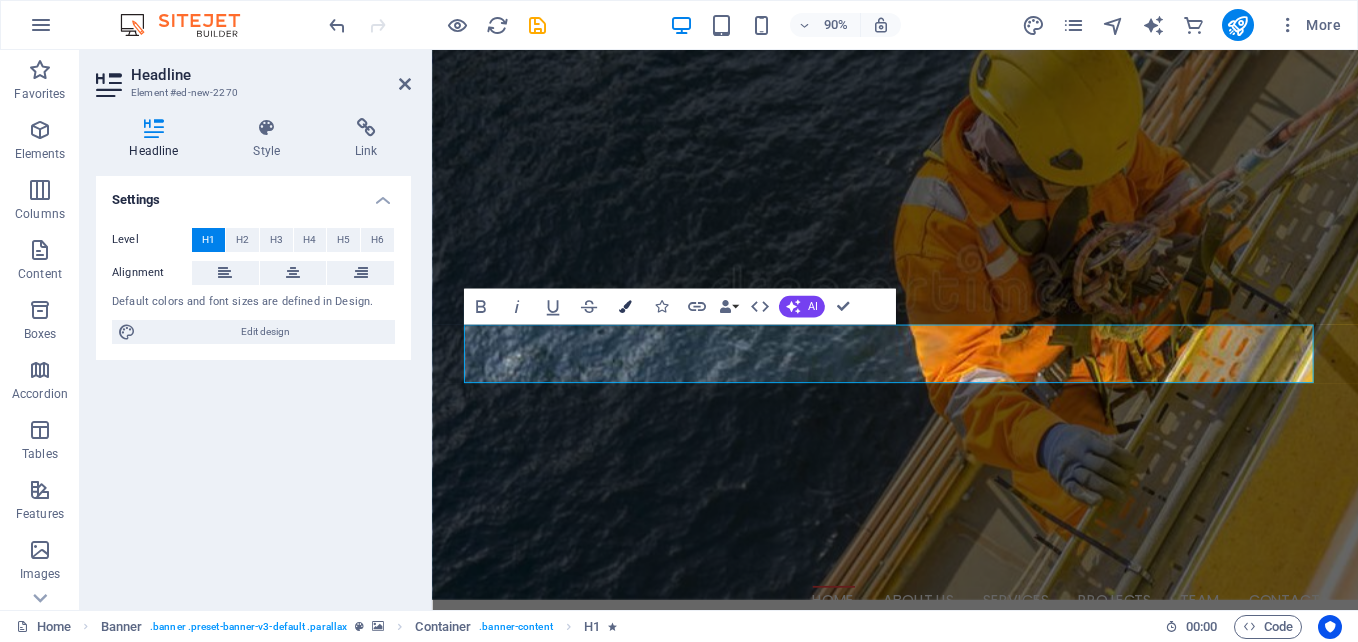click at bounding box center (624, 306) 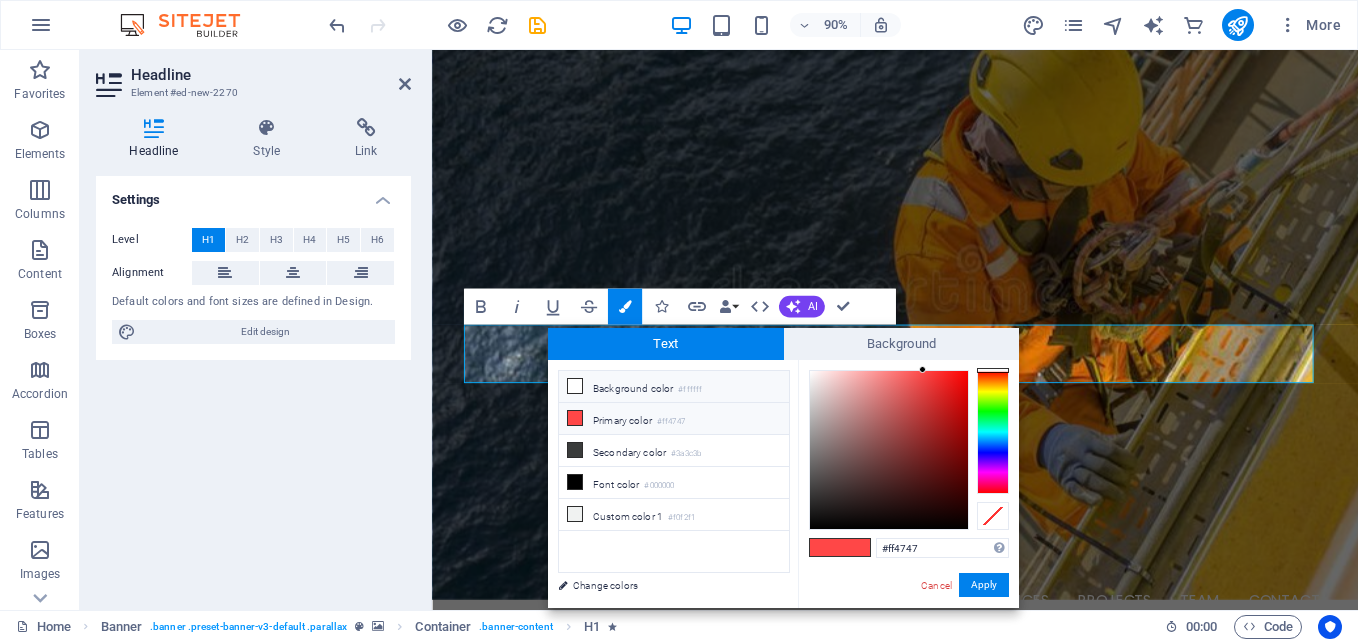 click at bounding box center (575, 386) 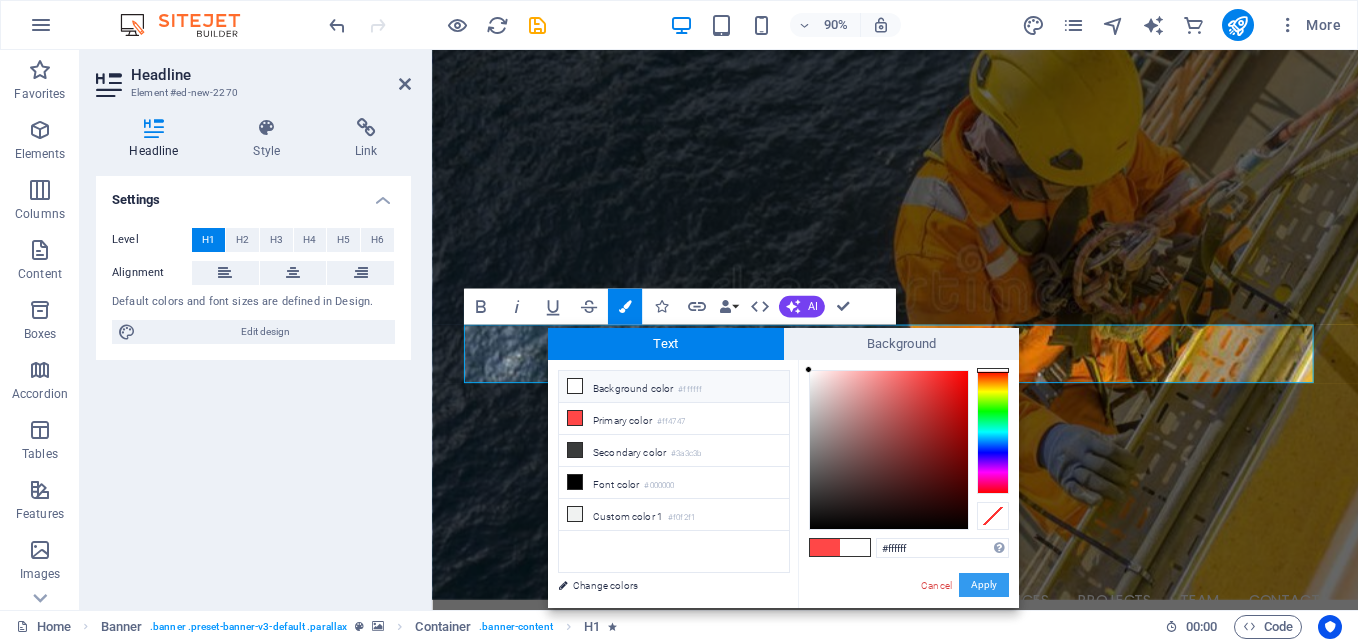 click on "Apply" at bounding box center [984, 585] 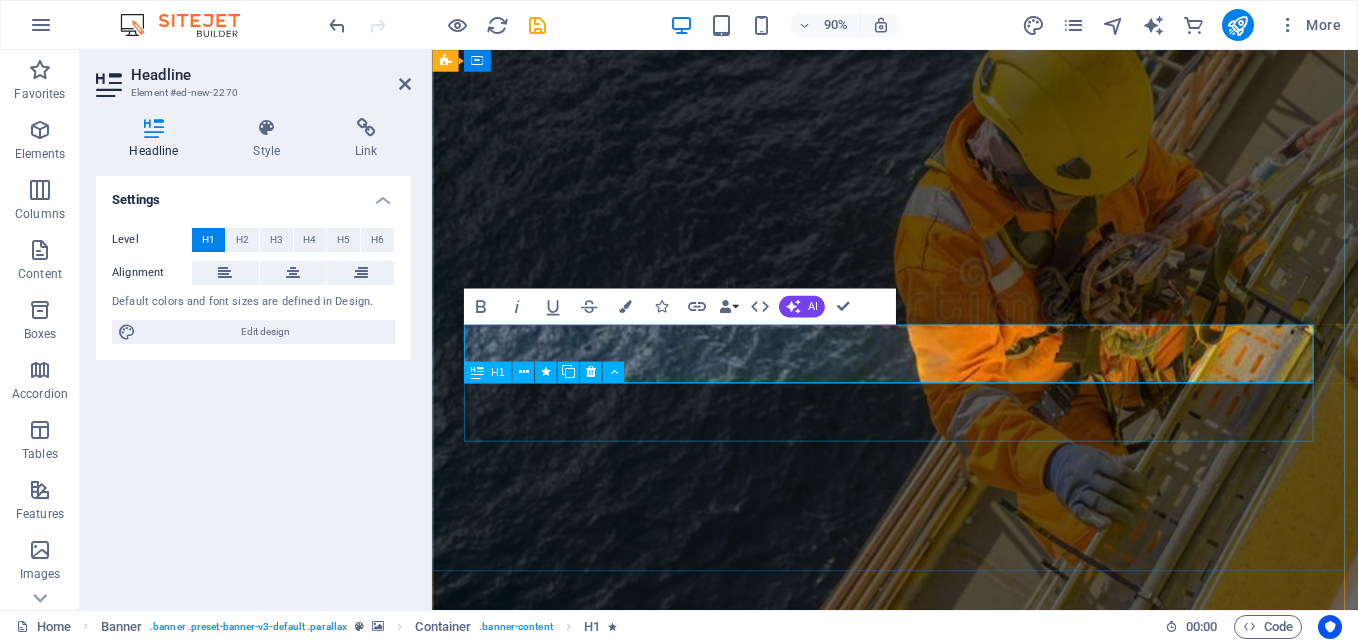 click on "OPERATIONS" at bounding box center [947, 1228] 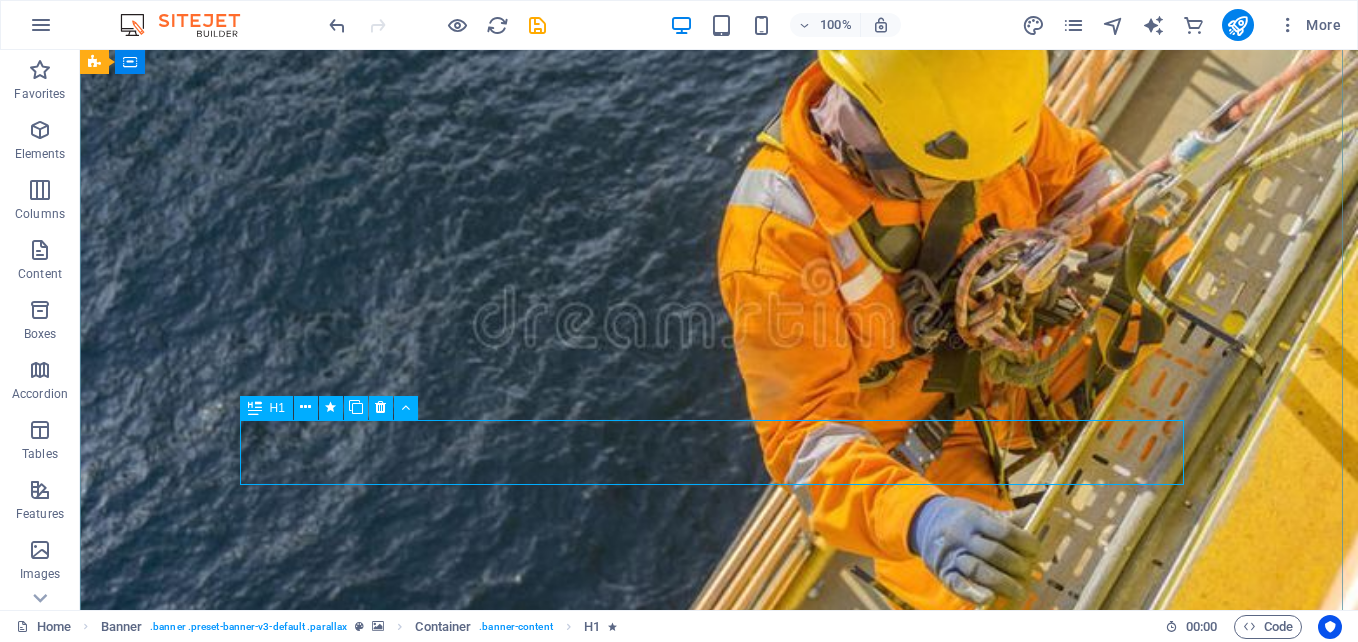 click on "OPERATIONS" at bounding box center [719, 1197] 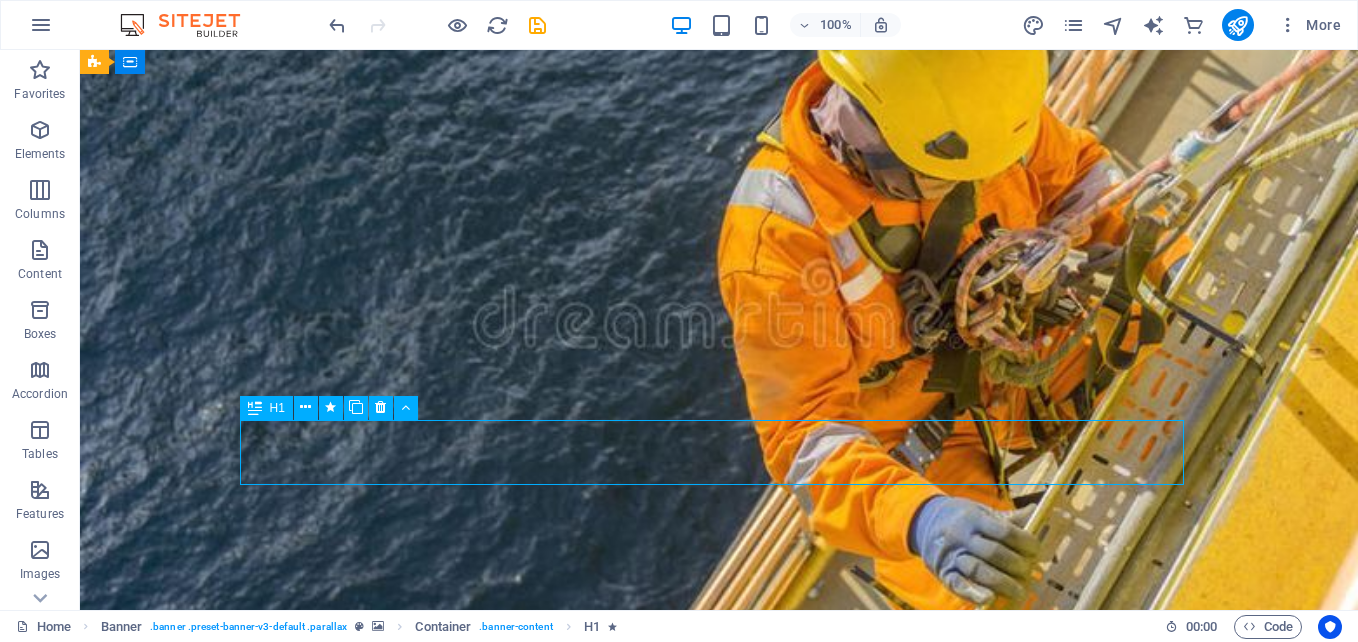 drag, startPoint x: 616, startPoint y: 446, endPoint x: 528, endPoint y: 472, distance: 91.76056 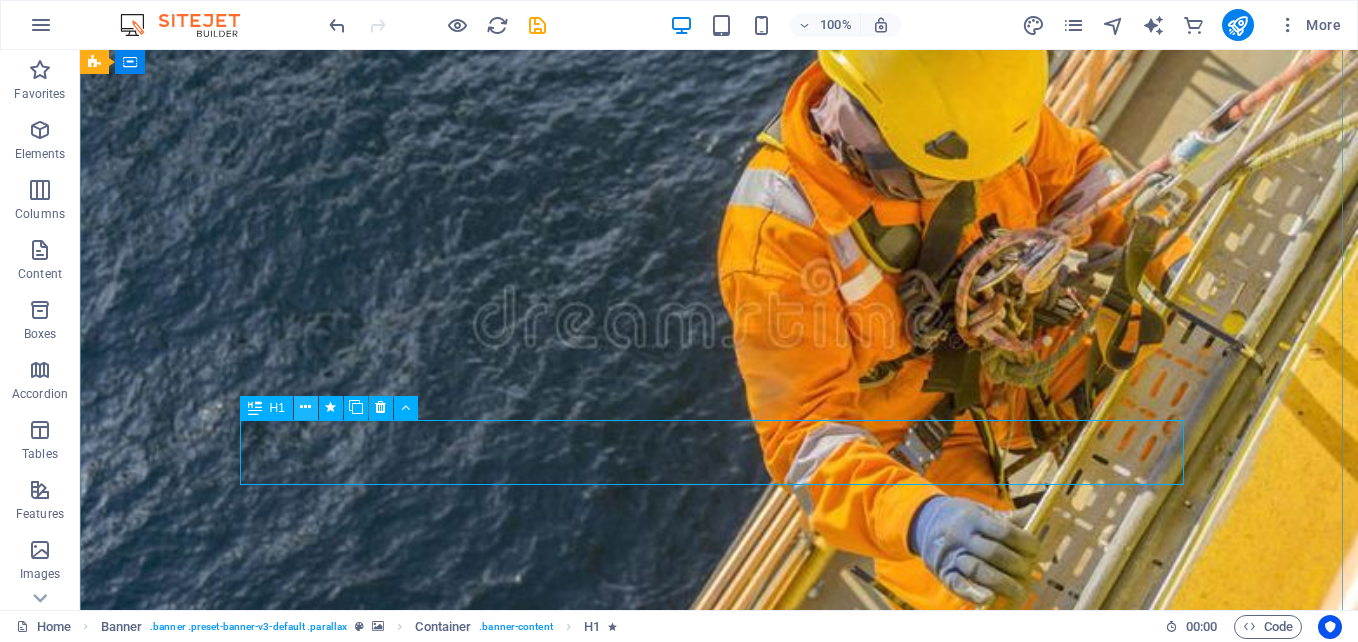 click at bounding box center [305, 407] 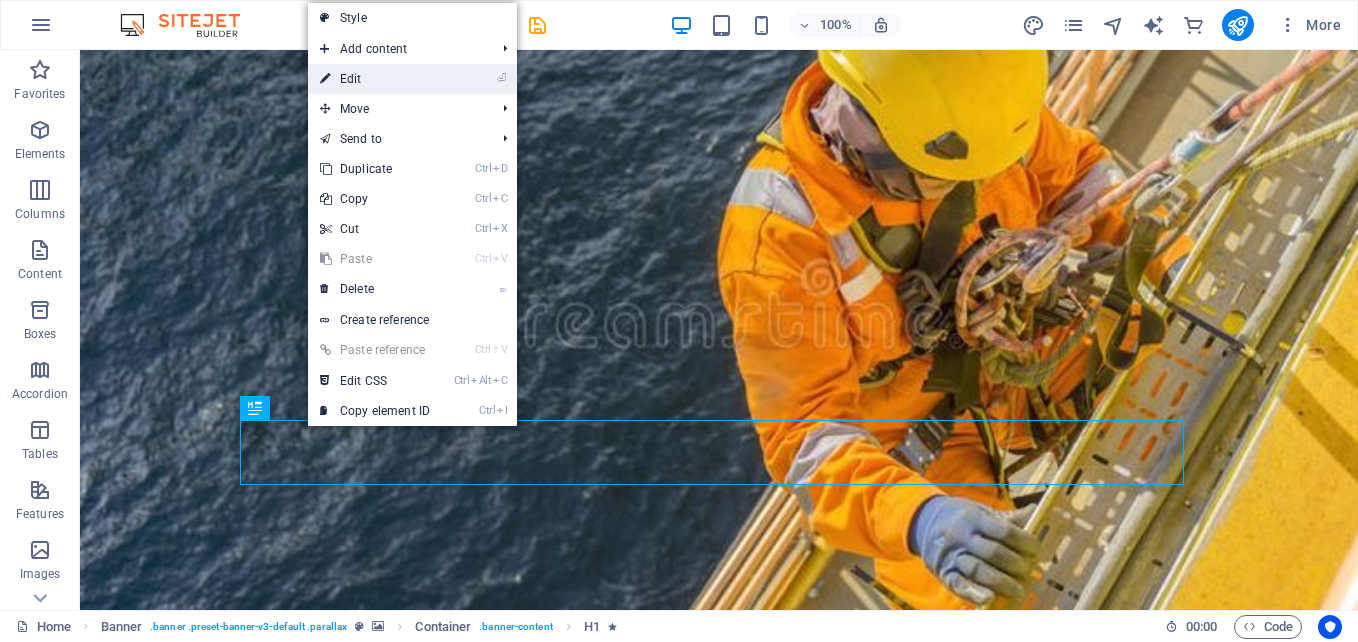 click on "⏎  Edit" at bounding box center [375, 79] 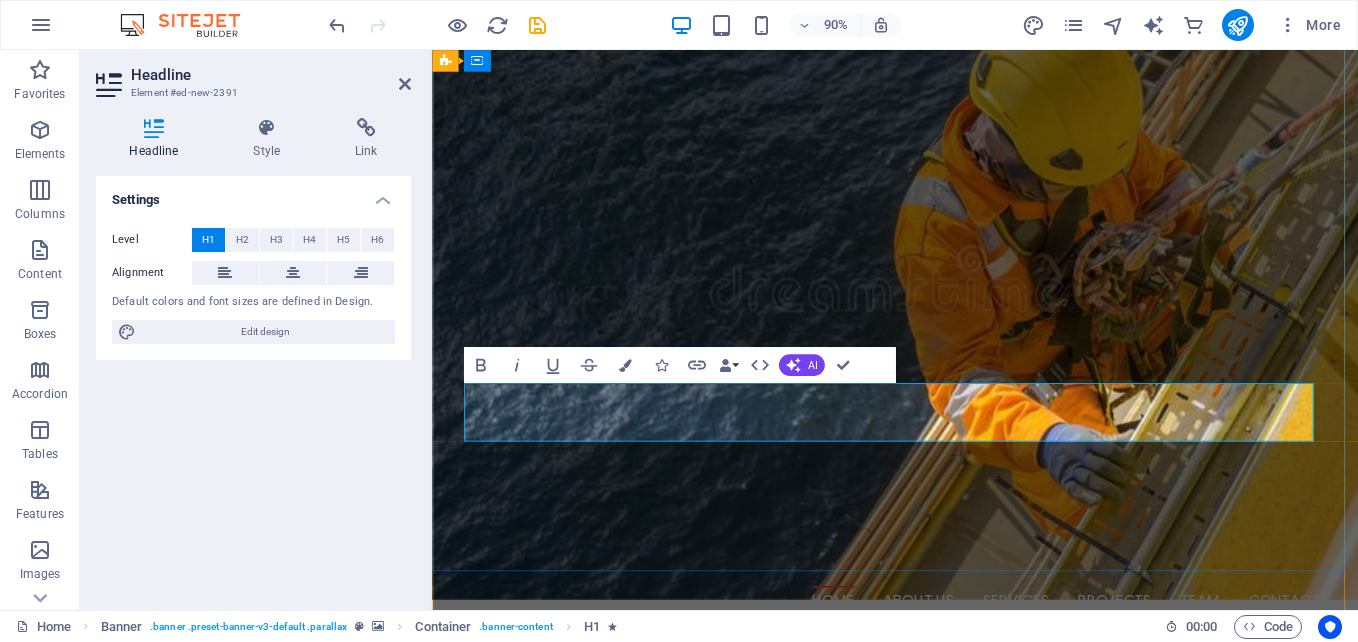 click on "OPERATIONS" at bounding box center [947, 1197] 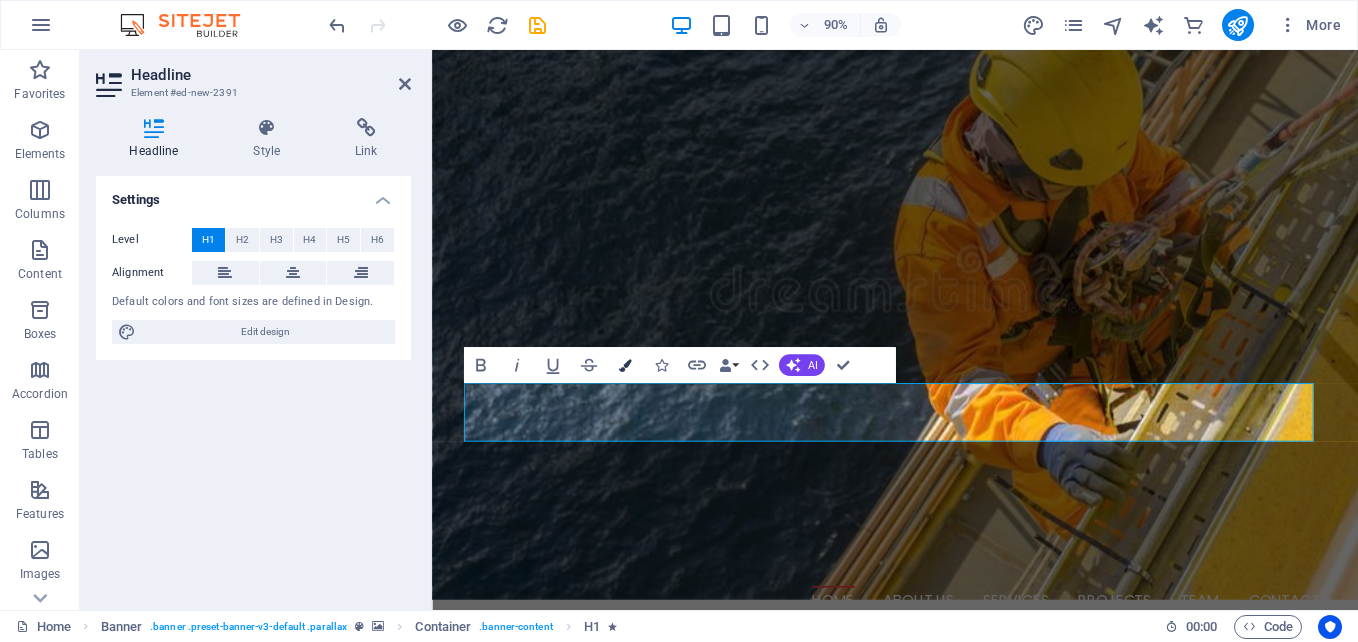 click at bounding box center [624, 365] 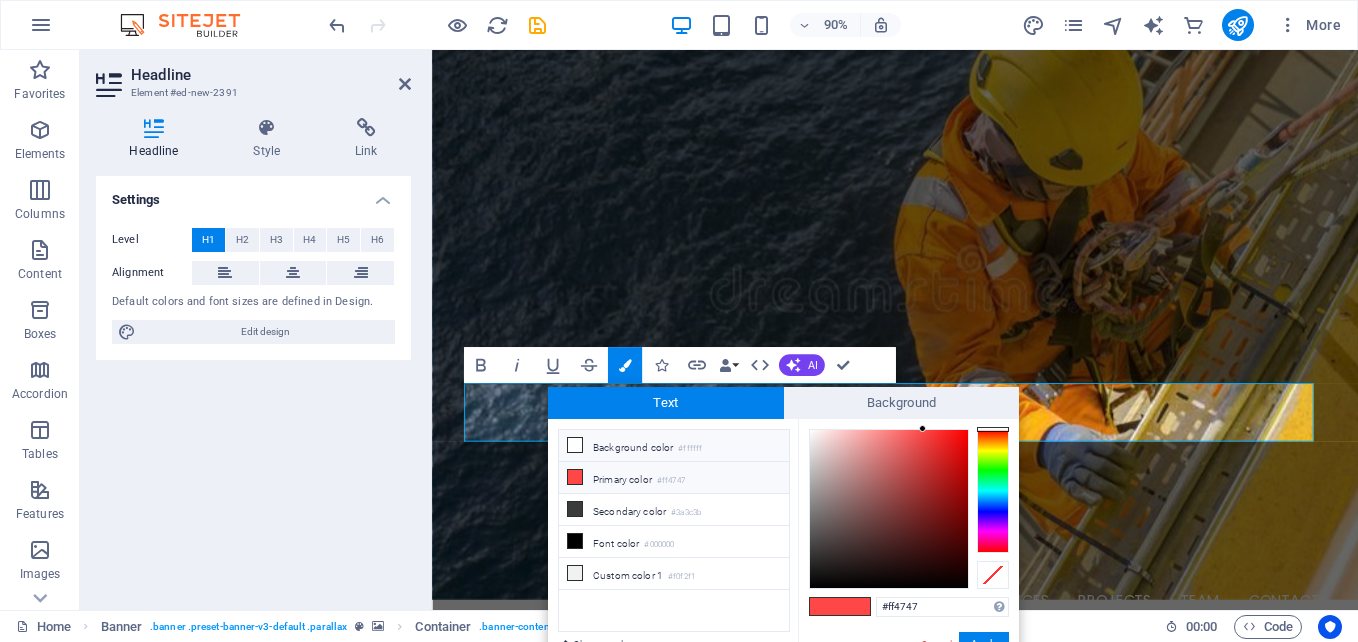 click at bounding box center (575, 445) 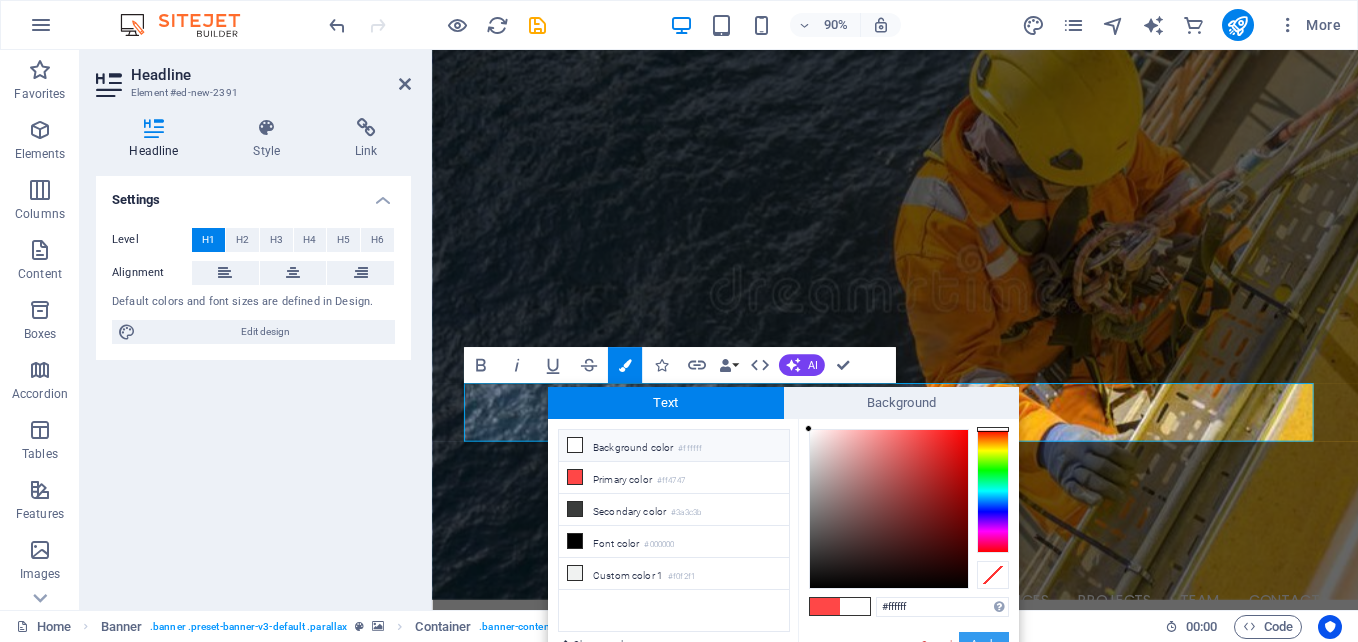 click on "Apply" at bounding box center [984, 644] 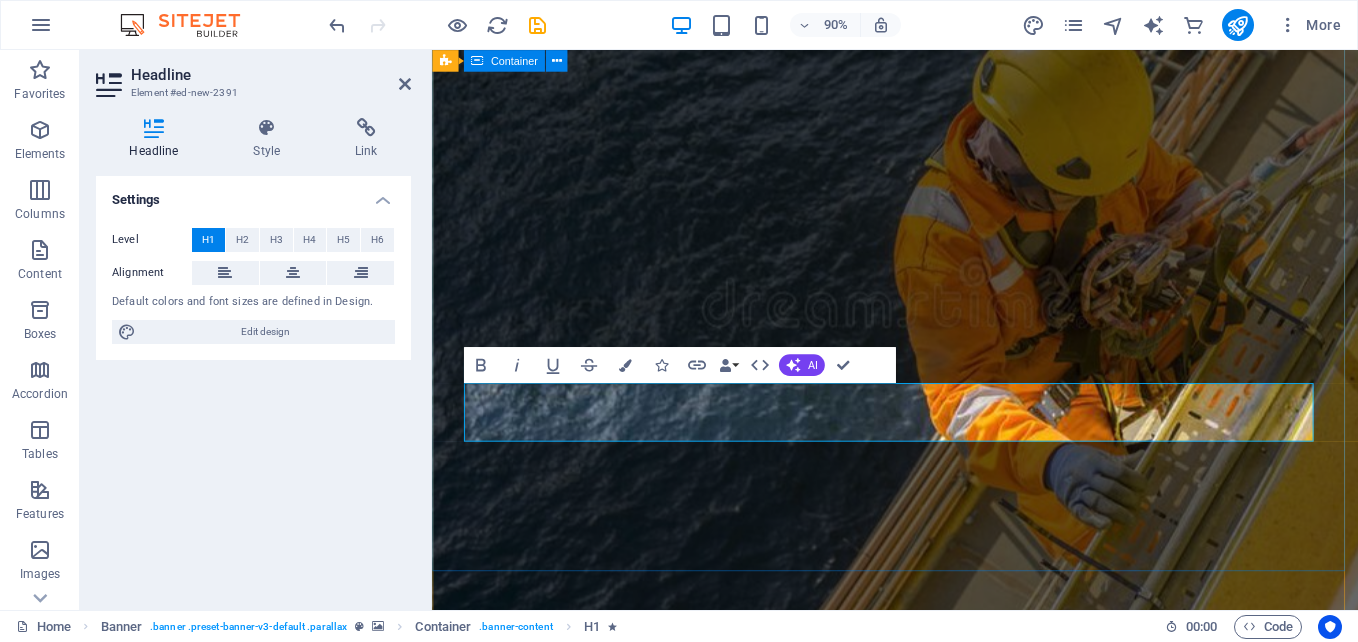 click on "G UIDED U TILITY L OGISTICS F ACILITIES P ROCUREMENT R ELIABILITY O PERATIONS READ more.." at bounding box center (946, 1064) 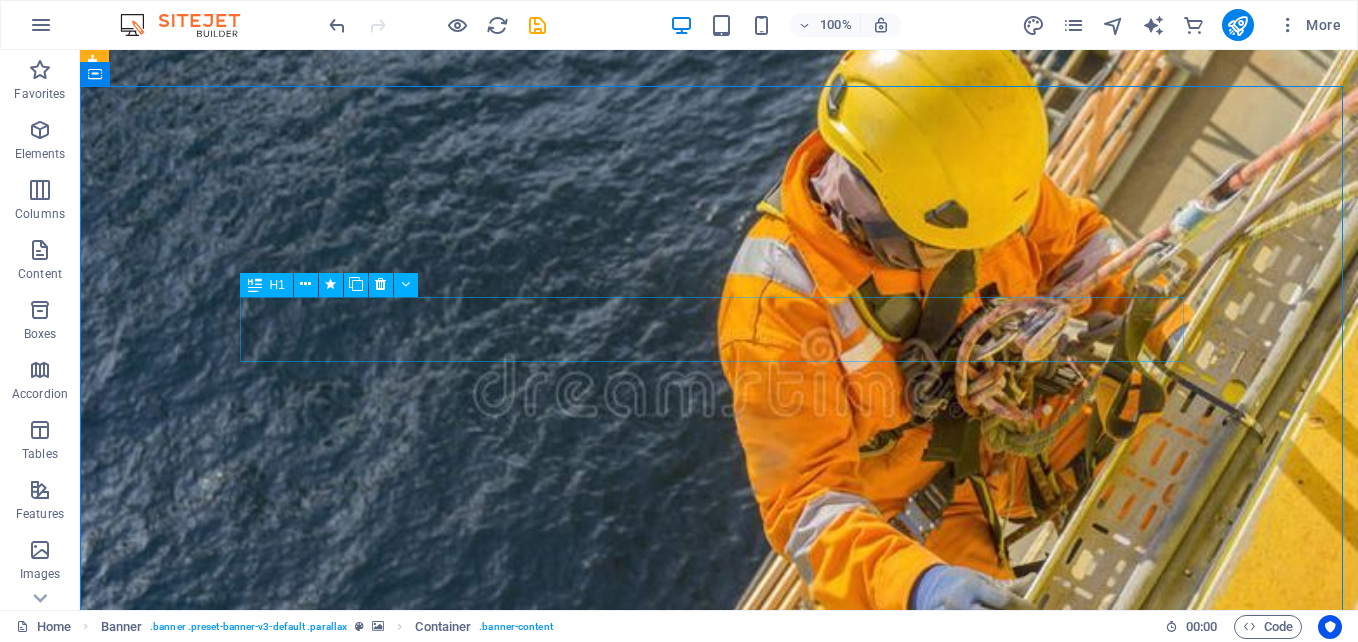 scroll, scrollTop: 0, scrollLeft: 0, axis: both 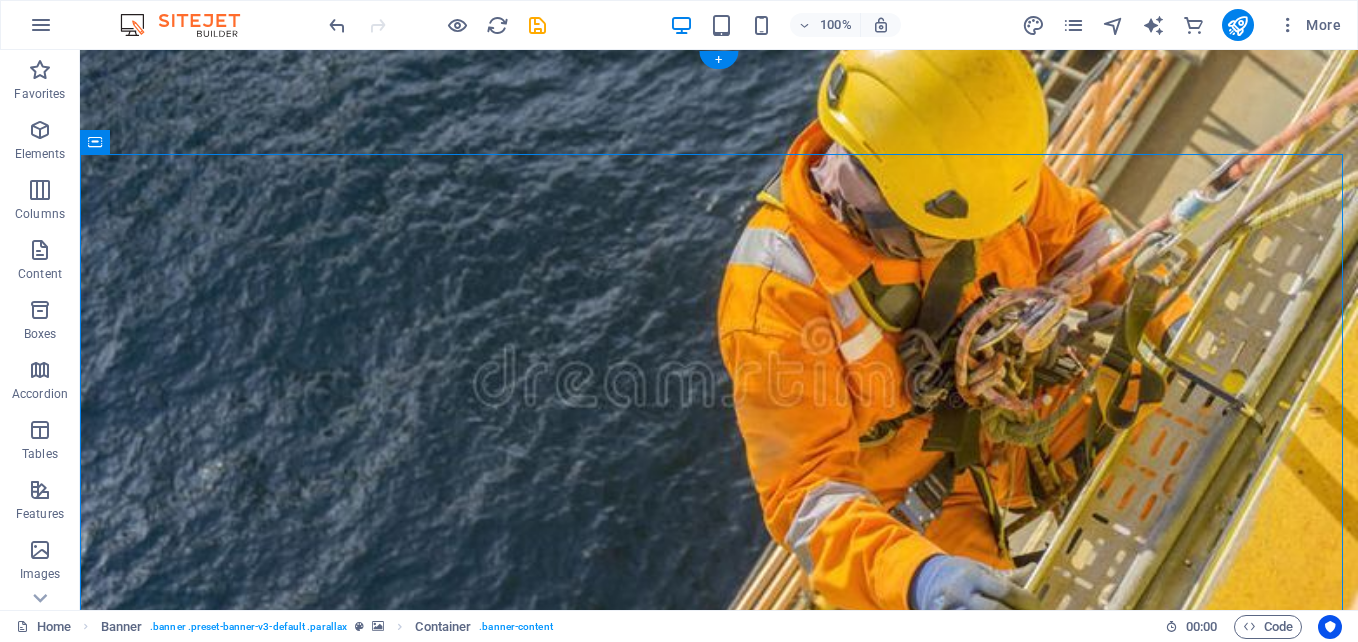 drag, startPoint x: 230, startPoint y: 231, endPoint x: 402, endPoint y: 569, distance: 379.2466 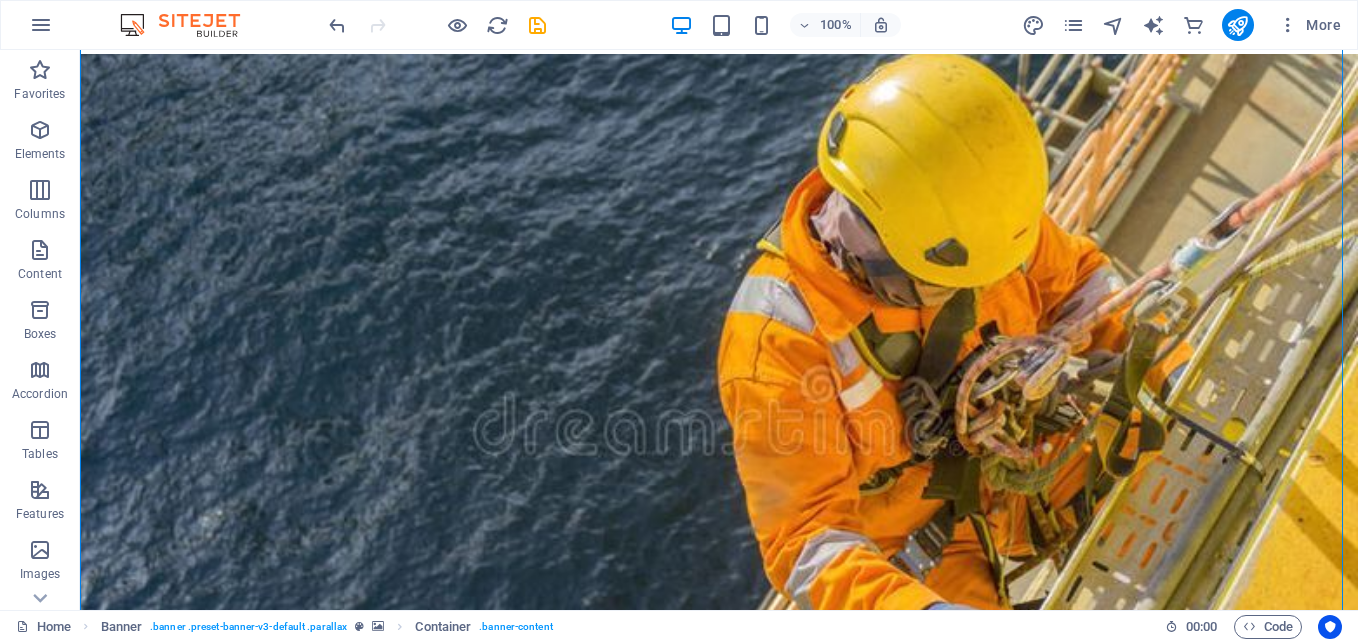 scroll, scrollTop: 120, scrollLeft: 0, axis: vertical 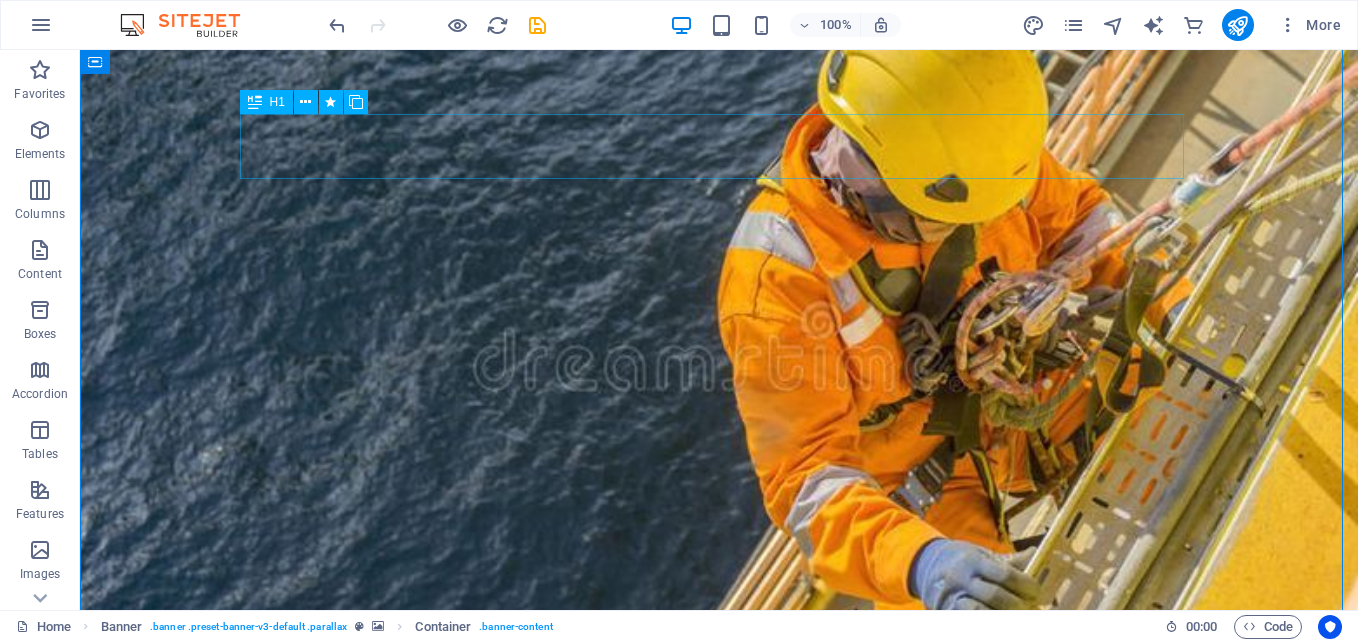 click on "G UIDED" at bounding box center (719, 891) 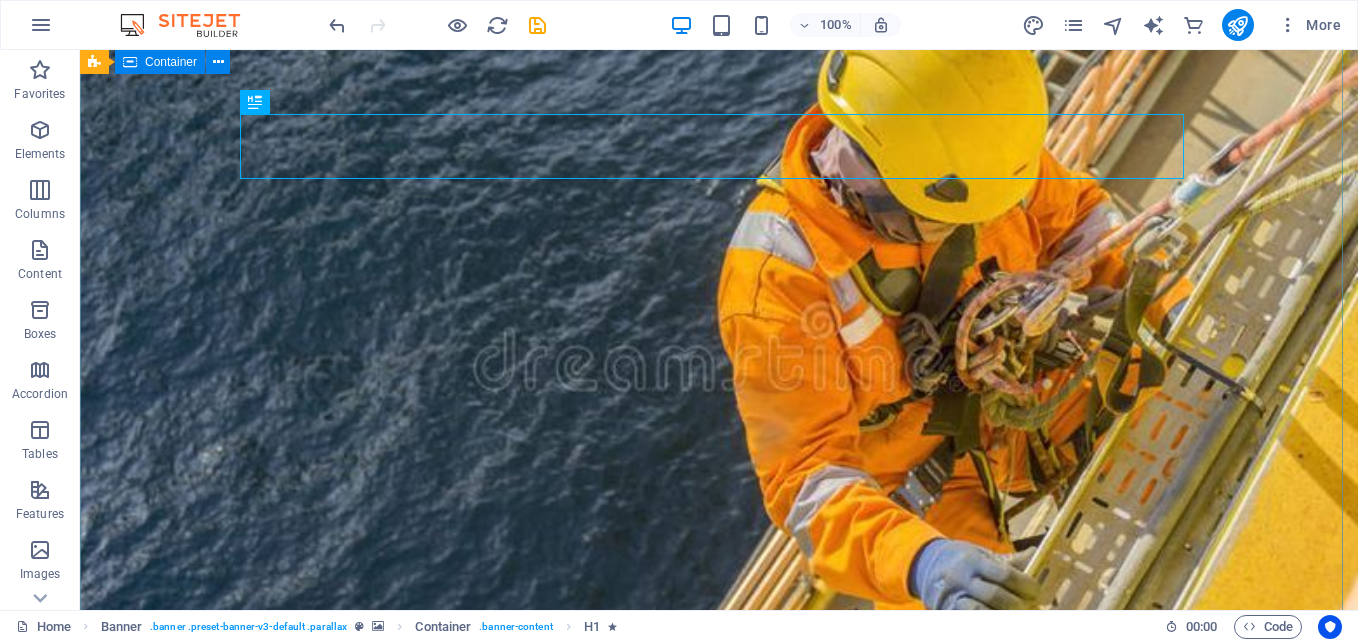 click on "G UIDED U TILITY L OGISTICS F ACILITIES P ROCUREMENT R ELIABILITY O PERATIONS READ more.." at bounding box center [719, 1119] 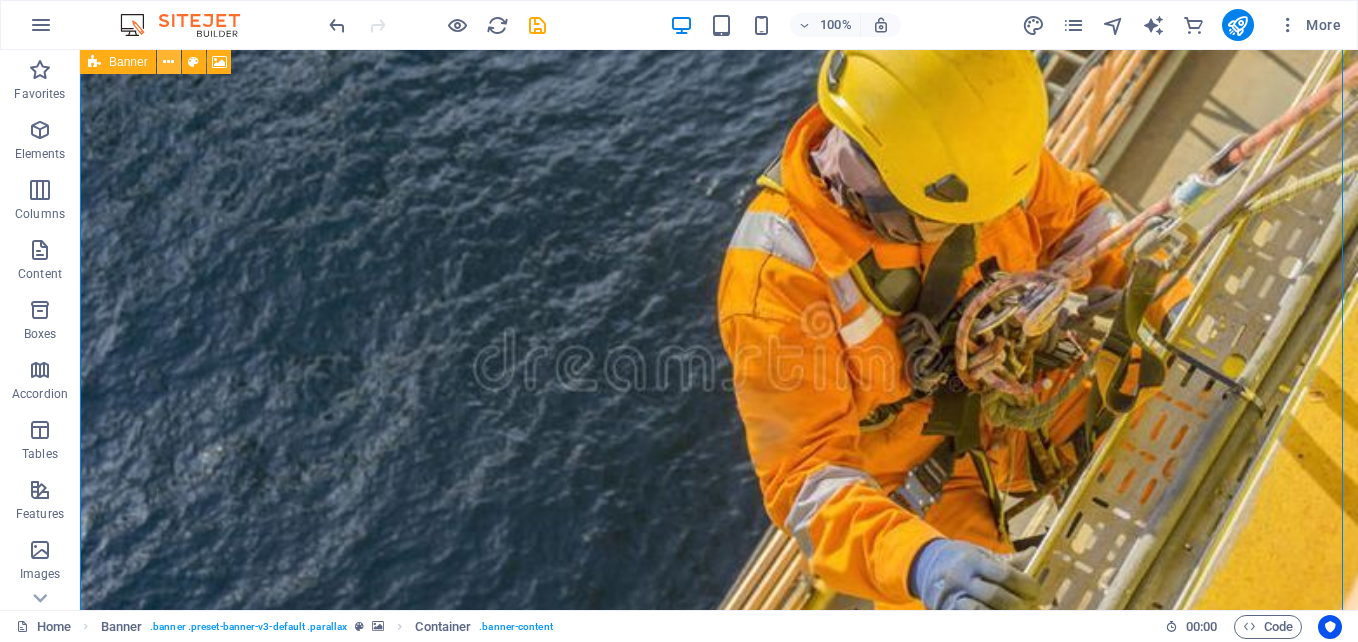 click at bounding box center [168, 62] 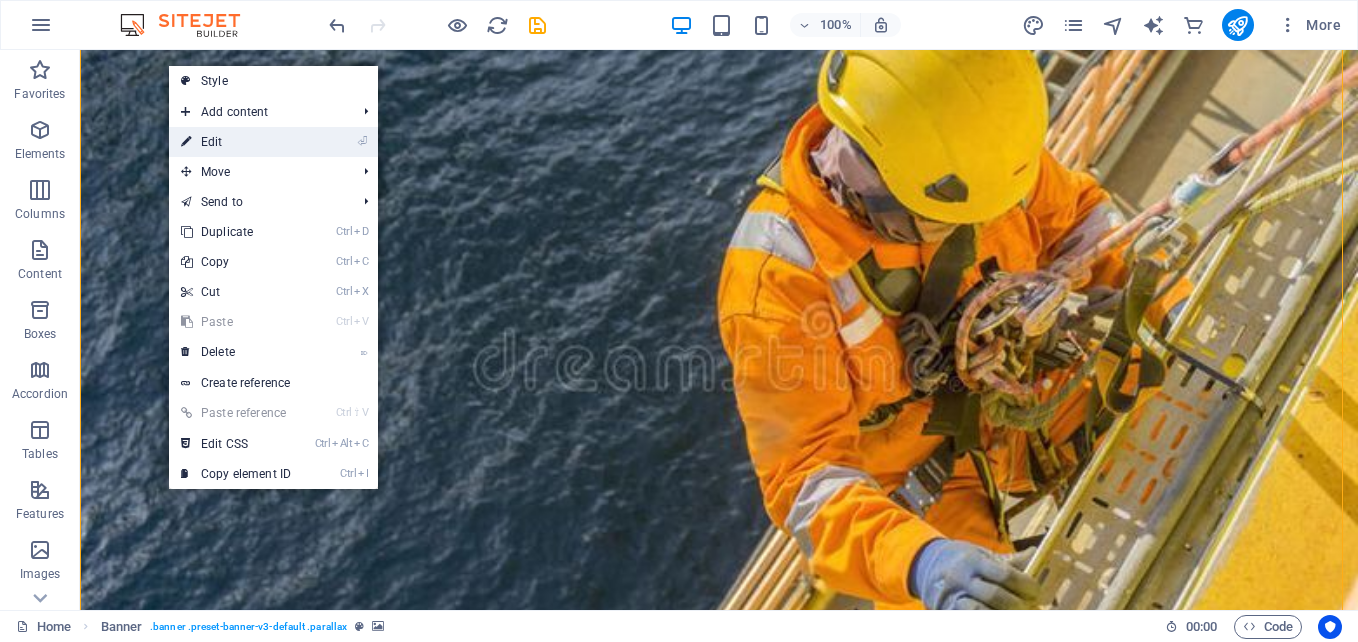 click on "⏎  Edit" at bounding box center [236, 142] 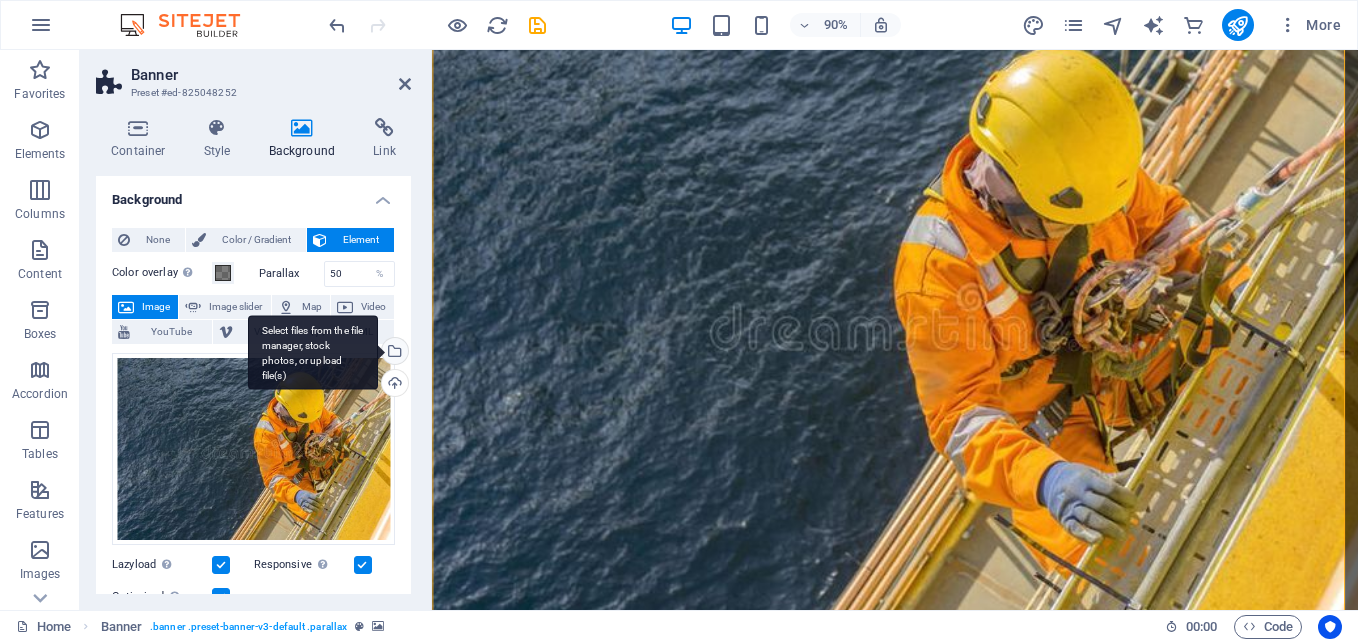 click on "Select files from the file manager, stock photos, or upload file(s)" at bounding box center [393, 353] 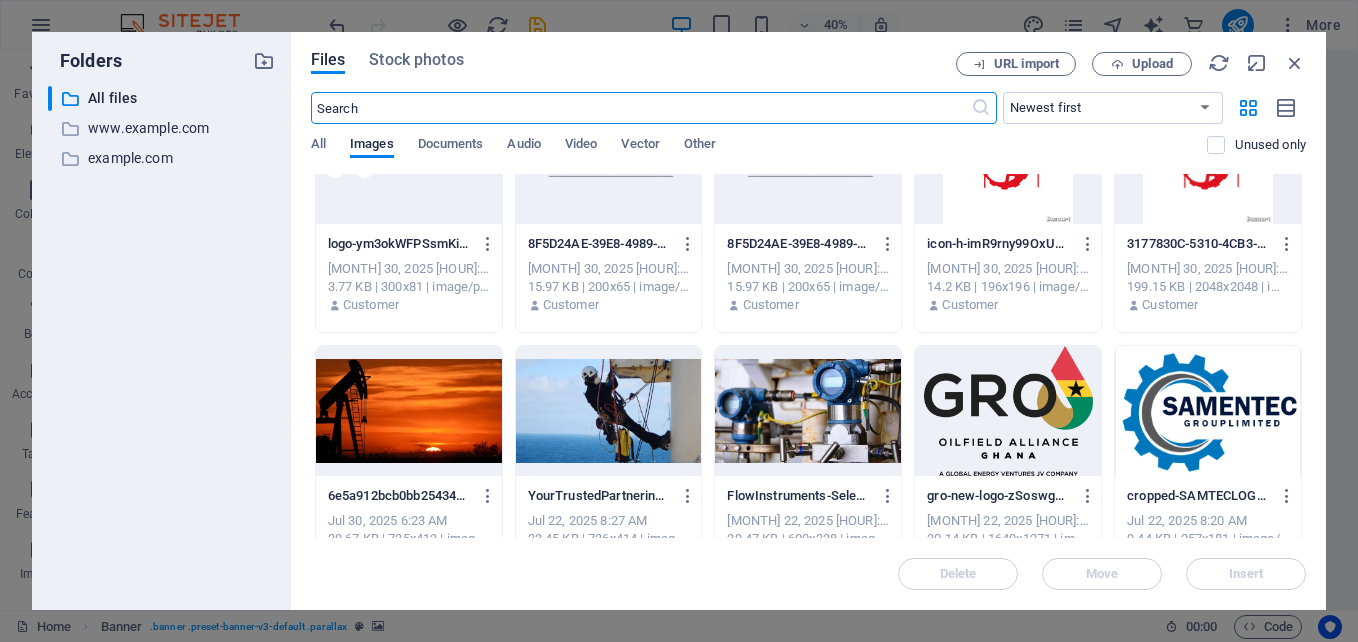 scroll, scrollTop: 80, scrollLeft: 0, axis: vertical 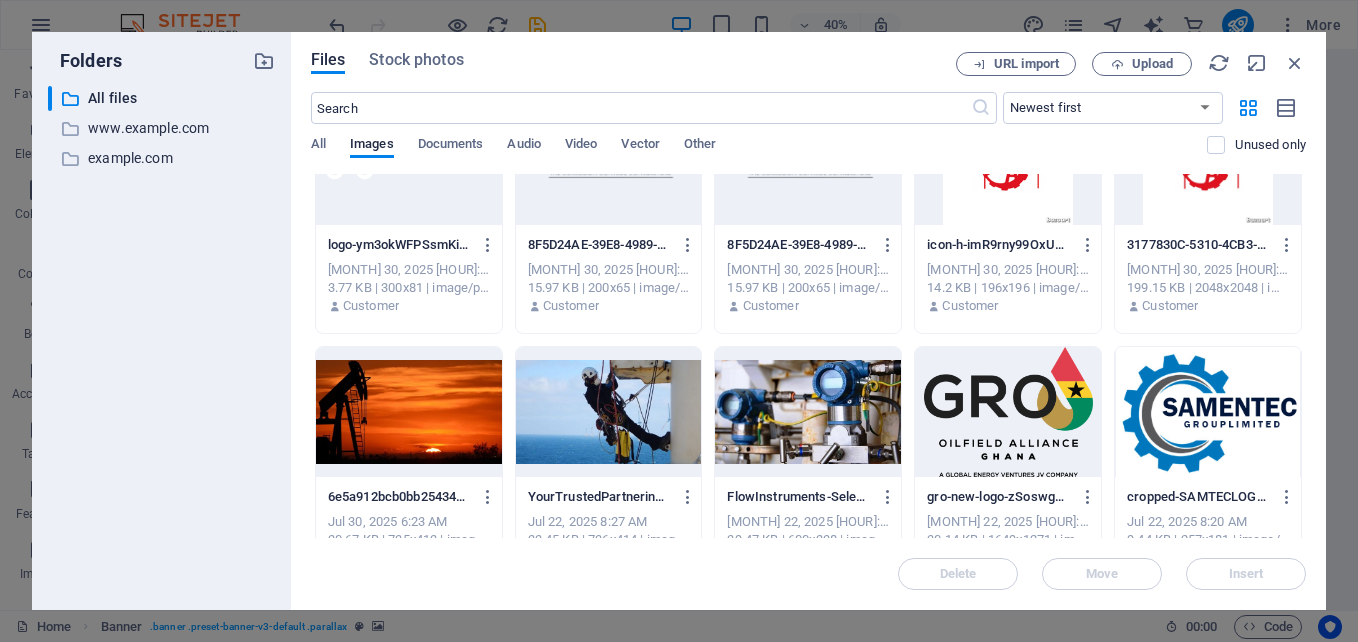 click at bounding box center (409, 412) 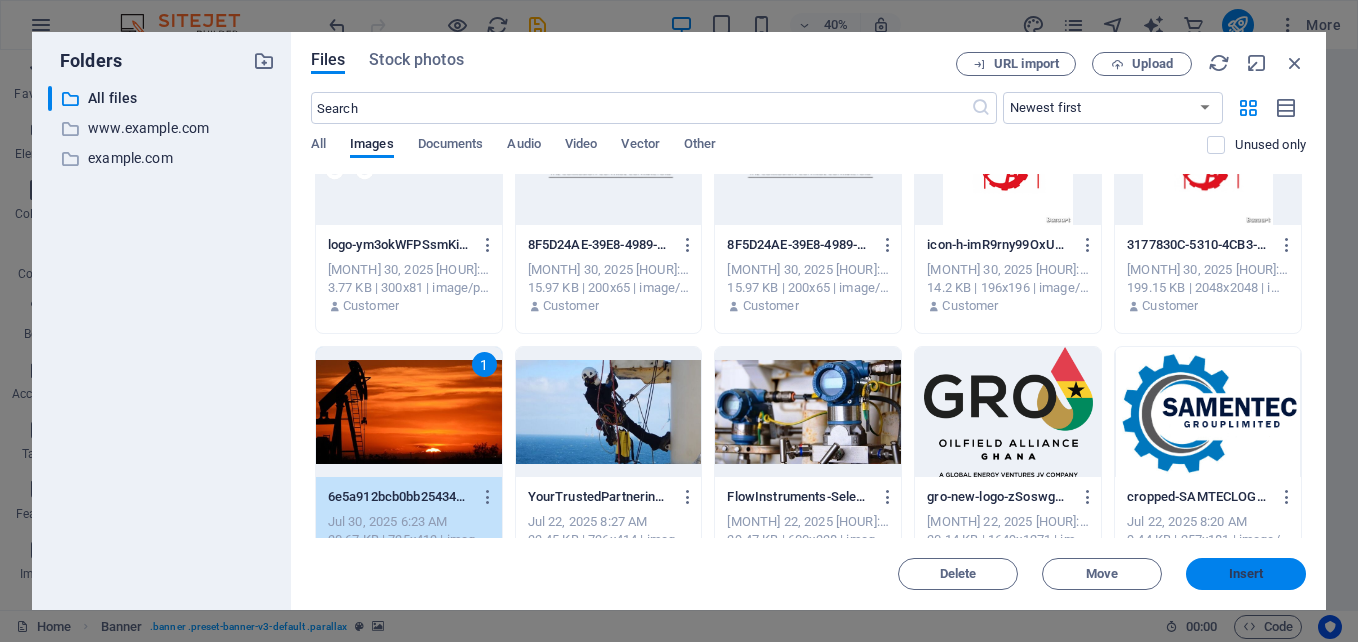 click on "Insert" at bounding box center (1246, 574) 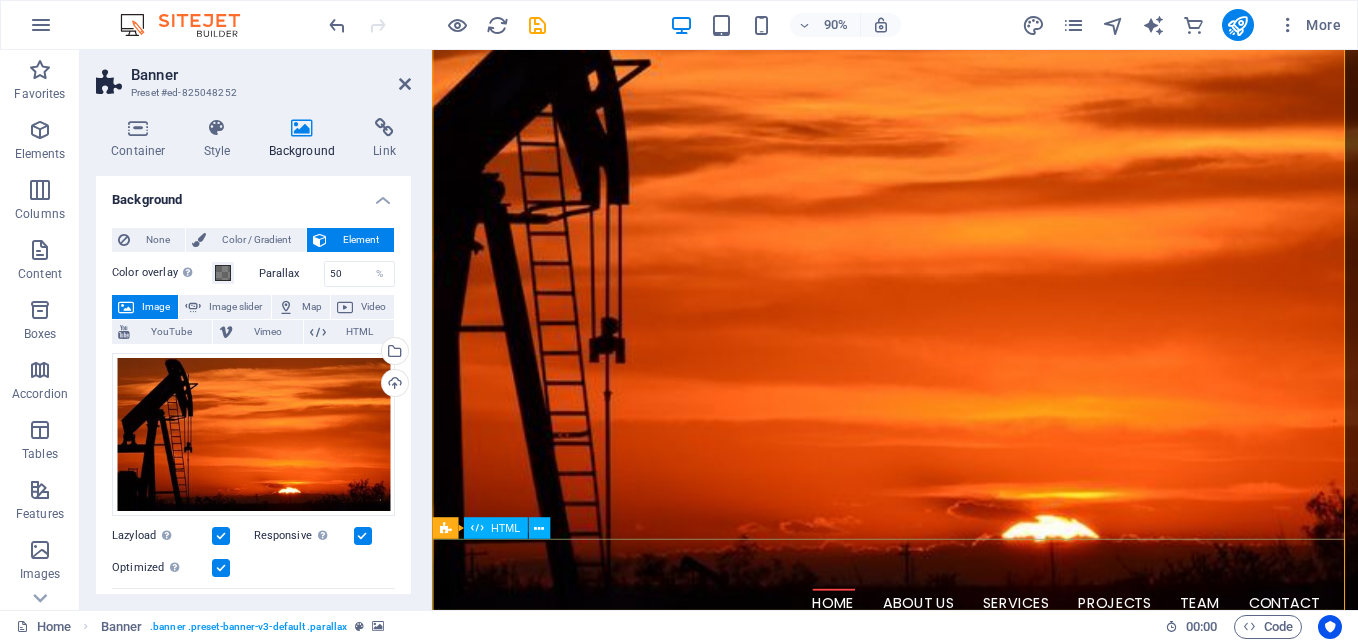 scroll, scrollTop: 312, scrollLeft: 0, axis: vertical 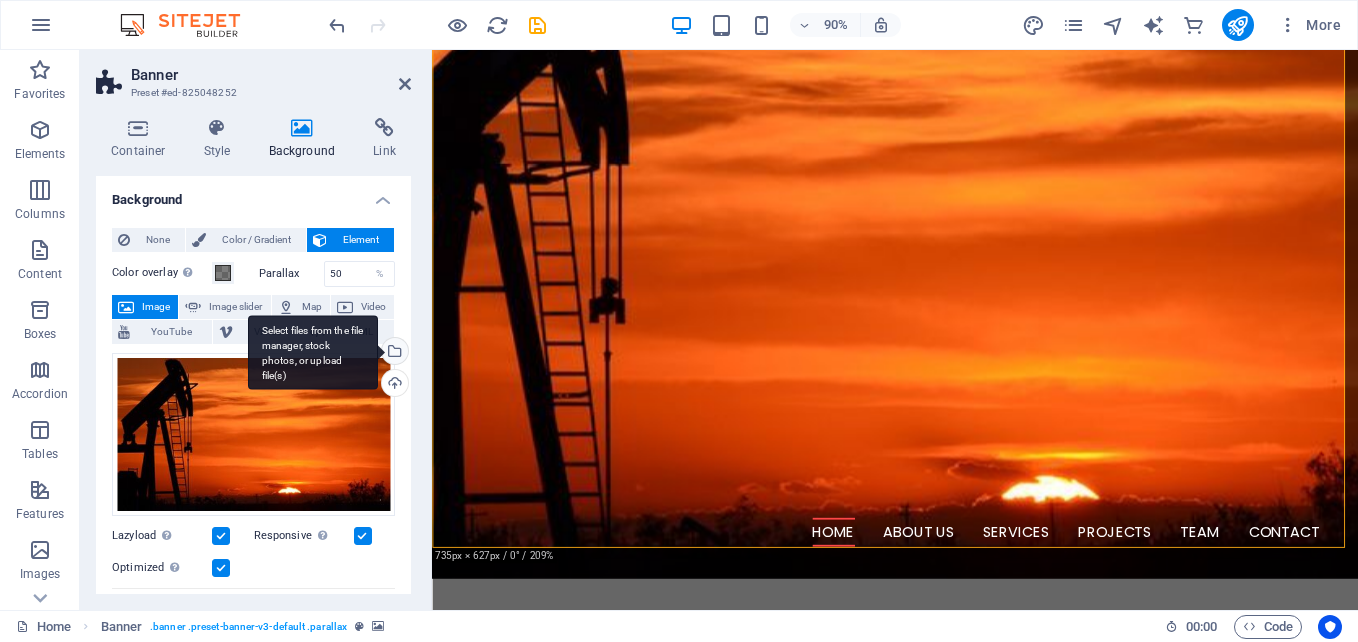 click on "Select files from the file manager, stock photos, or upload file(s)" at bounding box center (313, 352) 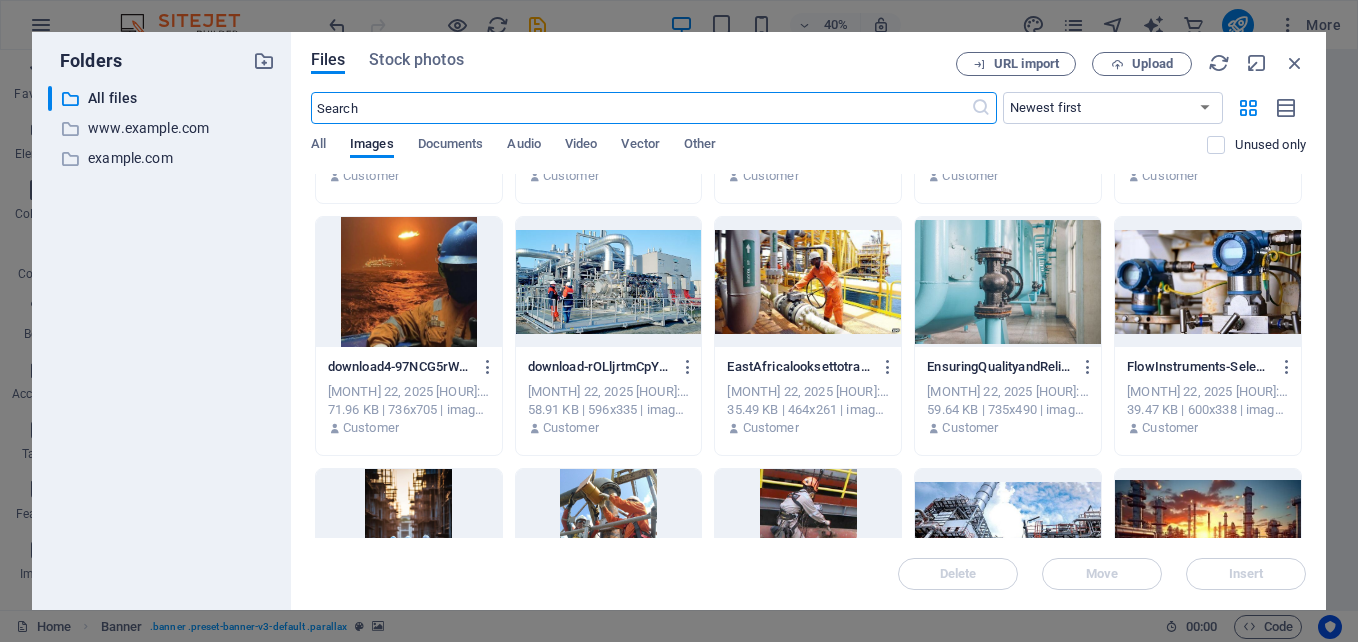 scroll, scrollTop: 713, scrollLeft: 0, axis: vertical 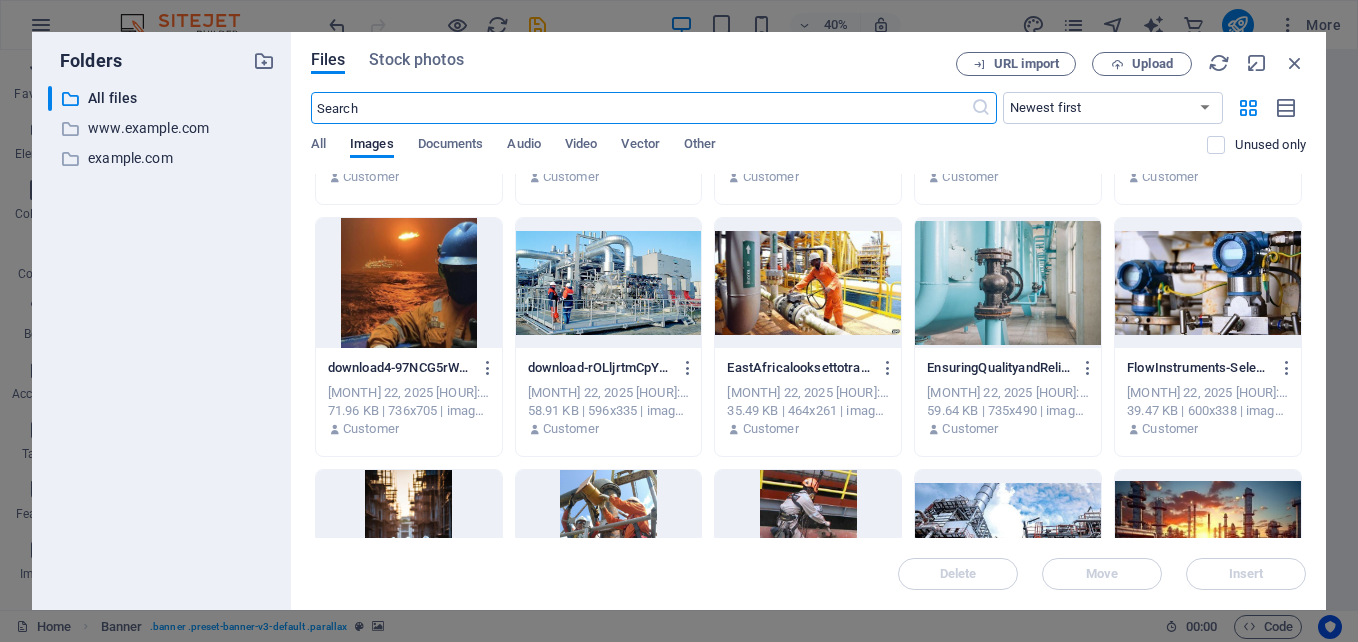 click at bounding box center (409, 283) 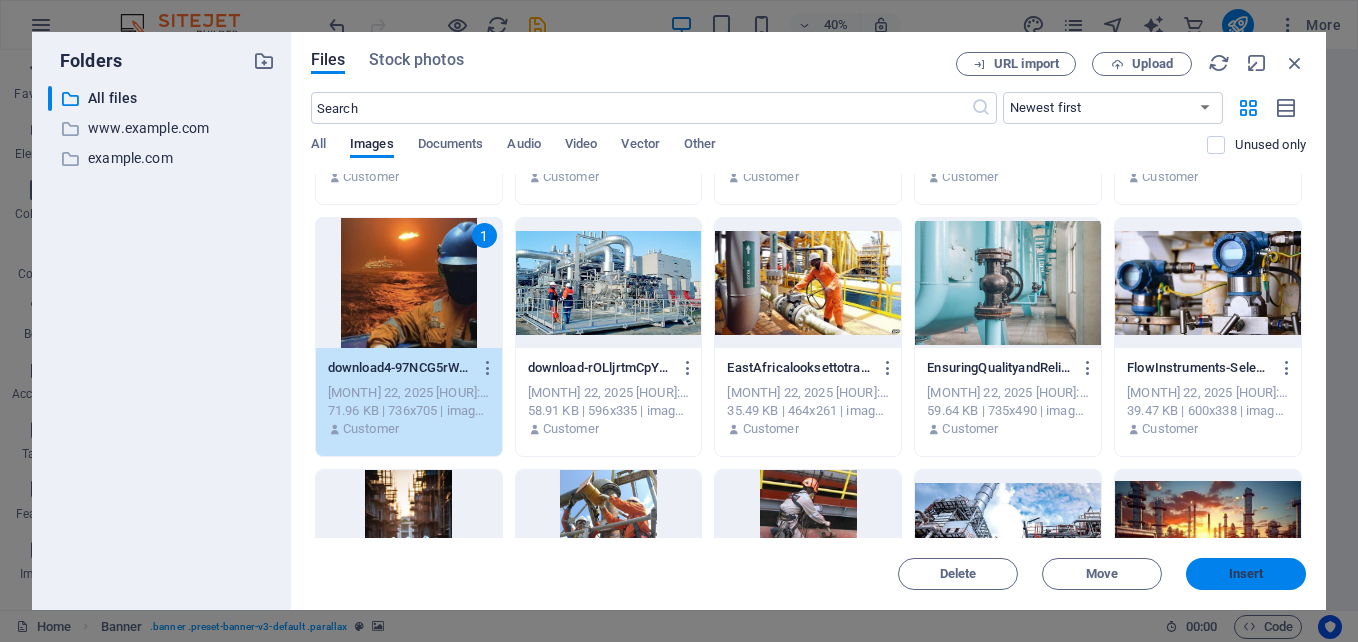 click on "Insert" at bounding box center [1246, 574] 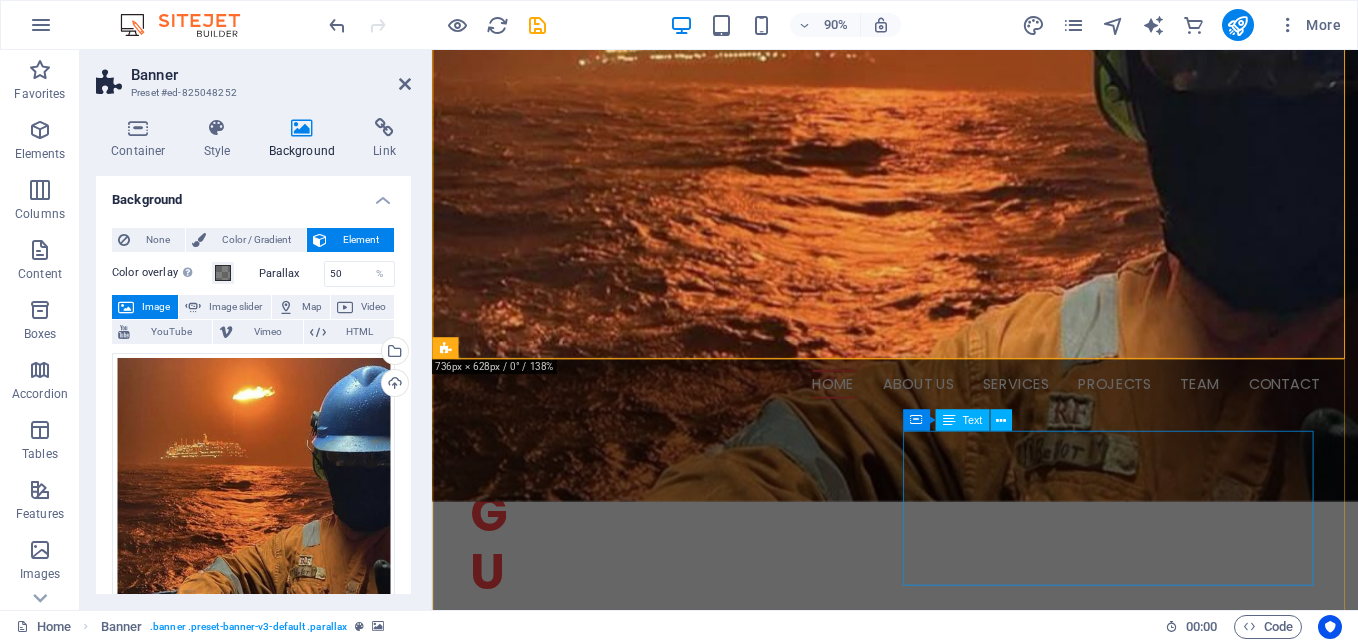 scroll, scrollTop: 523, scrollLeft: 0, axis: vertical 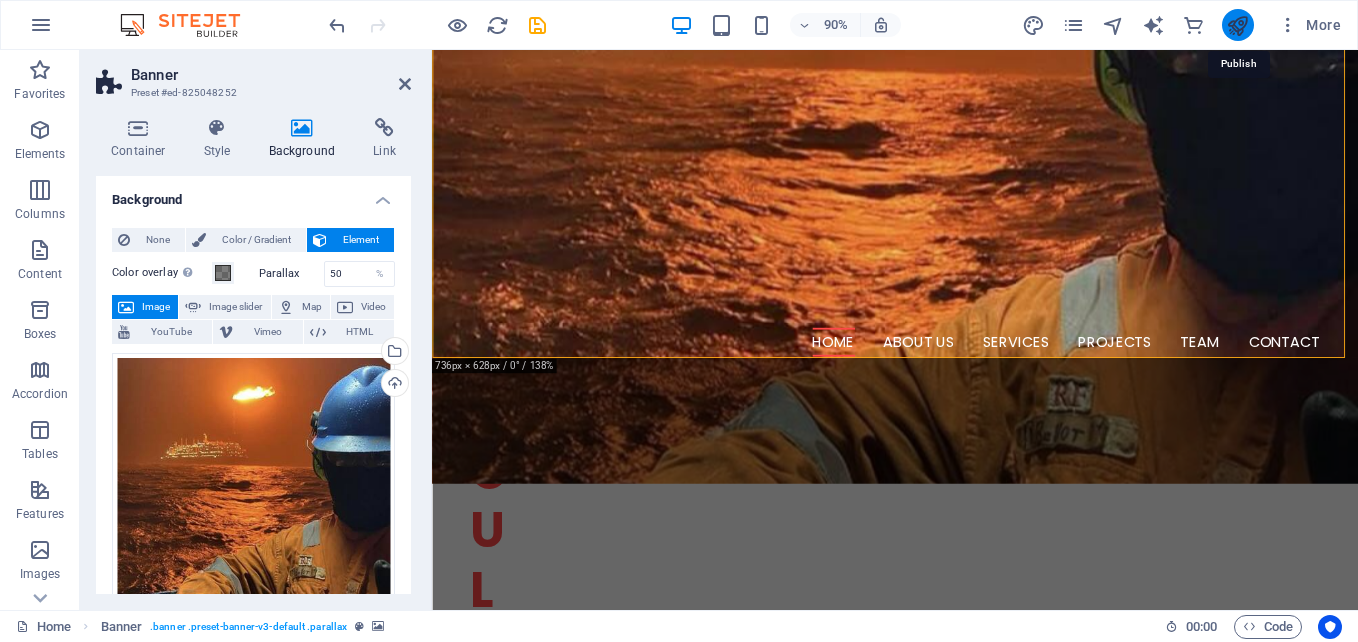 click at bounding box center (1237, 25) 